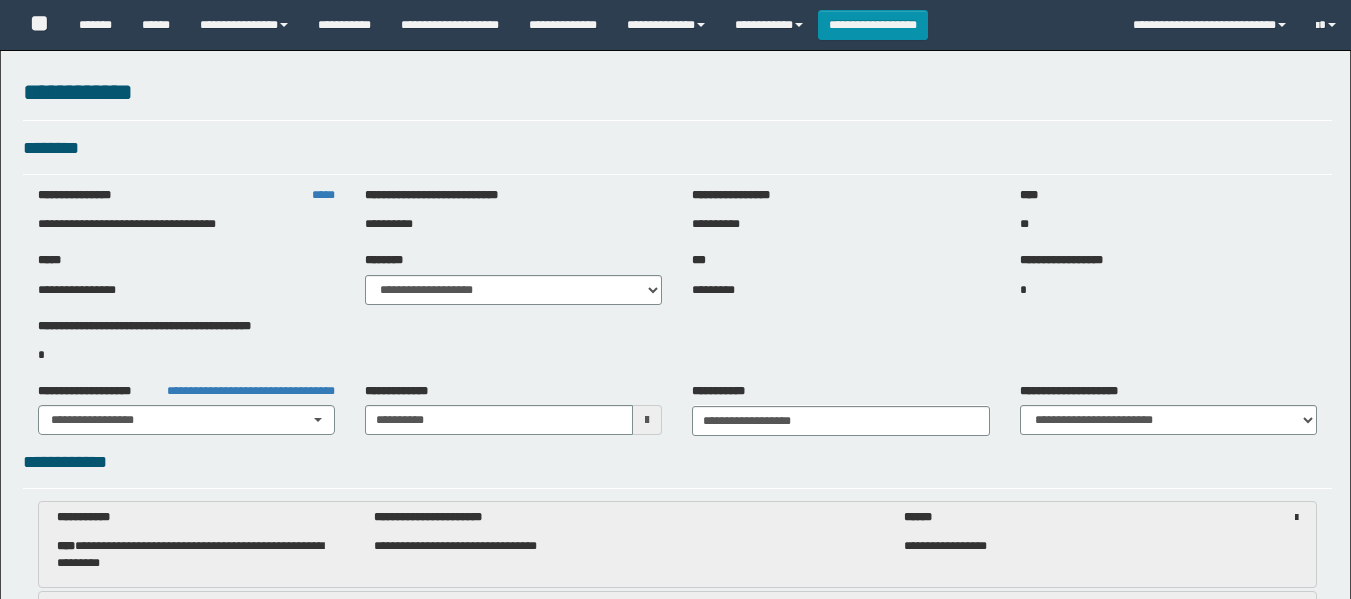 select on "***" 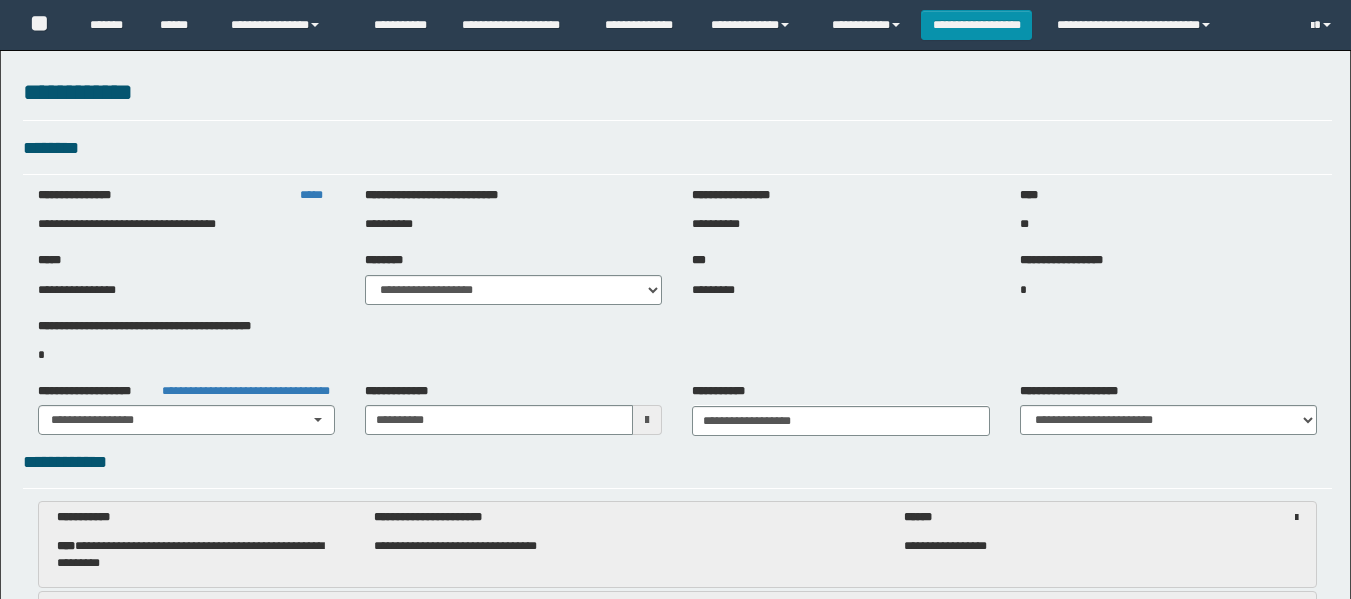 scroll, scrollTop: 3900, scrollLeft: 0, axis: vertical 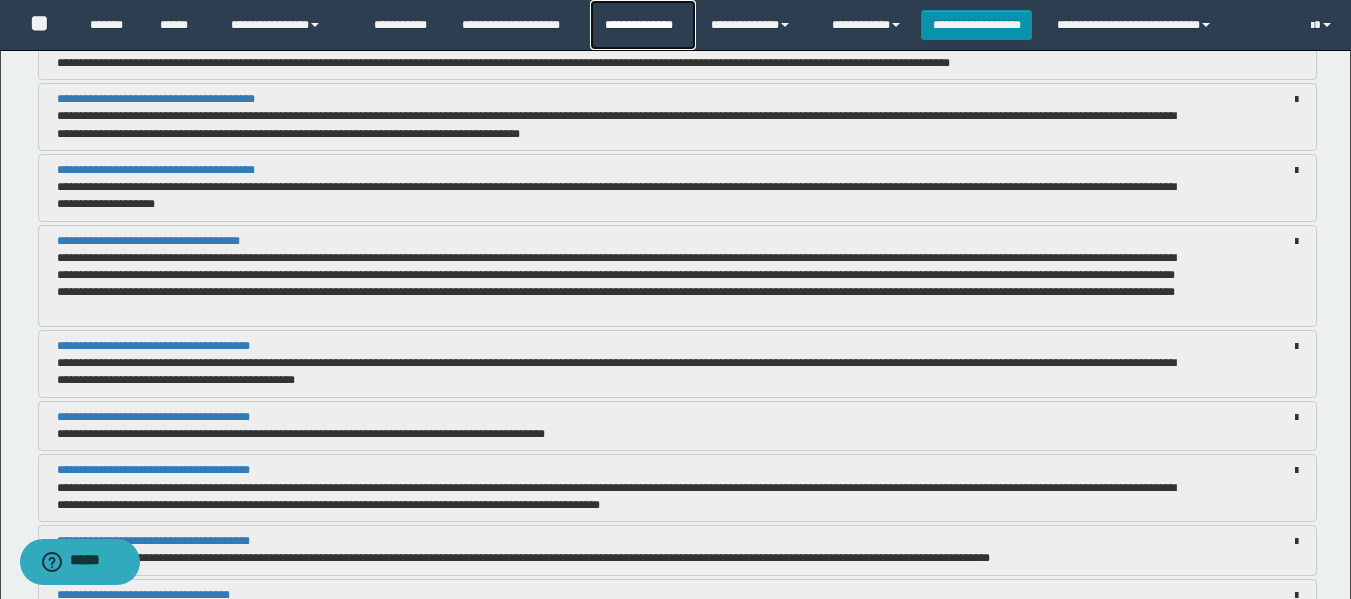 click on "**********" at bounding box center [642, 25] 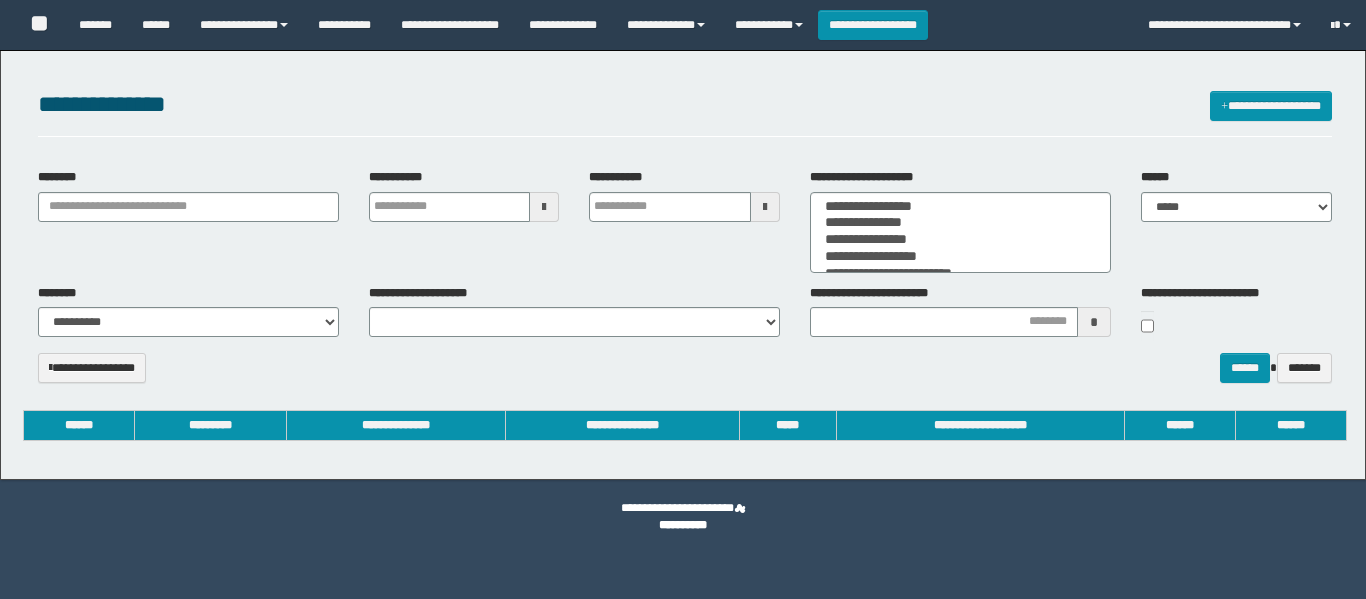 select 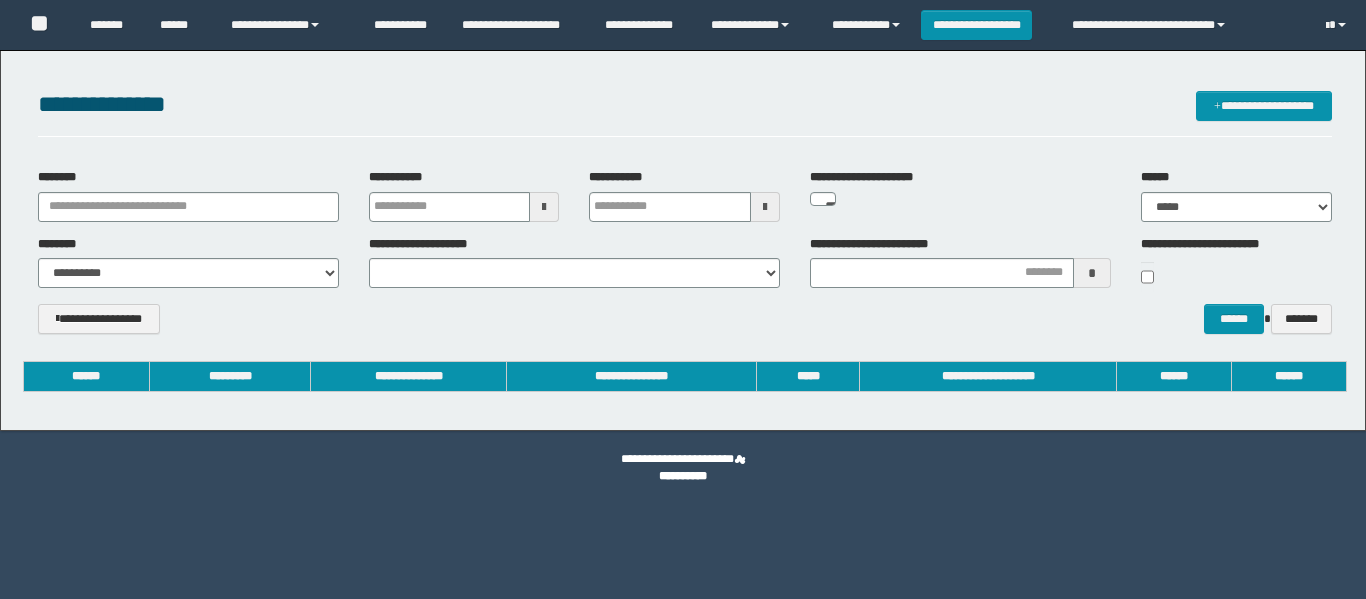 scroll, scrollTop: 0, scrollLeft: 0, axis: both 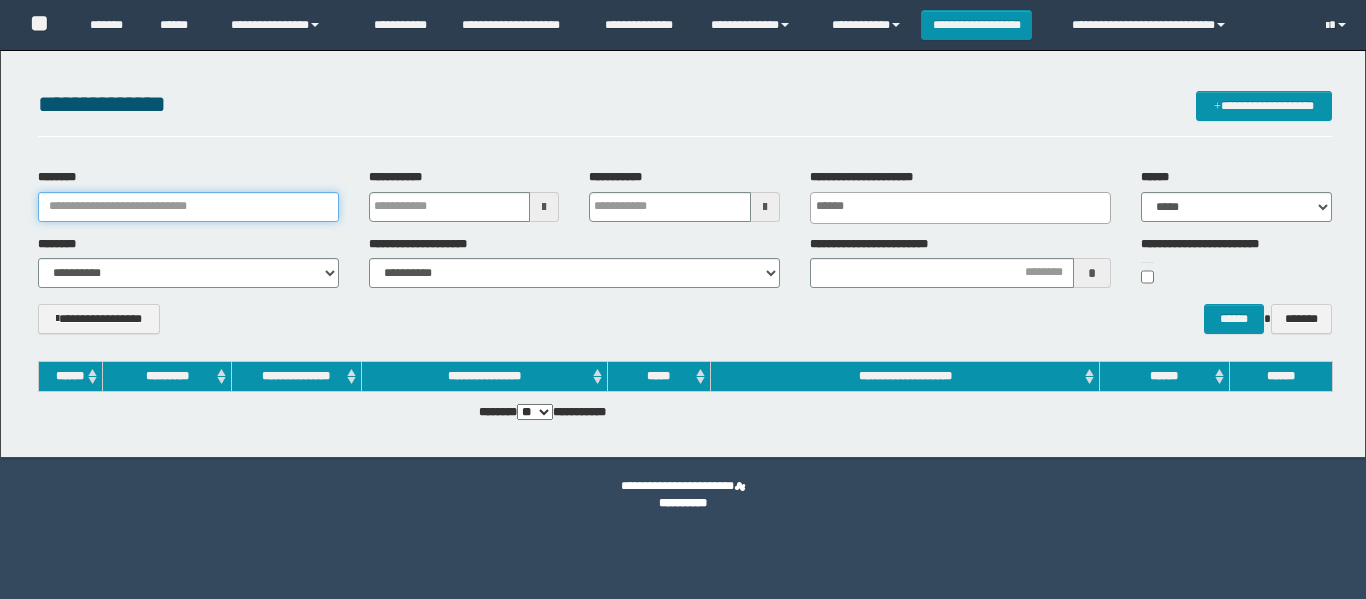 click on "********" at bounding box center [188, 207] 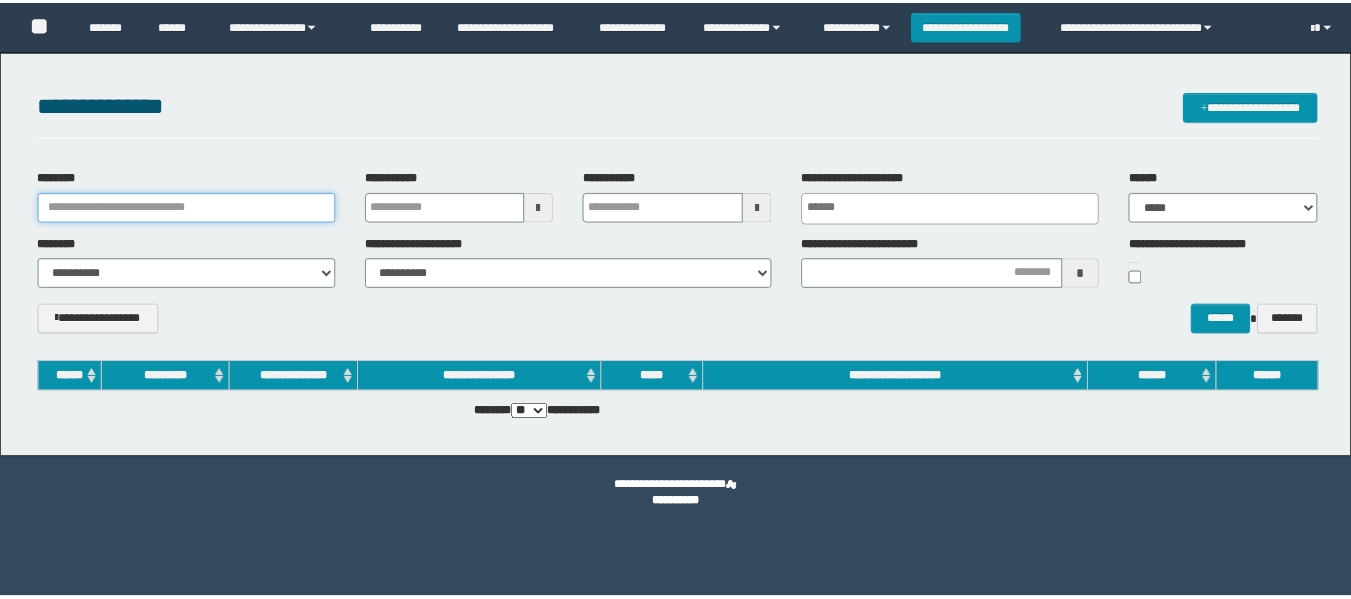 scroll, scrollTop: 0, scrollLeft: 0, axis: both 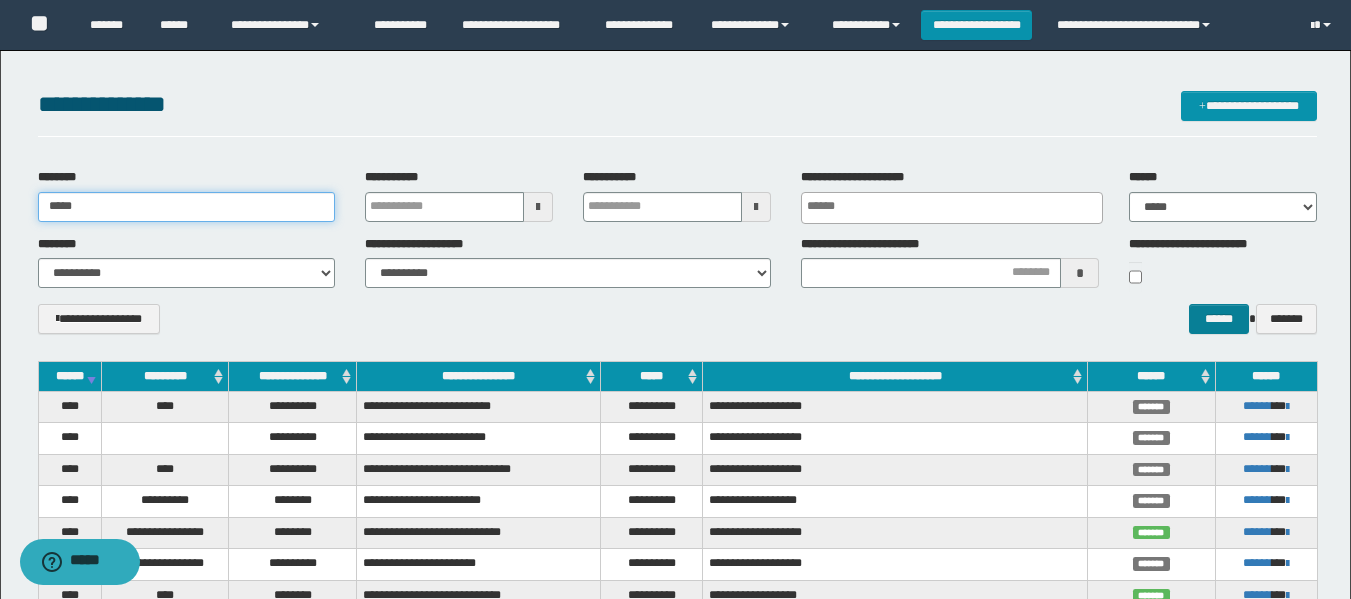 type on "*****" 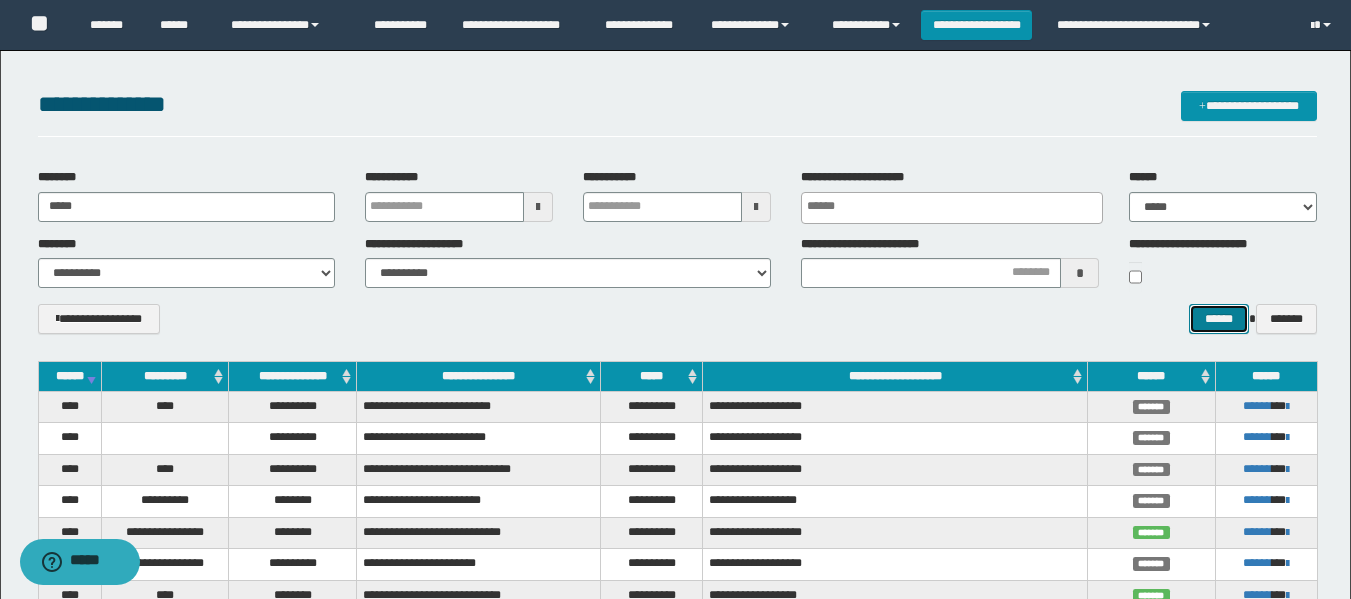 click on "******" at bounding box center (1218, 319) 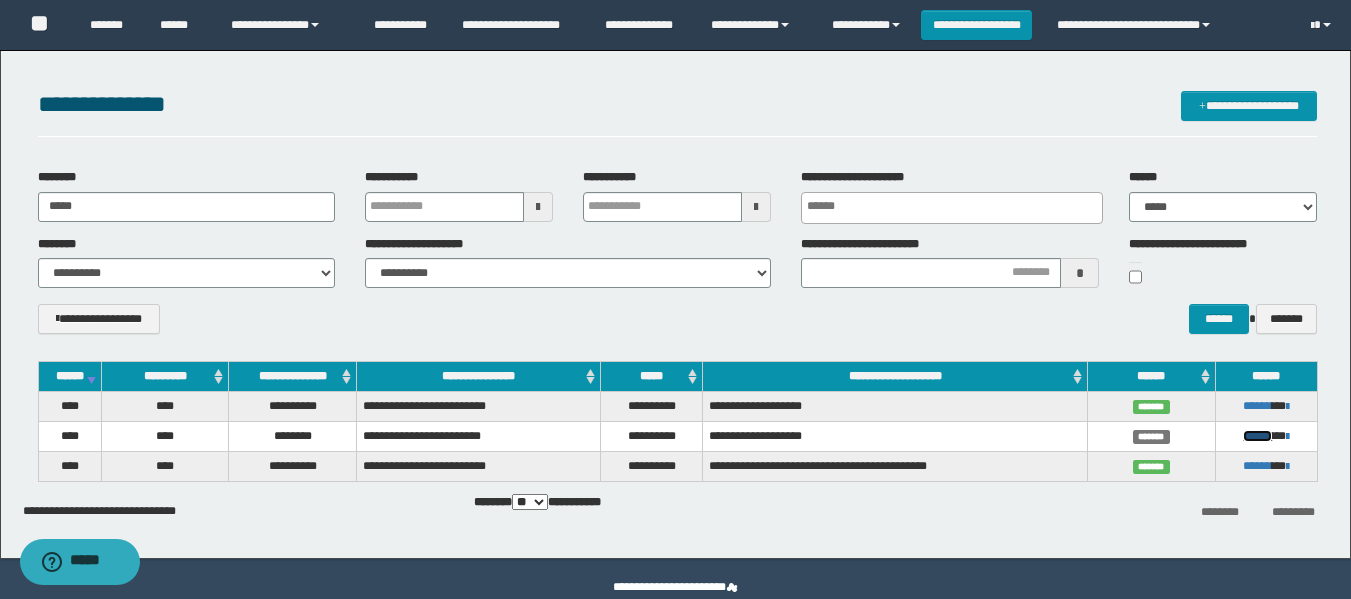 click on "******" at bounding box center (1257, 436) 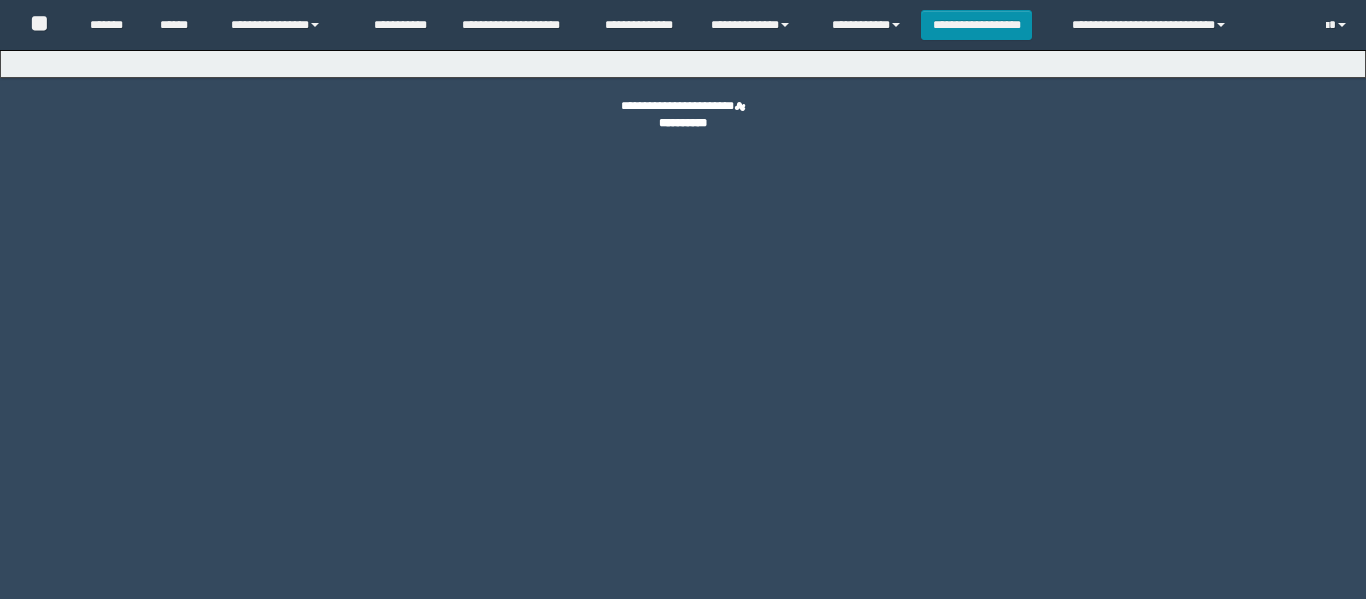 scroll, scrollTop: 0, scrollLeft: 0, axis: both 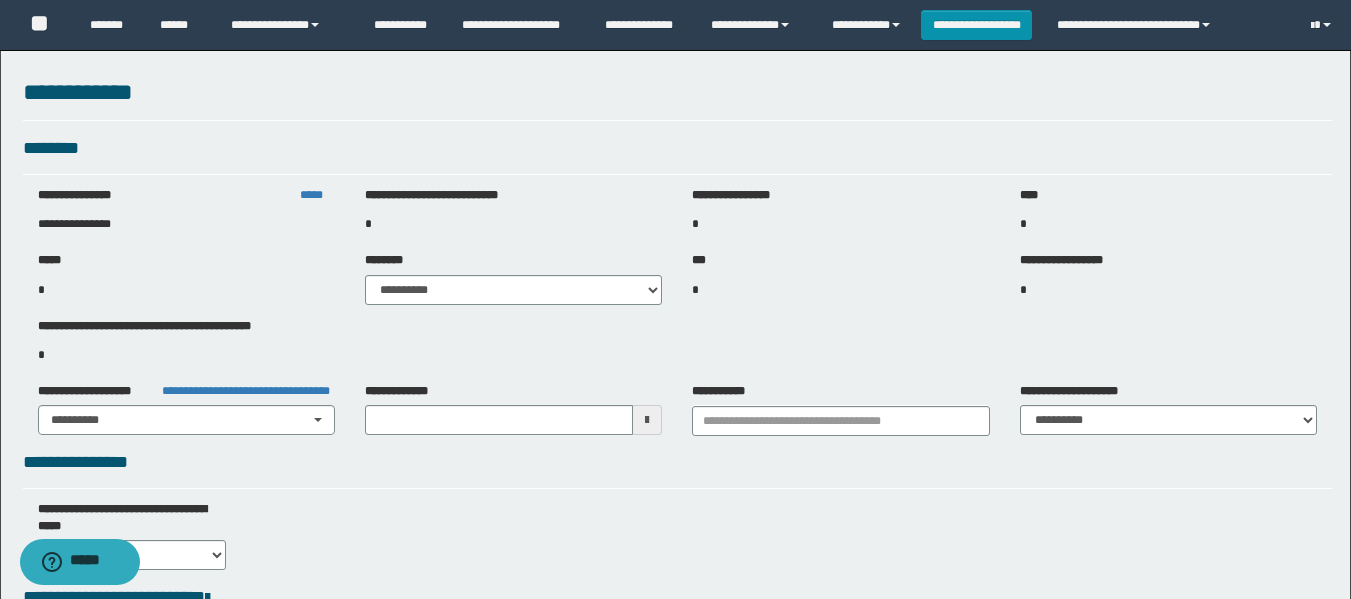 type on "**********" 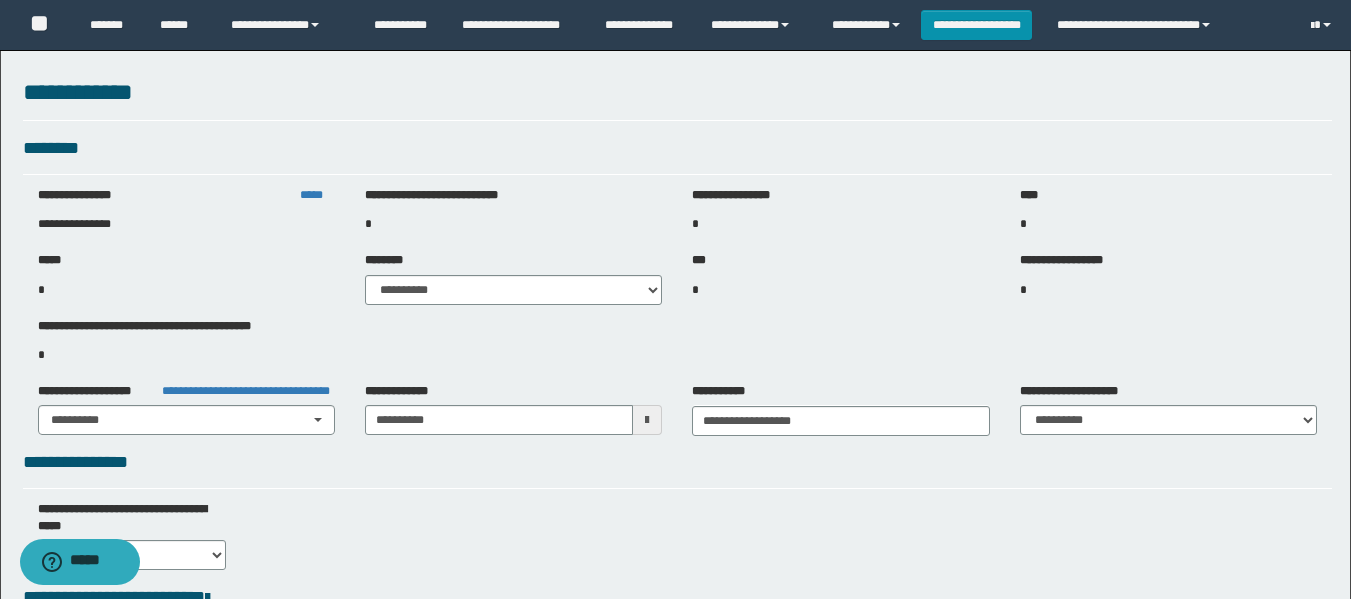 select on "****" 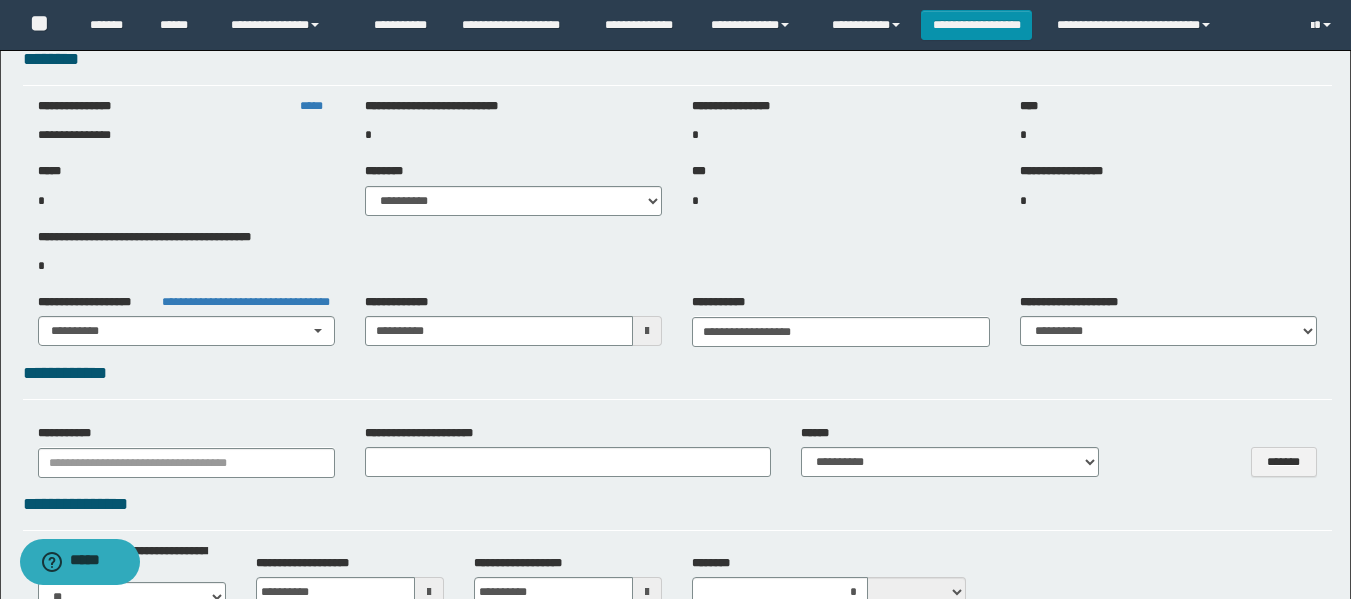 select on "***" 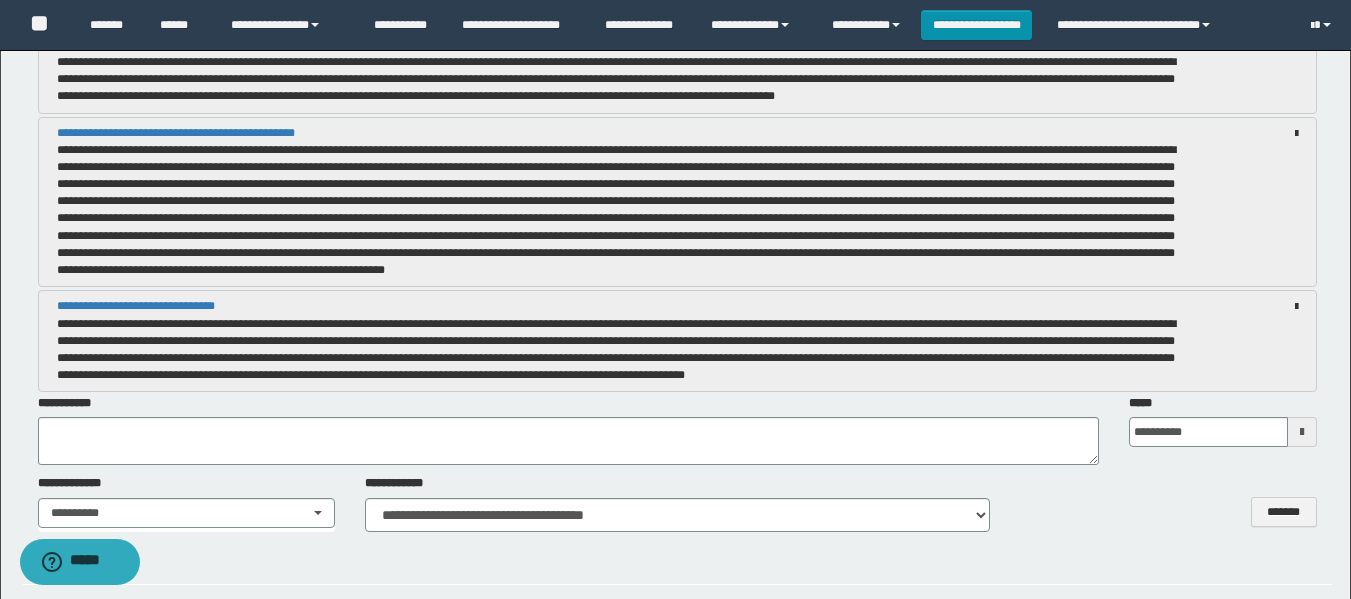 scroll, scrollTop: 3900, scrollLeft: 0, axis: vertical 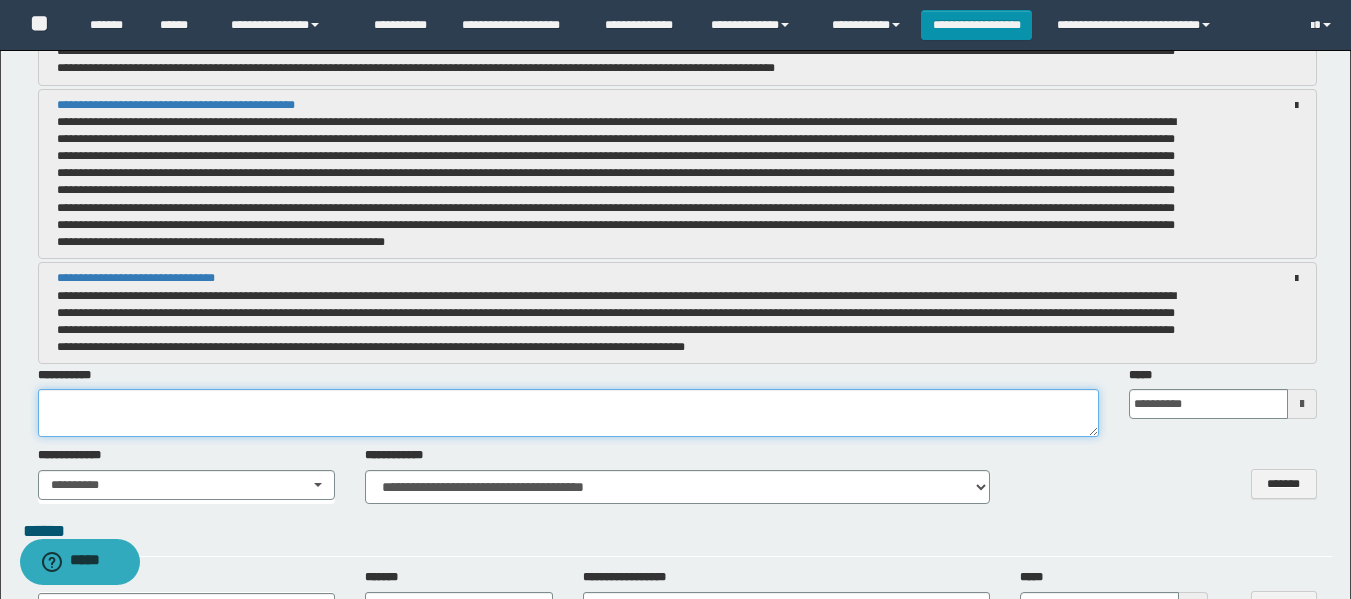 click at bounding box center [568, 413] 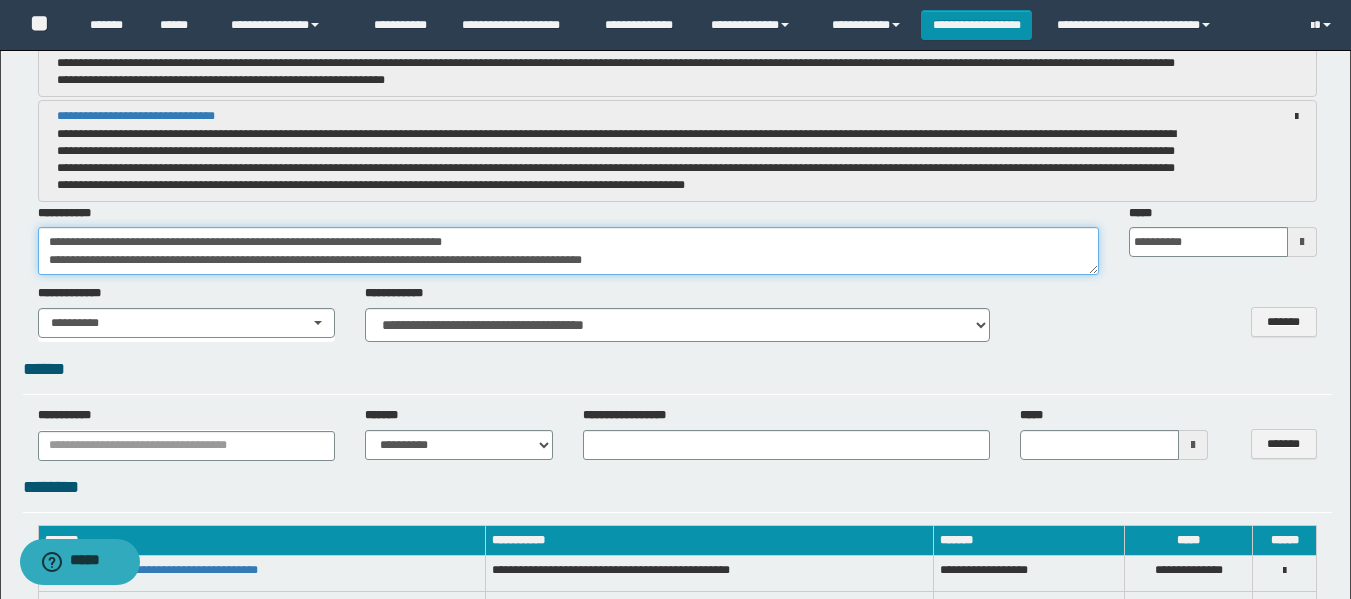 scroll, scrollTop: 4100, scrollLeft: 0, axis: vertical 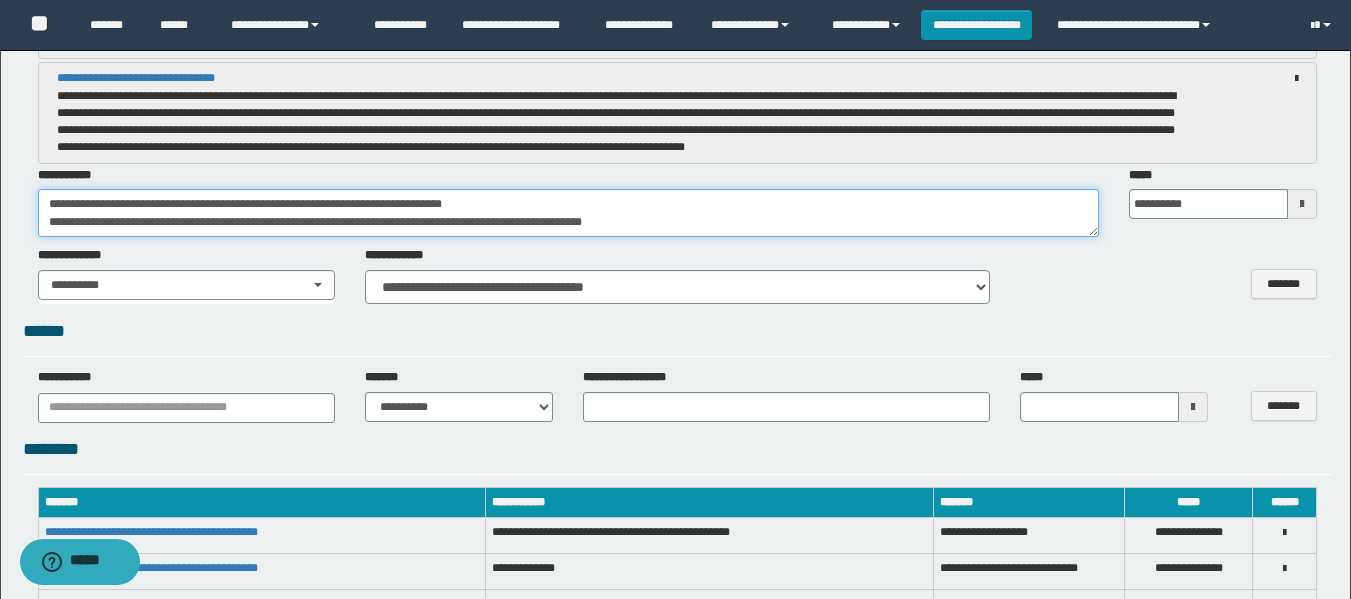 click on "**********" at bounding box center (568, 213) 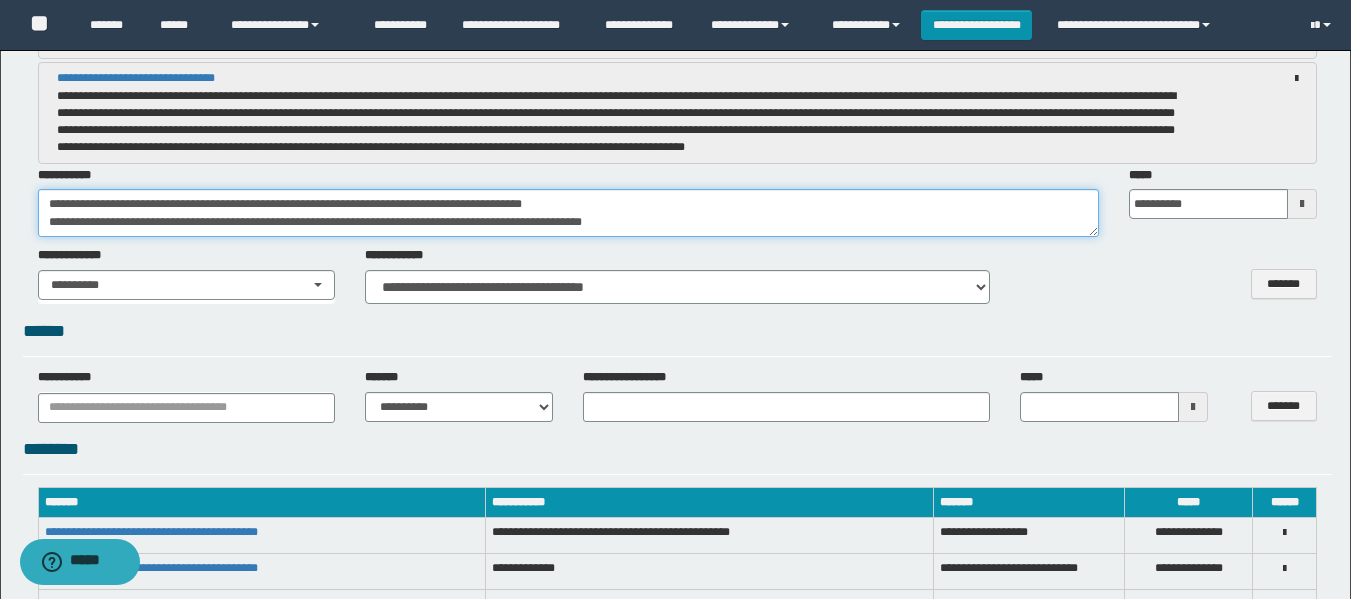 click on "**********" at bounding box center [568, 213] 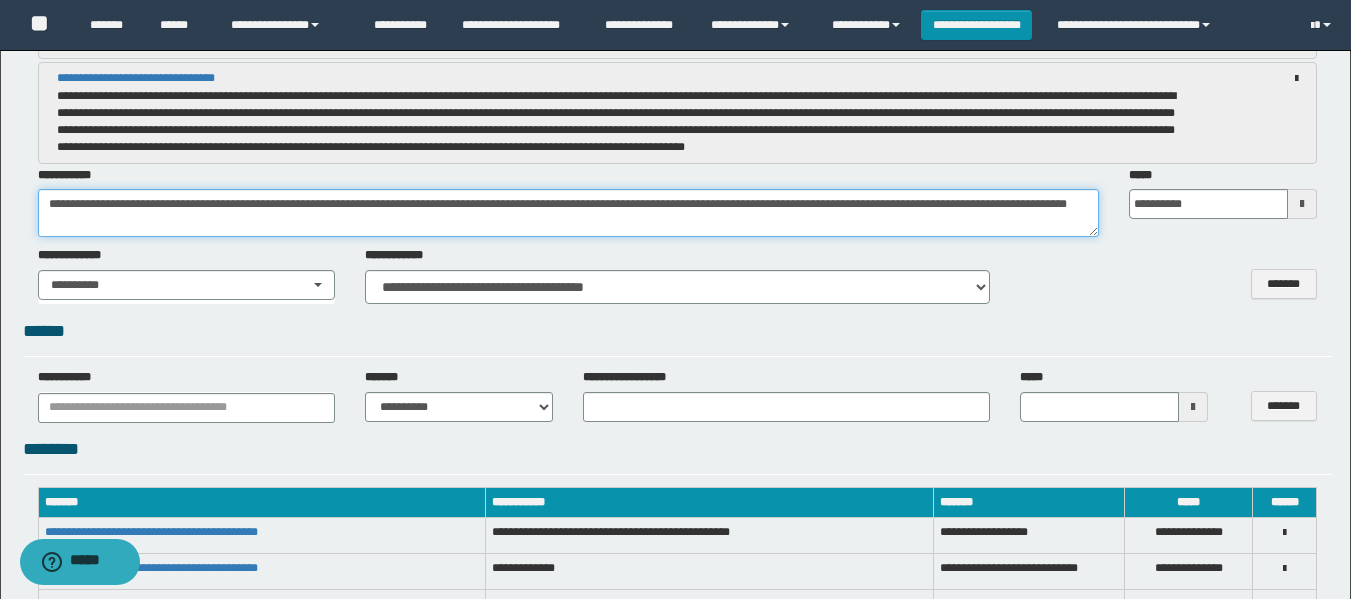 click on "**********" at bounding box center (568, 213) 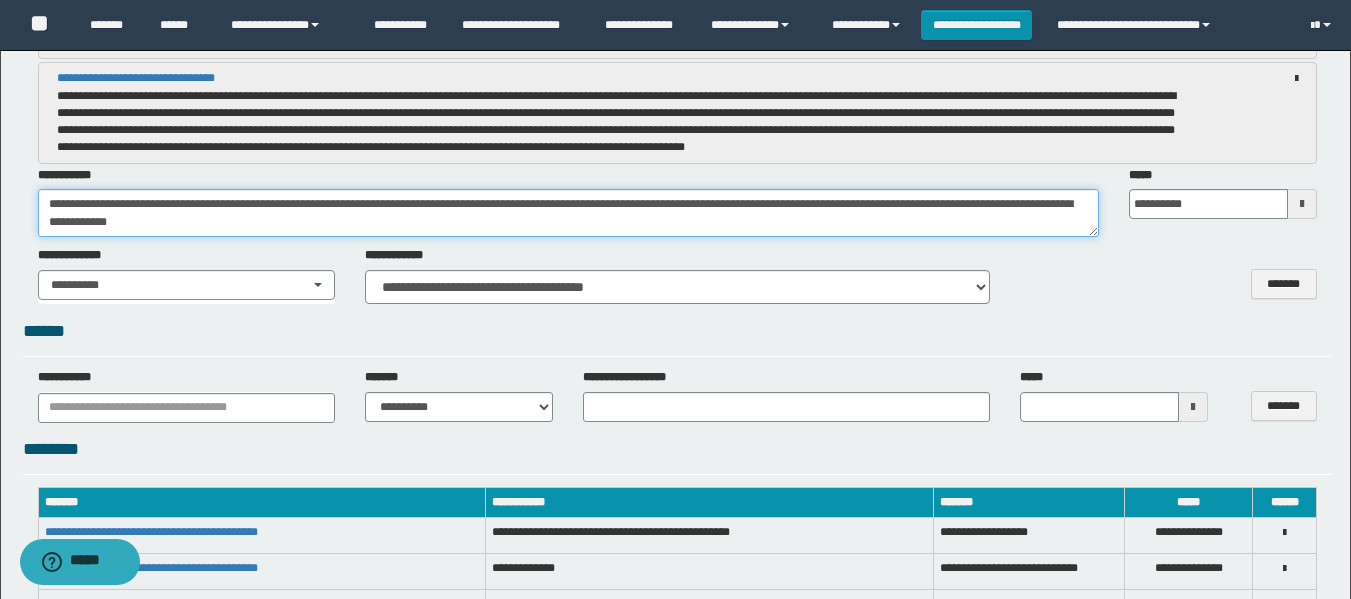 click on "**********" at bounding box center (568, 213) 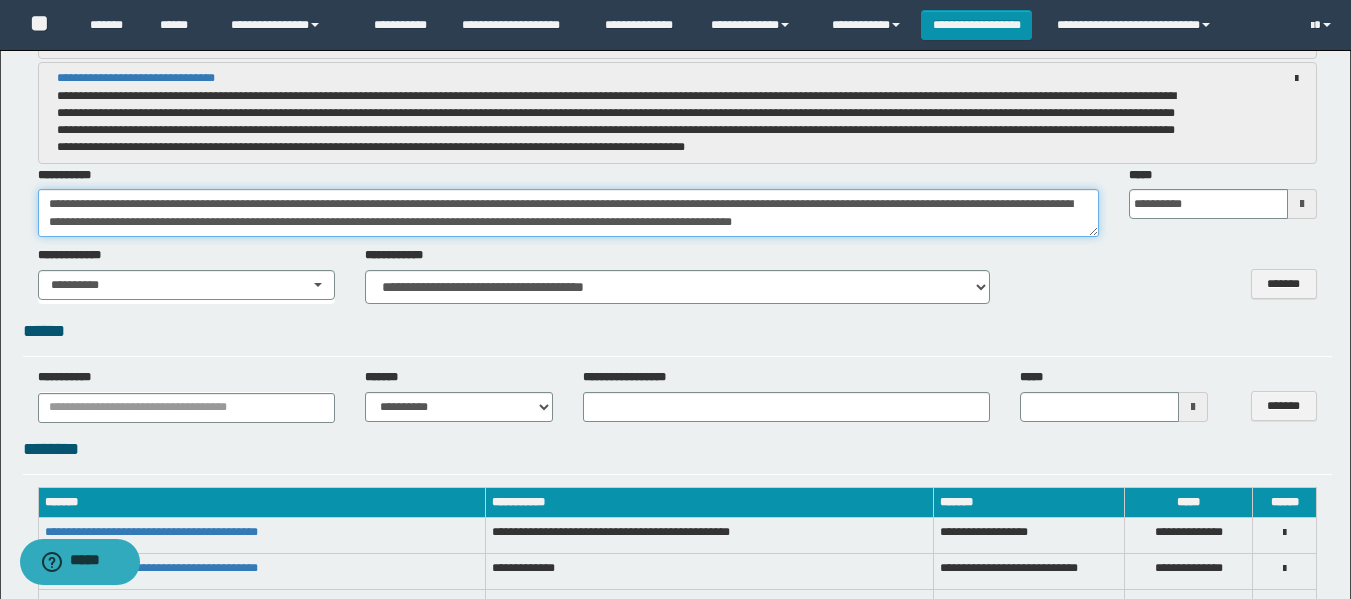 scroll, scrollTop: 84, scrollLeft: 0, axis: vertical 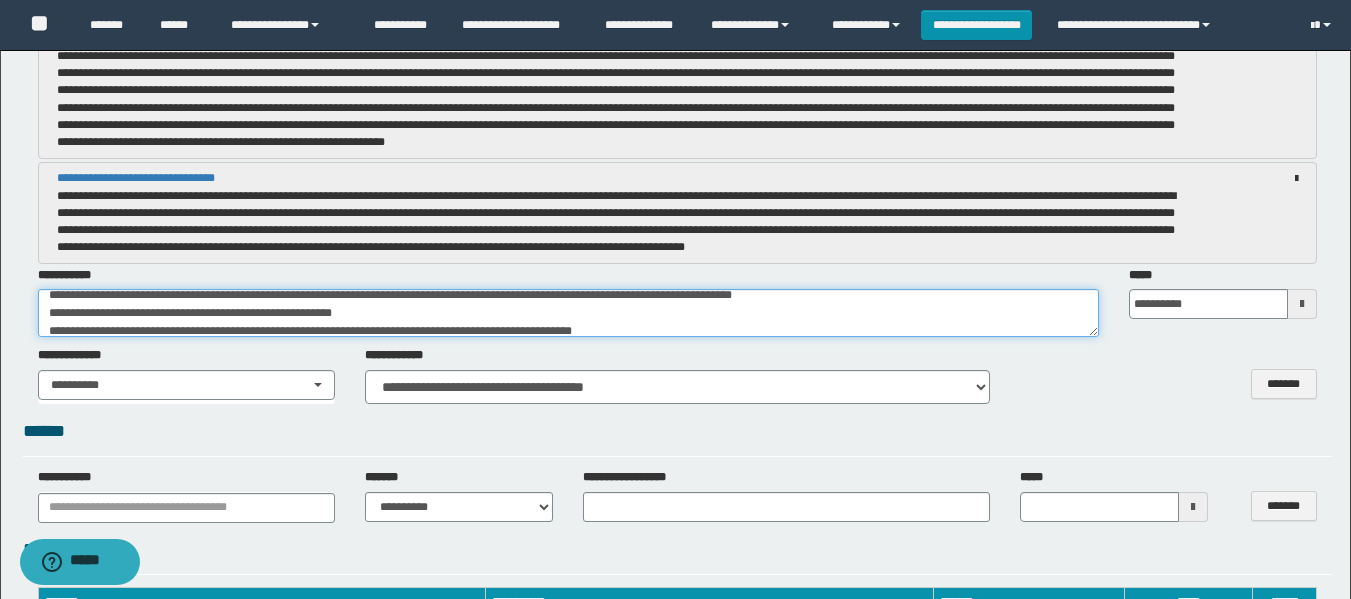 click on "**********" at bounding box center [568, 313] 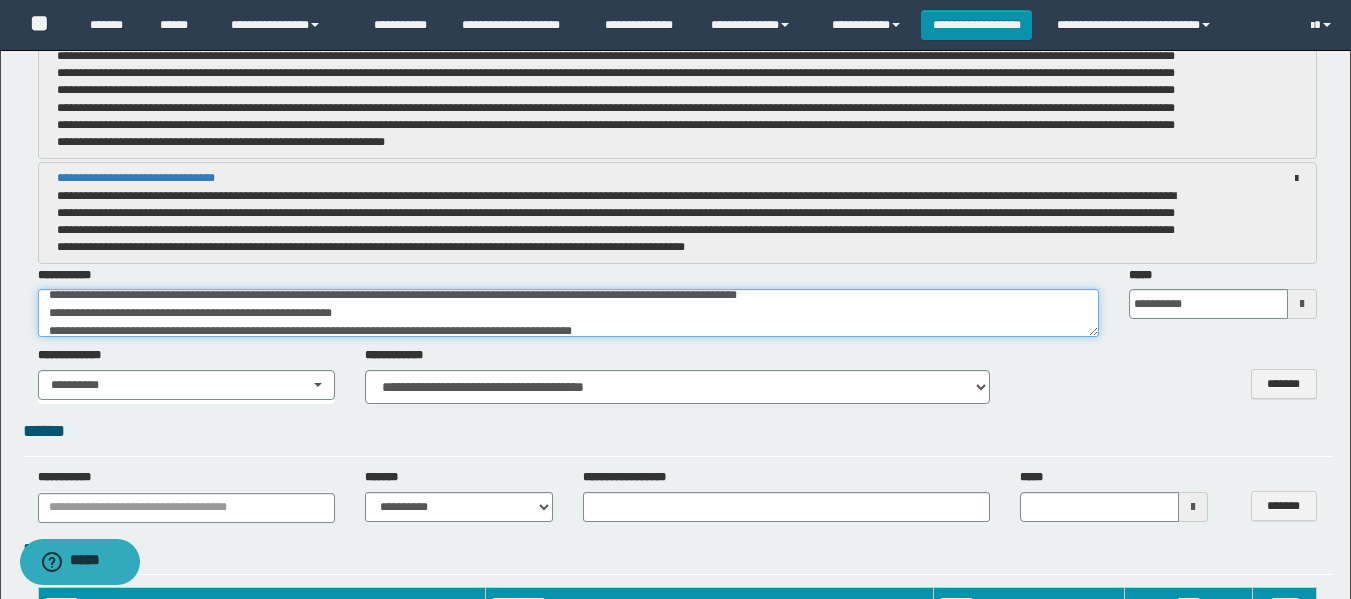scroll, scrollTop: 25, scrollLeft: 0, axis: vertical 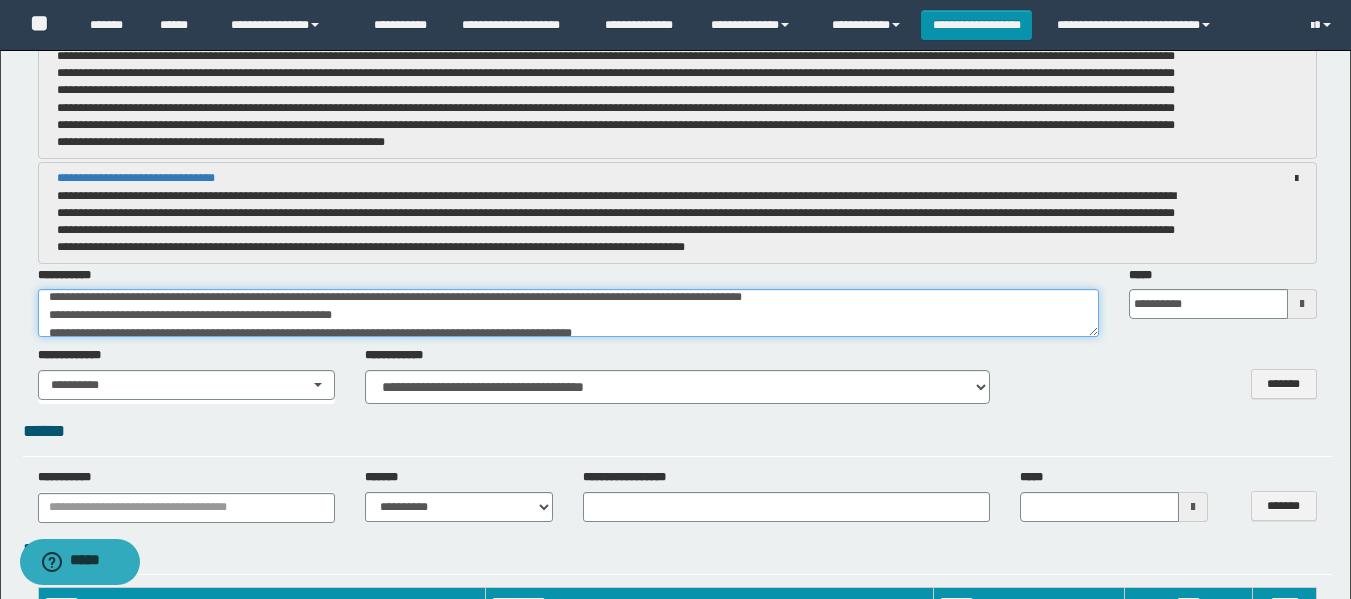 click on "**********" at bounding box center [568, 313] 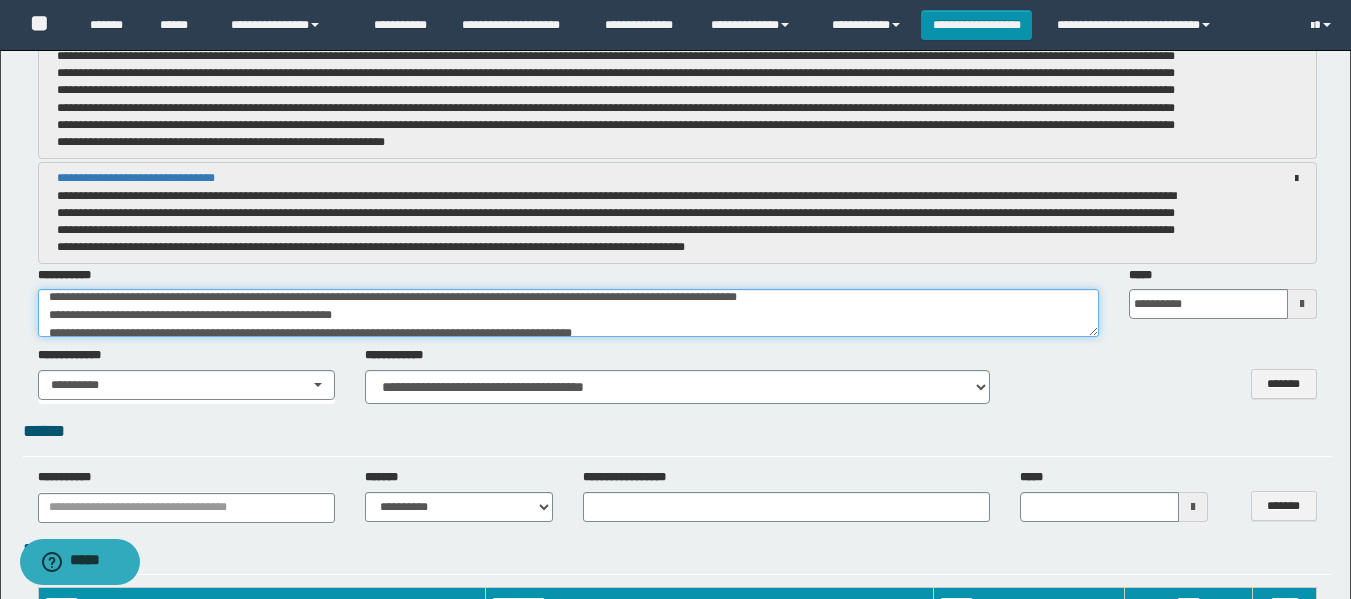 click on "**********" at bounding box center [568, 313] 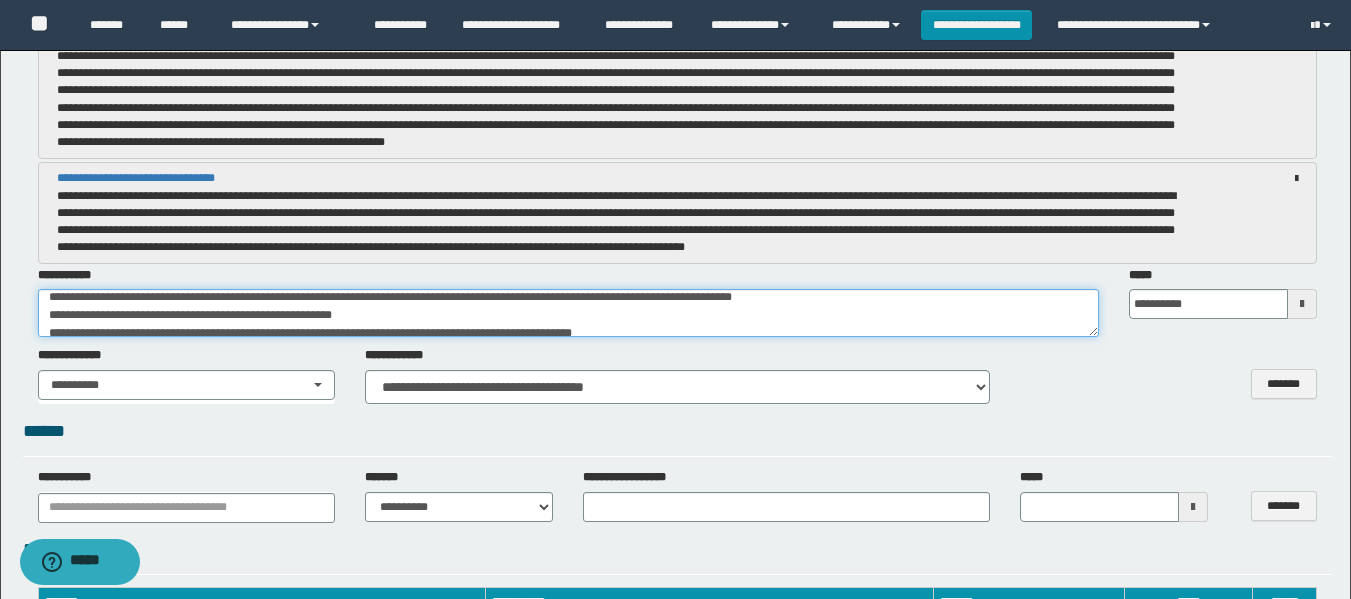 click on "**********" at bounding box center (568, 313) 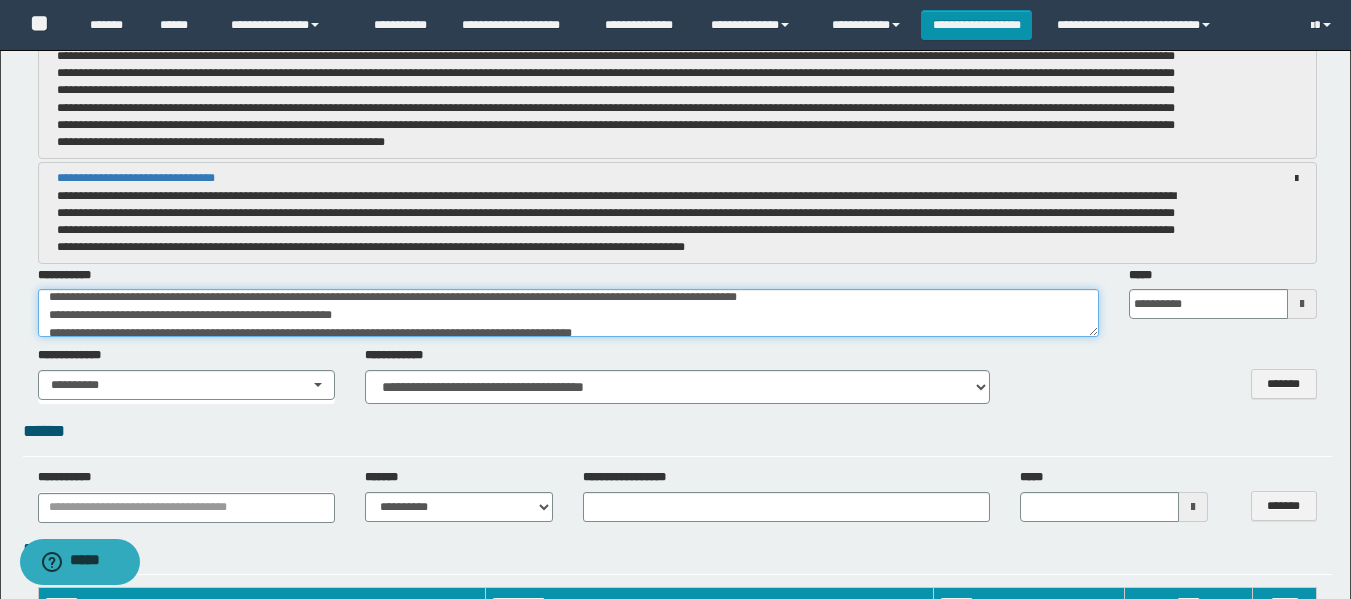 click on "**********" at bounding box center (568, 313) 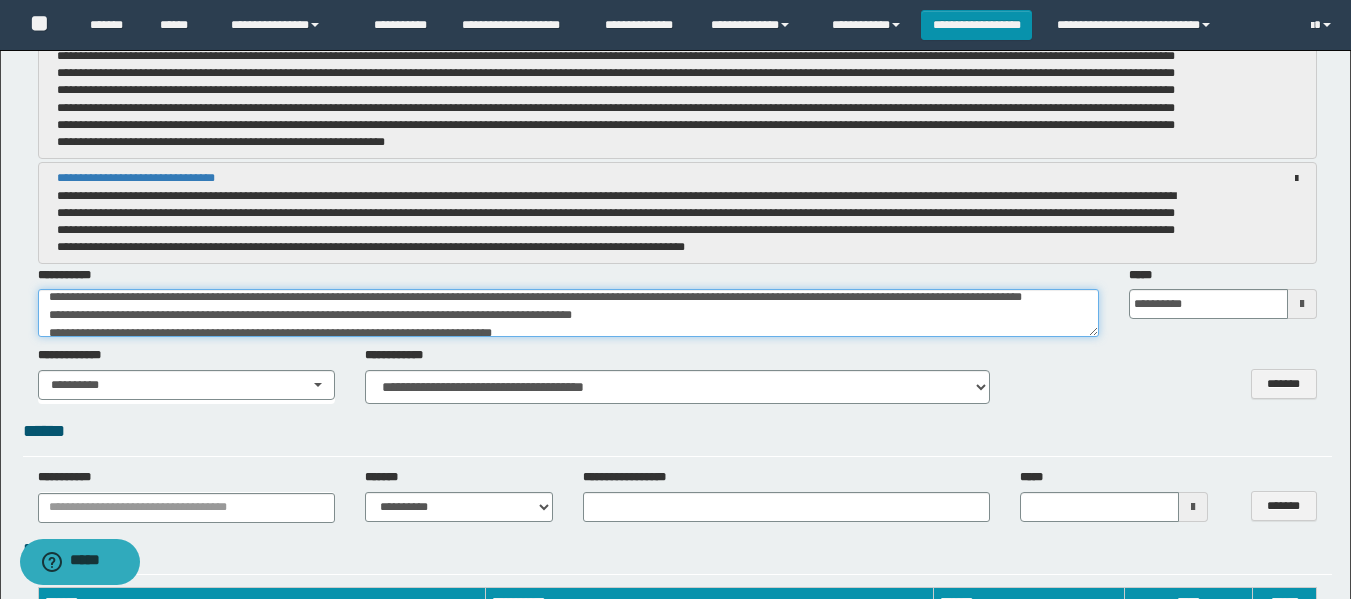 scroll, scrollTop: 7, scrollLeft: 0, axis: vertical 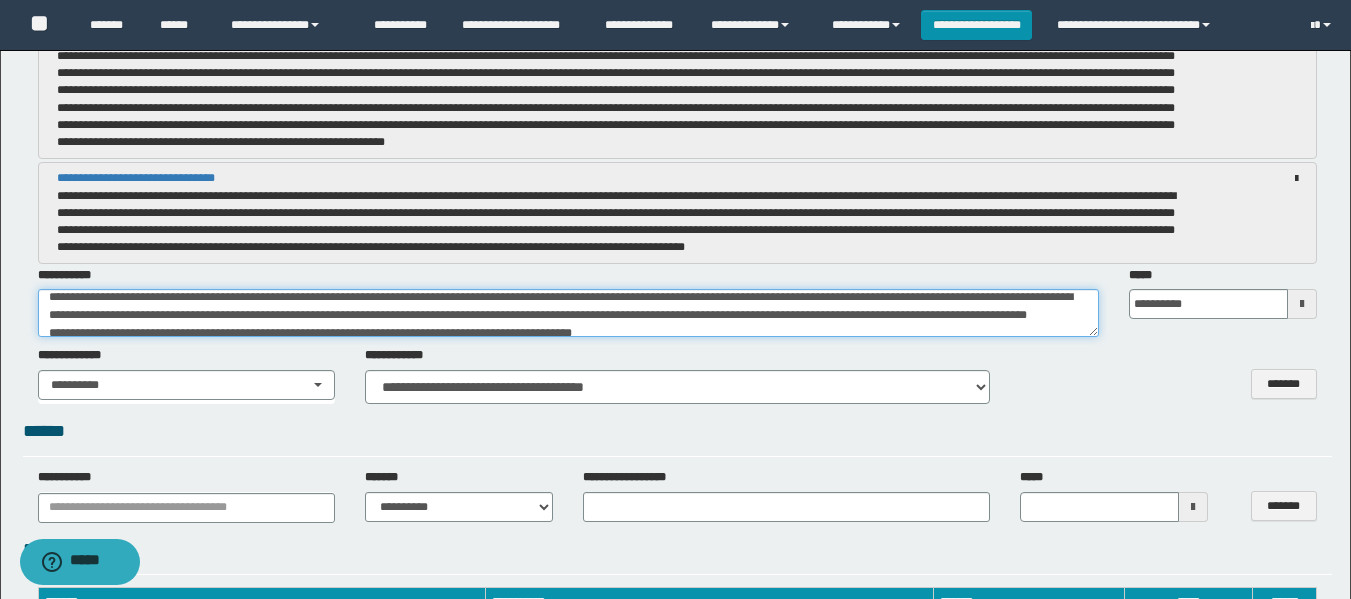 click on "**********" at bounding box center [568, 313] 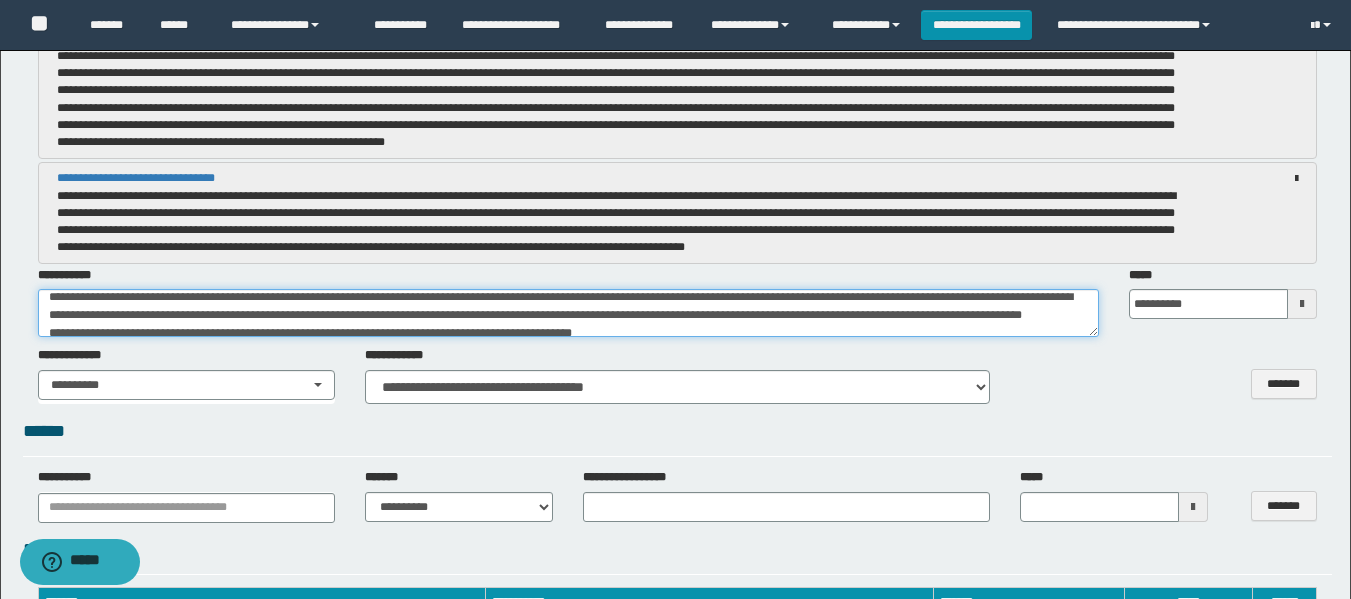 scroll, scrollTop: 12, scrollLeft: 0, axis: vertical 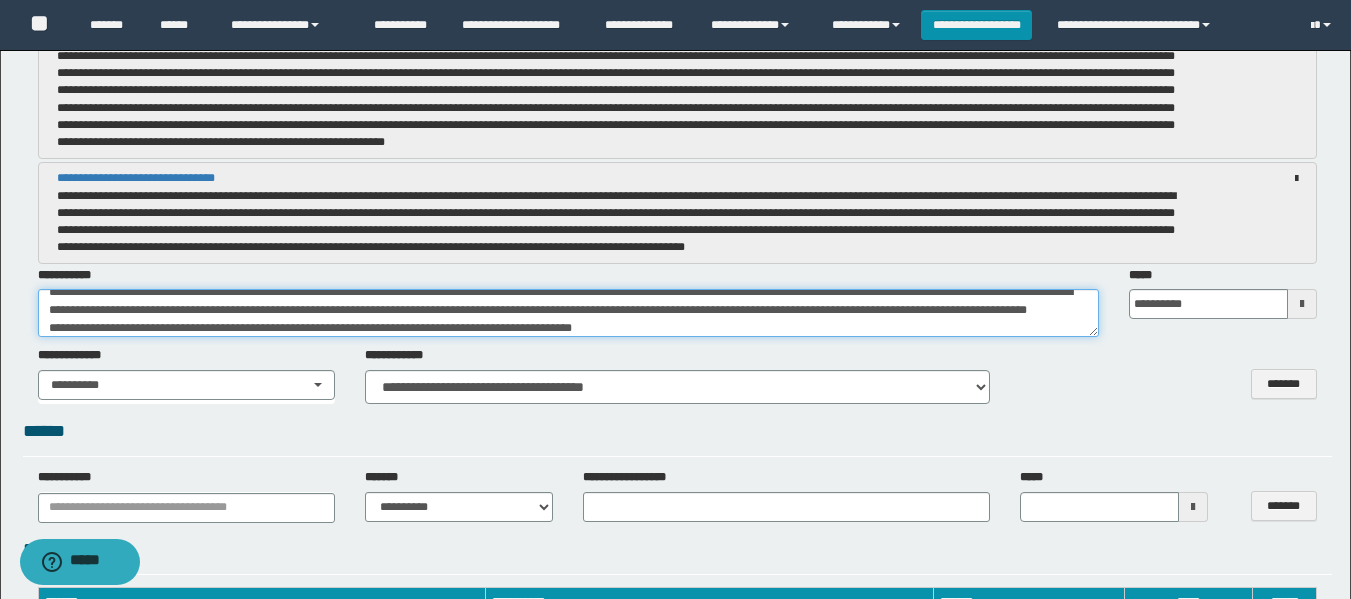 click on "**********" at bounding box center (568, 313) 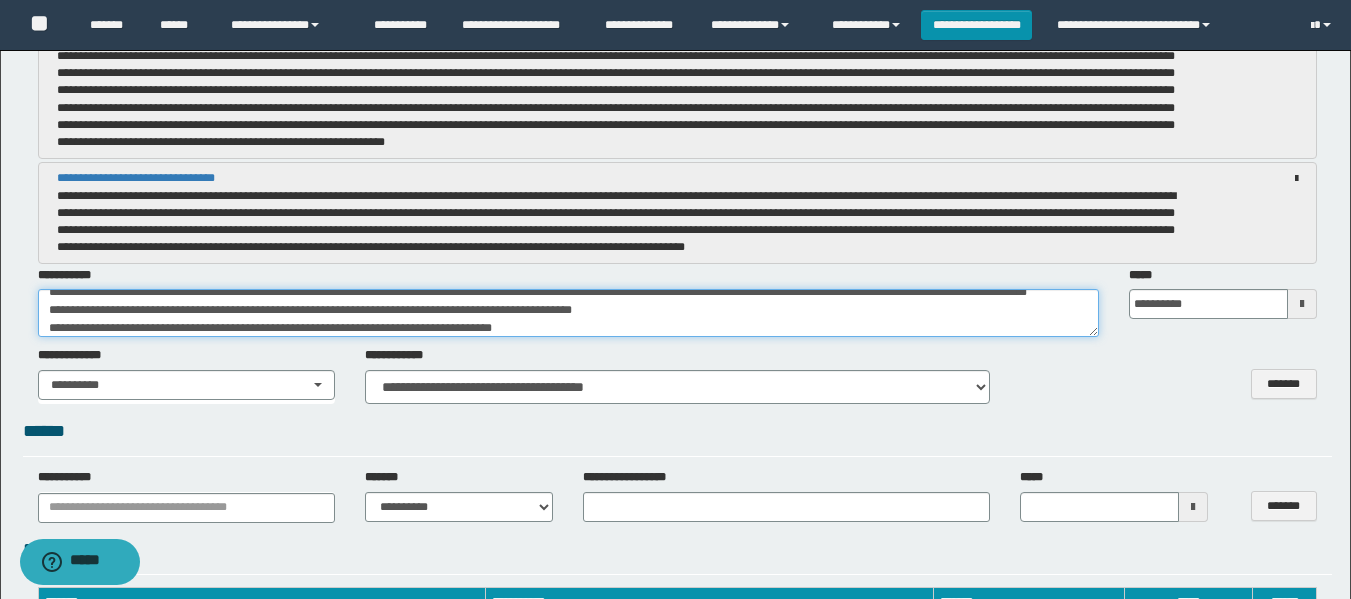 click on "**********" at bounding box center (568, 313) 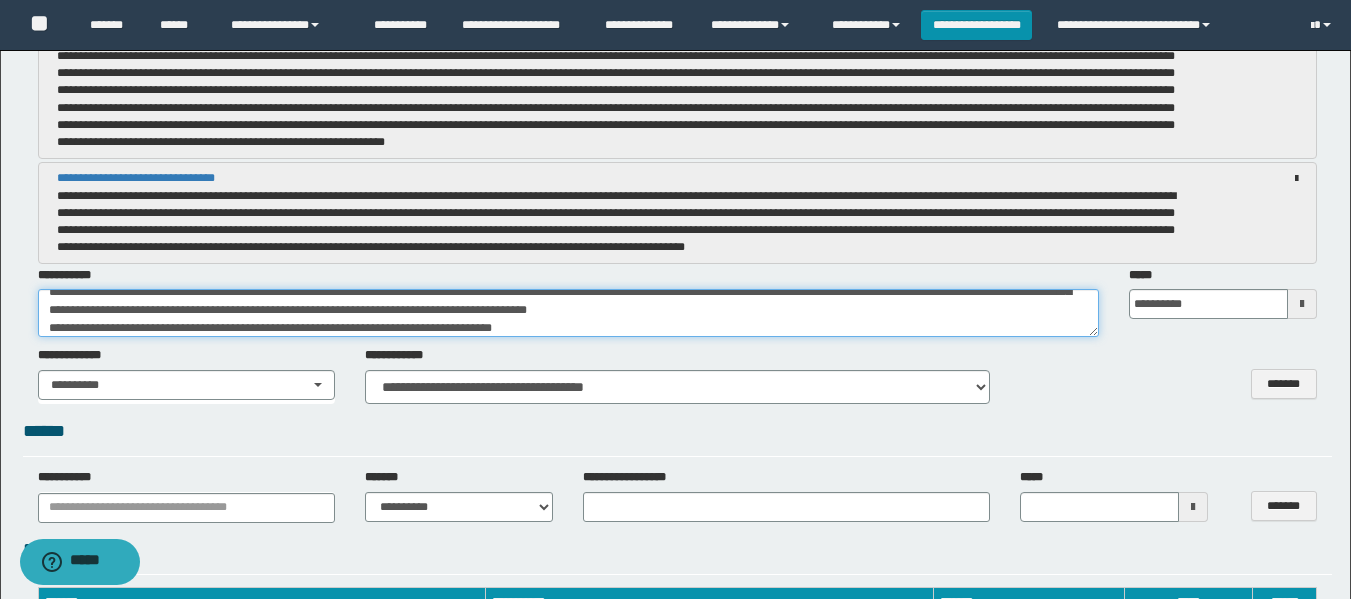 scroll, scrollTop: 12, scrollLeft: 0, axis: vertical 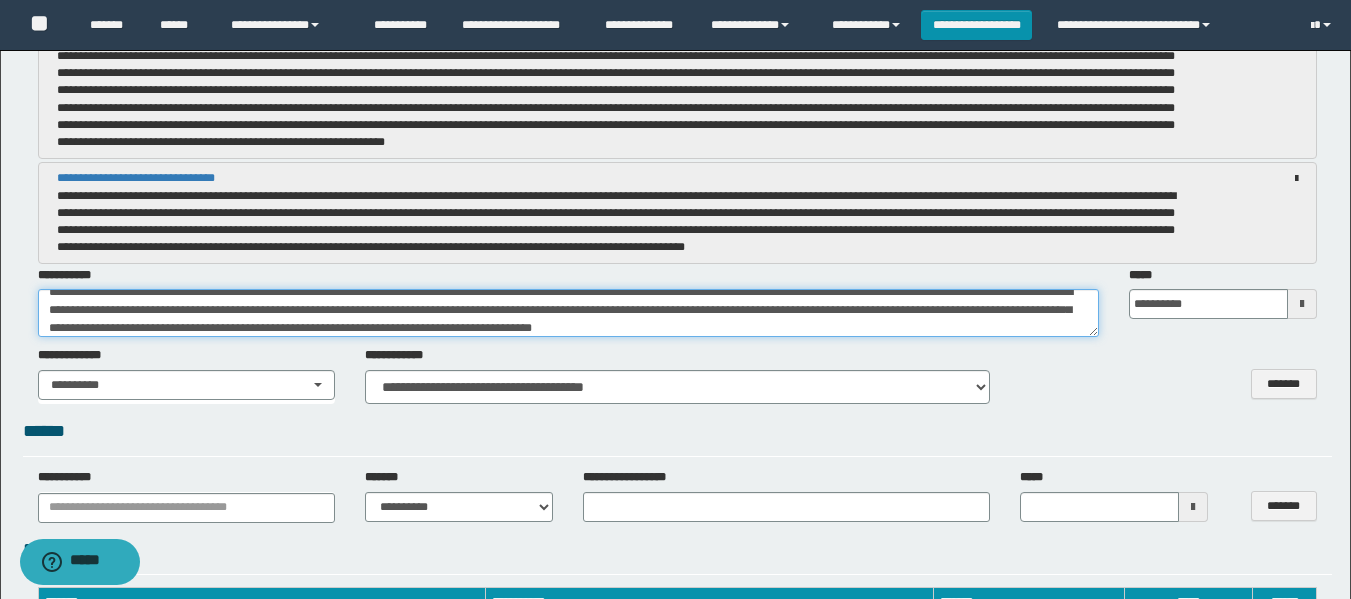 click on "**********" at bounding box center (568, 313) 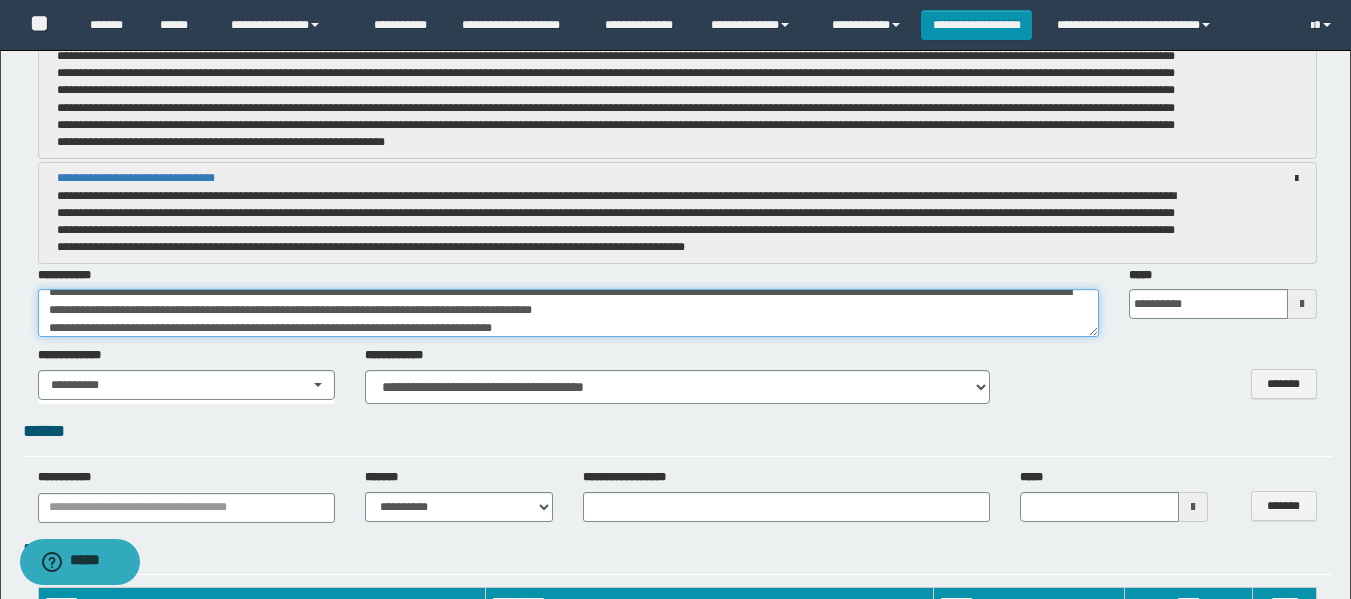 click on "**********" at bounding box center (568, 313) 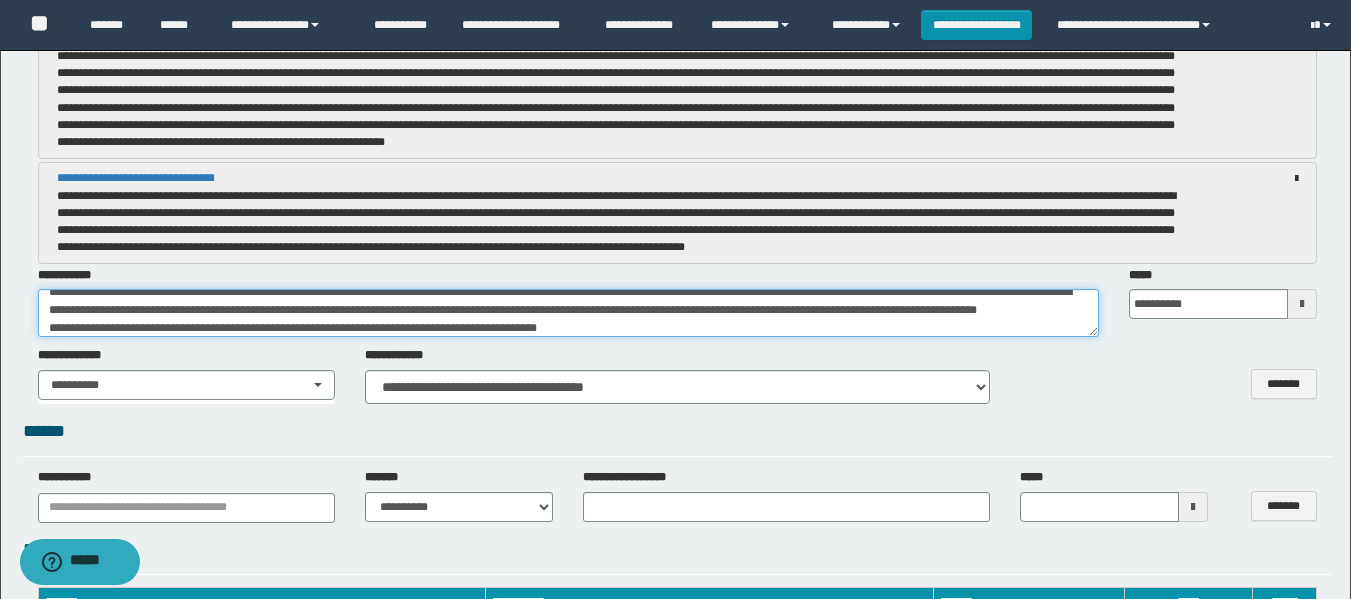 scroll, scrollTop: 12, scrollLeft: 0, axis: vertical 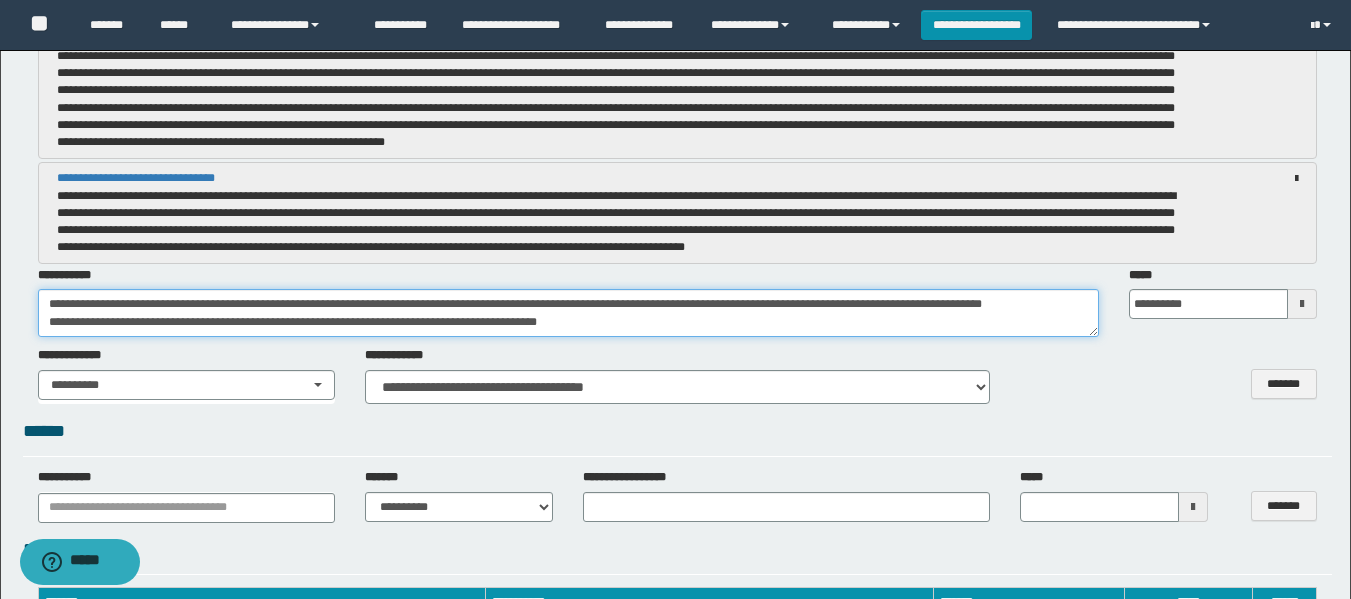 click on "**********" at bounding box center (568, 313) 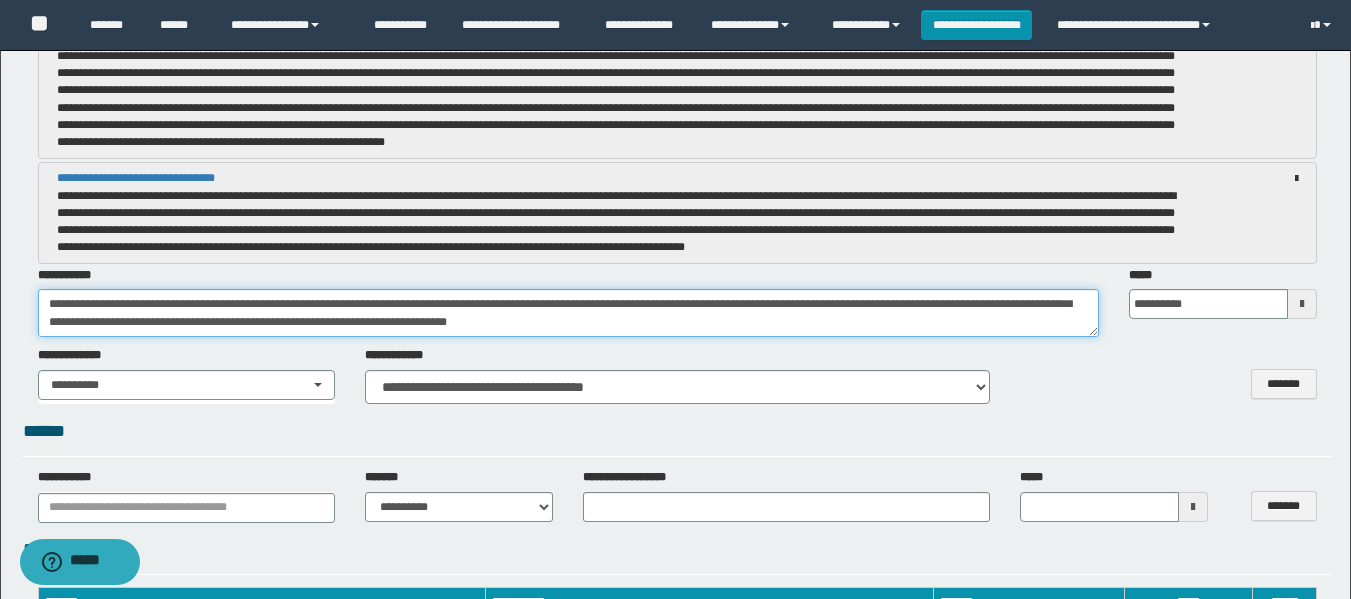scroll, scrollTop: 34, scrollLeft: 0, axis: vertical 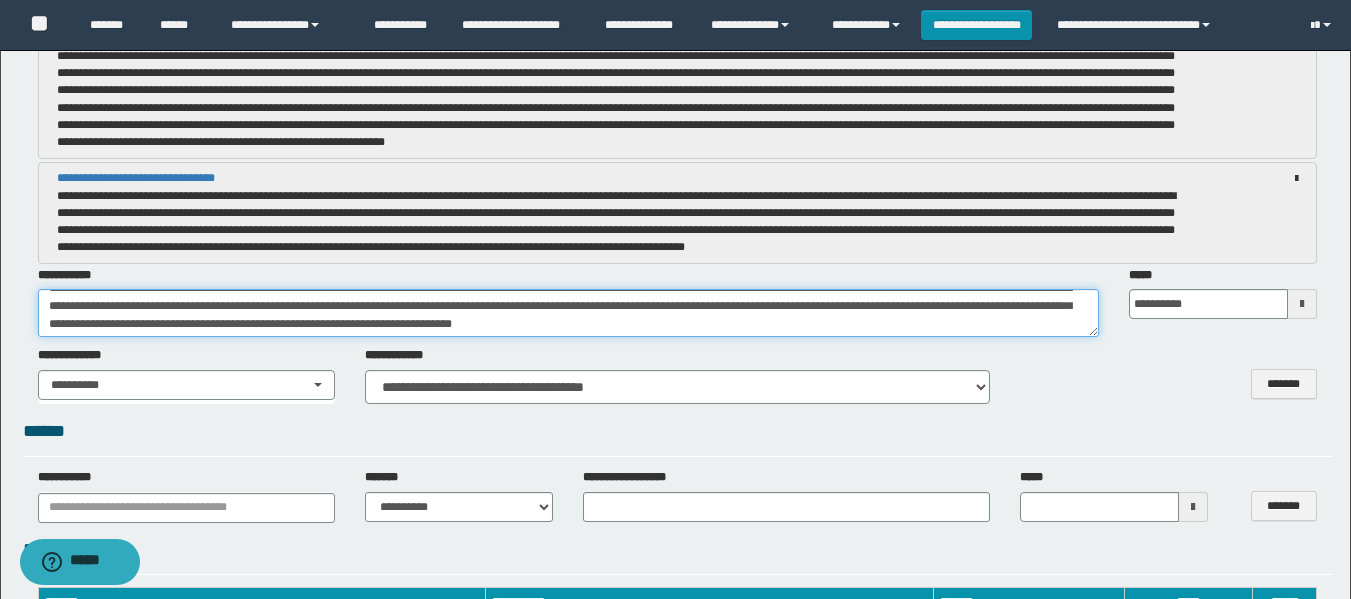 click on "**********" at bounding box center [568, 313] 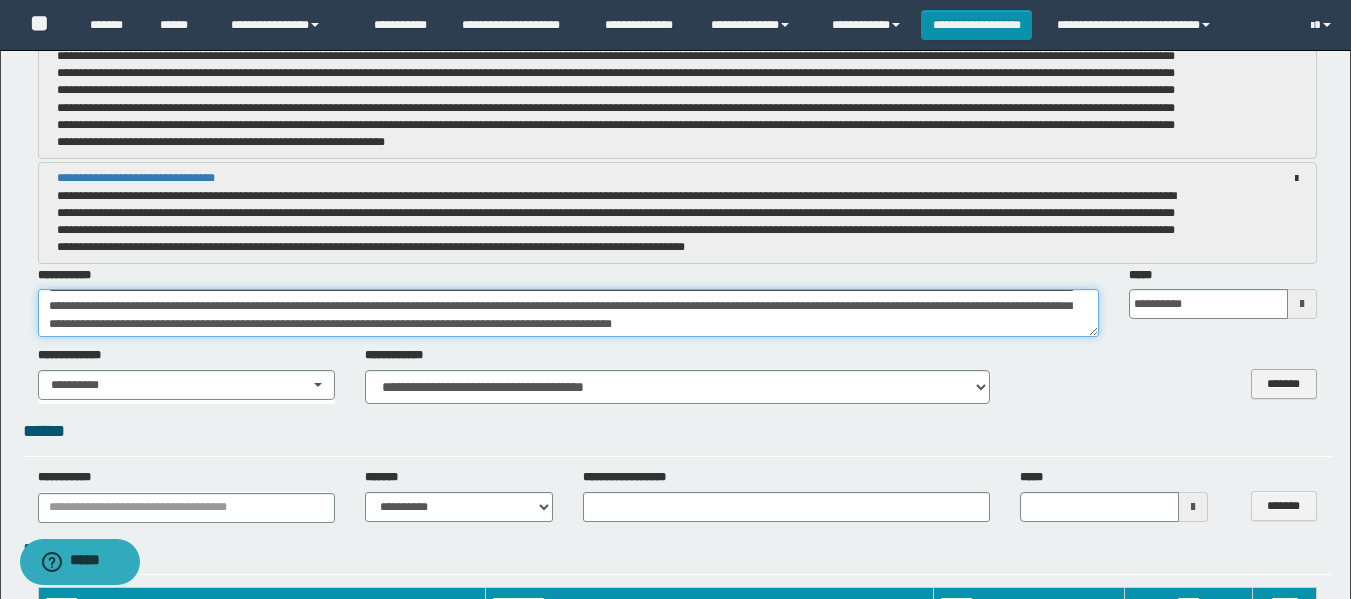type on "**********" 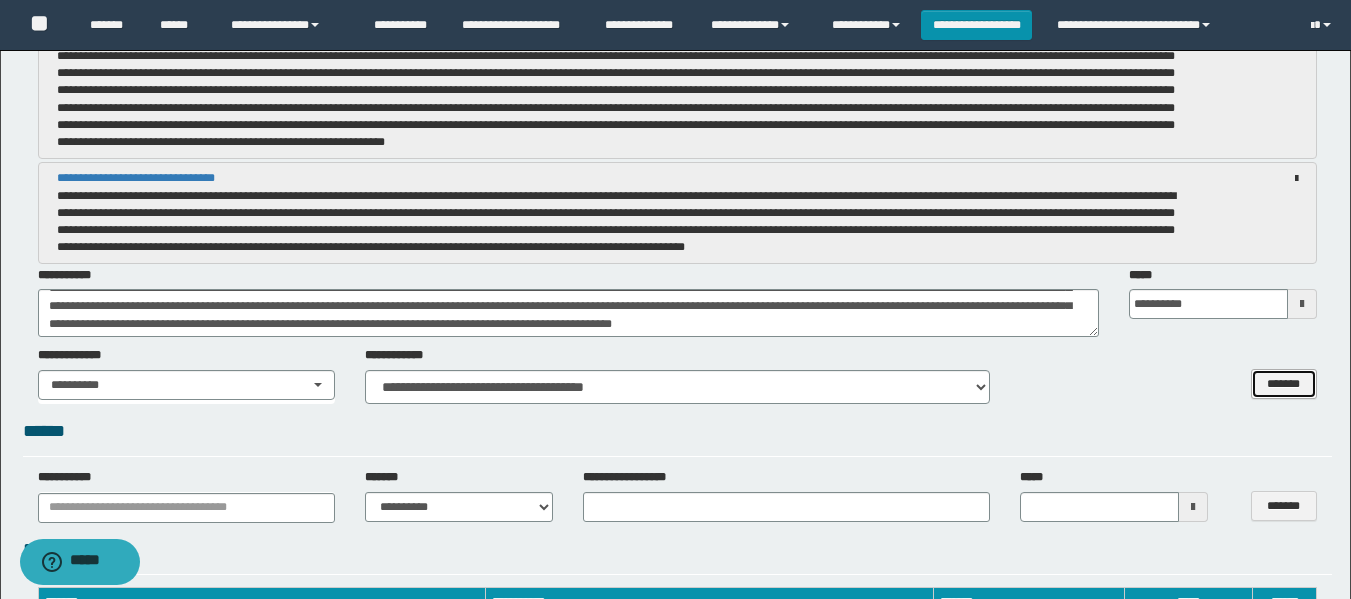 click on "*******" at bounding box center [1284, 384] 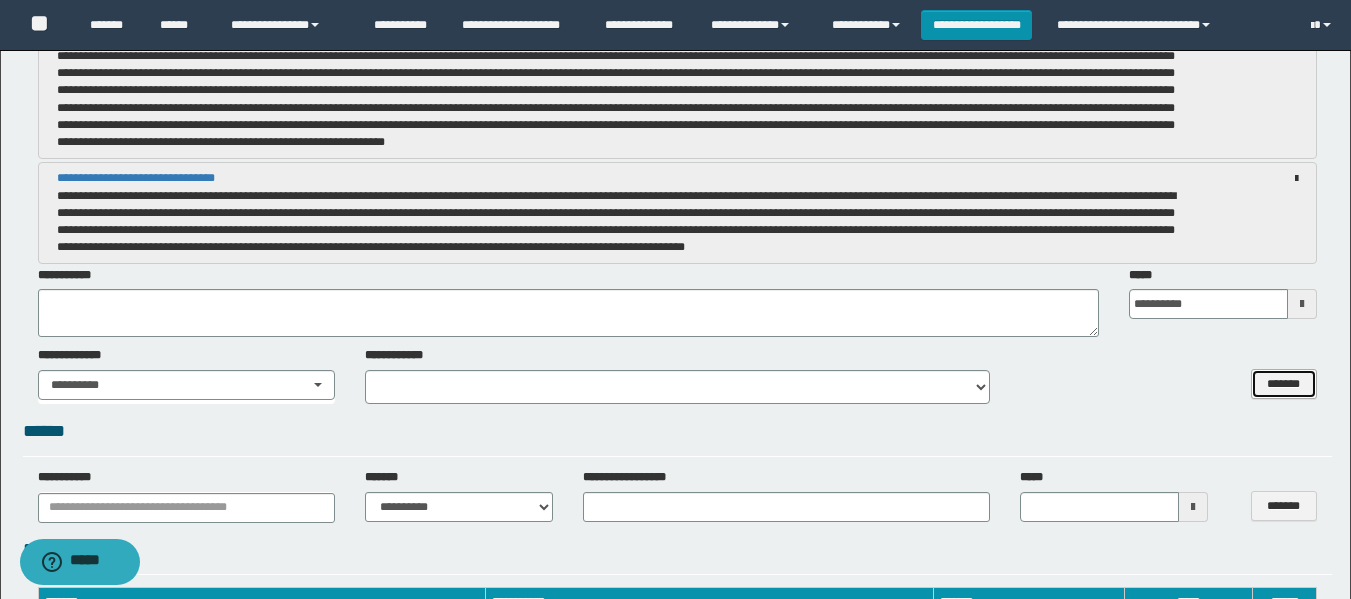 scroll, scrollTop: 0, scrollLeft: 0, axis: both 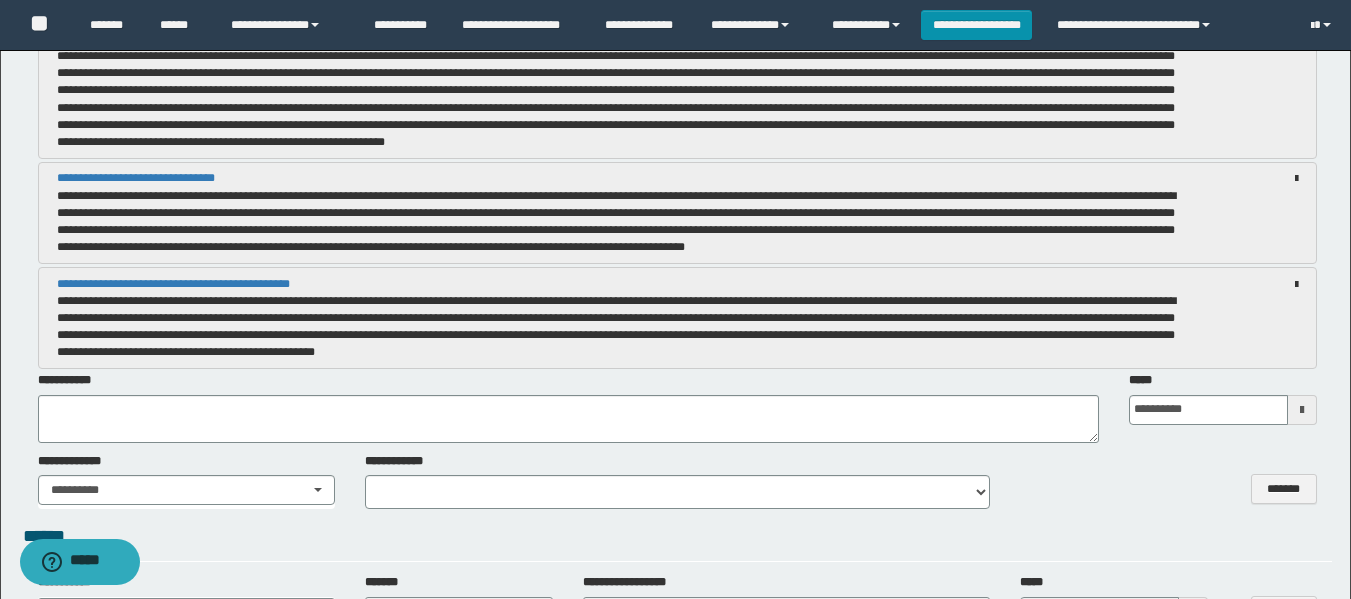 click on "**********" at bounding box center (624, 327) 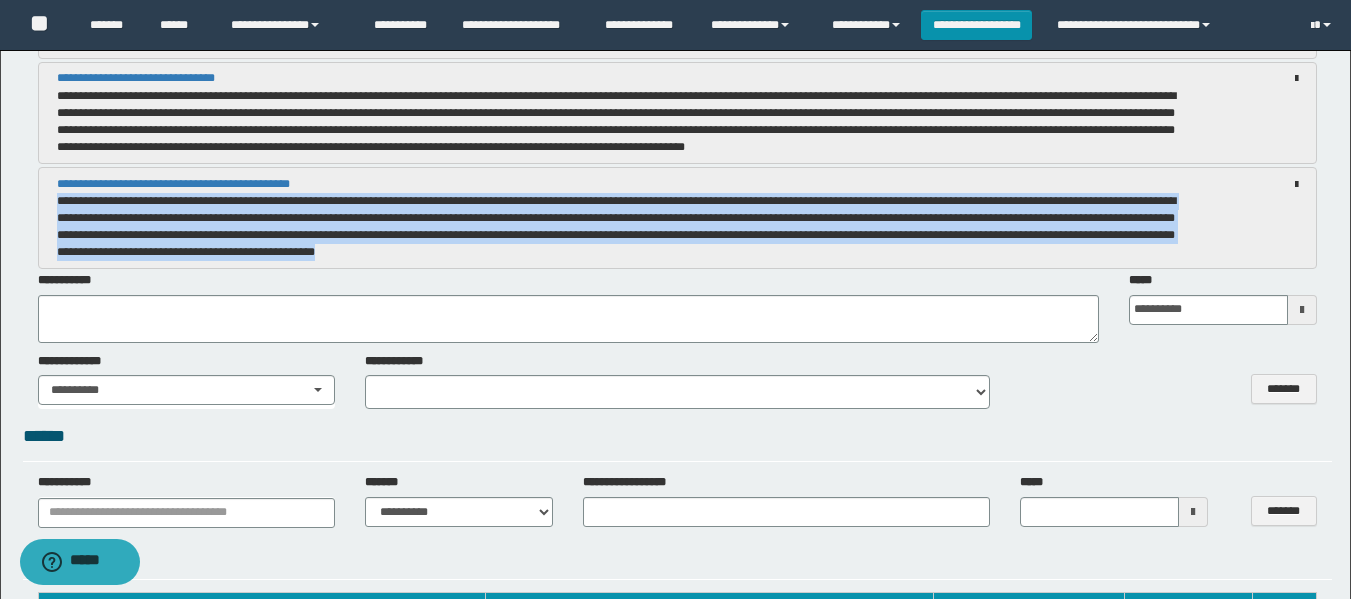 drag, startPoint x: 58, startPoint y: 201, endPoint x: 693, endPoint y: 252, distance: 637.04474 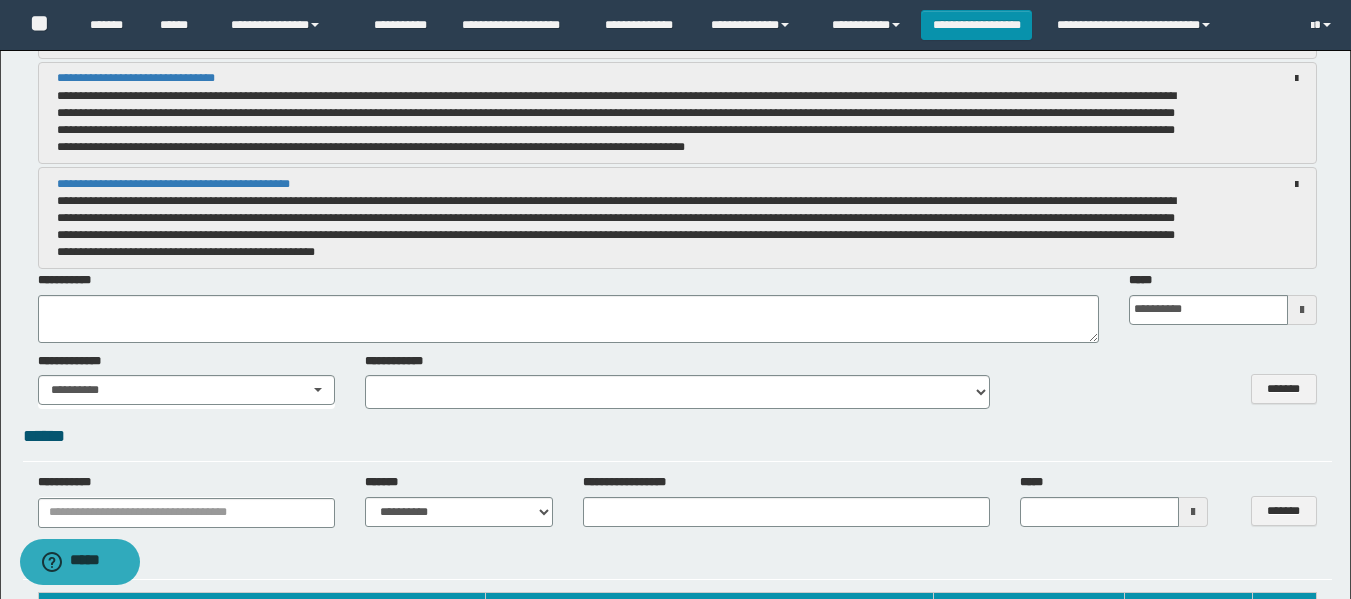 click on "**********" at bounding box center [568, 307] 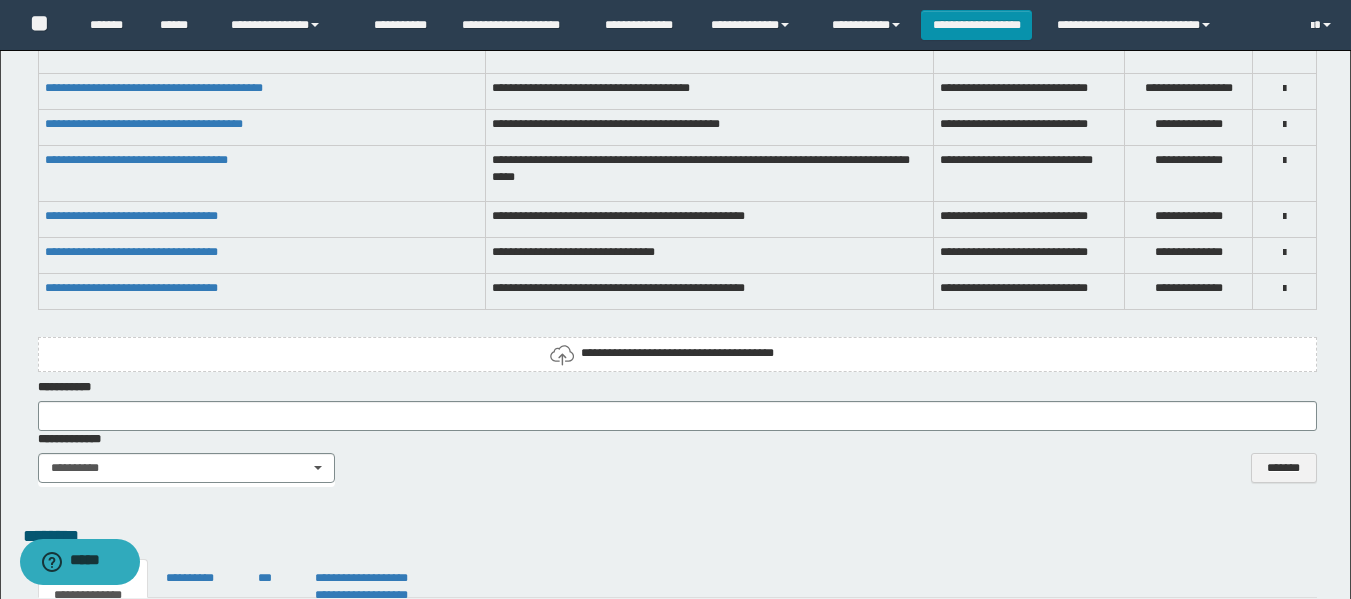 scroll, scrollTop: 5300, scrollLeft: 0, axis: vertical 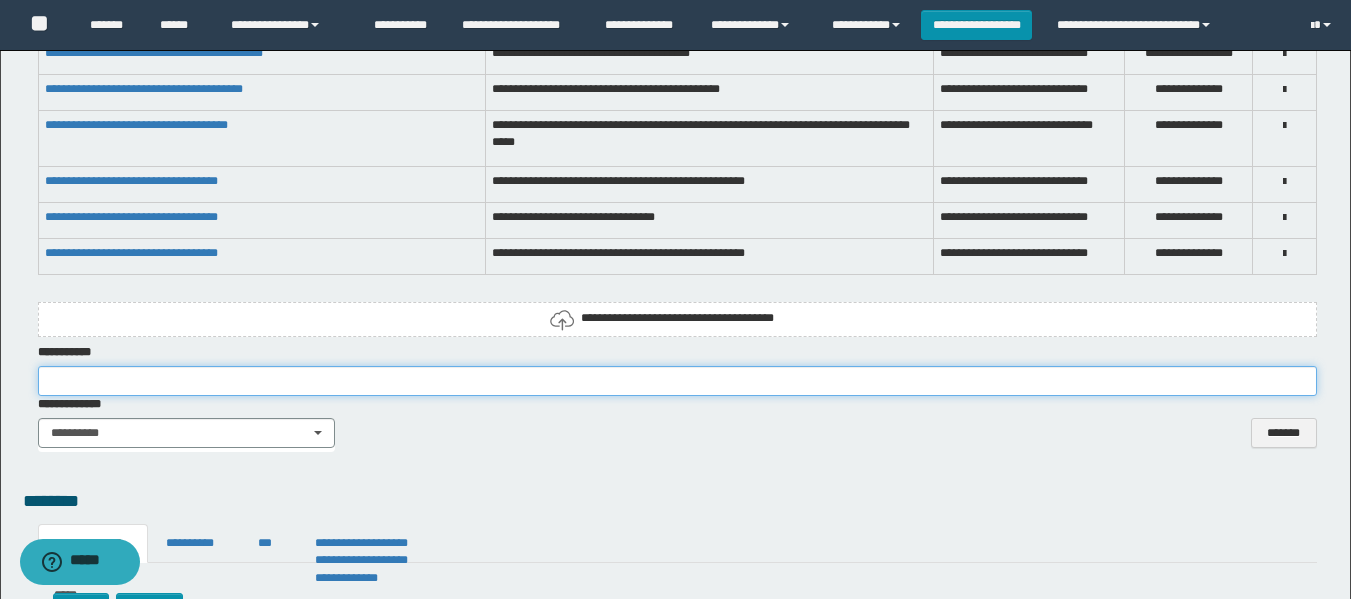 click at bounding box center (677, 381) 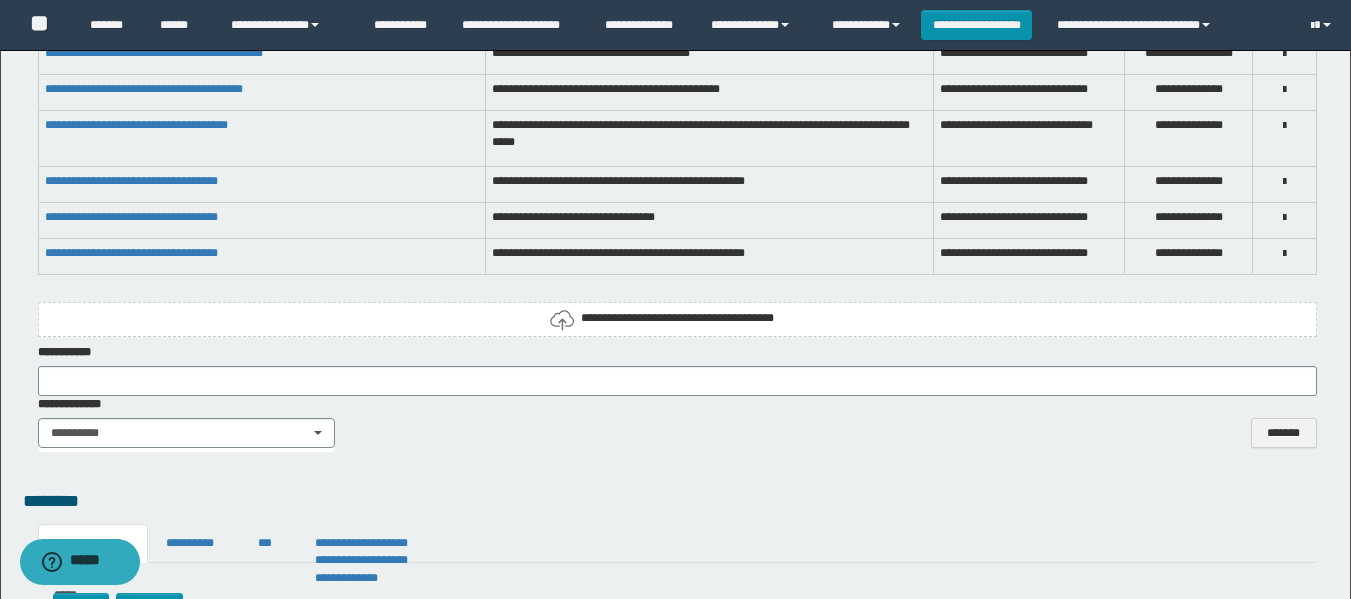 click on "**********" at bounding box center [677, 567] 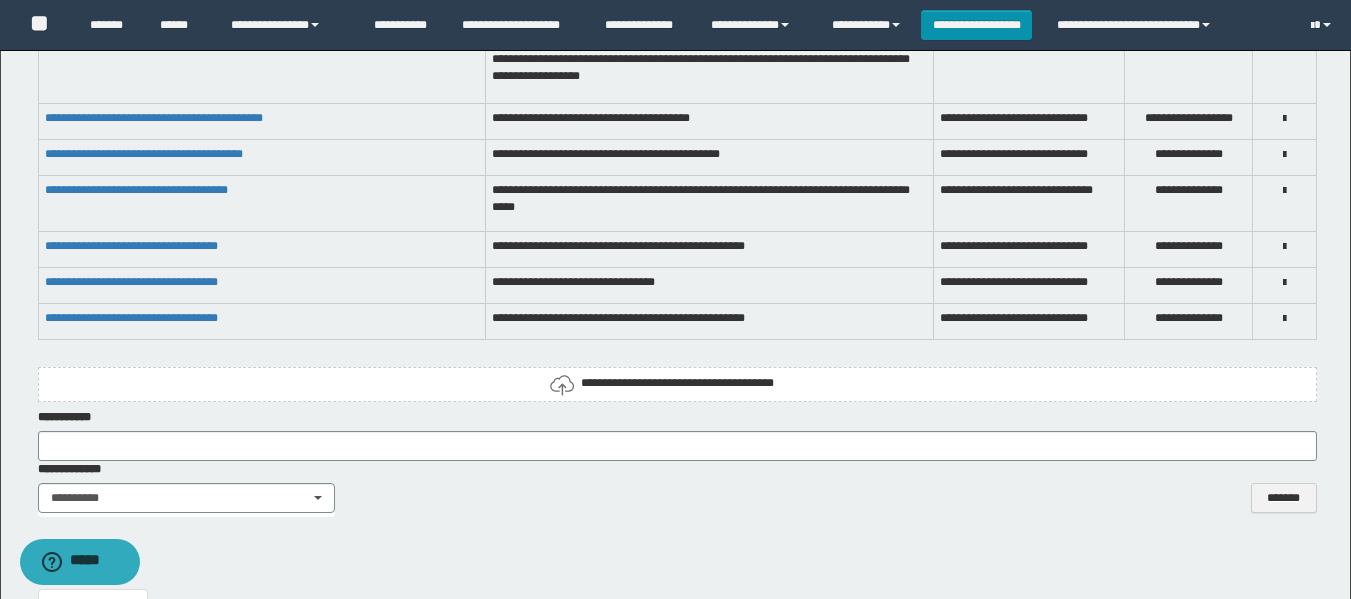 scroll, scrollTop: 5200, scrollLeft: 0, axis: vertical 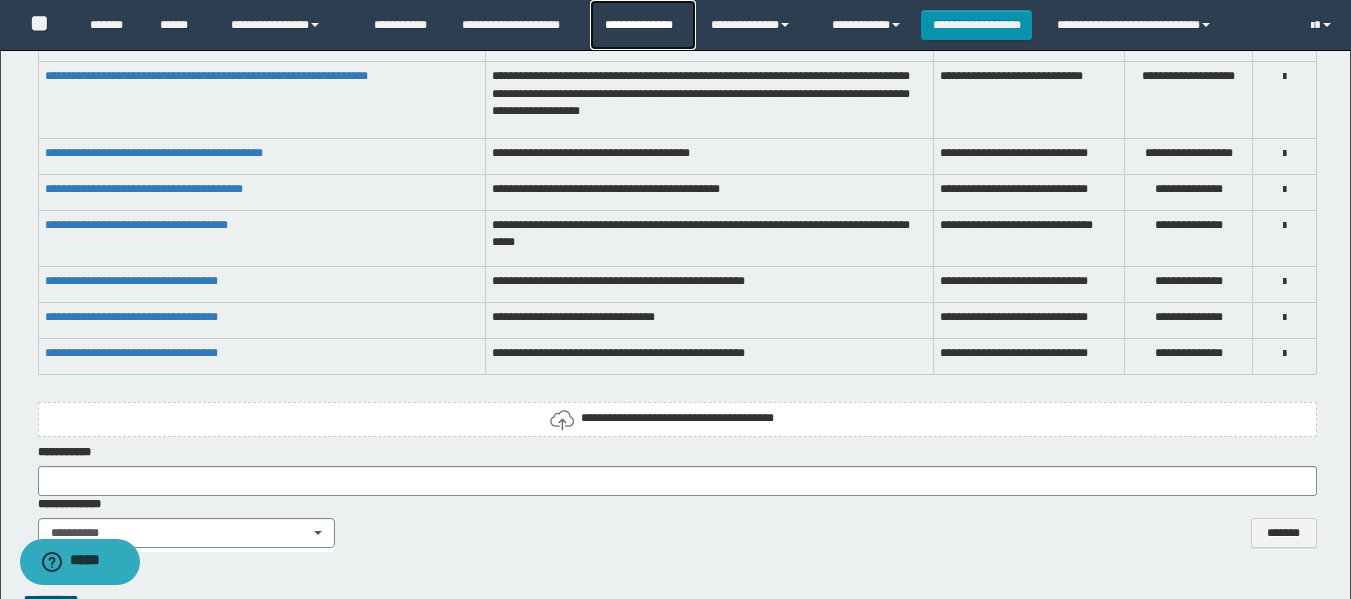 click on "**********" at bounding box center [642, 25] 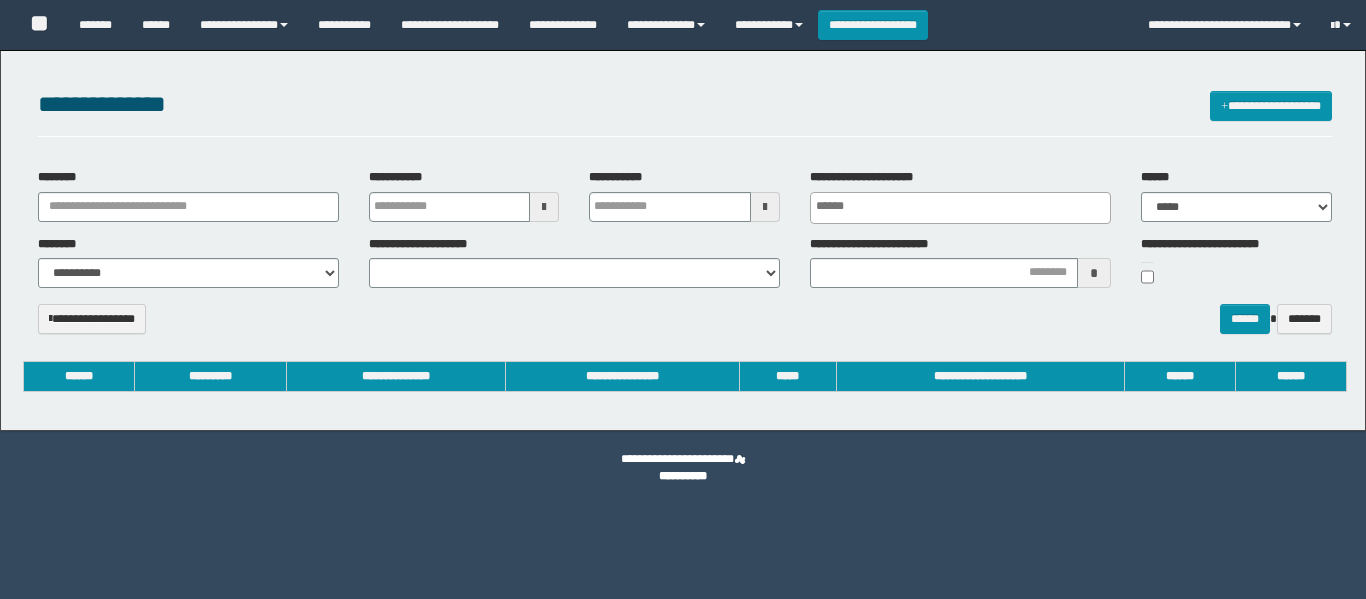 select 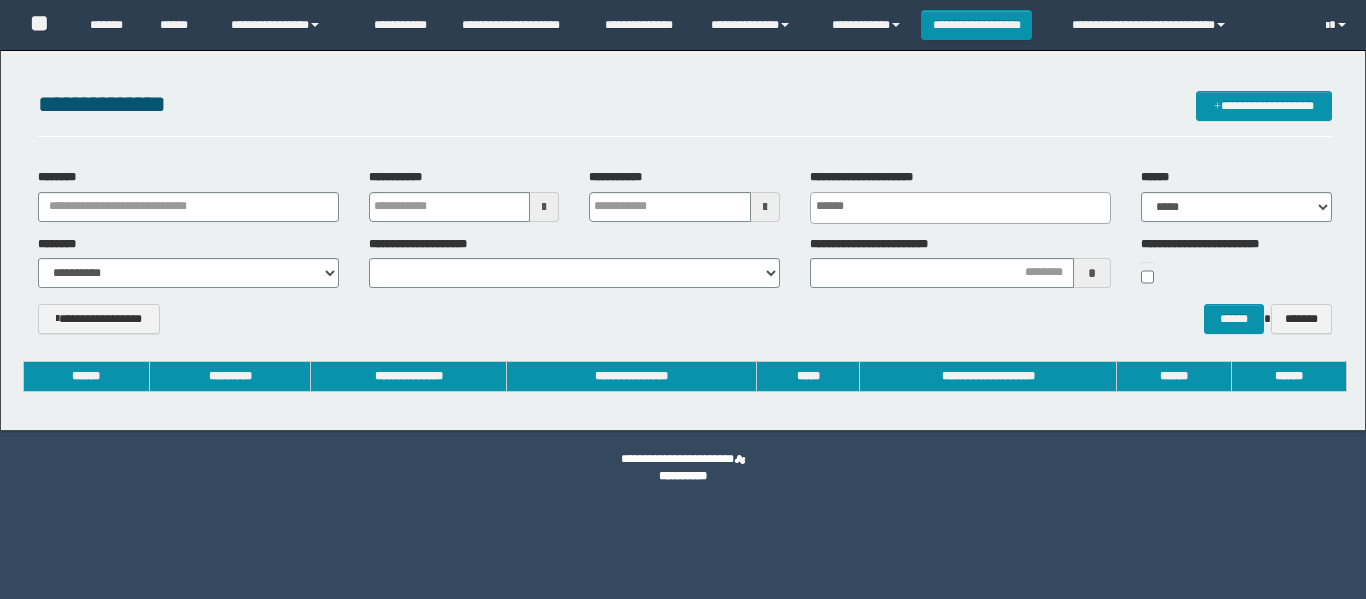 scroll, scrollTop: 0, scrollLeft: 0, axis: both 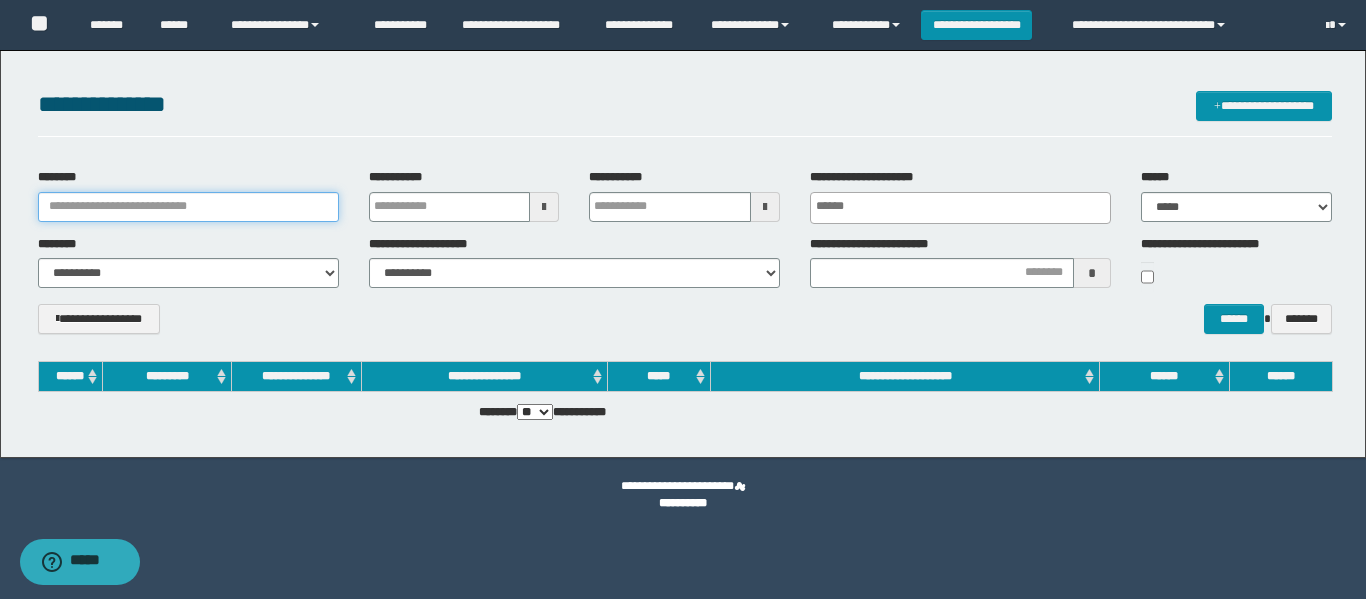 click on "********" at bounding box center [188, 207] 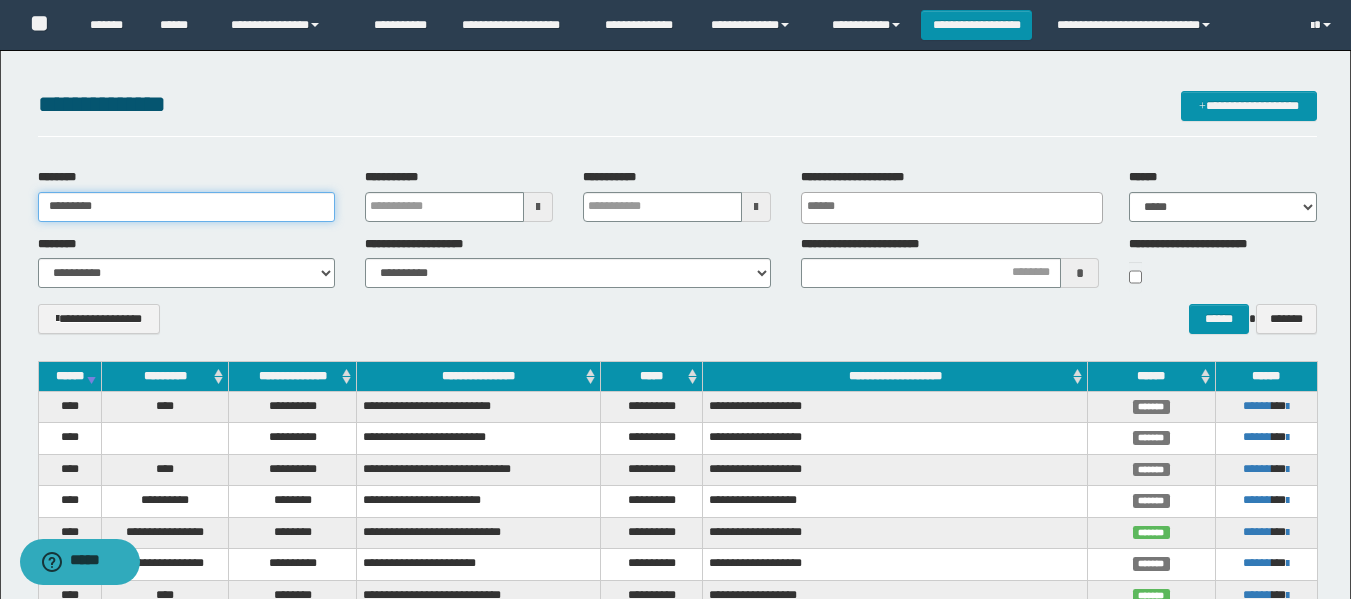 type on "*********" 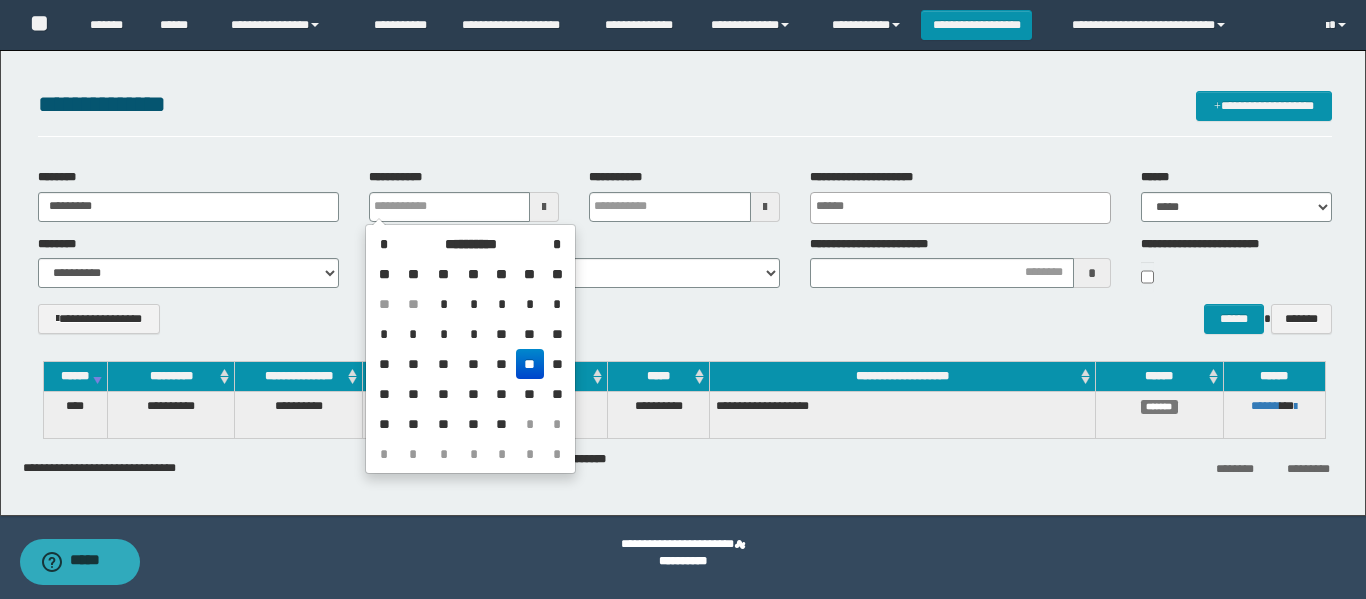 click on "**********" at bounding box center (685, 429) 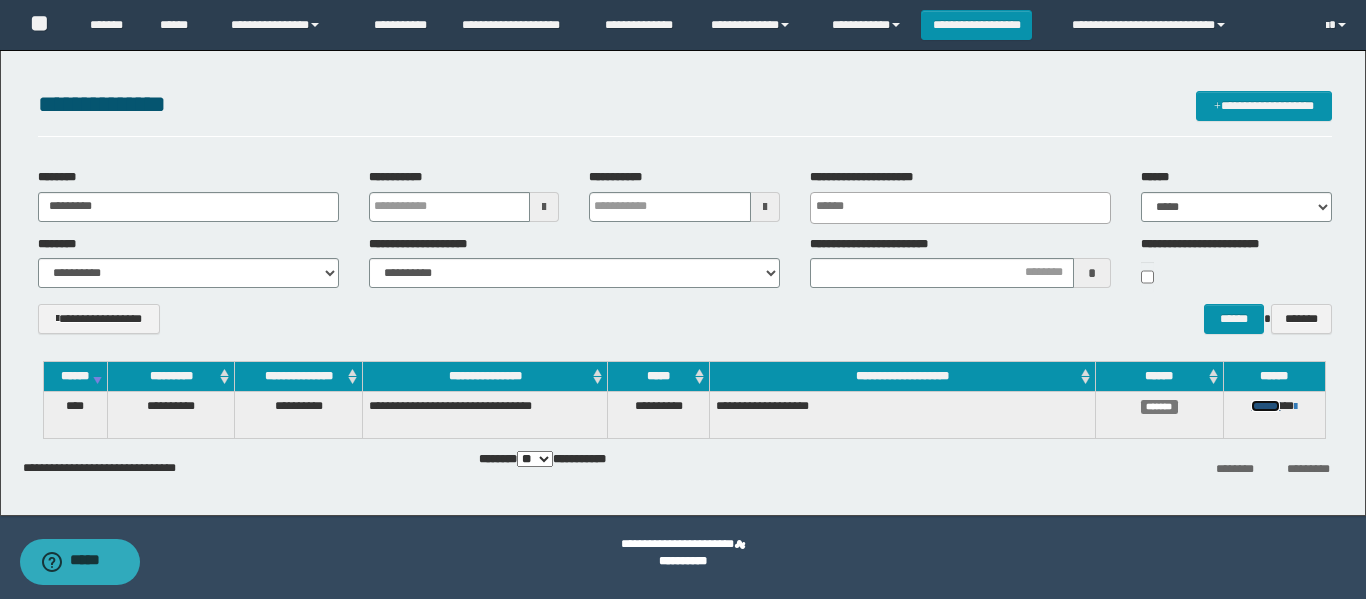 click on "******" at bounding box center [1265, 406] 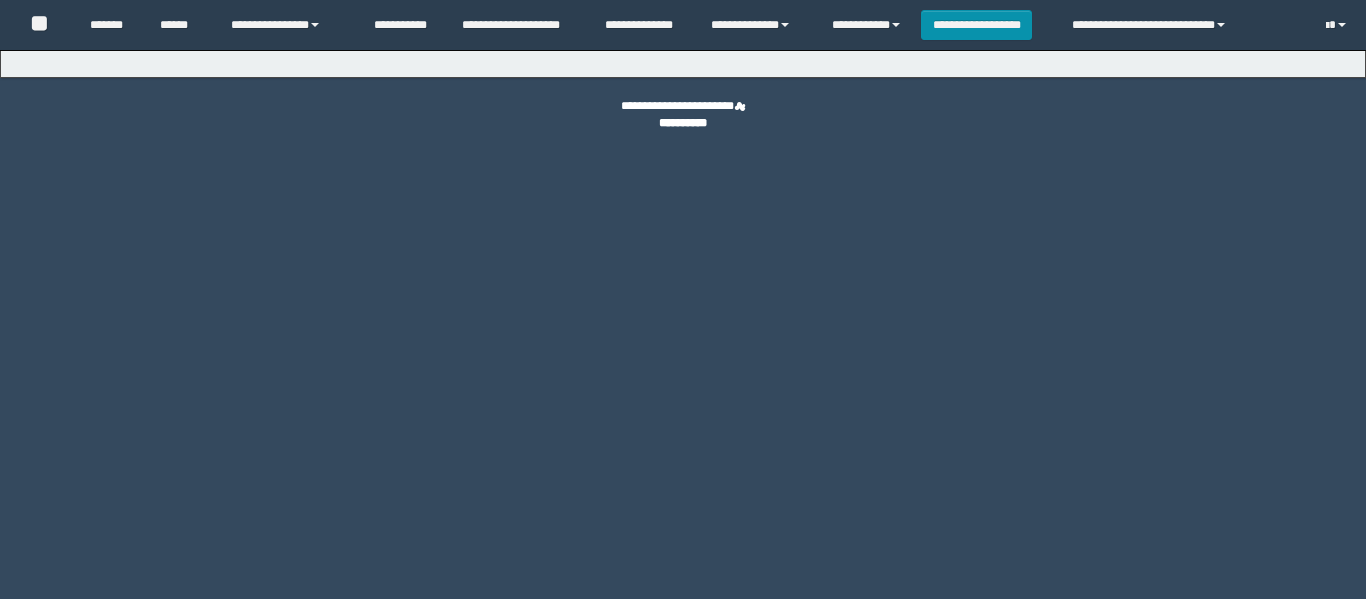 scroll, scrollTop: 0, scrollLeft: 0, axis: both 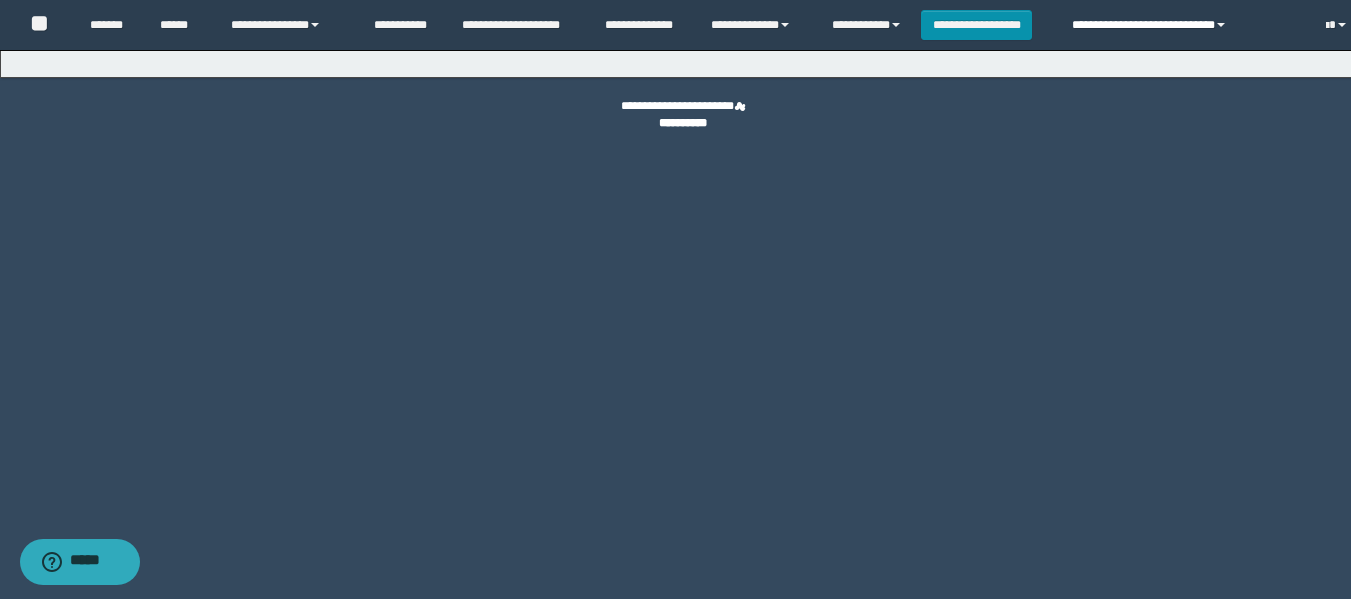 select on "****" 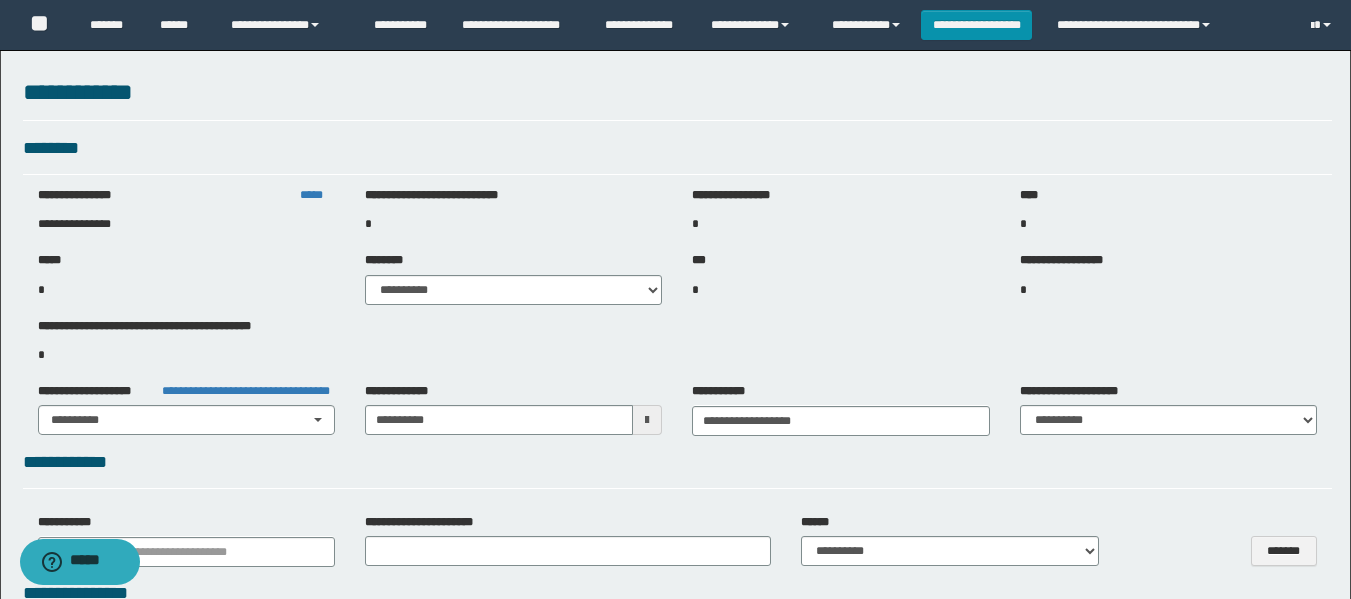 select on "***" 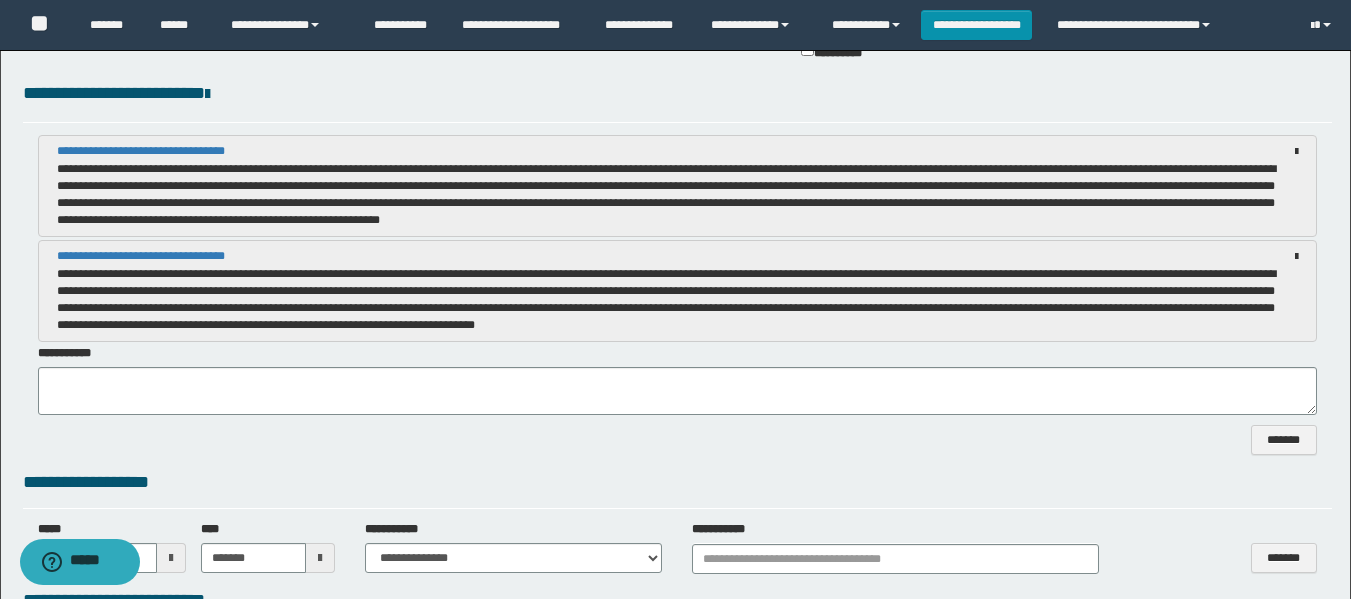 scroll, scrollTop: 1100, scrollLeft: 0, axis: vertical 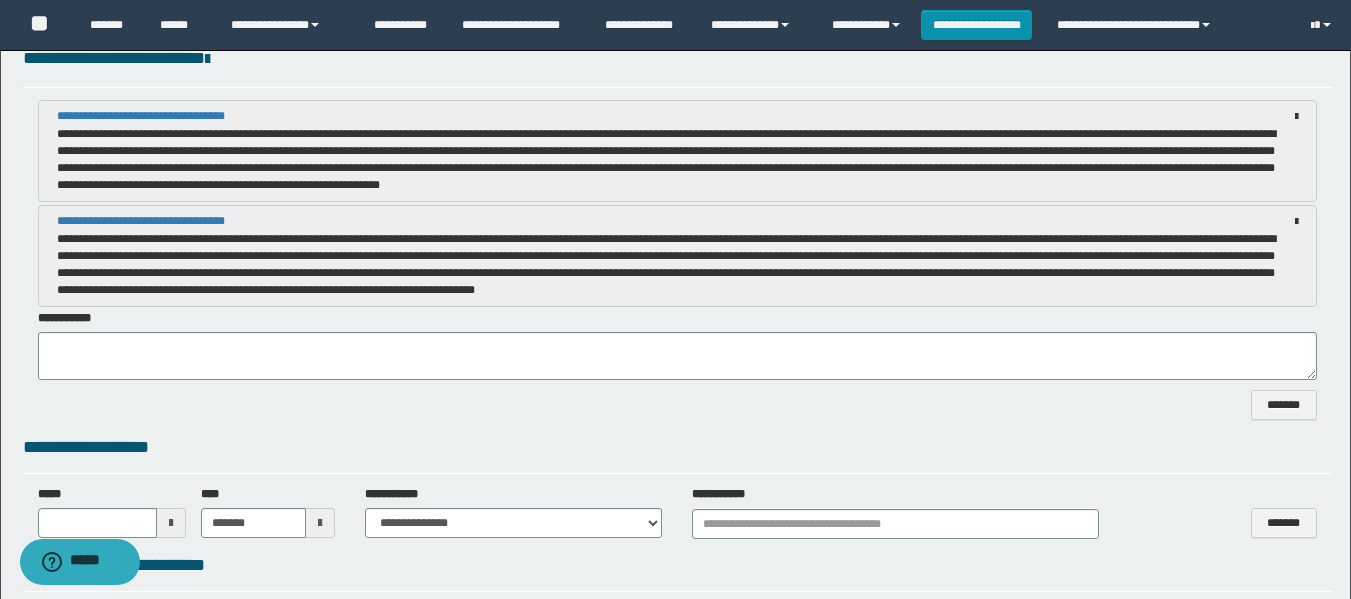 click on "**********" at bounding box center [666, 264] 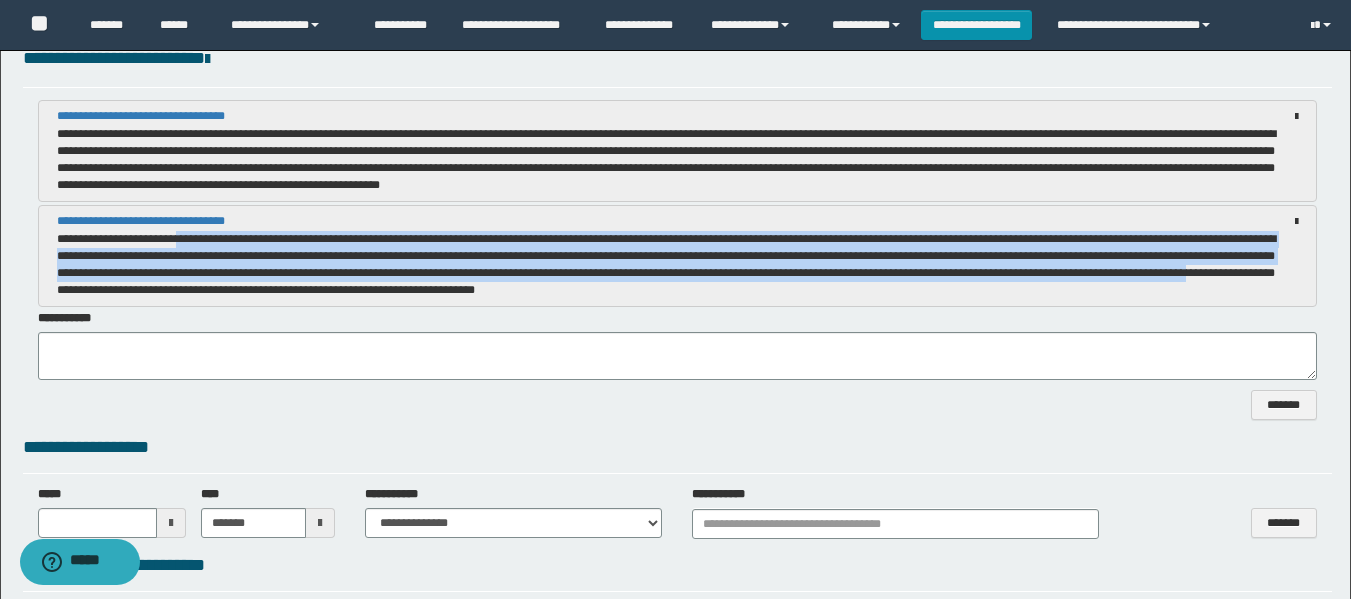 drag, startPoint x: 195, startPoint y: 236, endPoint x: 271, endPoint y: 292, distance: 94.40339 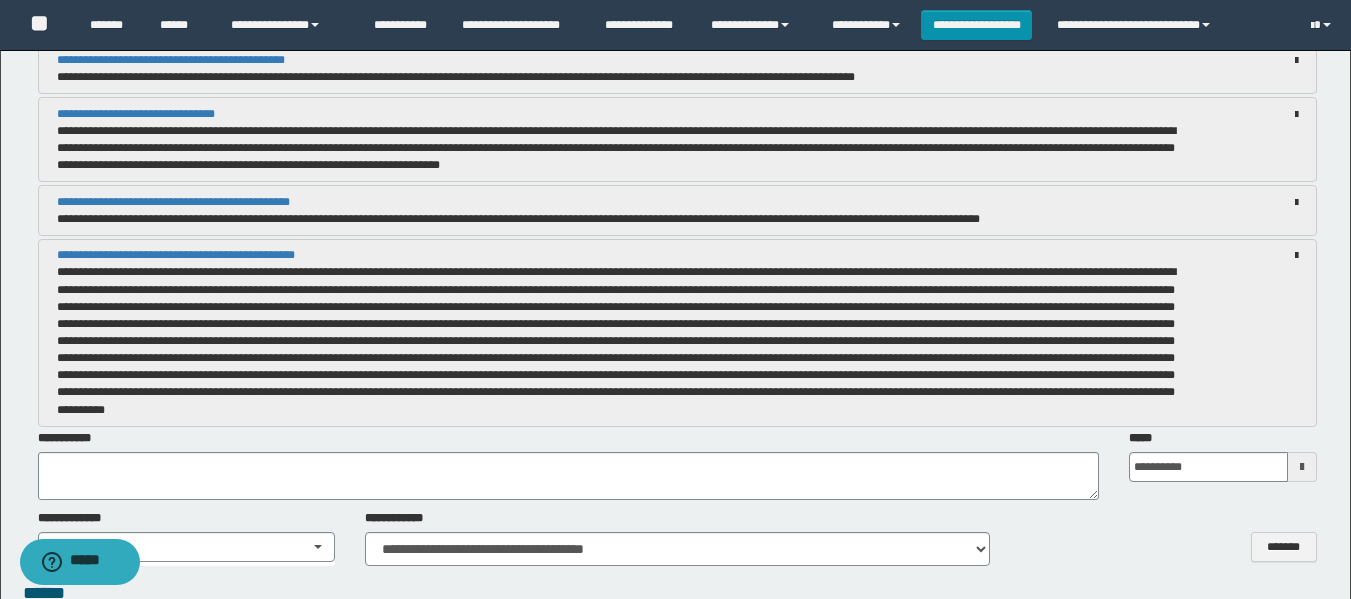 scroll, scrollTop: 2700, scrollLeft: 0, axis: vertical 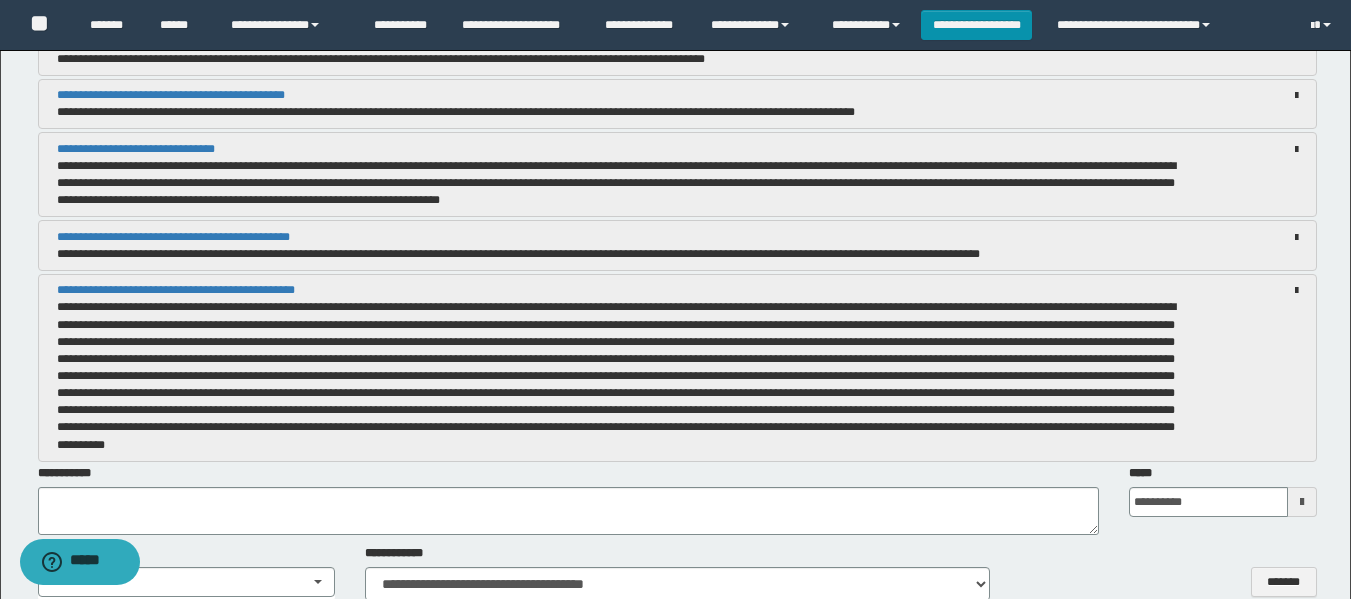 click at bounding box center [616, 375] 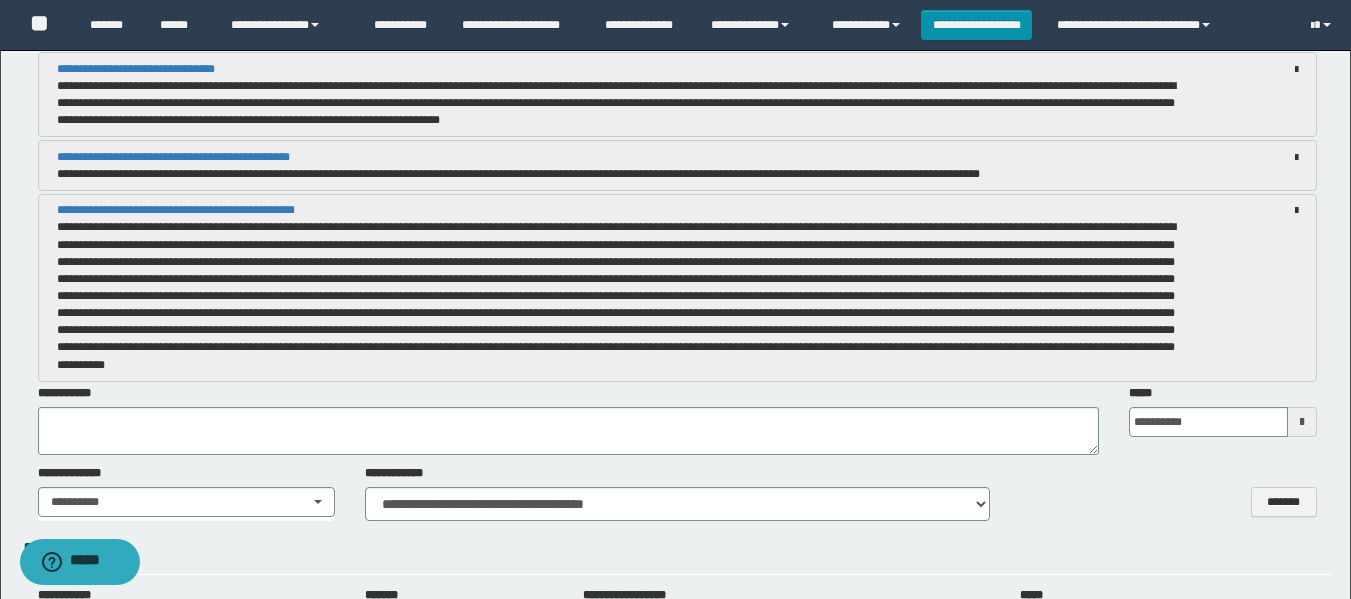 scroll, scrollTop: 2800, scrollLeft: 0, axis: vertical 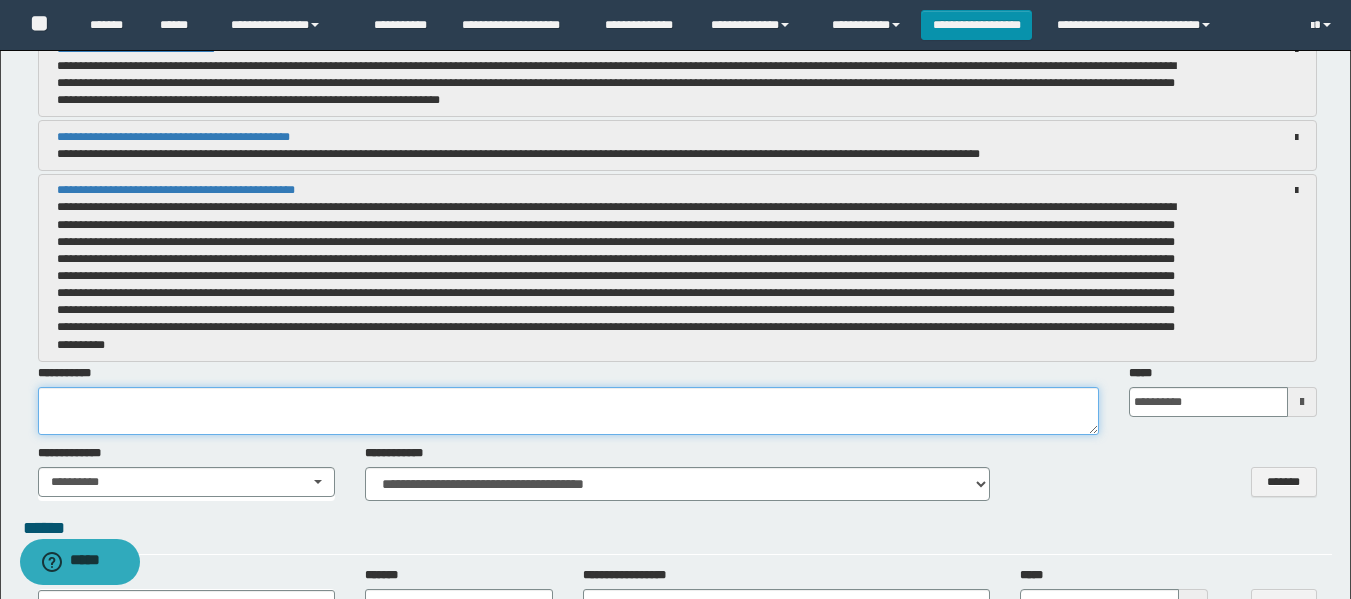 click at bounding box center (568, 411) 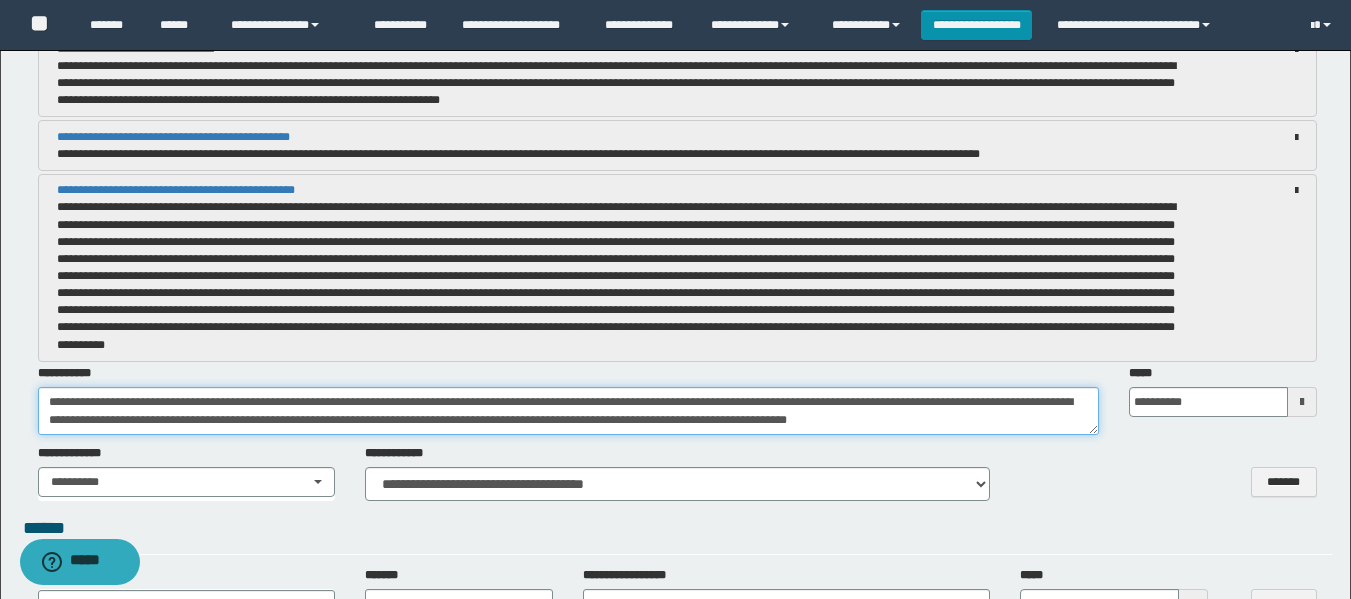 click on "**********" at bounding box center (568, 411) 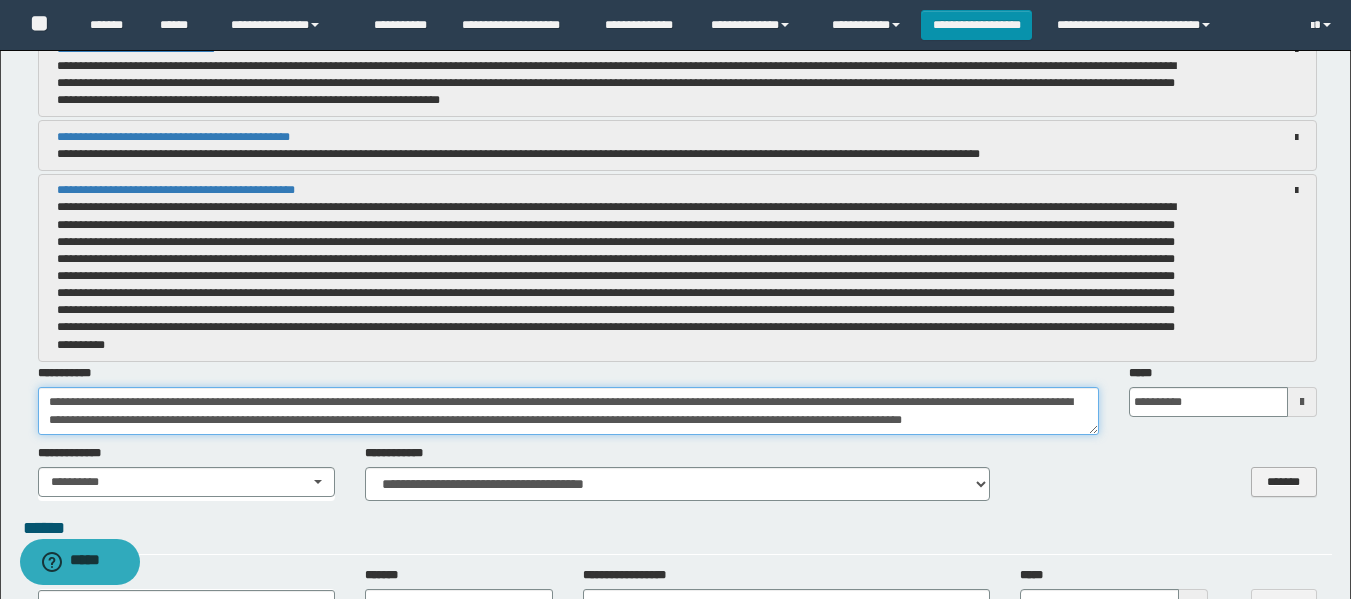 type on "**********" 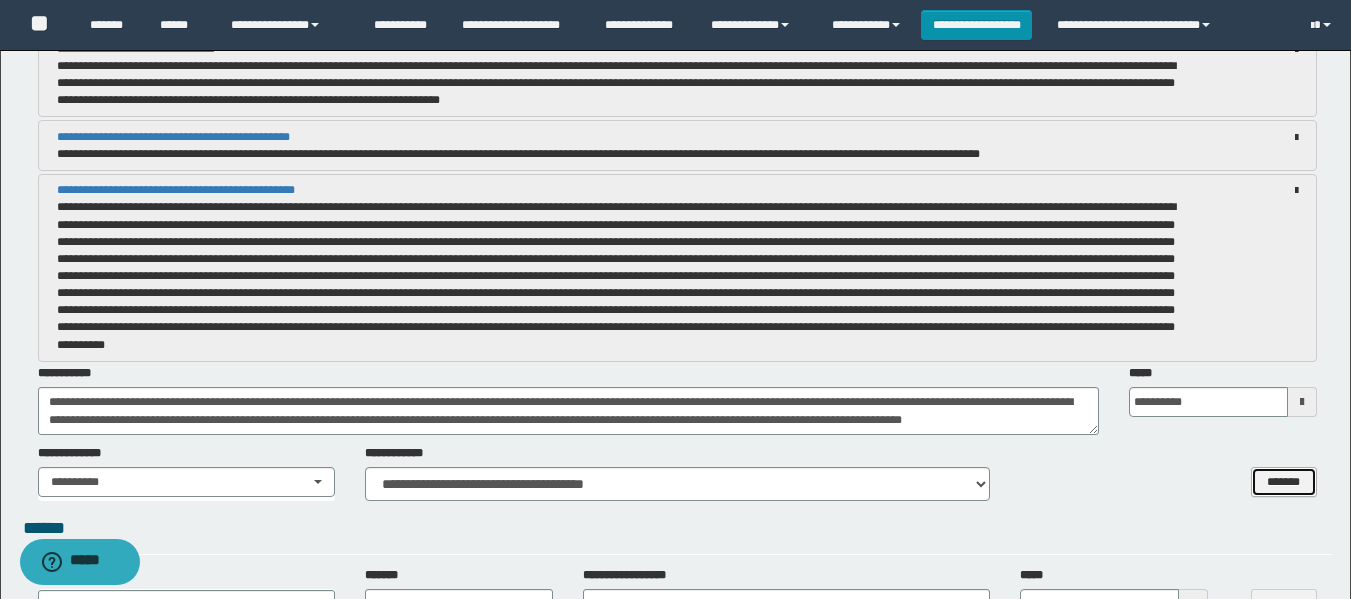 click on "*******" at bounding box center [1284, 482] 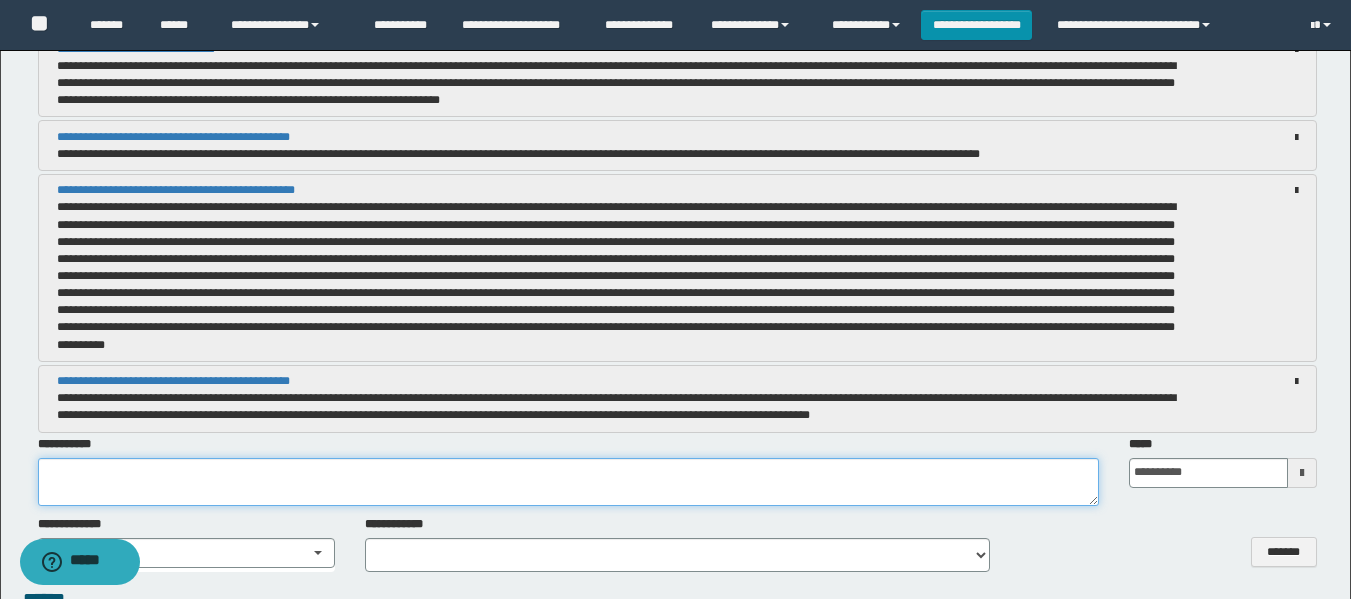 click at bounding box center [568, 482] 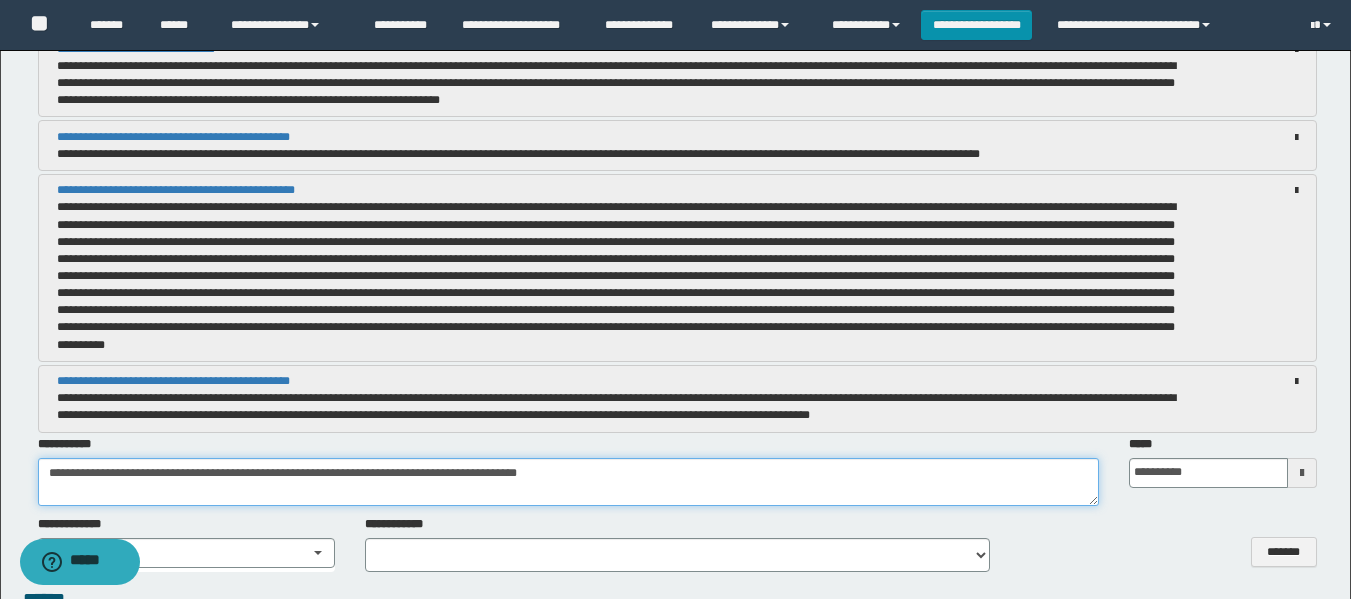 type on "**********" 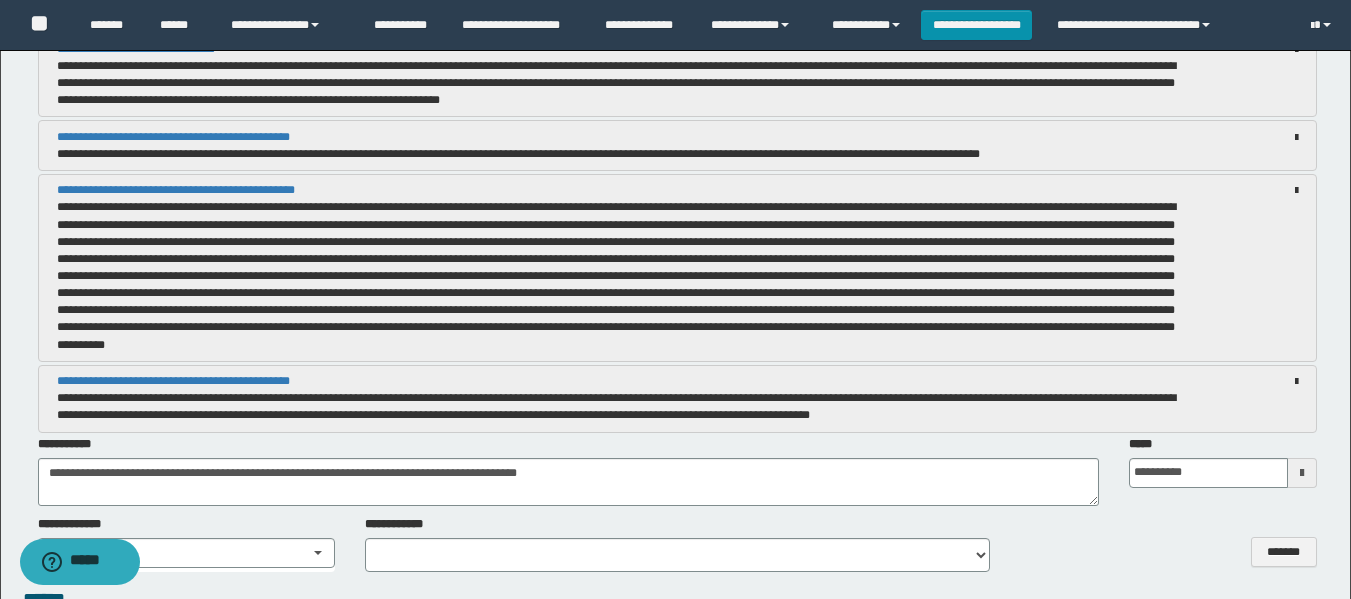 click at bounding box center [1302, 473] 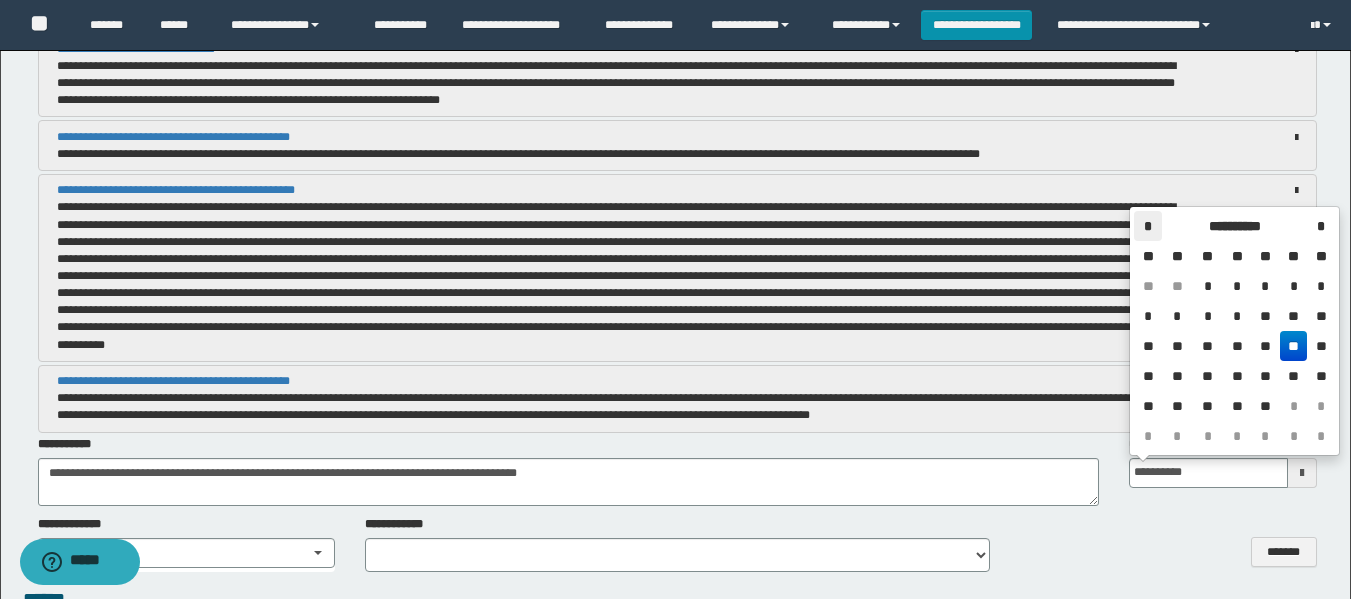 click on "*" at bounding box center (1148, 226) 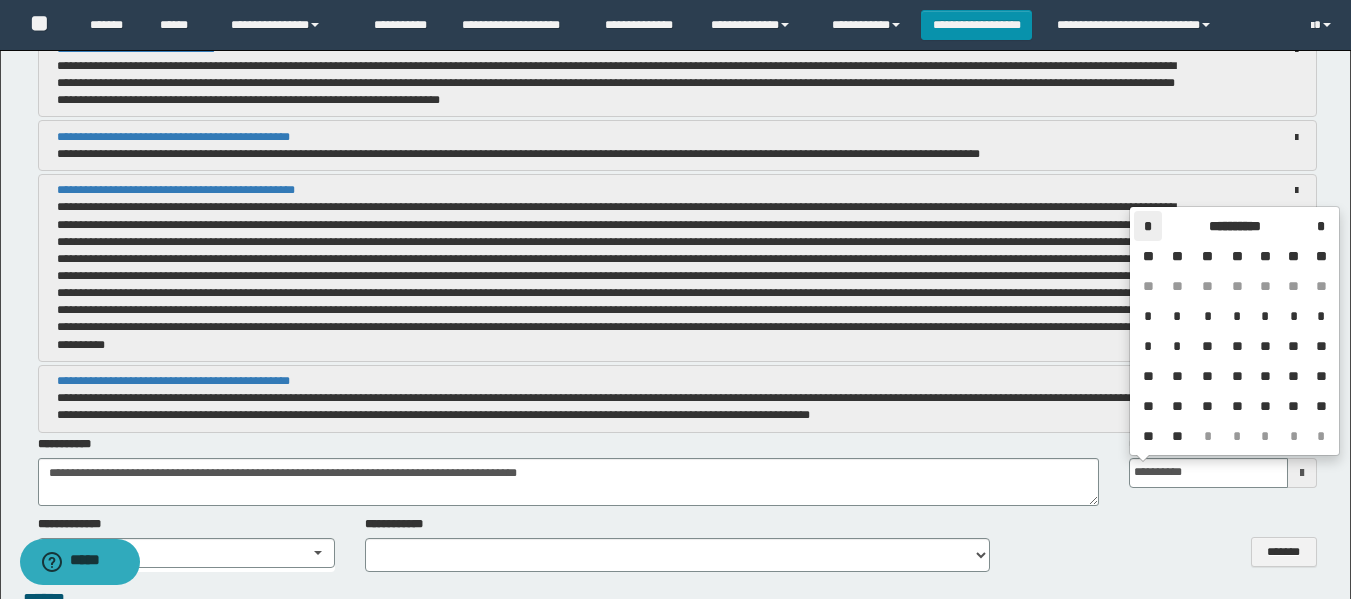 click on "*" at bounding box center (1148, 226) 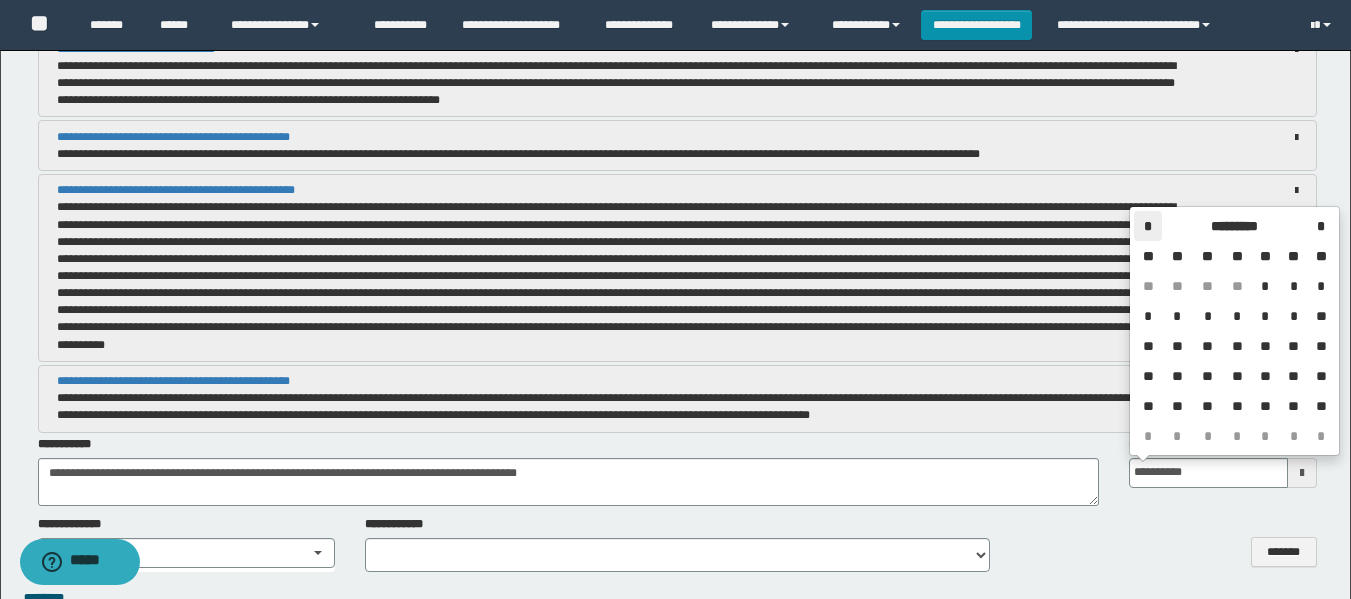 click on "*" at bounding box center (1148, 226) 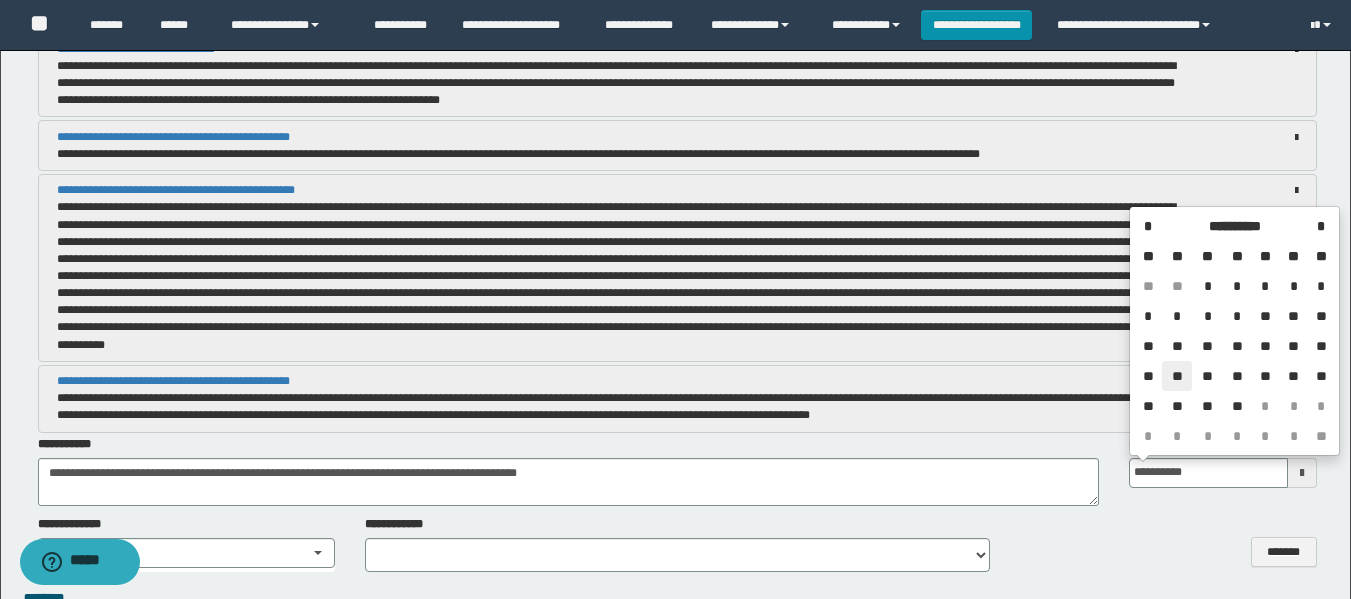 click on "**" at bounding box center [1176, 376] 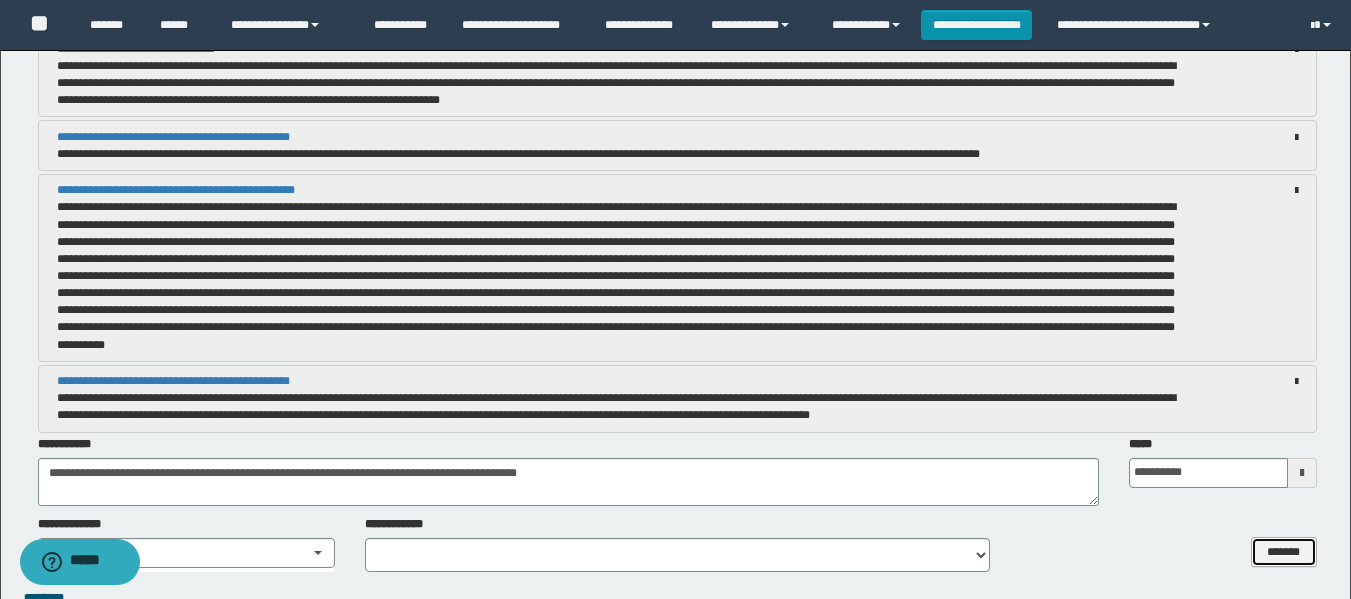 click on "*******" at bounding box center [1284, 552] 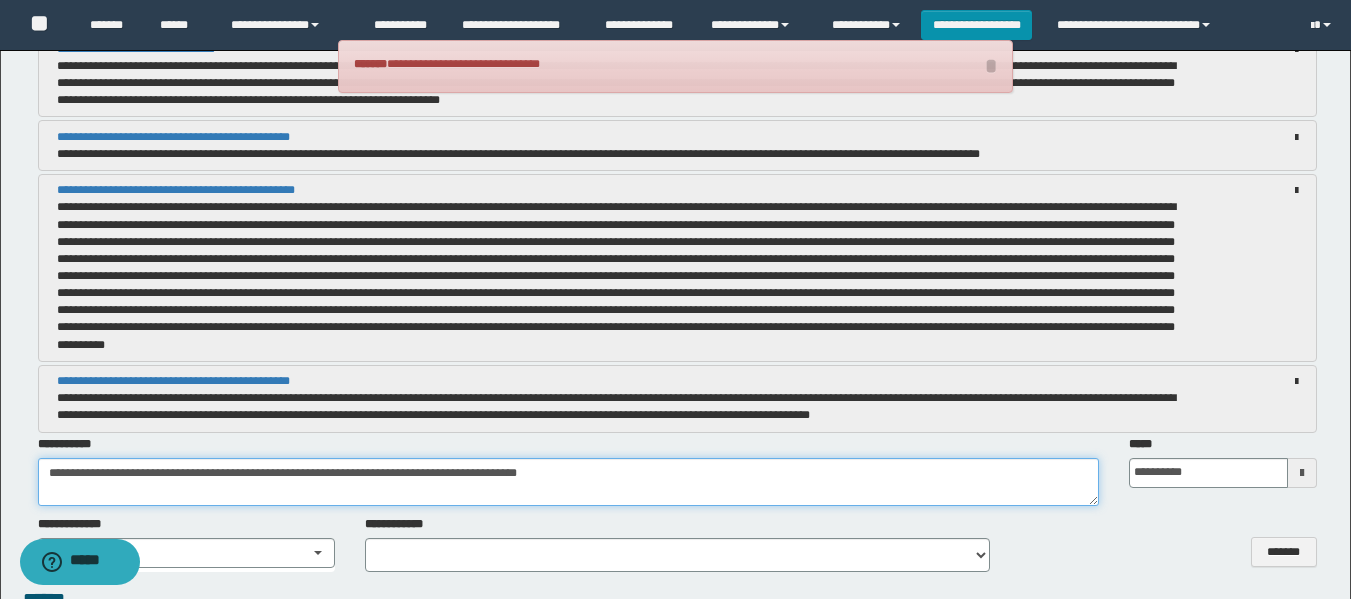 drag, startPoint x: 596, startPoint y: 478, endPoint x: 2, endPoint y: 485, distance: 594.04126 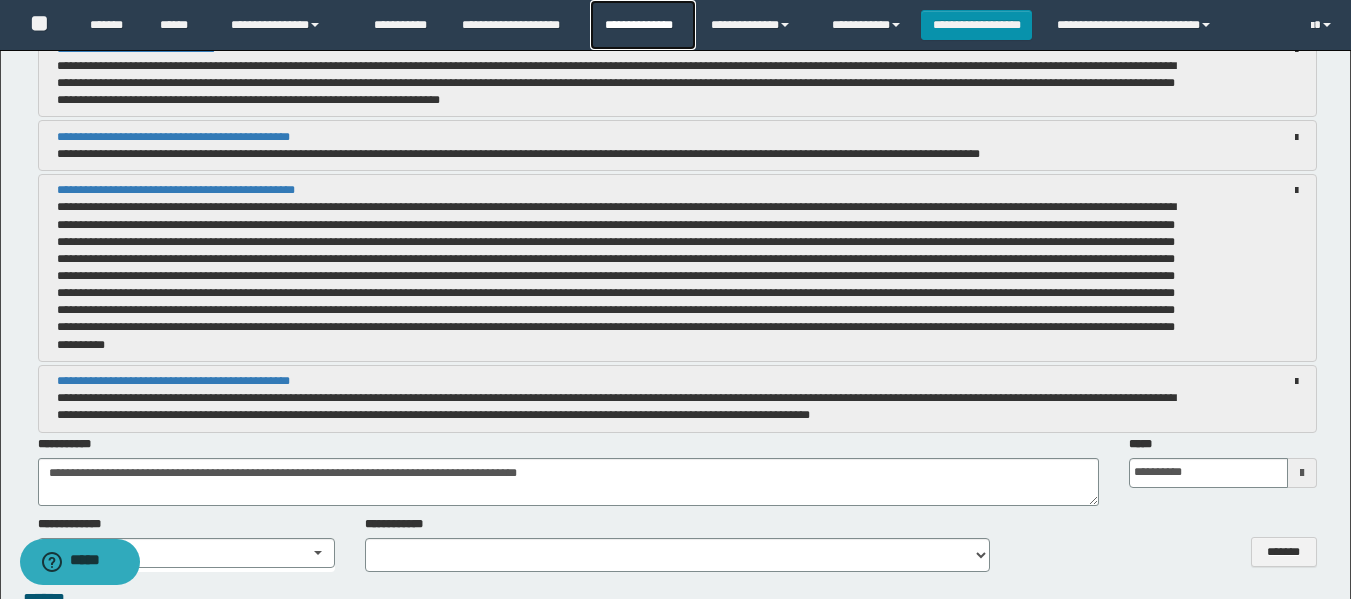 click on "**********" at bounding box center [642, 25] 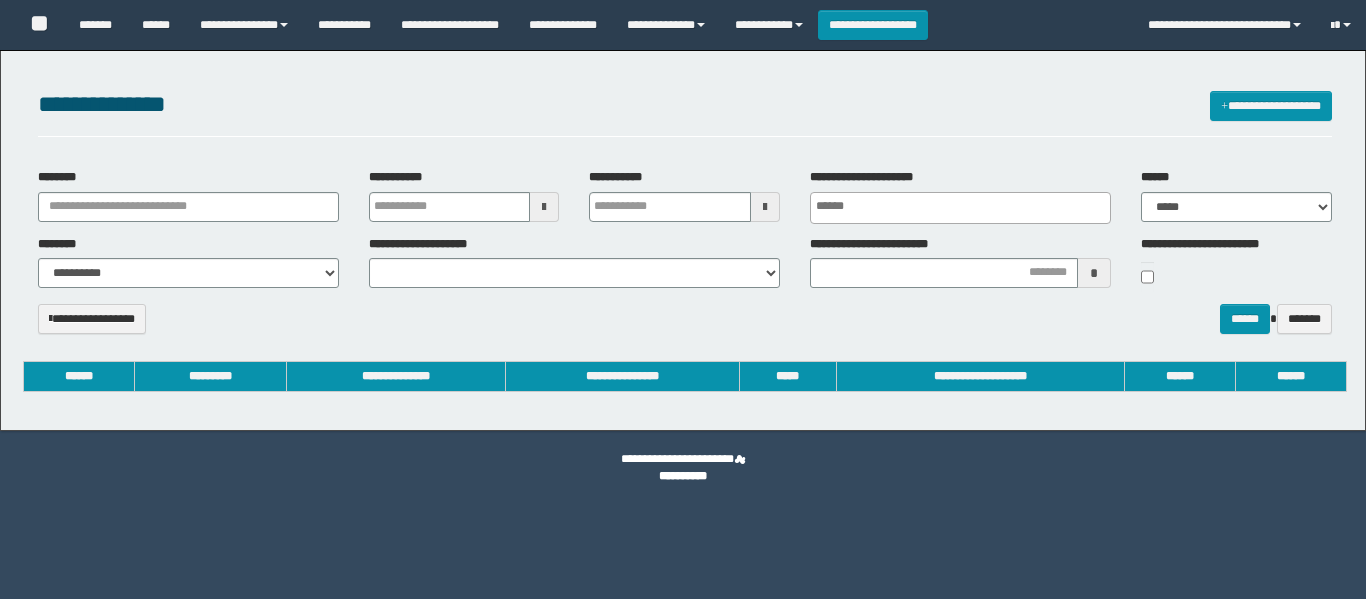 select 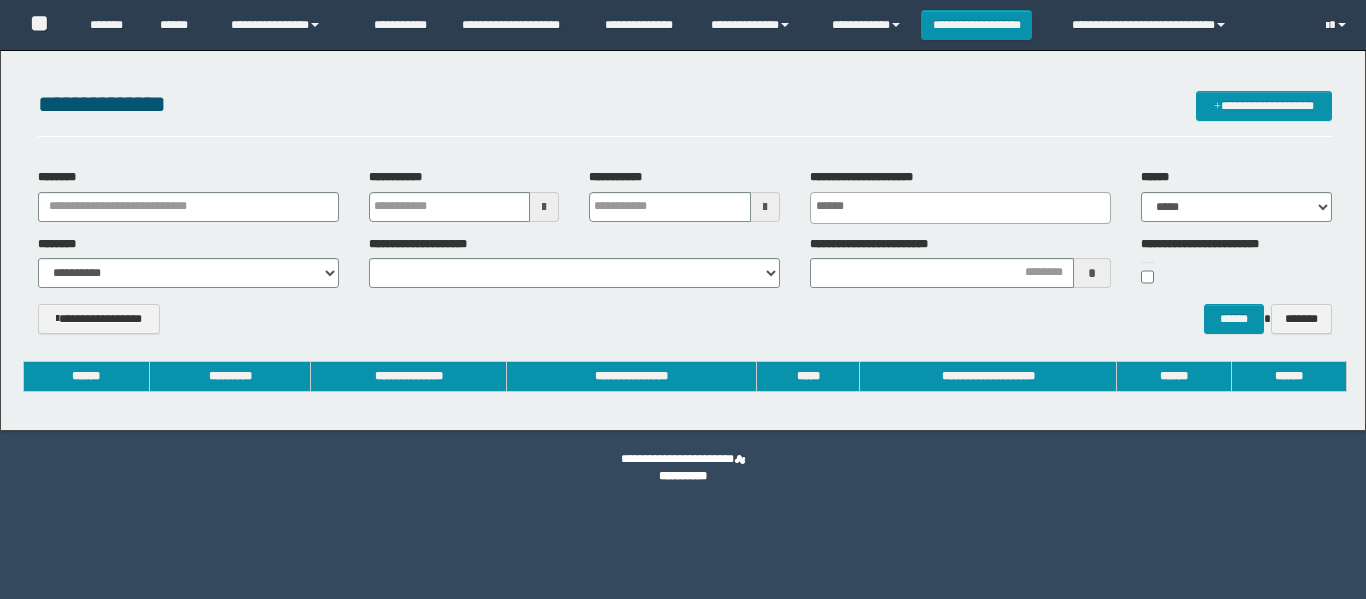 scroll, scrollTop: 0, scrollLeft: 0, axis: both 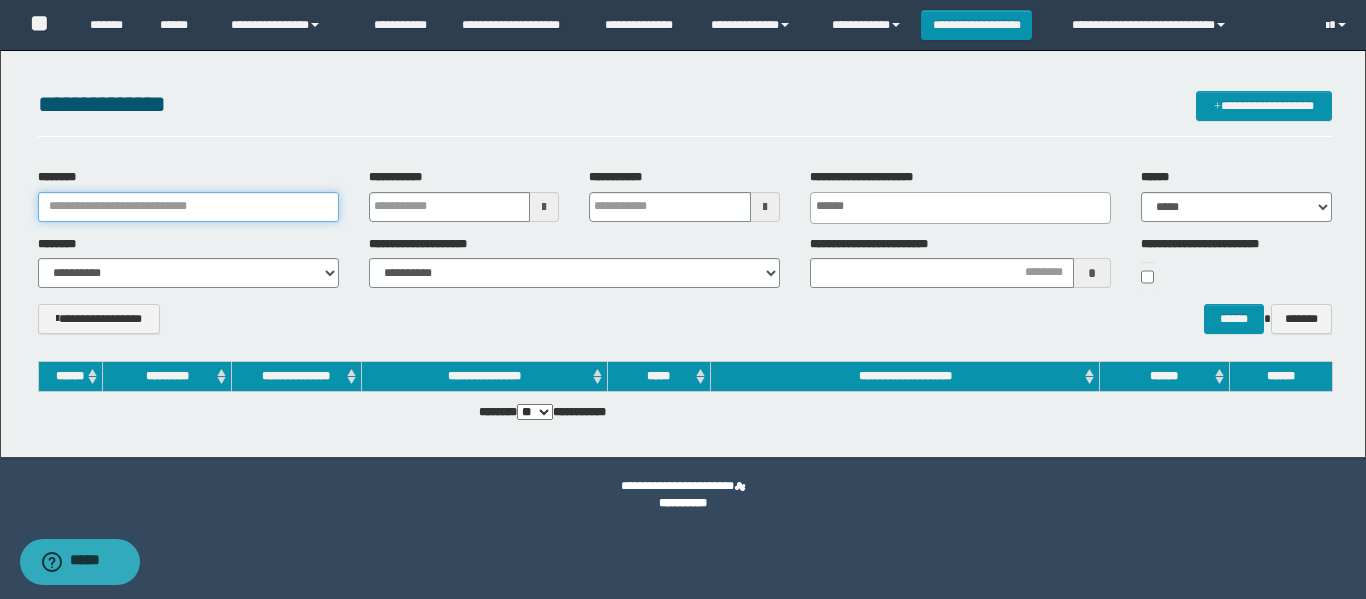 click on "********" at bounding box center [188, 207] 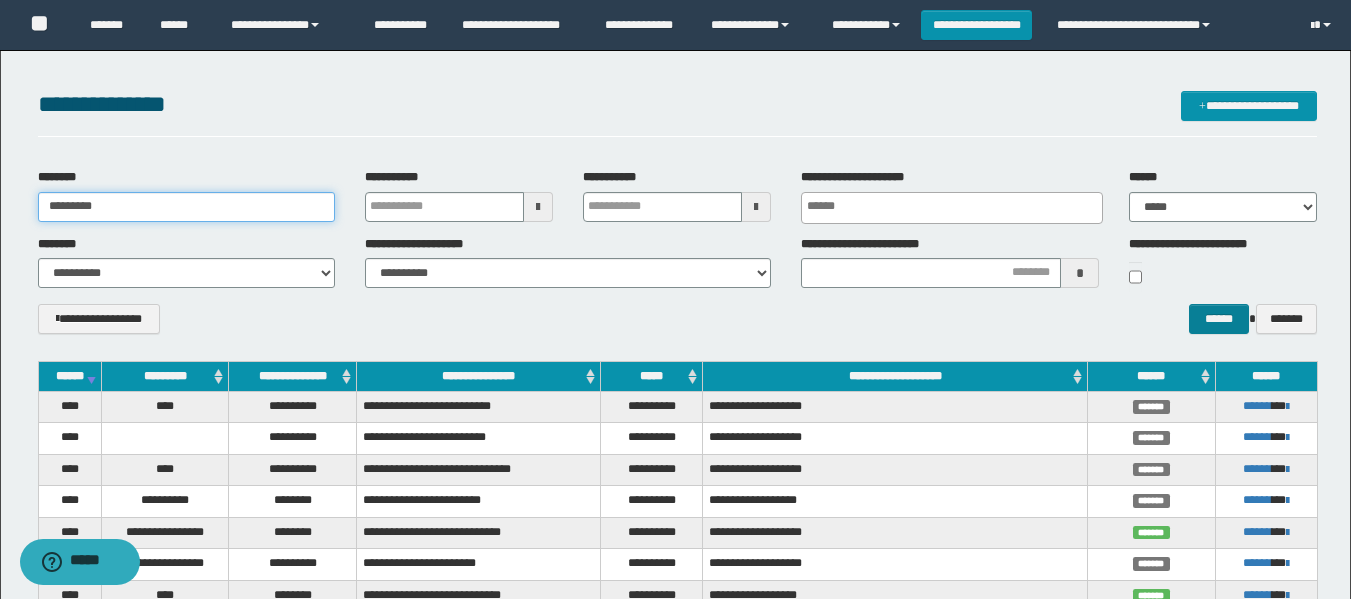 type on "*********" 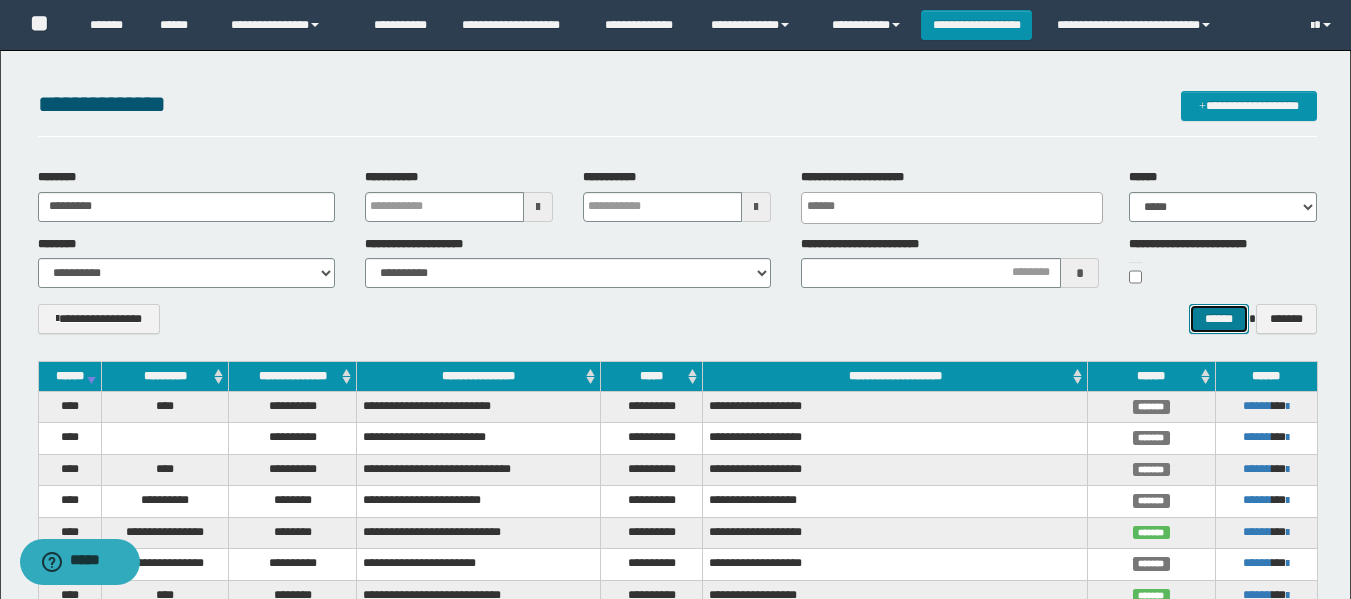 click on "******" at bounding box center (1218, 319) 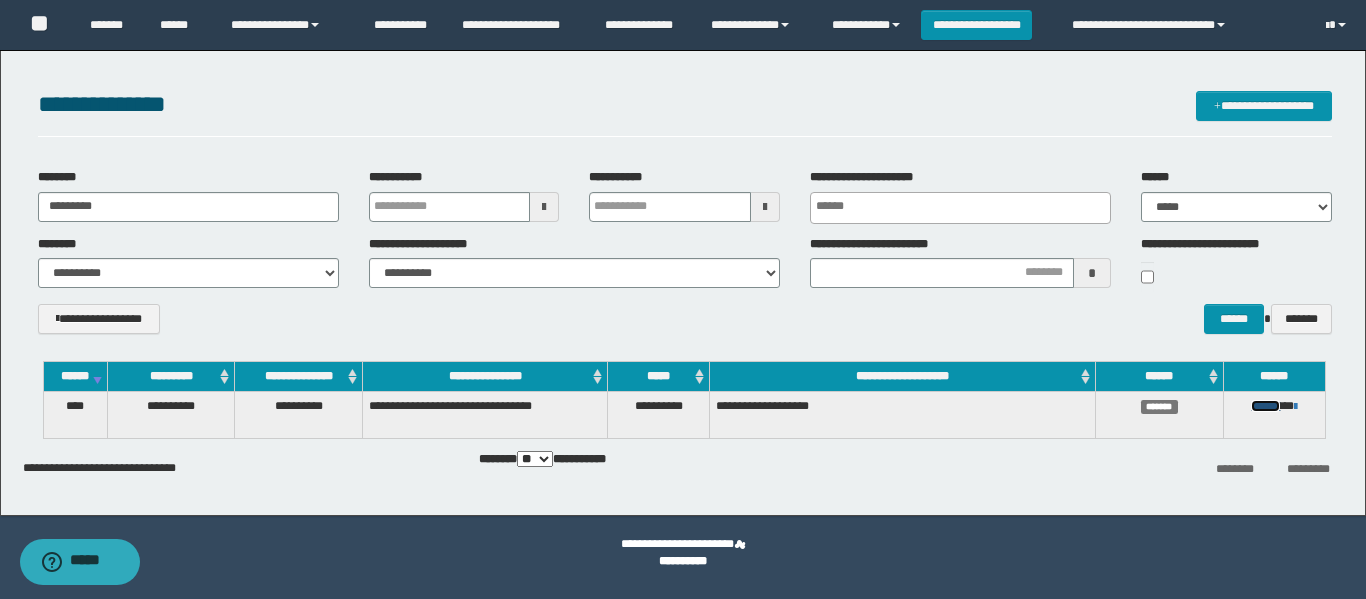 click on "******" at bounding box center [1265, 406] 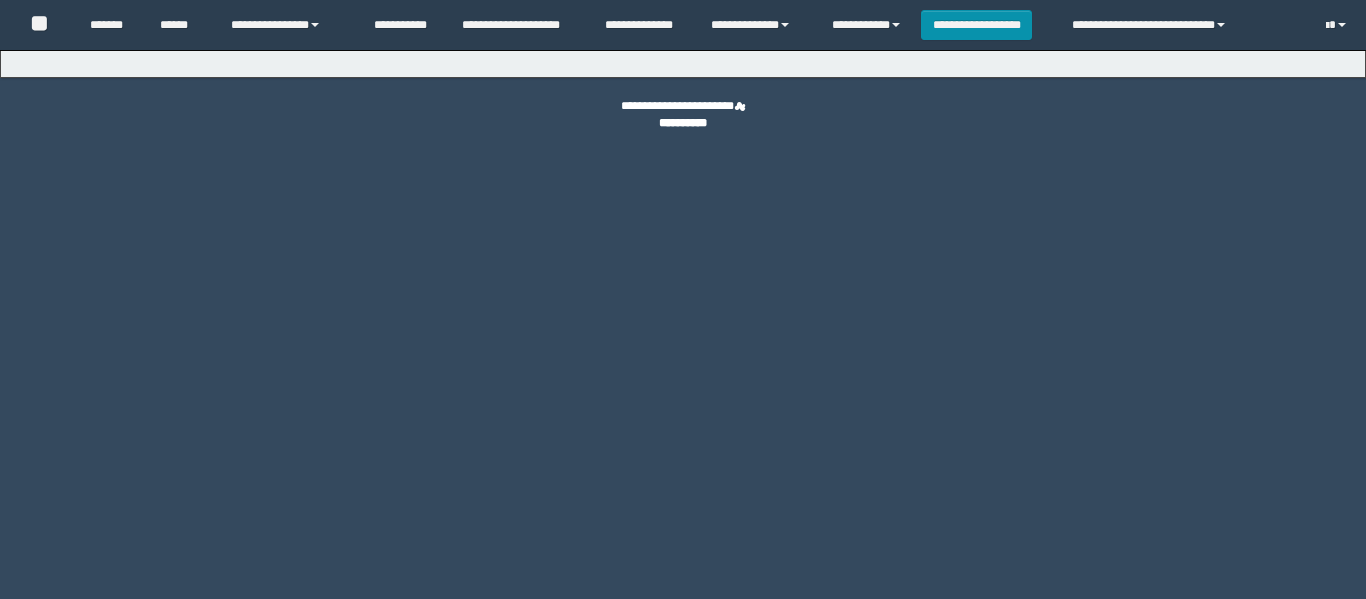scroll, scrollTop: 0, scrollLeft: 0, axis: both 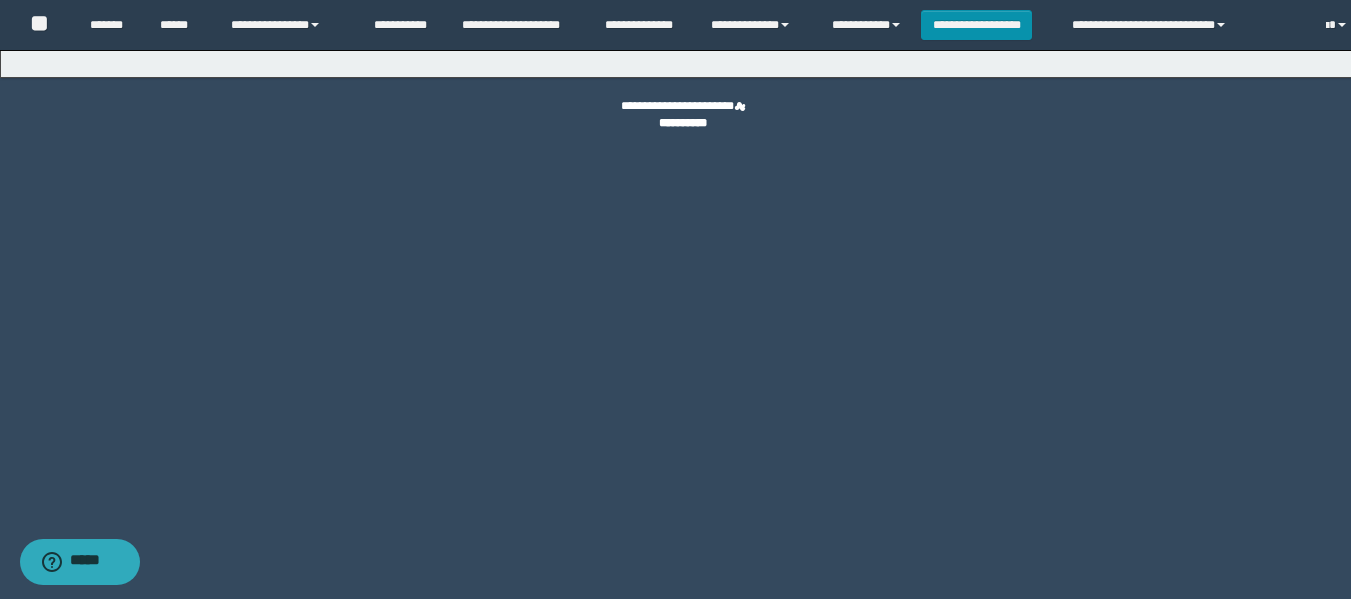 select on "****" 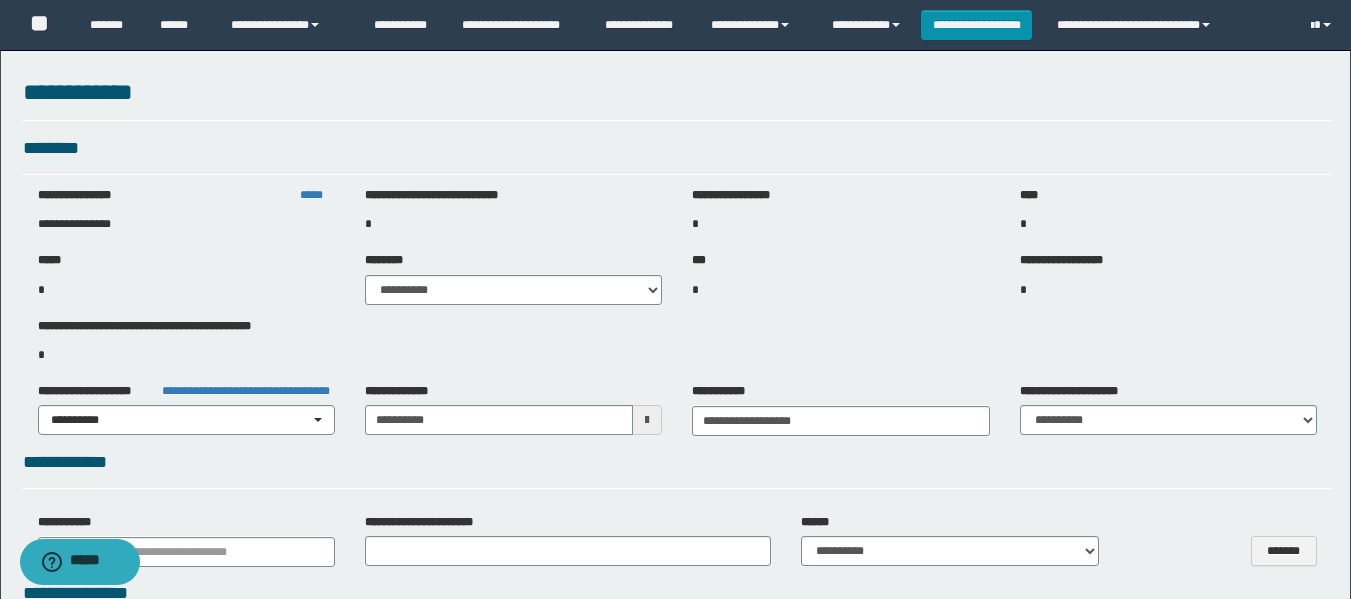 select on "***" 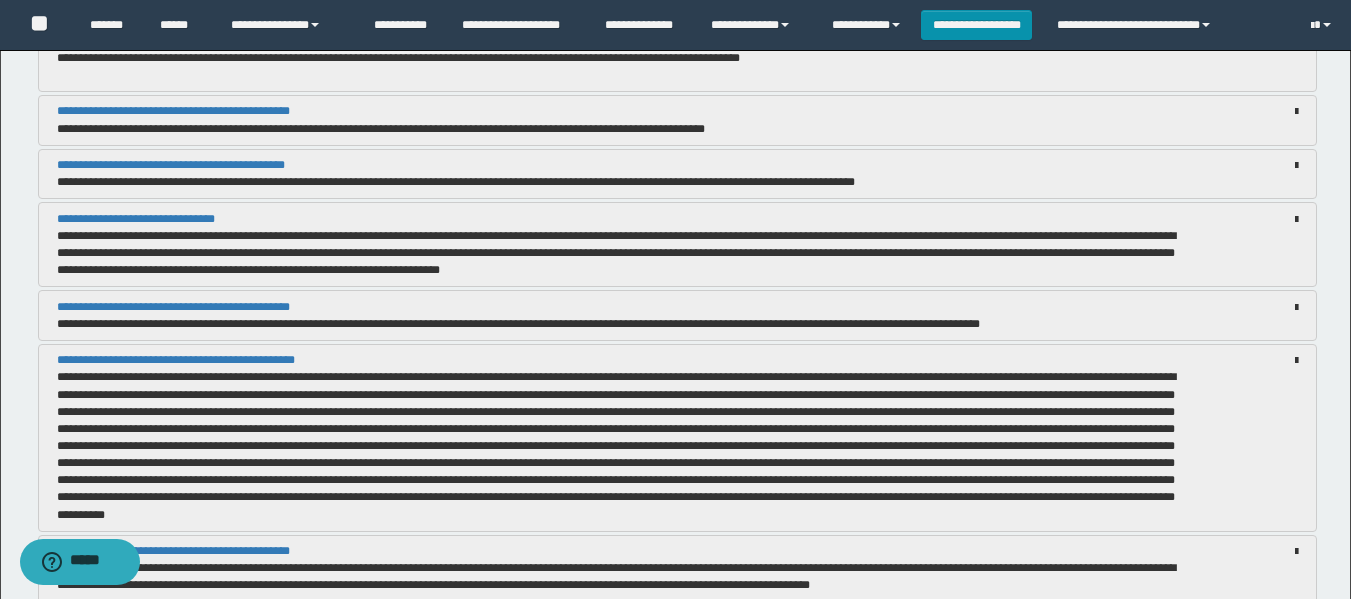 scroll, scrollTop: 3100, scrollLeft: 0, axis: vertical 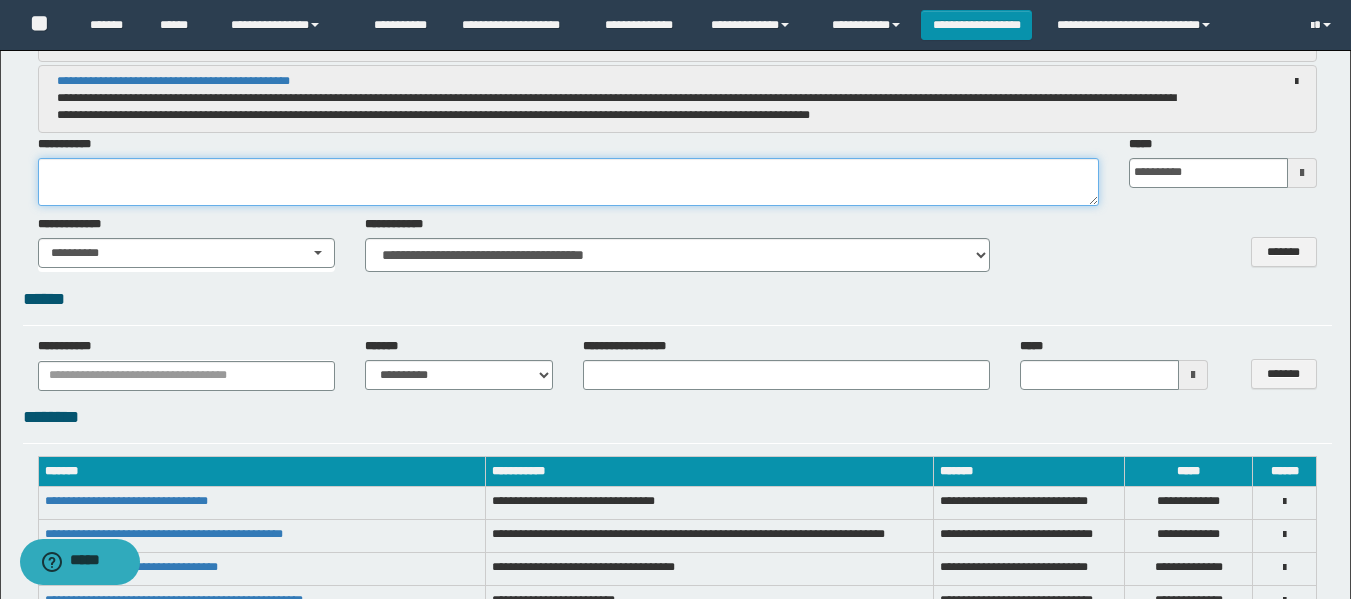 click at bounding box center [568, 182] 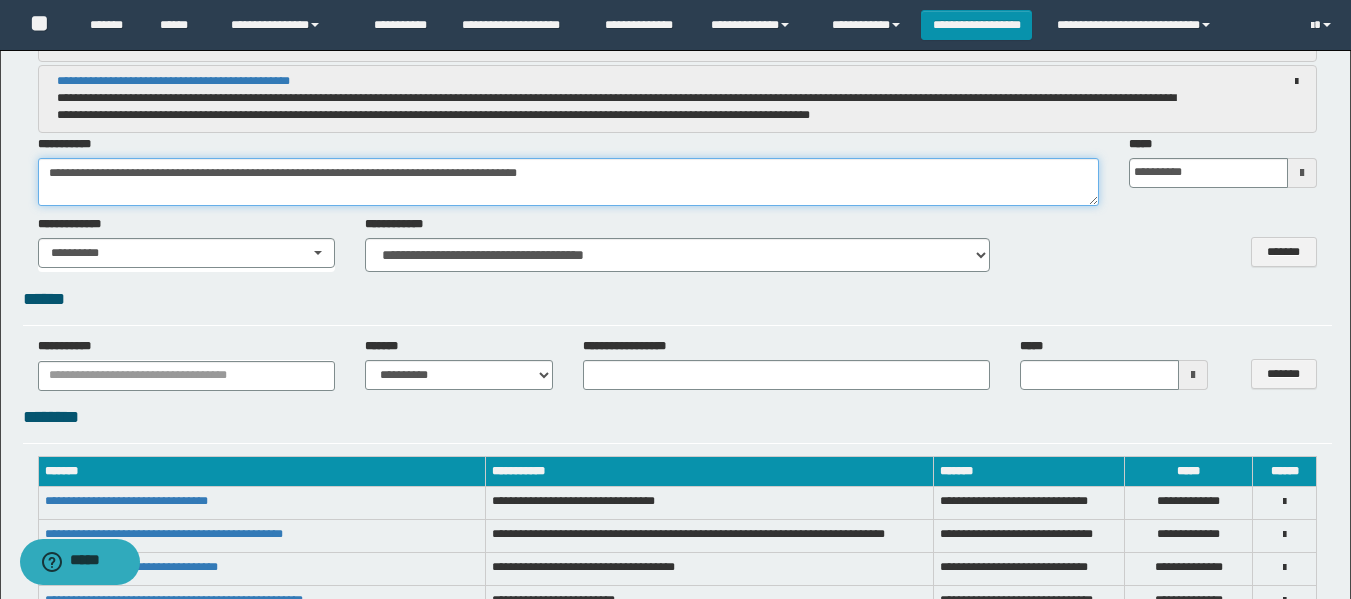 type on "**********" 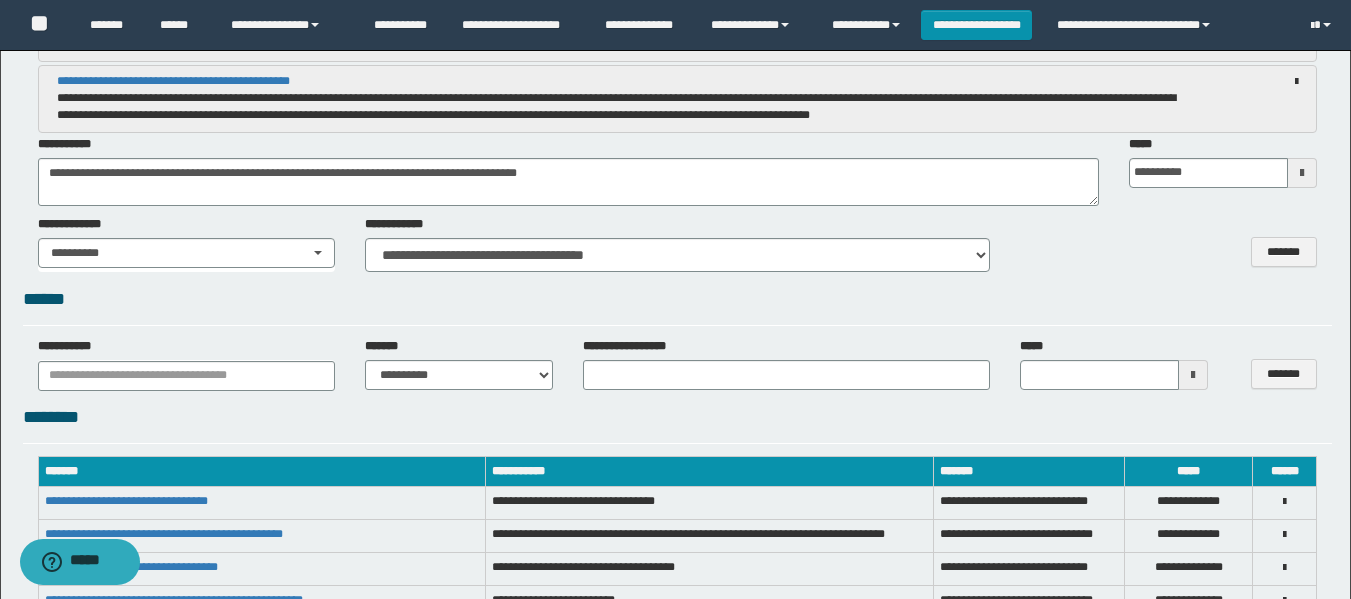 click at bounding box center [1302, 173] 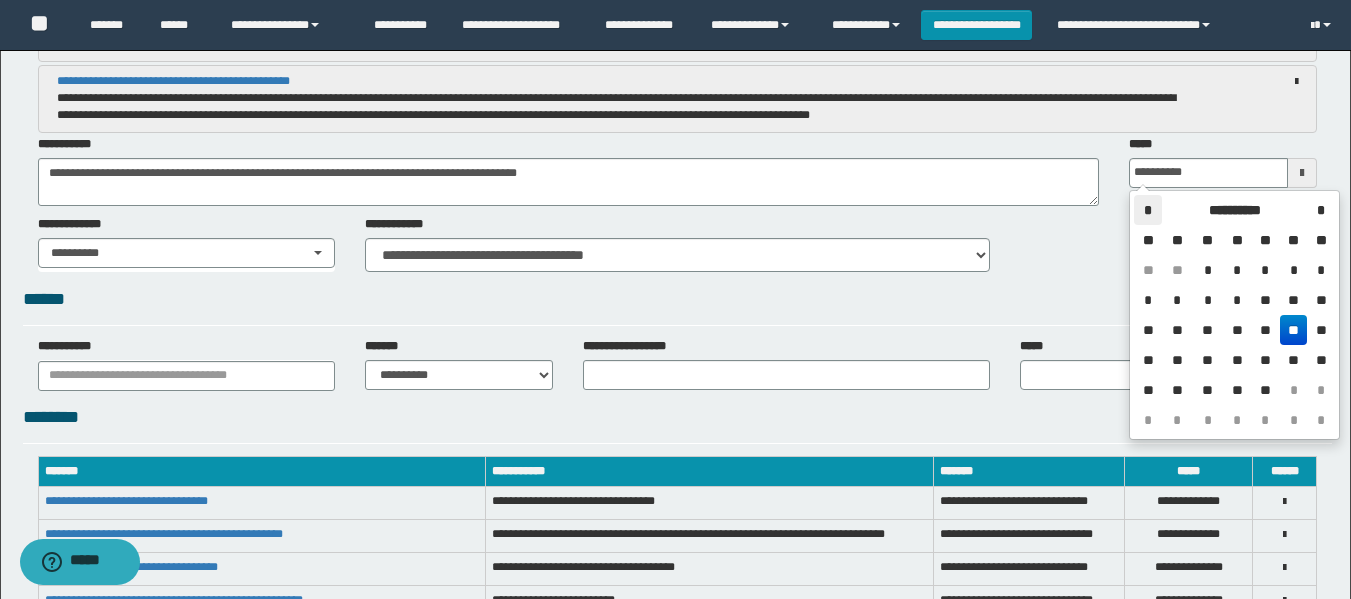 click on "*" at bounding box center (1148, 210) 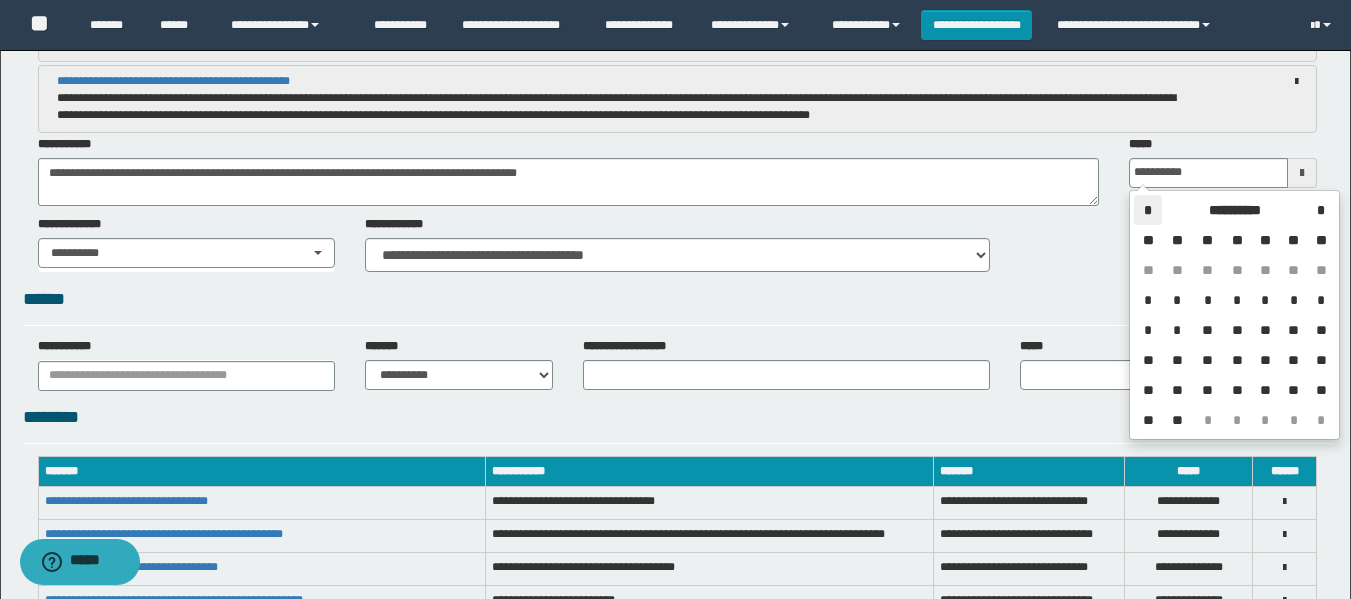 click on "*" at bounding box center (1148, 210) 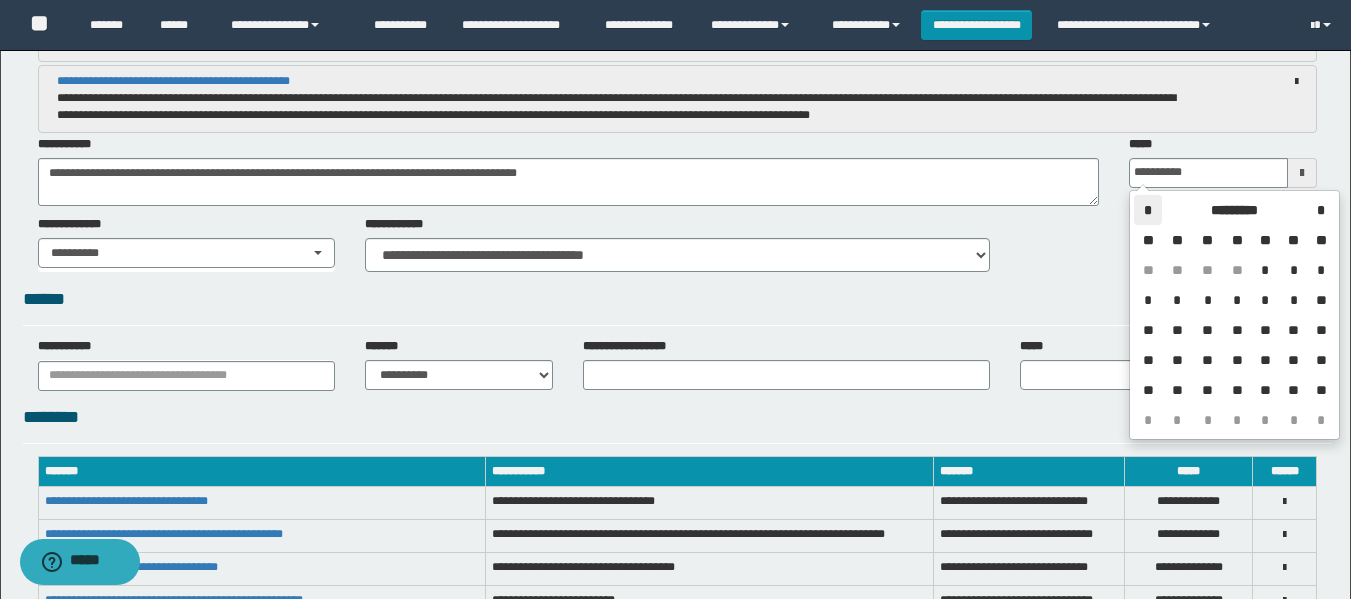 click on "*" at bounding box center (1148, 210) 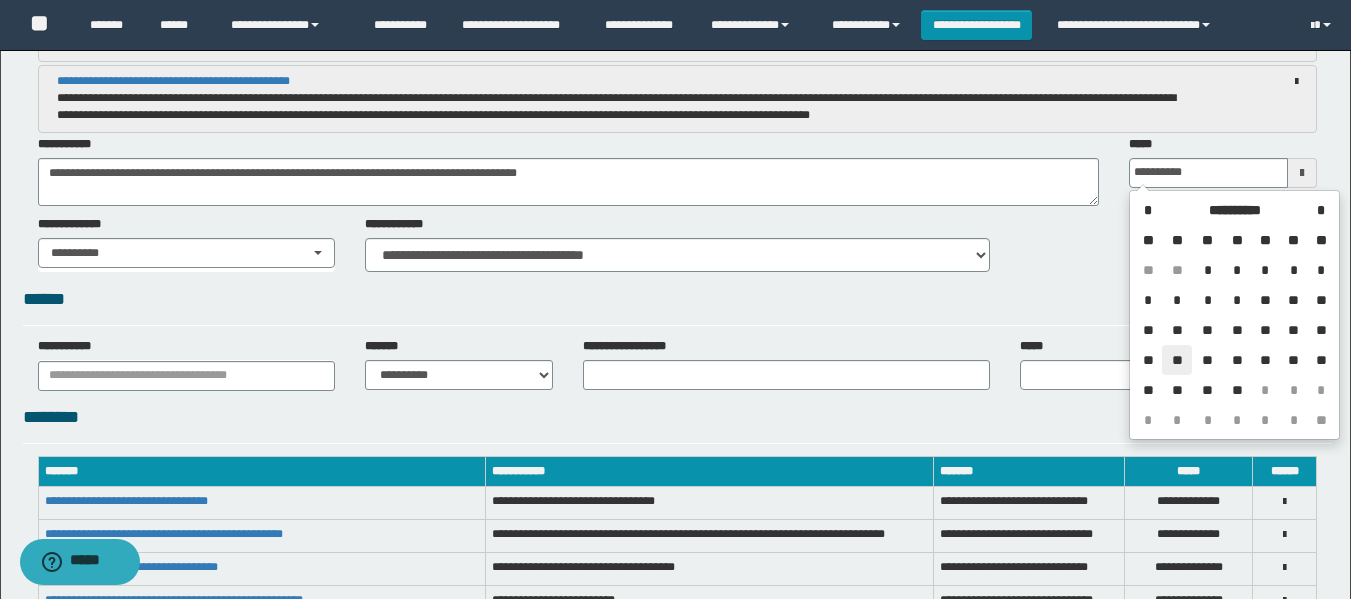 click on "**" at bounding box center [1176, 360] 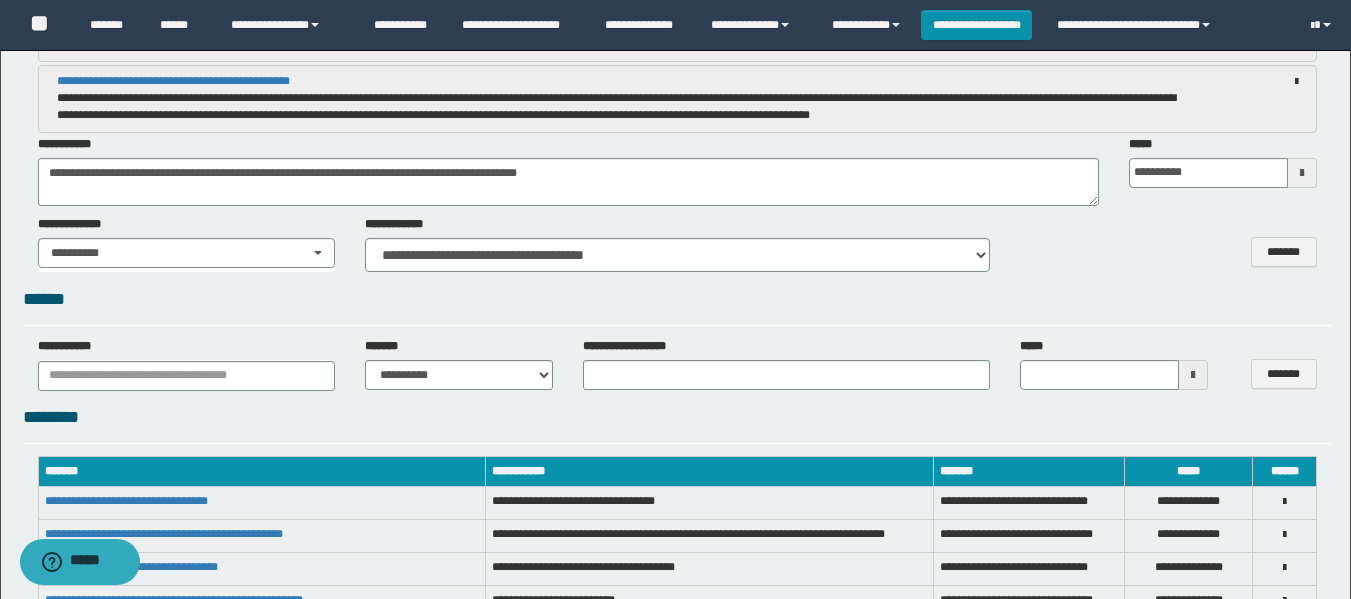 type 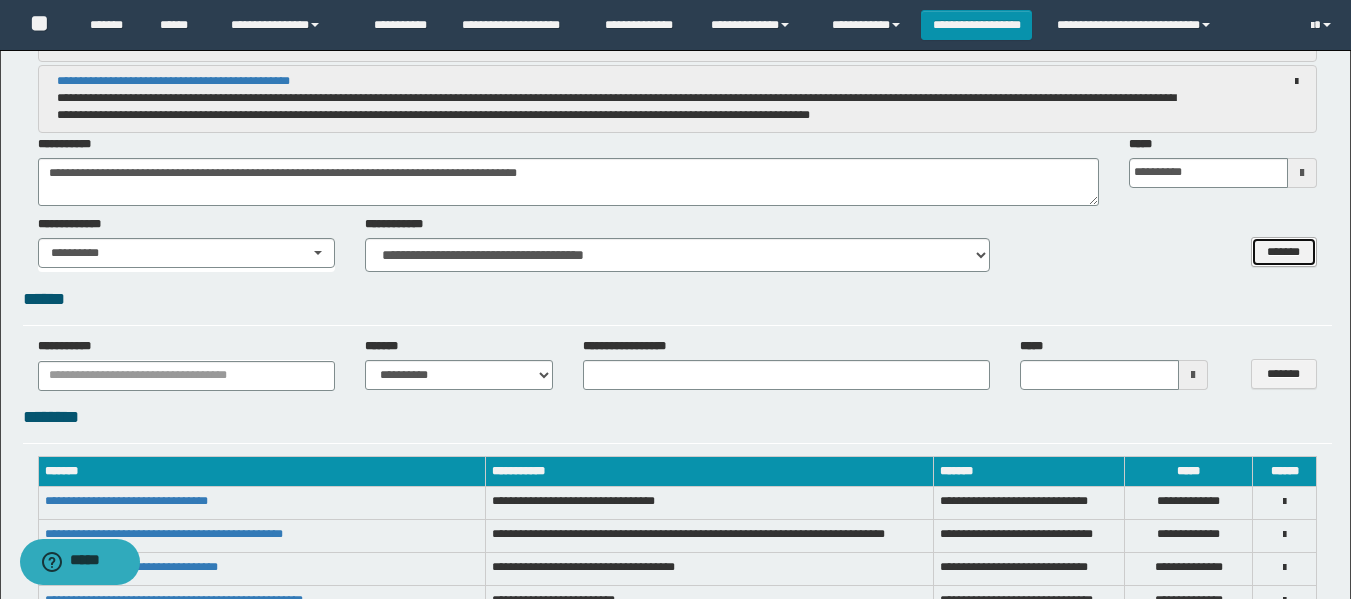 click on "*******" at bounding box center [1284, 252] 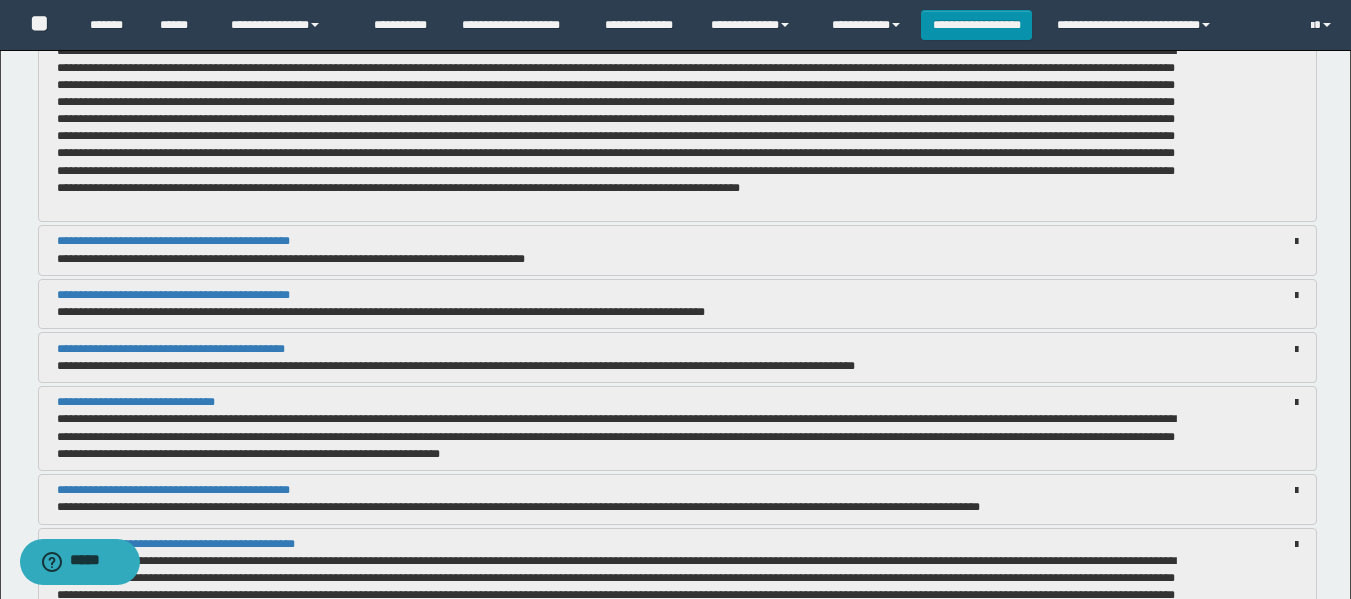 scroll, scrollTop: 2600, scrollLeft: 0, axis: vertical 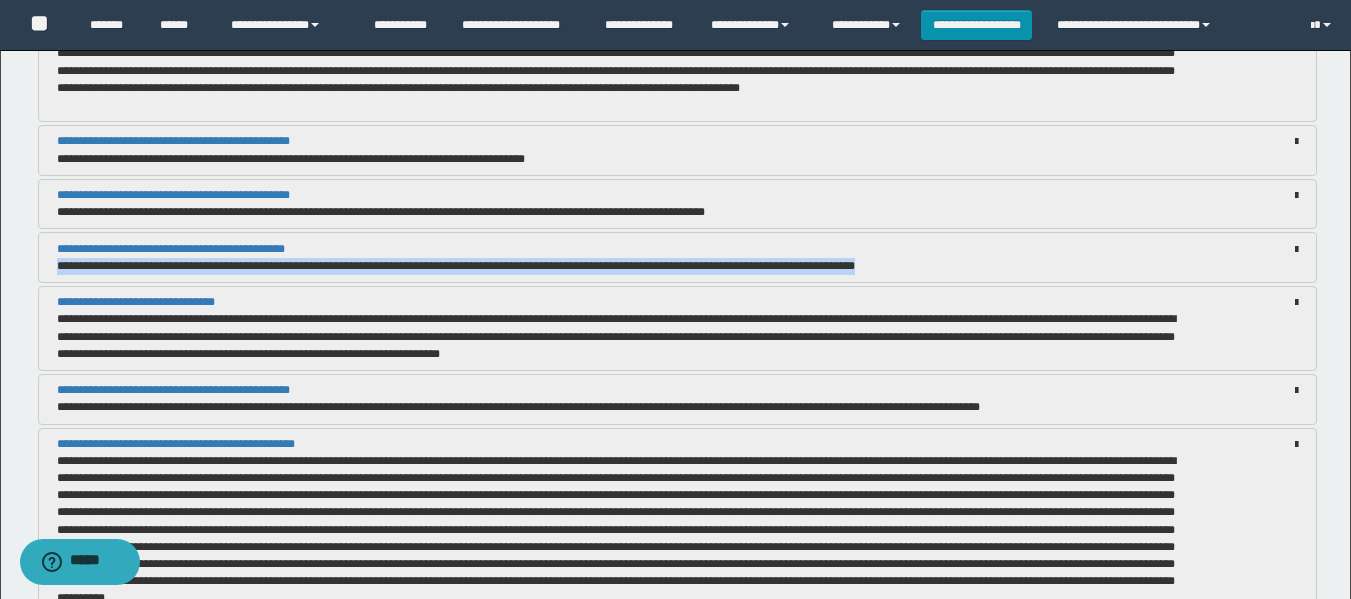 drag, startPoint x: 57, startPoint y: 262, endPoint x: 953, endPoint y: 268, distance: 896.0201 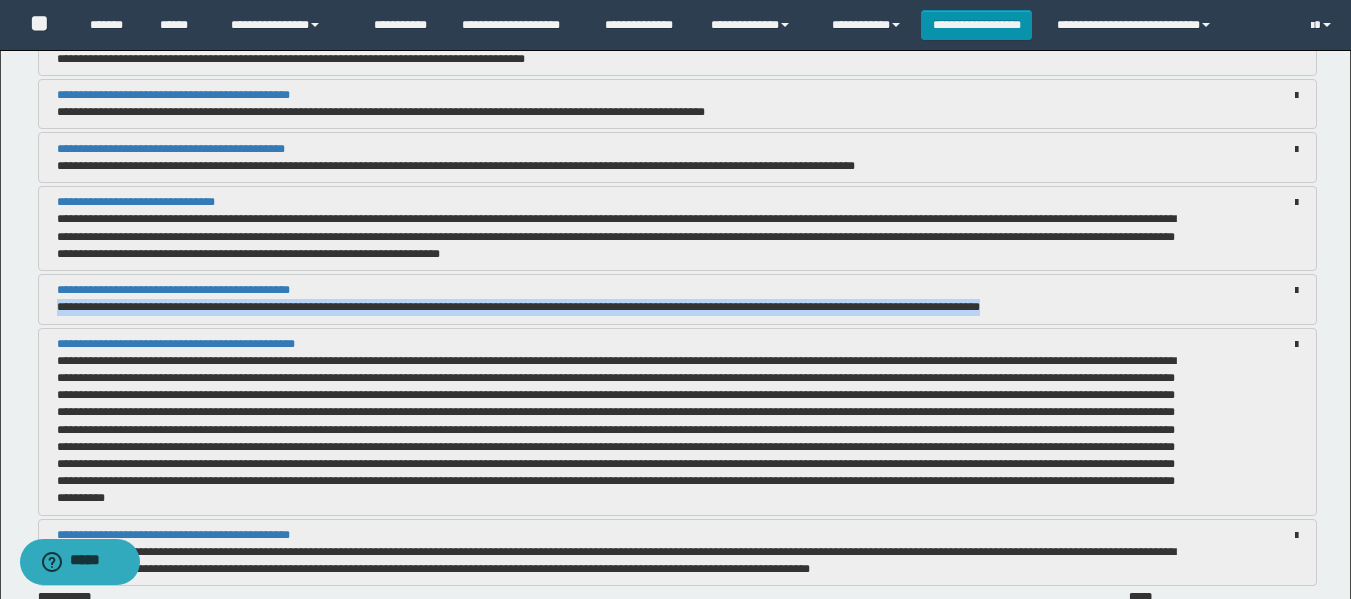 drag, startPoint x: 54, startPoint y: 308, endPoint x: 1043, endPoint y: 314, distance: 989.0182 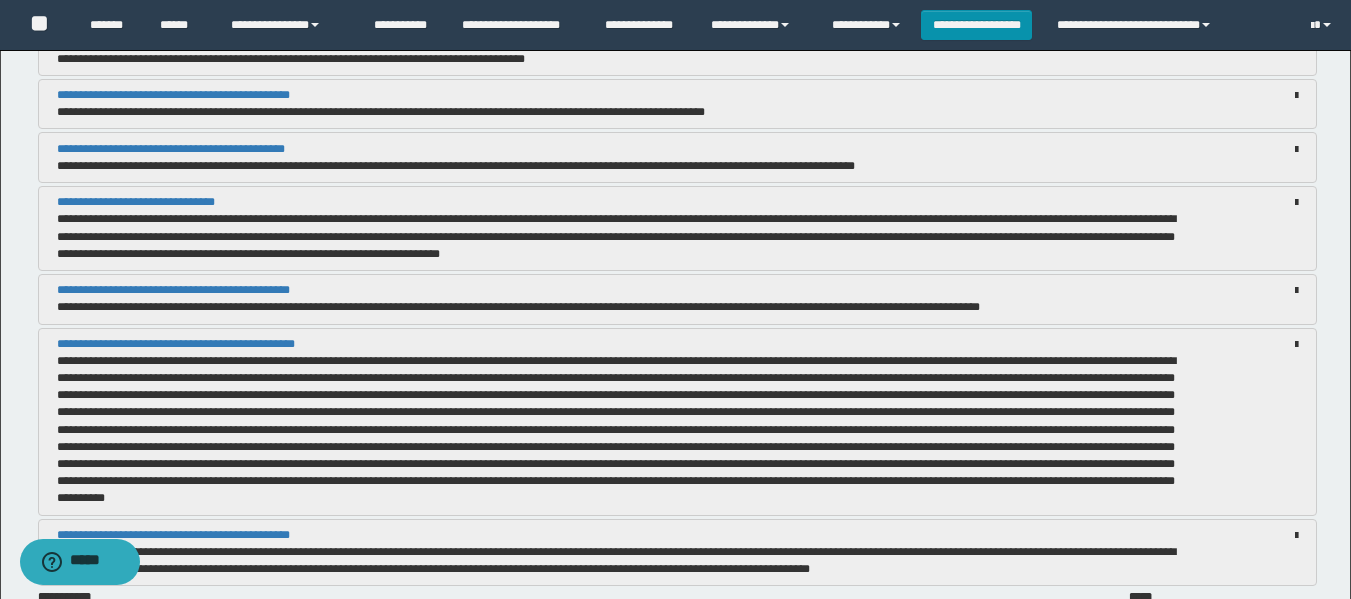 click at bounding box center [616, 429] 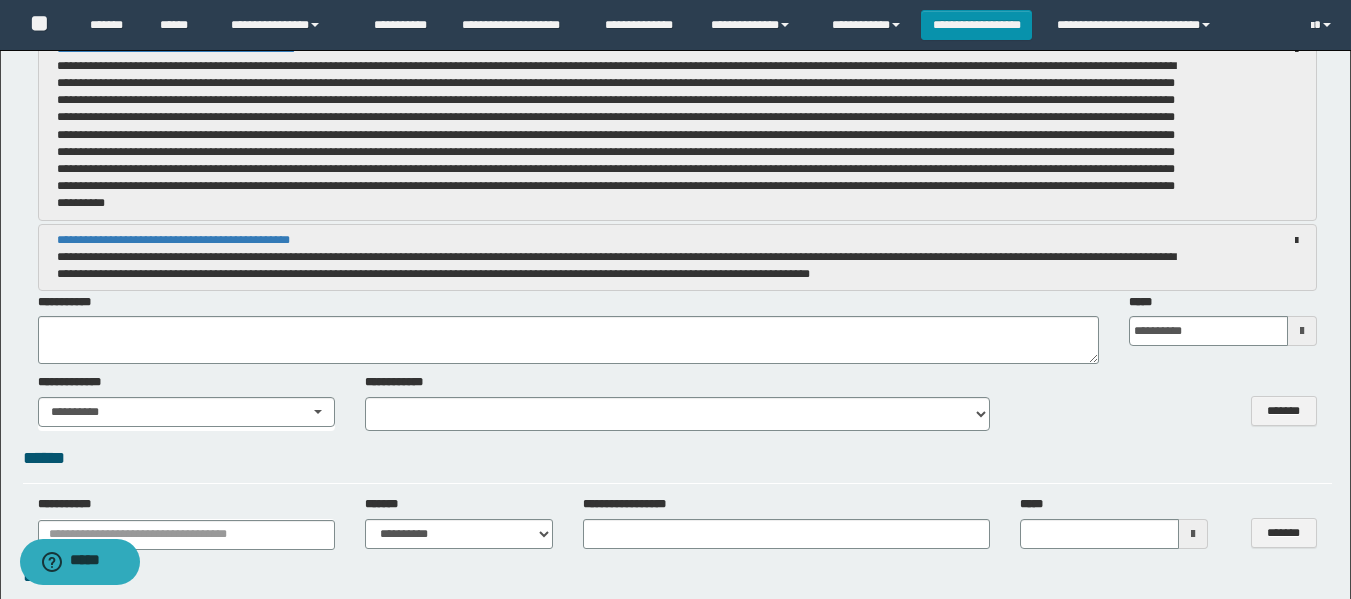 scroll, scrollTop: 3000, scrollLeft: 0, axis: vertical 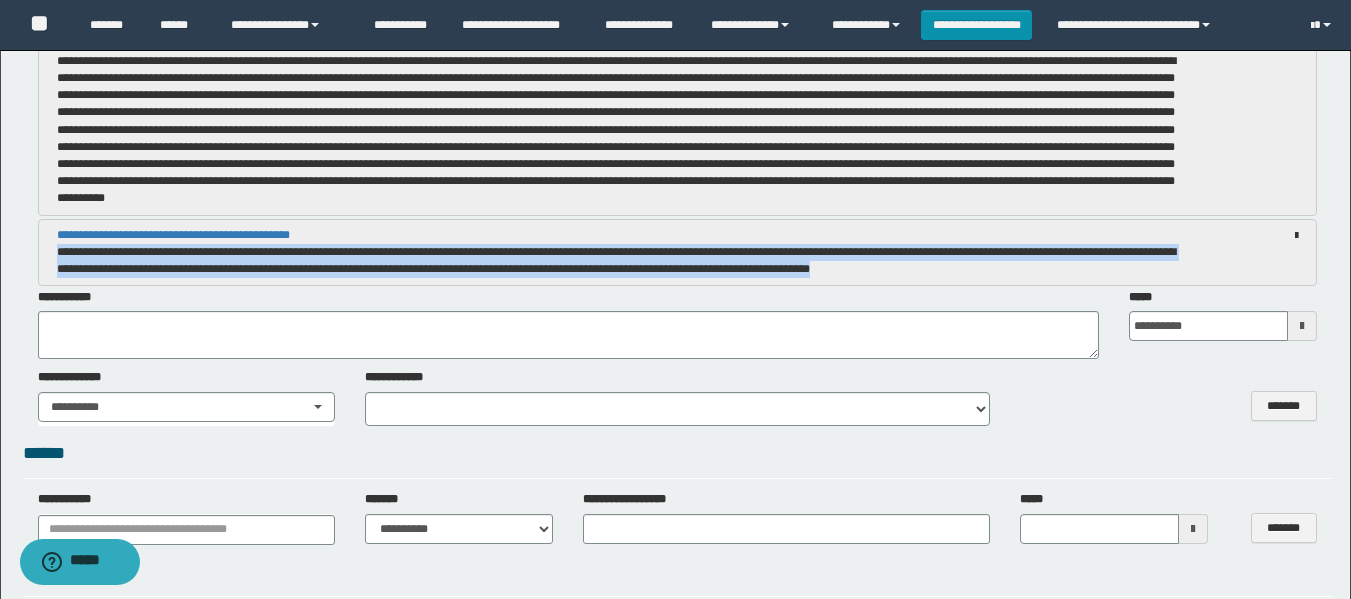 drag, startPoint x: 56, startPoint y: 254, endPoint x: 1029, endPoint y: 270, distance: 973.13153 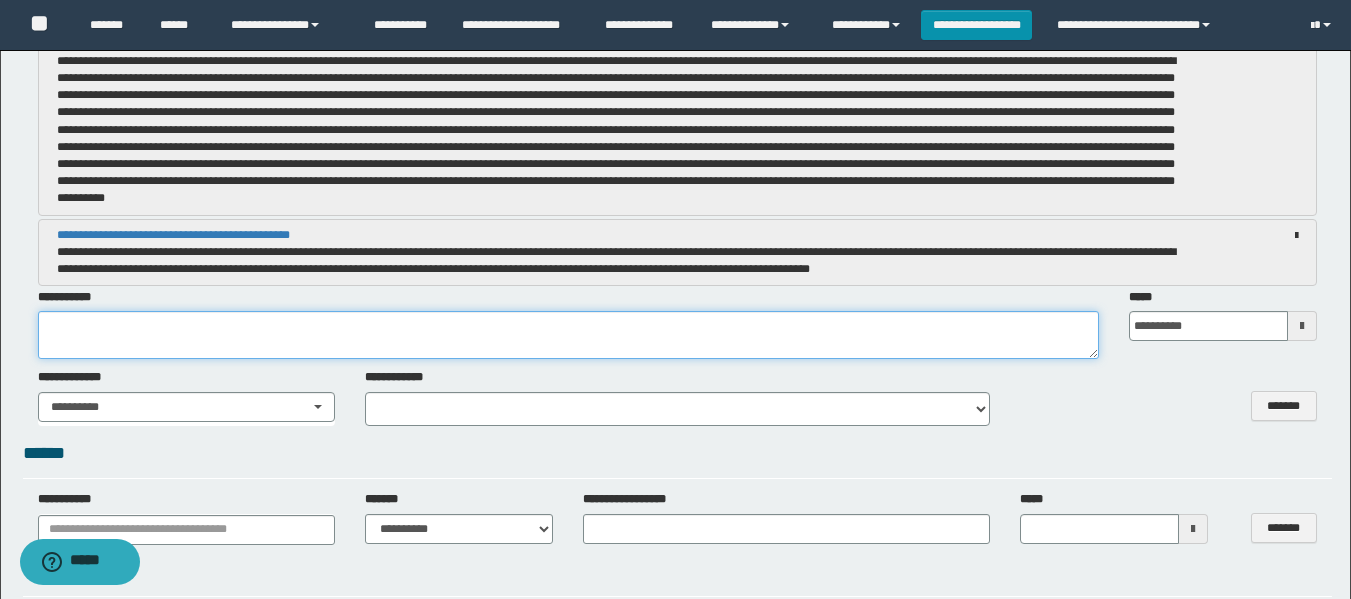 click at bounding box center [568, 335] 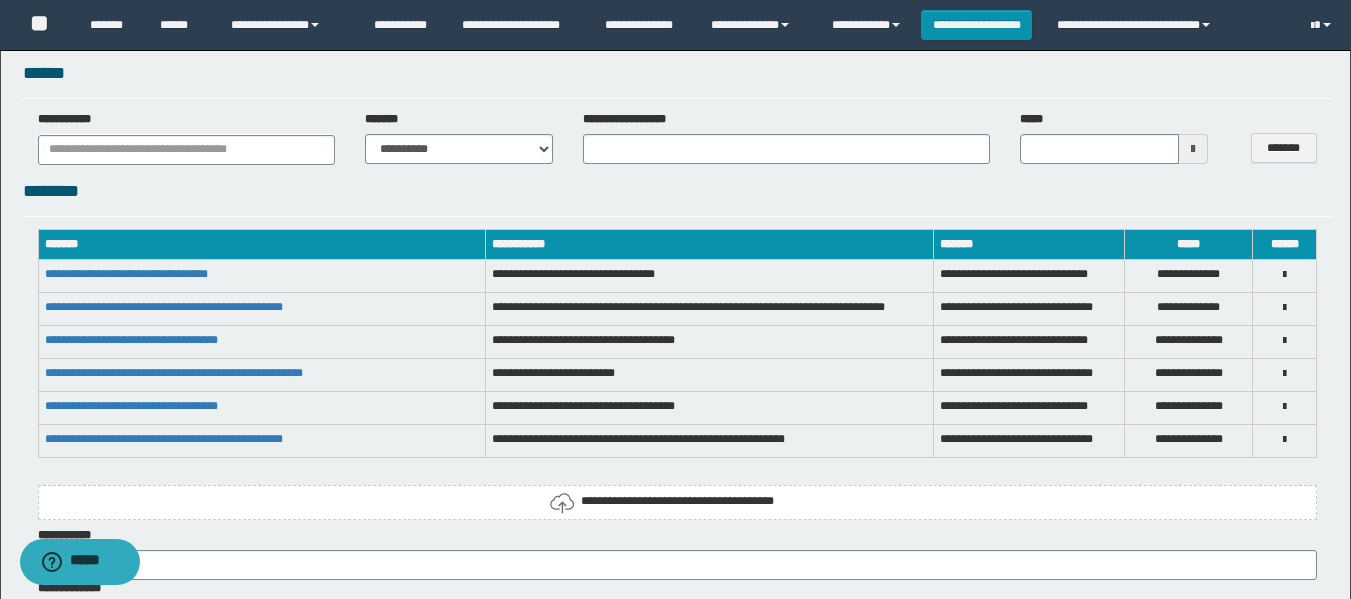 scroll, scrollTop: 3400, scrollLeft: 0, axis: vertical 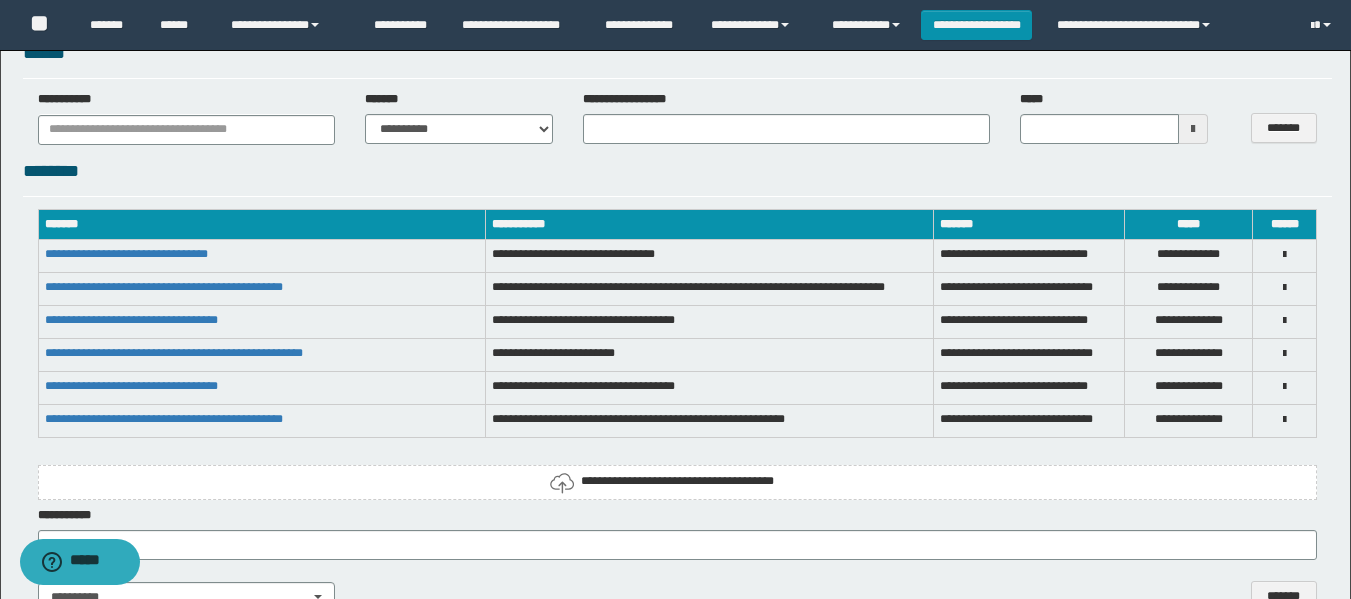 click on "**********" at bounding box center [677, 481] 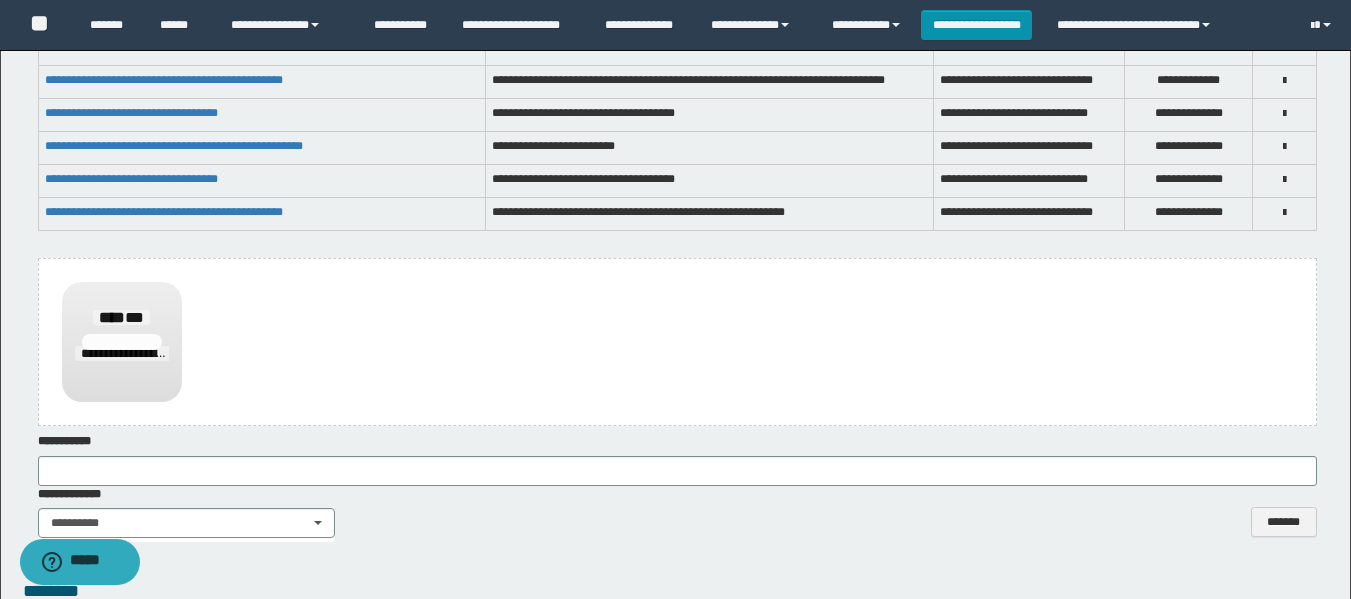 scroll, scrollTop: 3700, scrollLeft: 0, axis: vertical 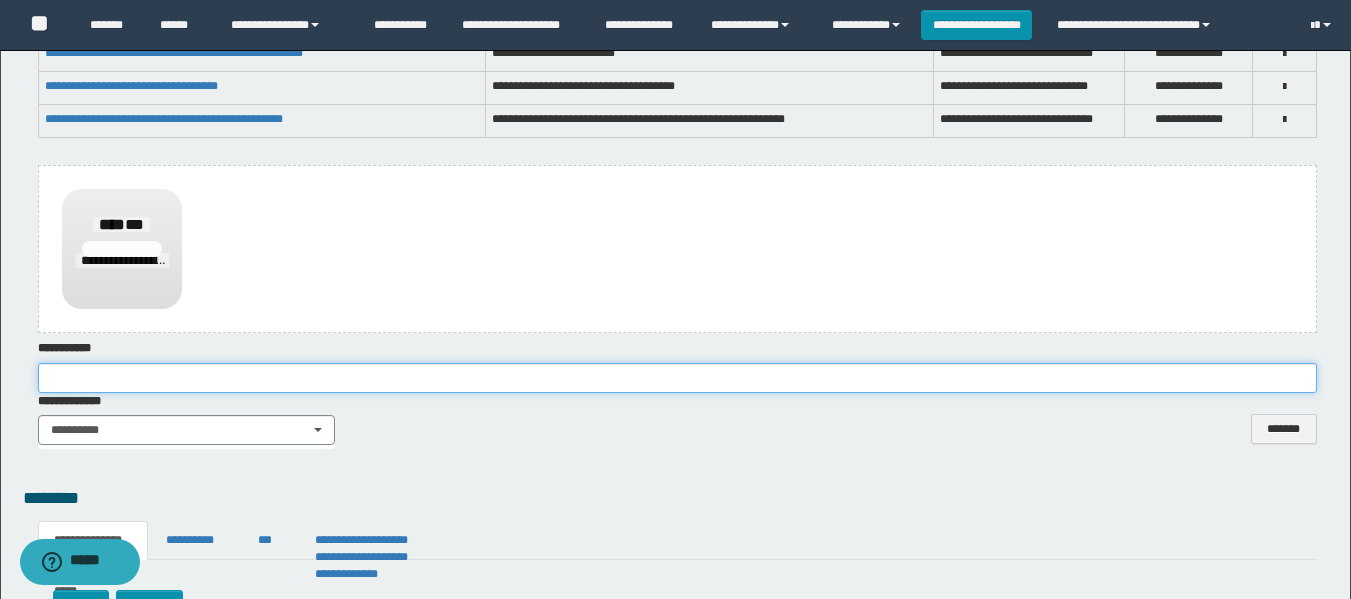 click at bounding box center (677, 378) 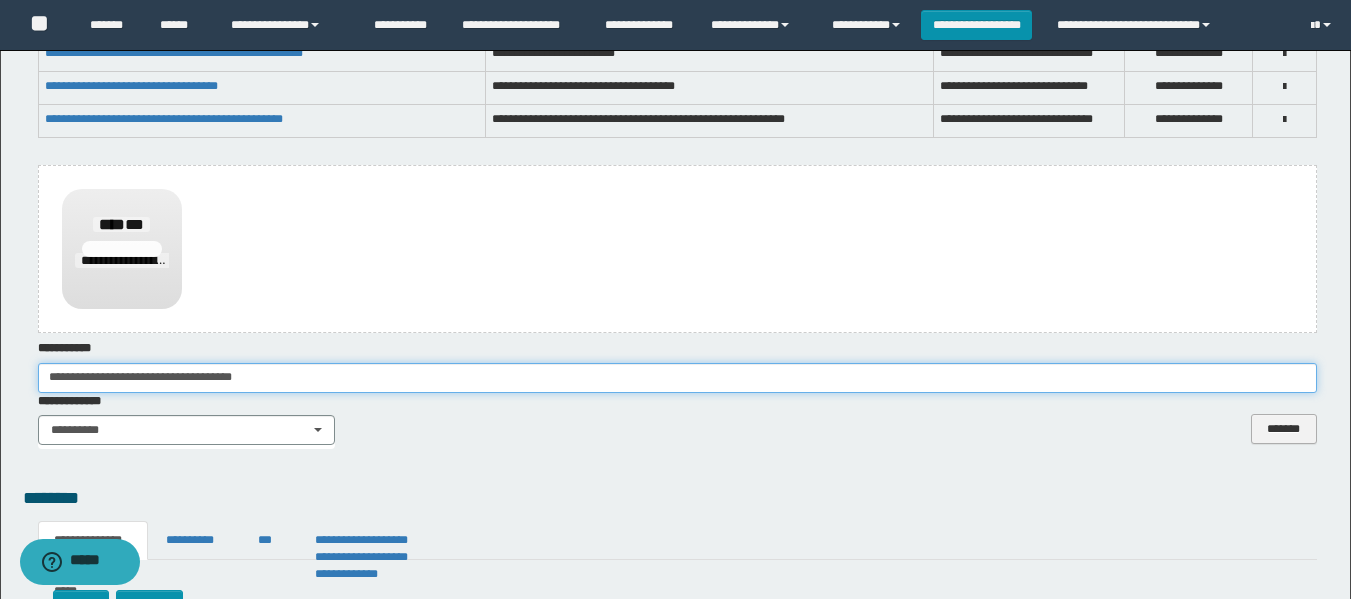 type on "**********" 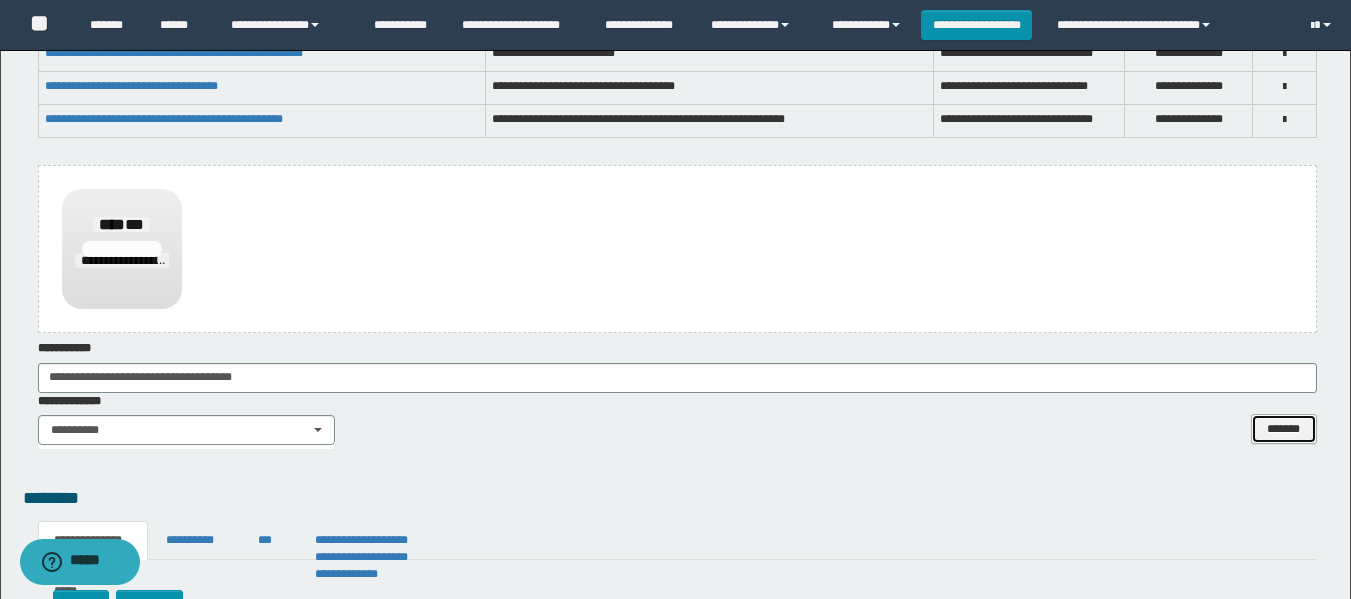click on "*******" at bounding box center (1284, 429) 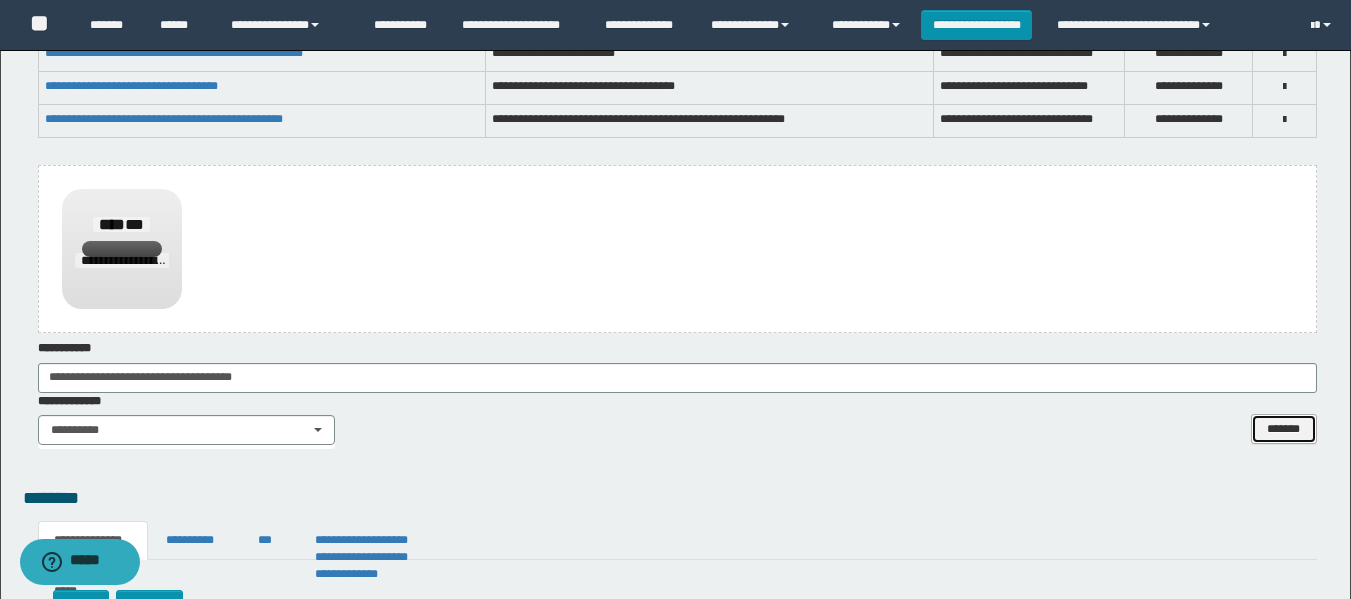type 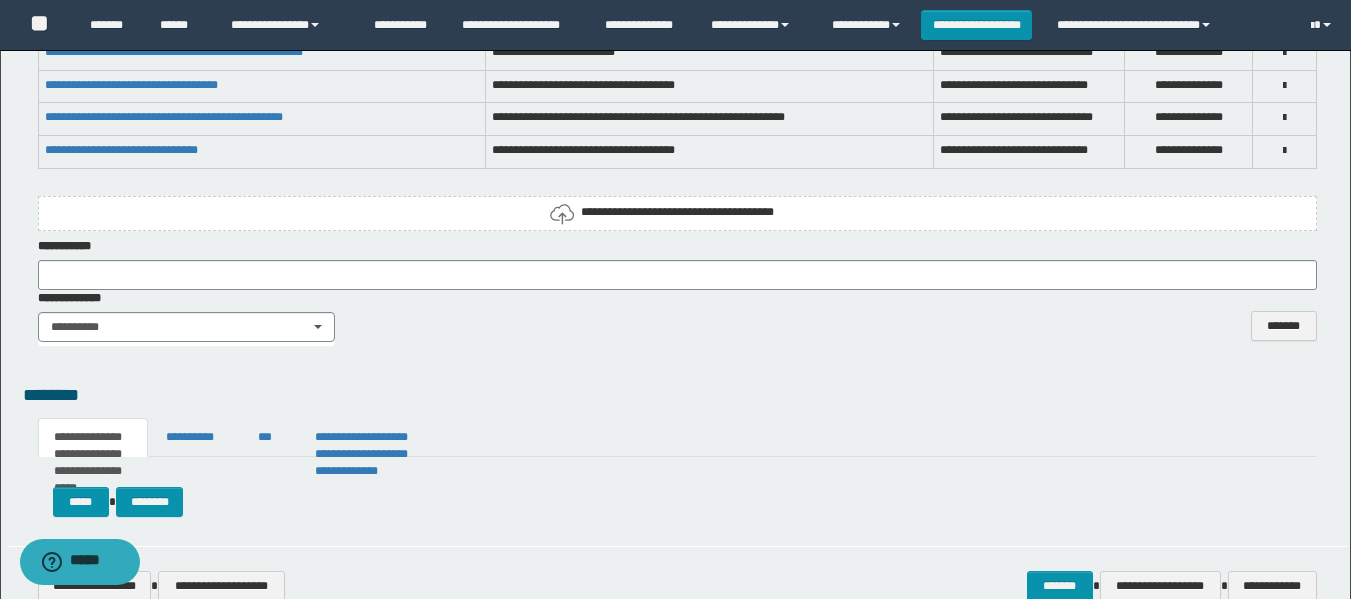 click on "********" at bounding box center [677, 396] 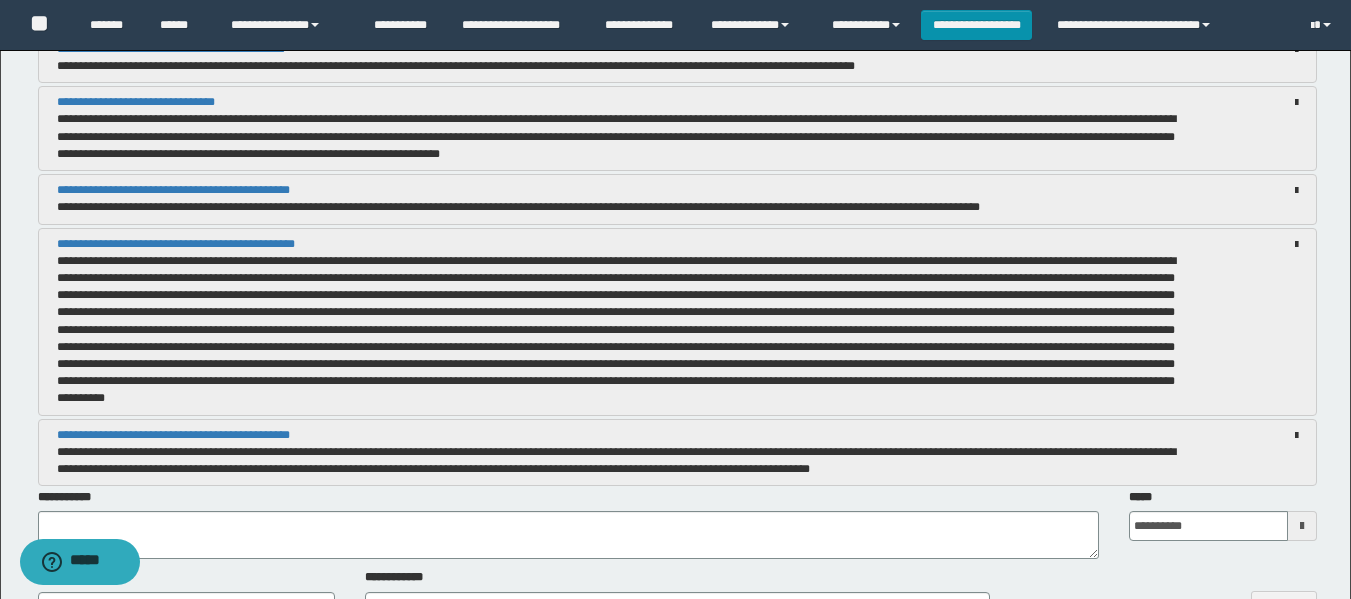 scroll, scrollTop: 2500, scrollLeft: 0, axis: vertical 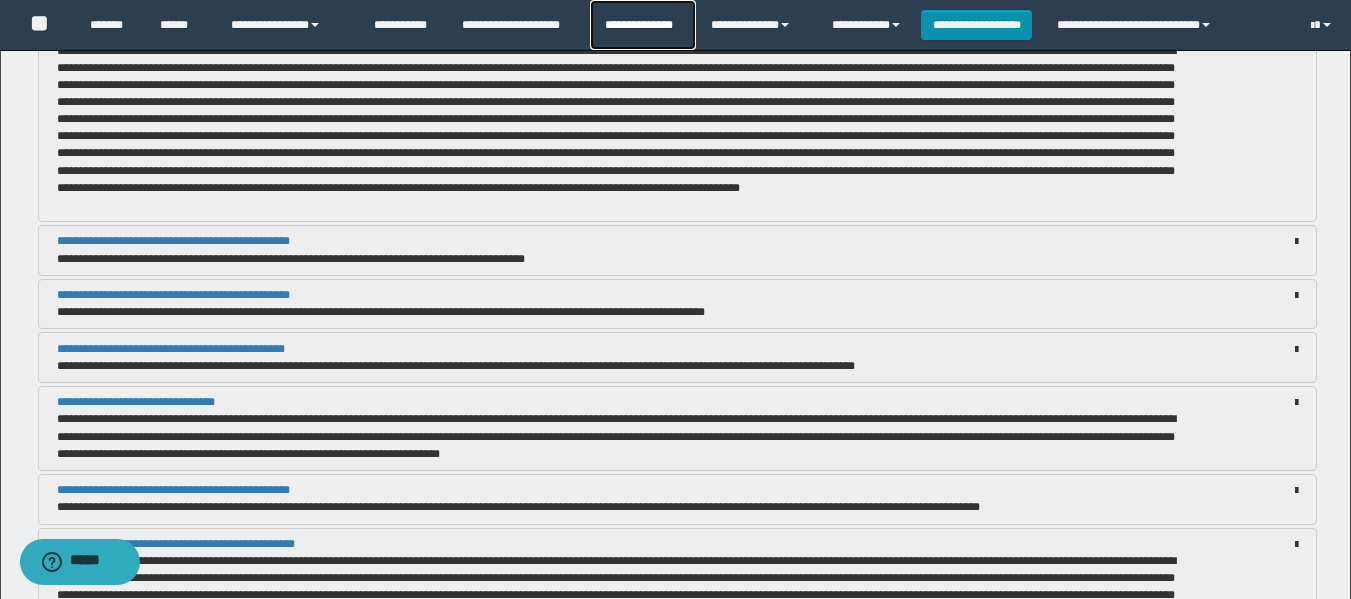 click on "**********" at bounding box center [642, 25] 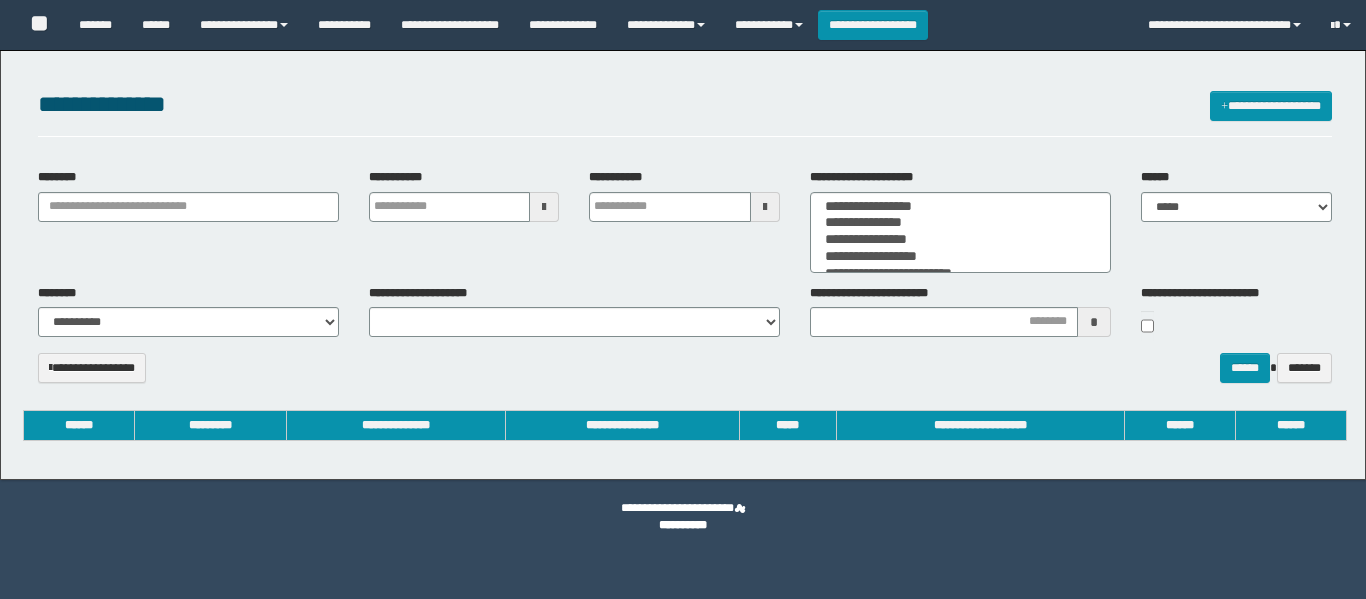 select 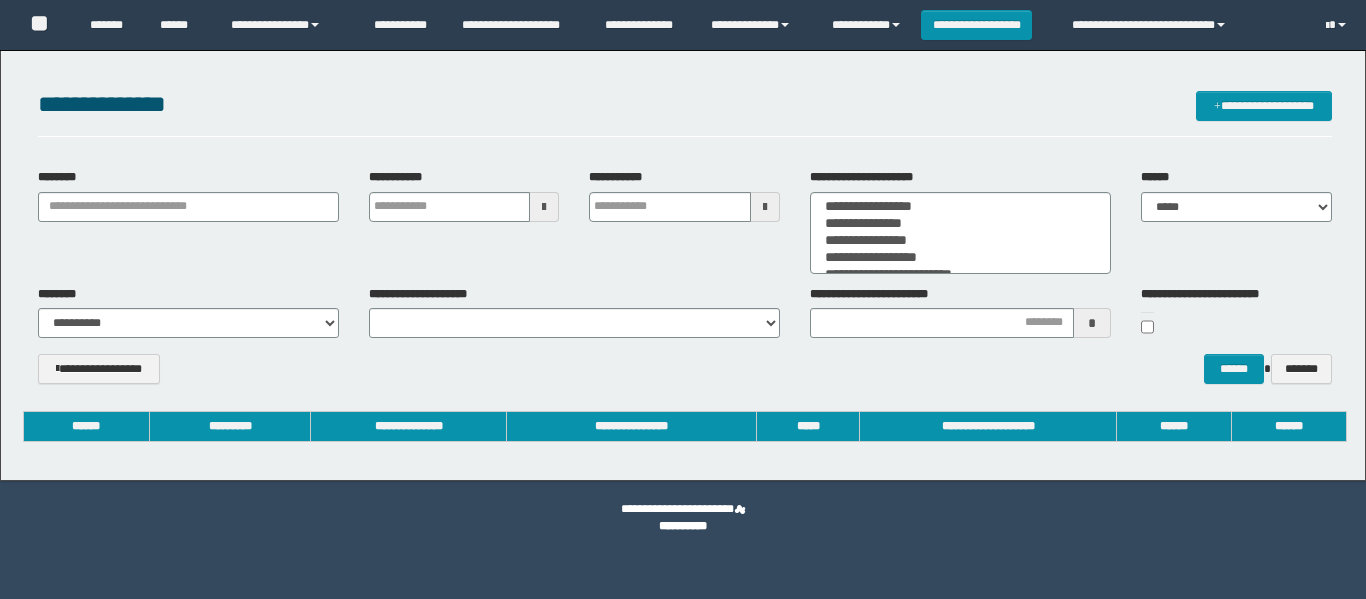 scroll, scrollTop: 0, scrollLeft: 0, axis: both 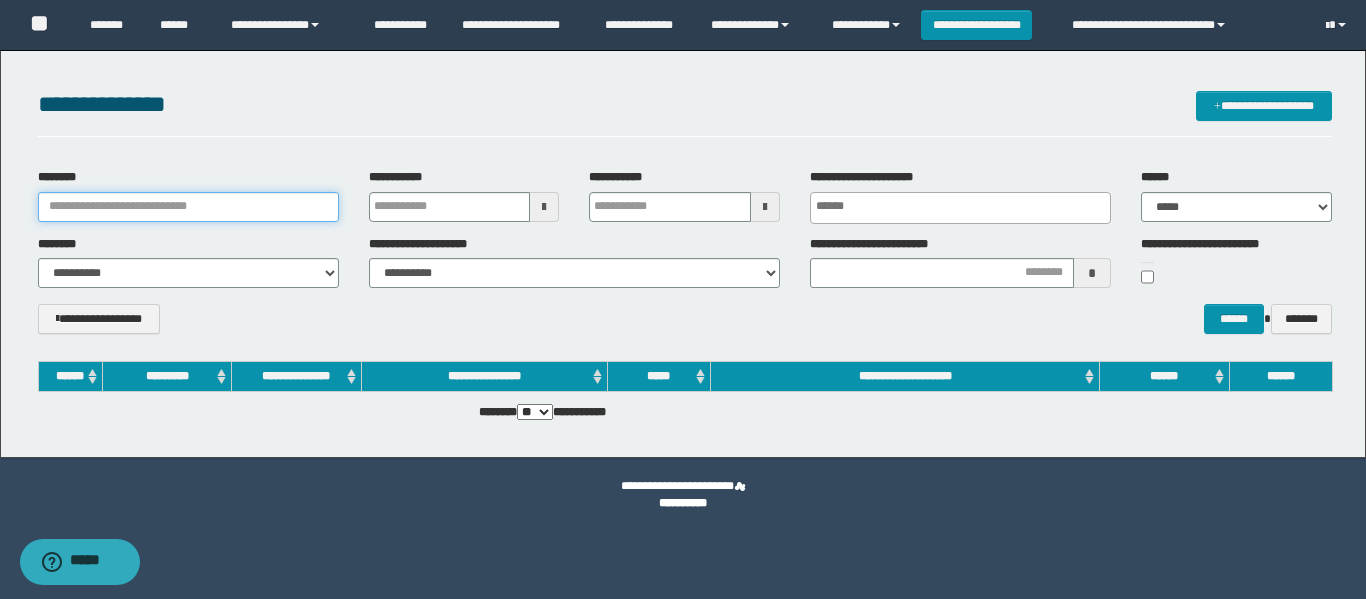 click on "********" at bounding box center [188, 207] 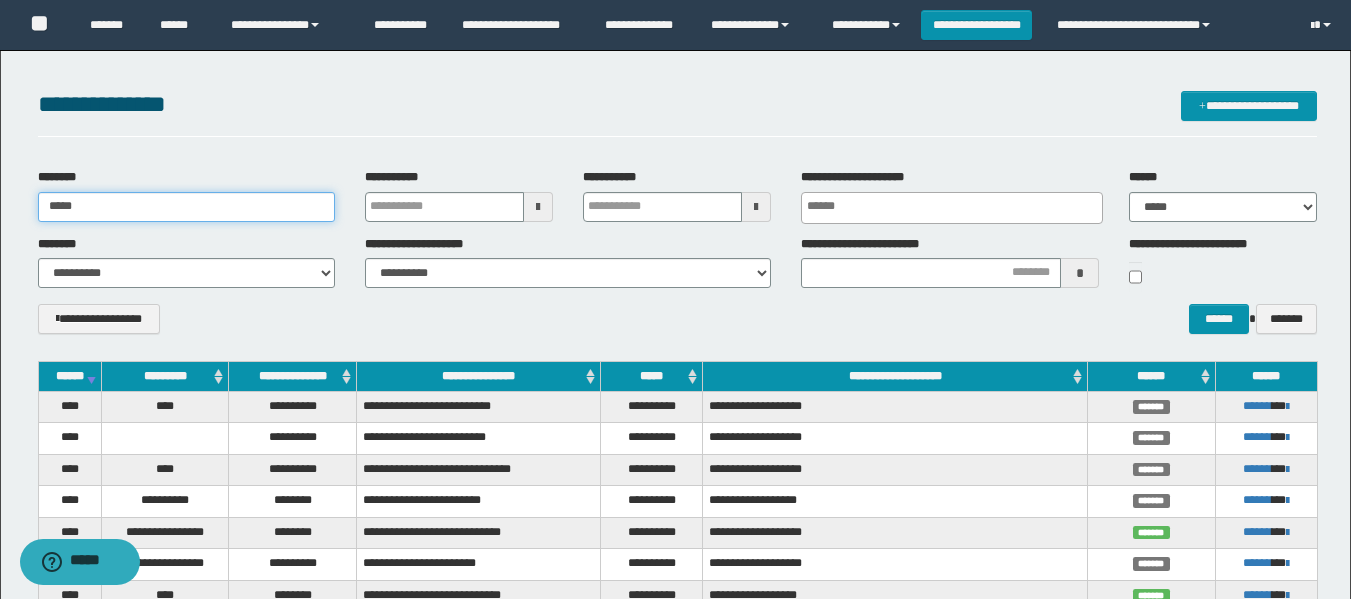 type on "*****" 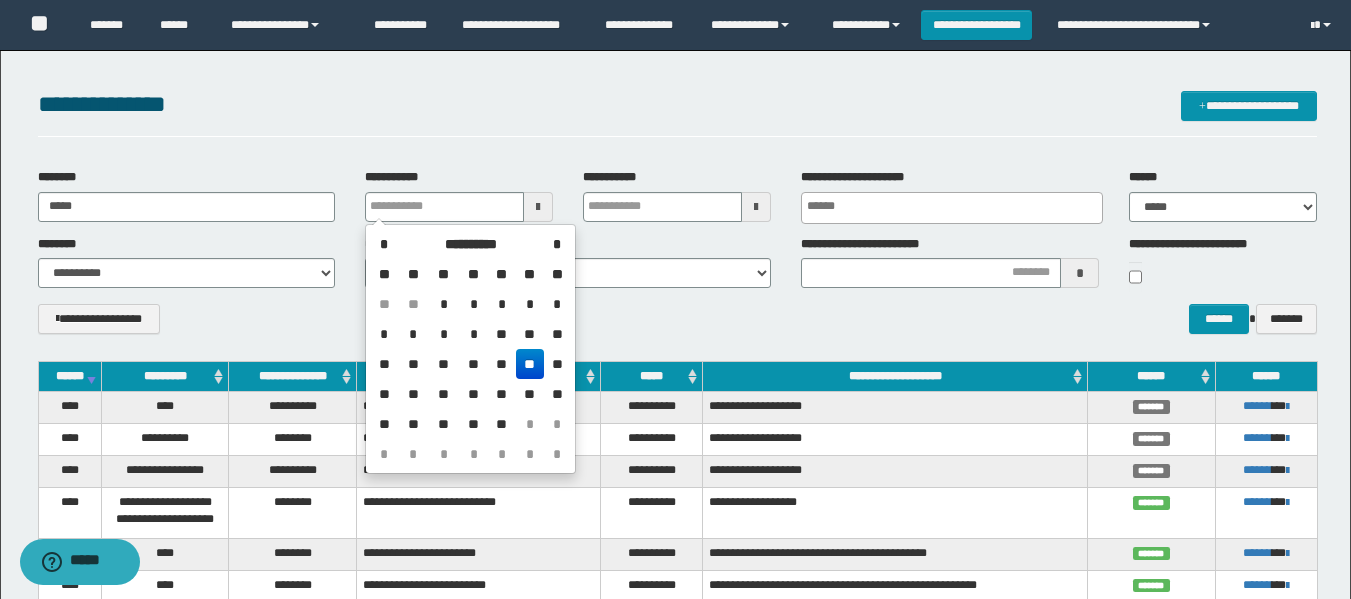 click on "**********" at bounding box center [677, 326] 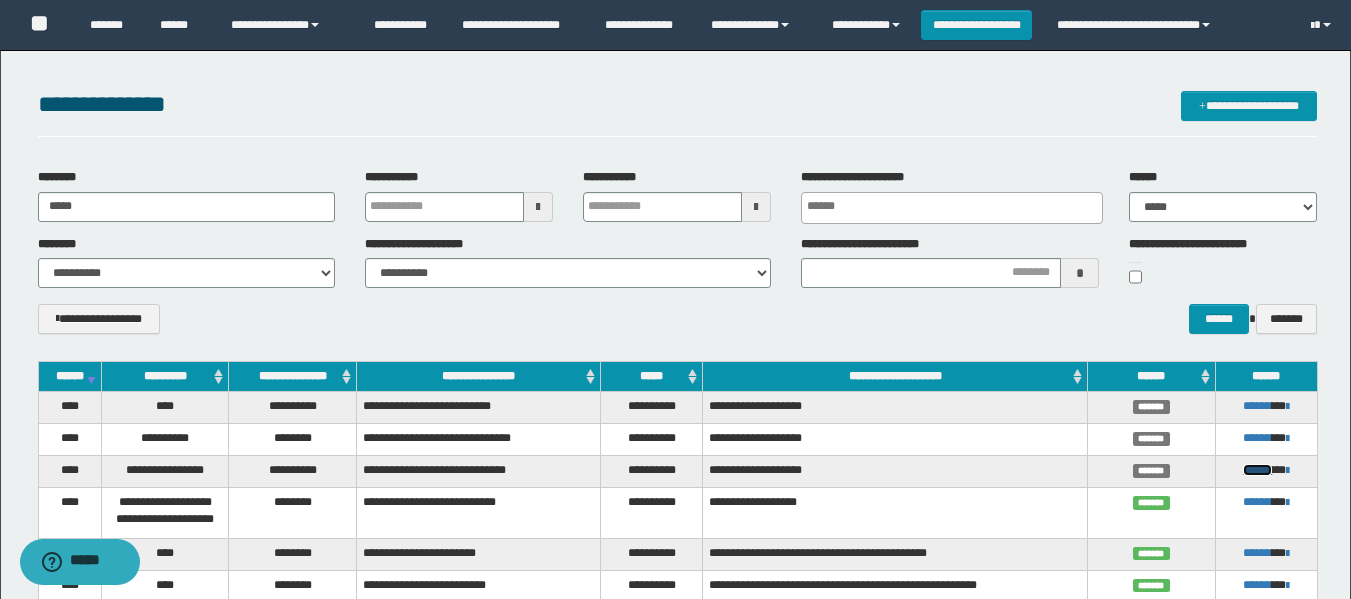 click on "******" at bounding box center (1257, 470) 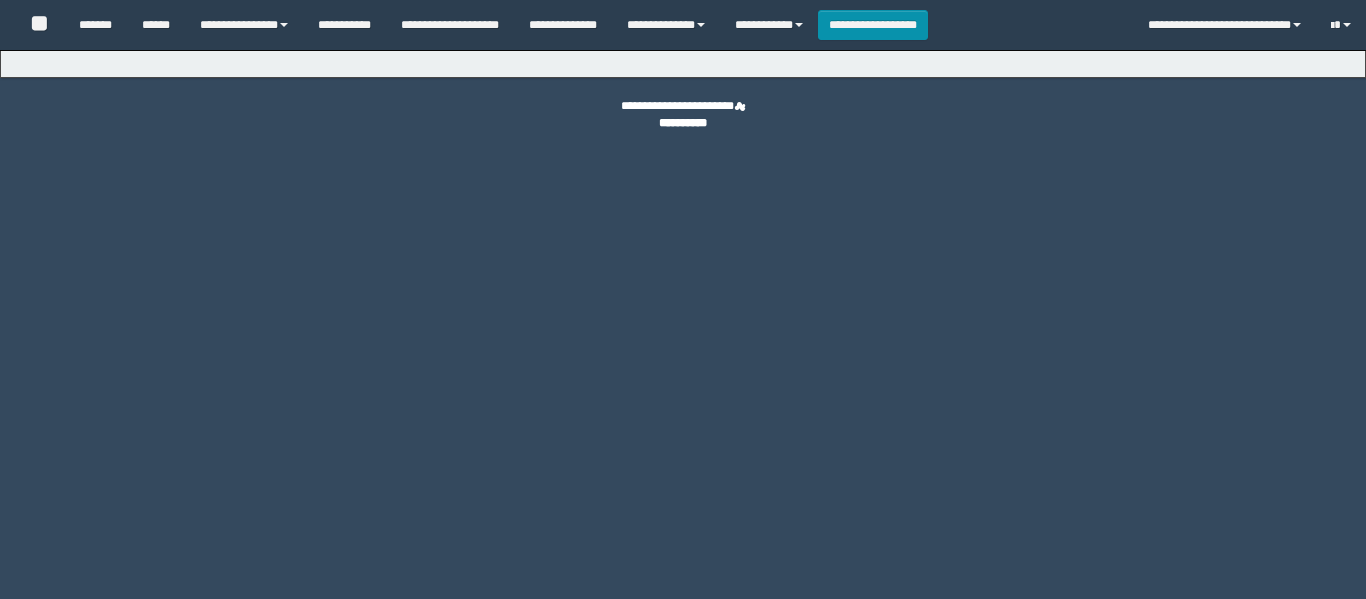 scroll, scrollTop: 0, scrollLeft: 0, axis: both 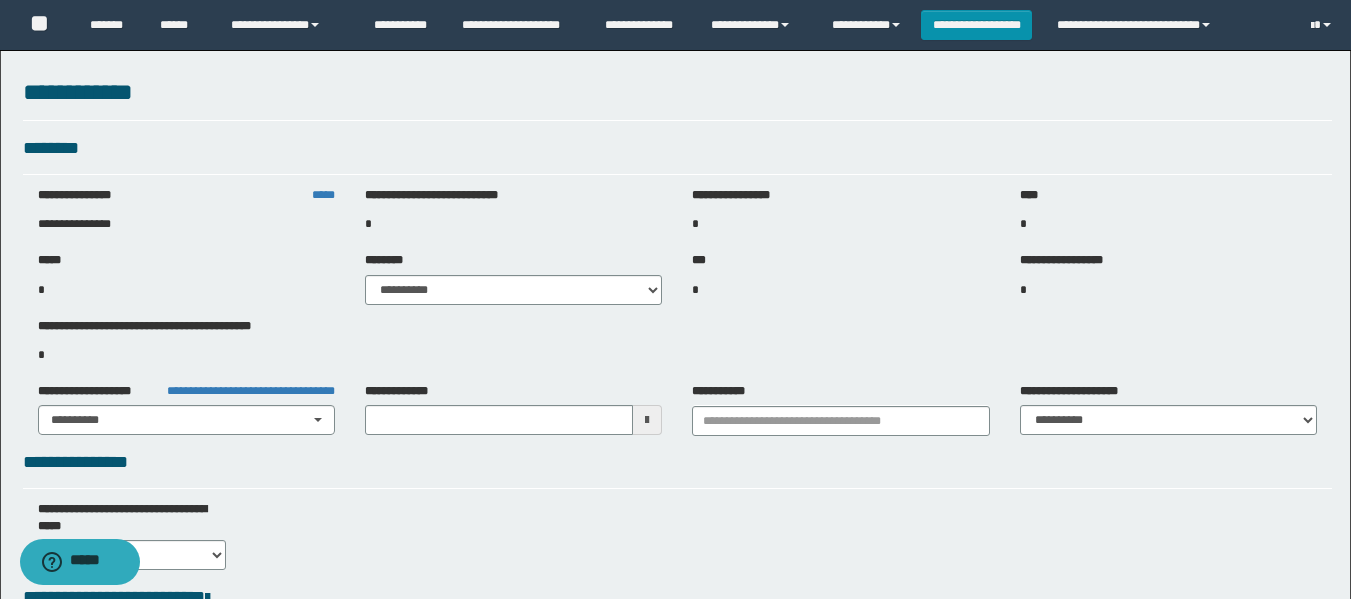 type on "**********" 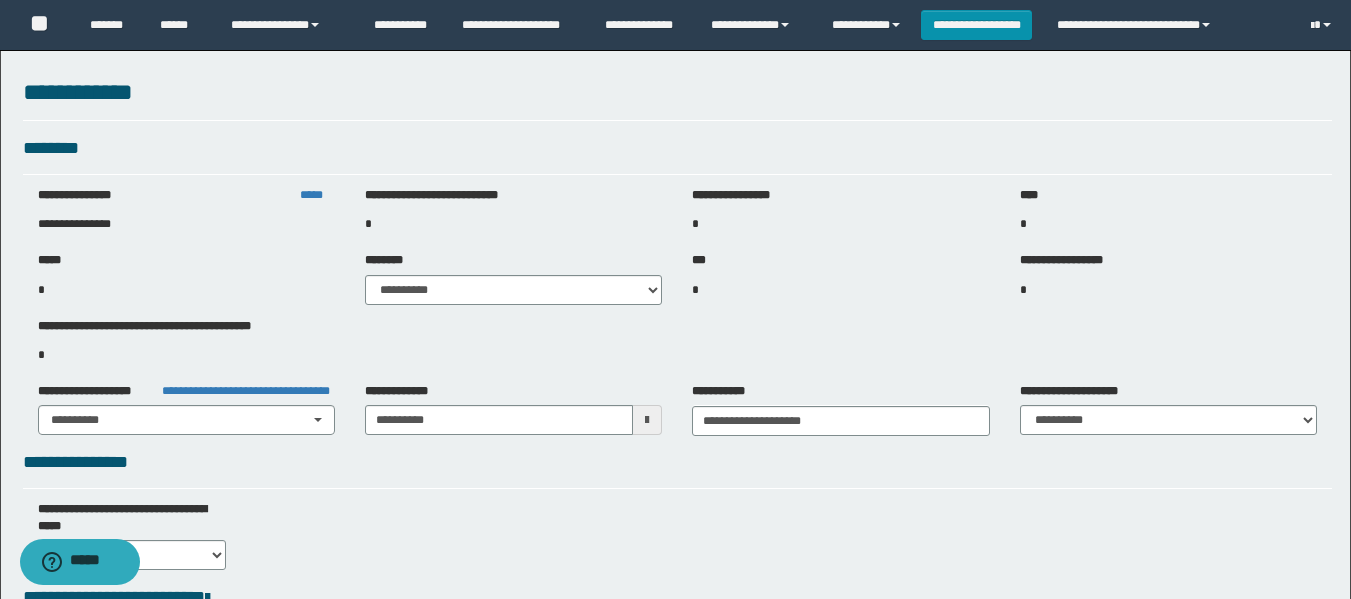 select on "**" 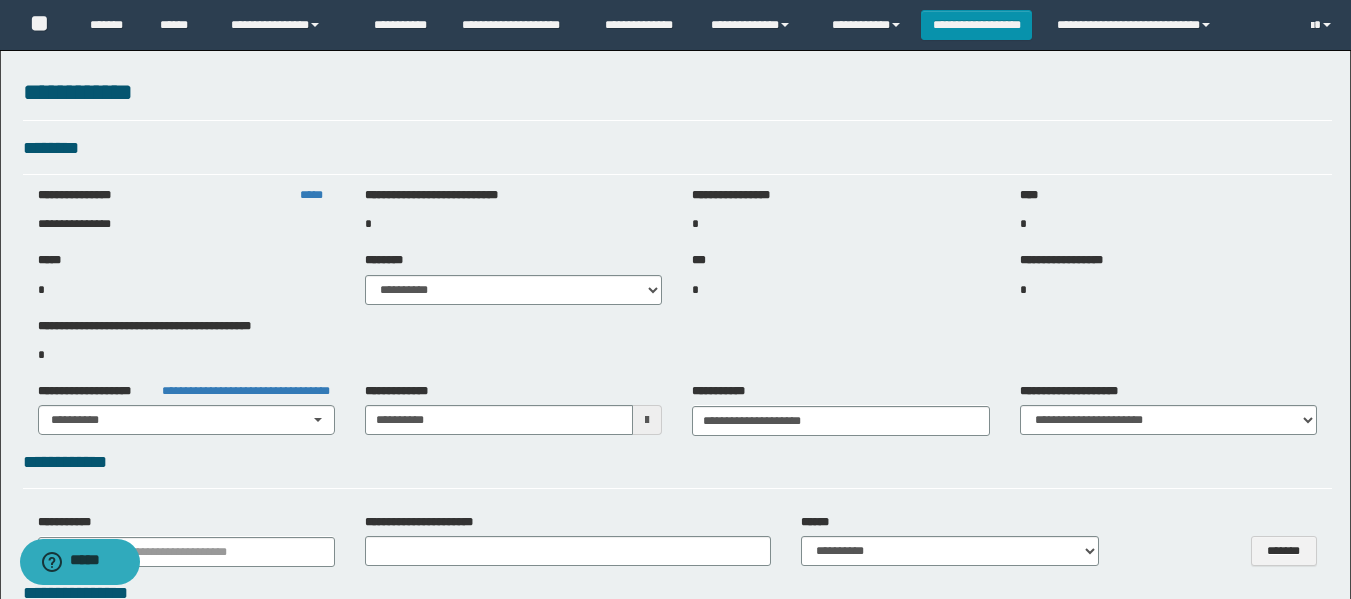 select on "***" 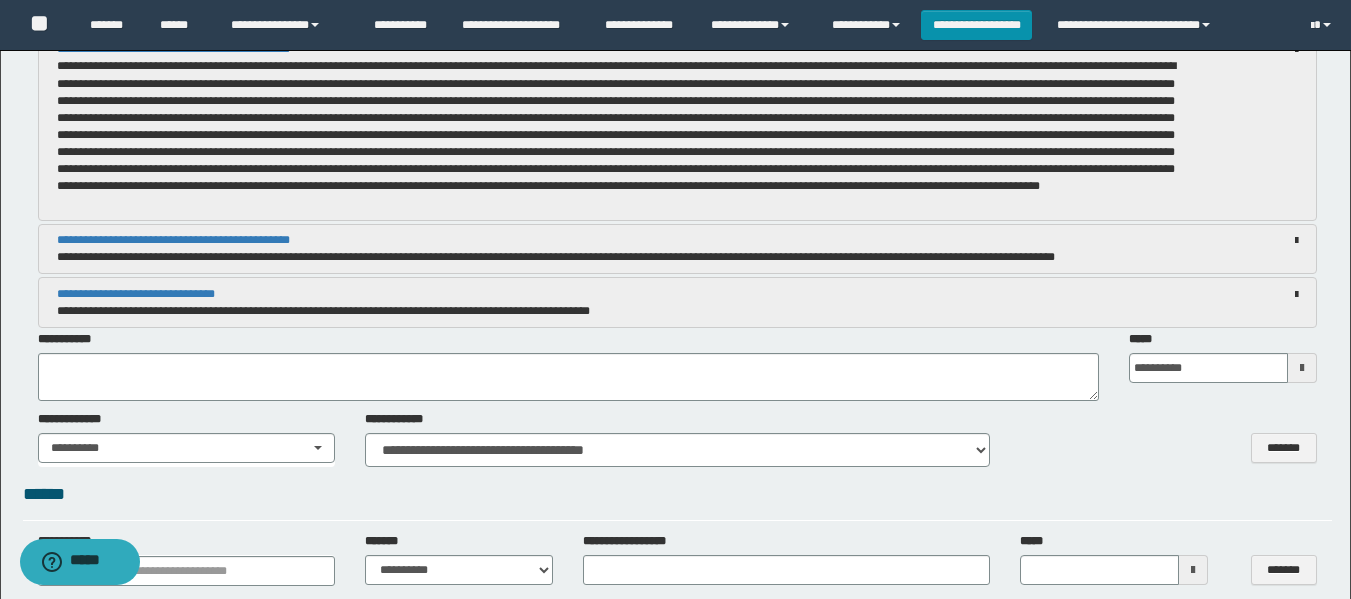 scroll, scrollTop: 2300, scrollLeft: 0, axis: vertical 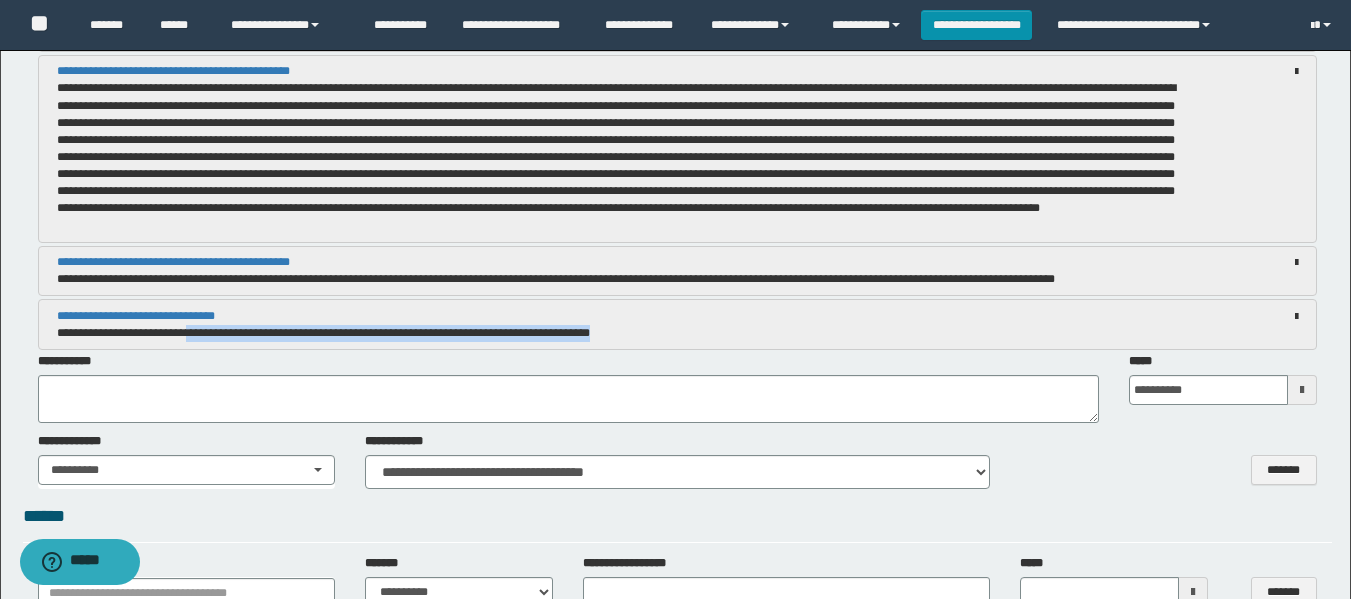 drag, startPoint x: 209, startPoint y: 334, endPoint x: 676, endPoint y: 340, distance: 467.03854 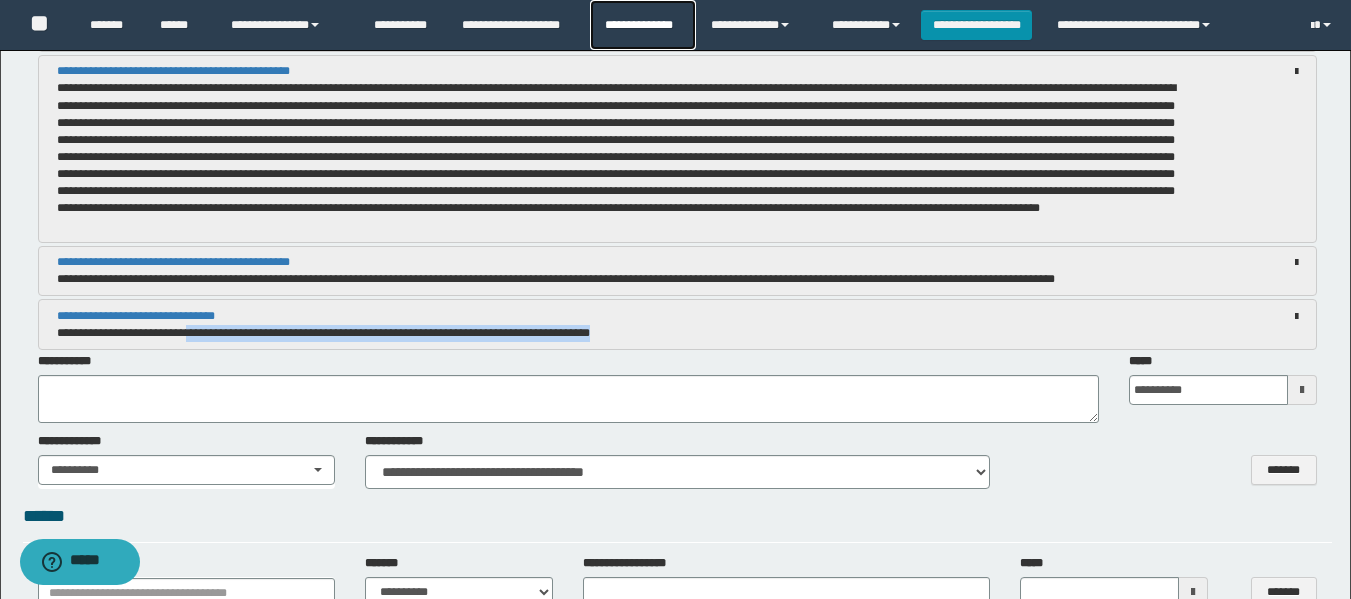 click on "**********" at bounding box center [642, 25] 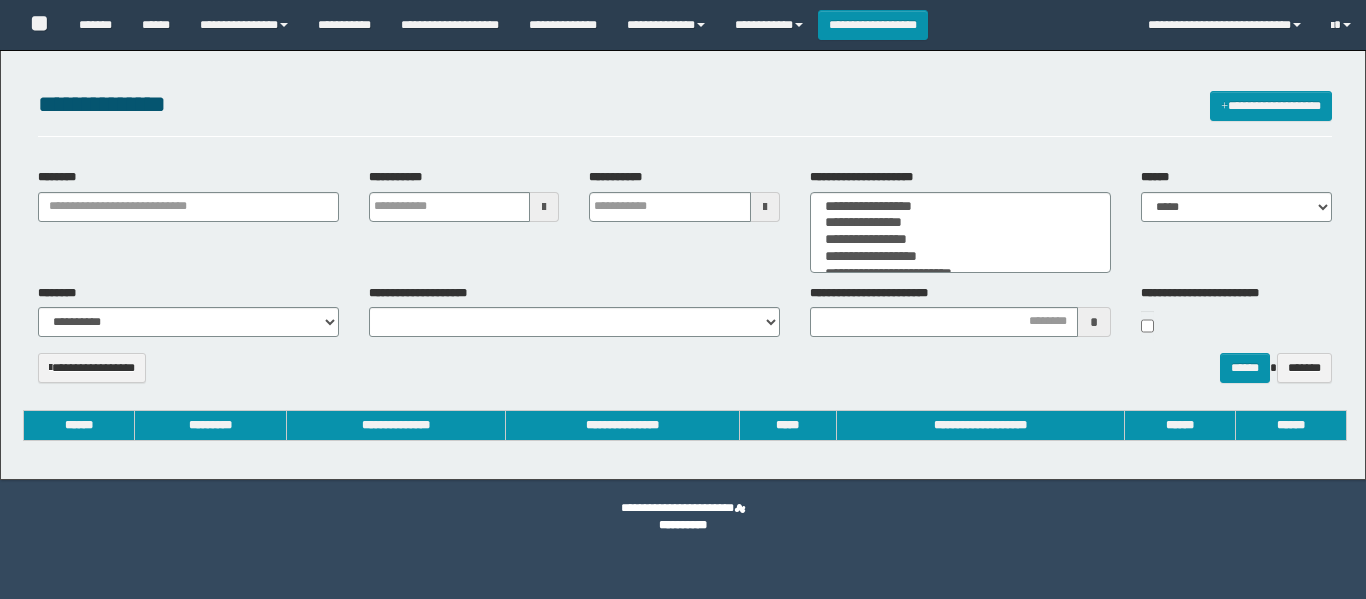 select 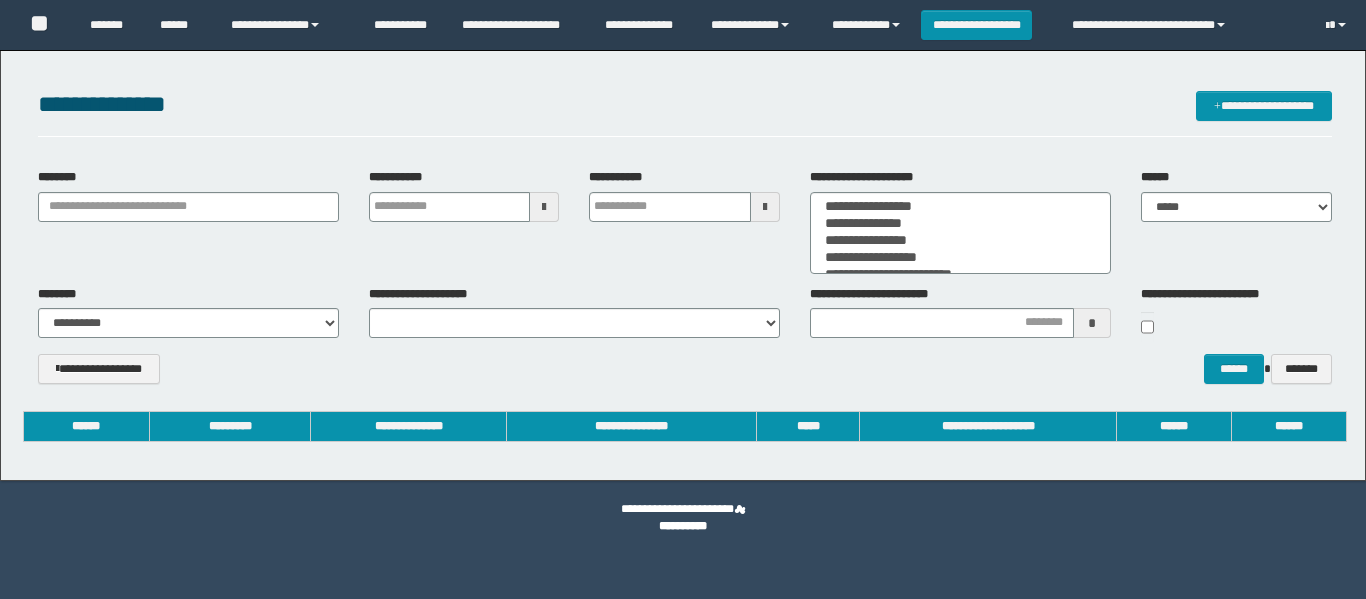 scroll, scrollTop: 0, scrollLeft: 0, axis: both 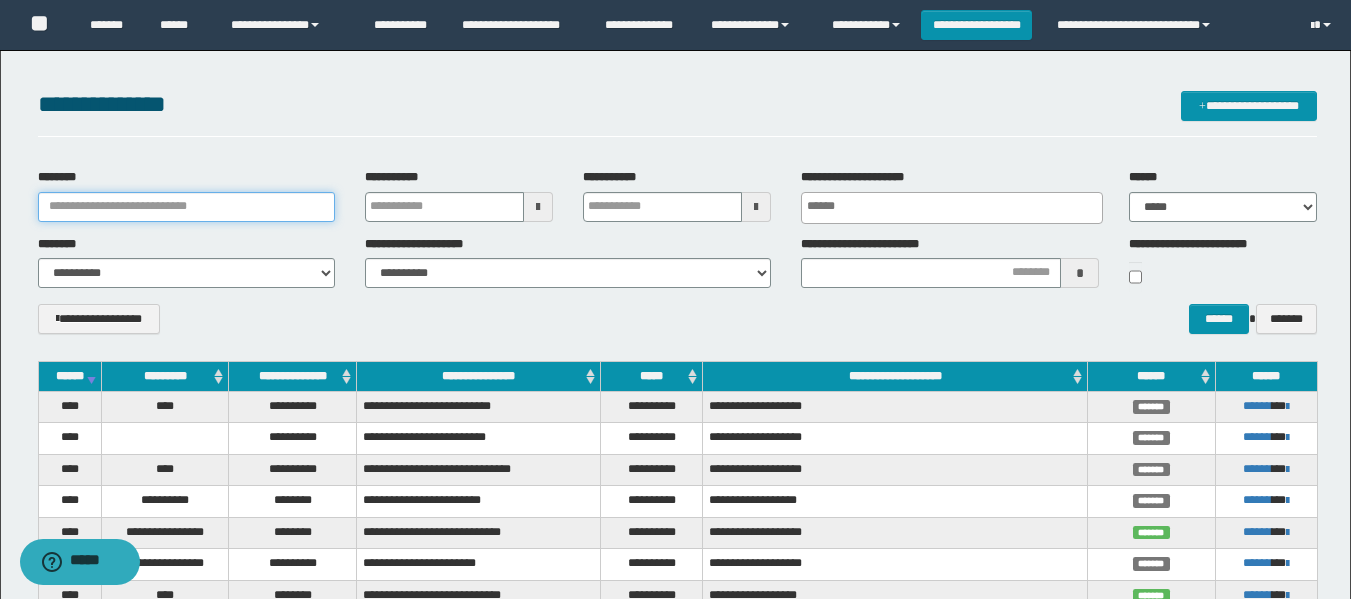 click on "********" at bounding box center (186, 207) 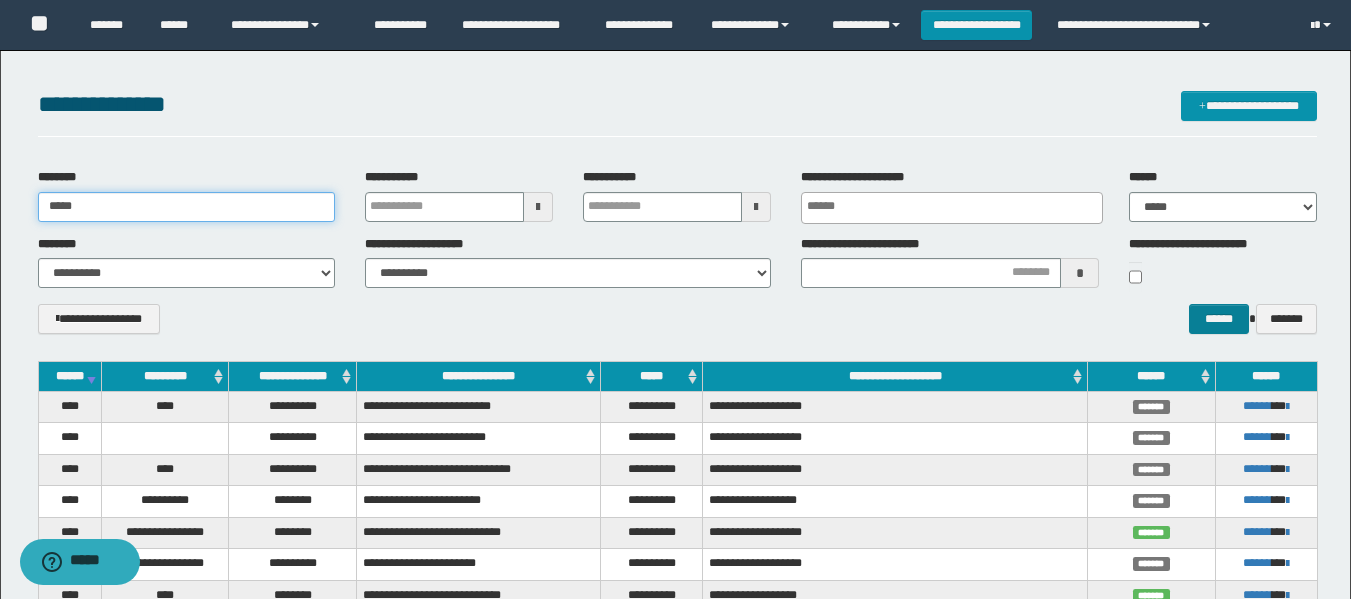 type on "*****" 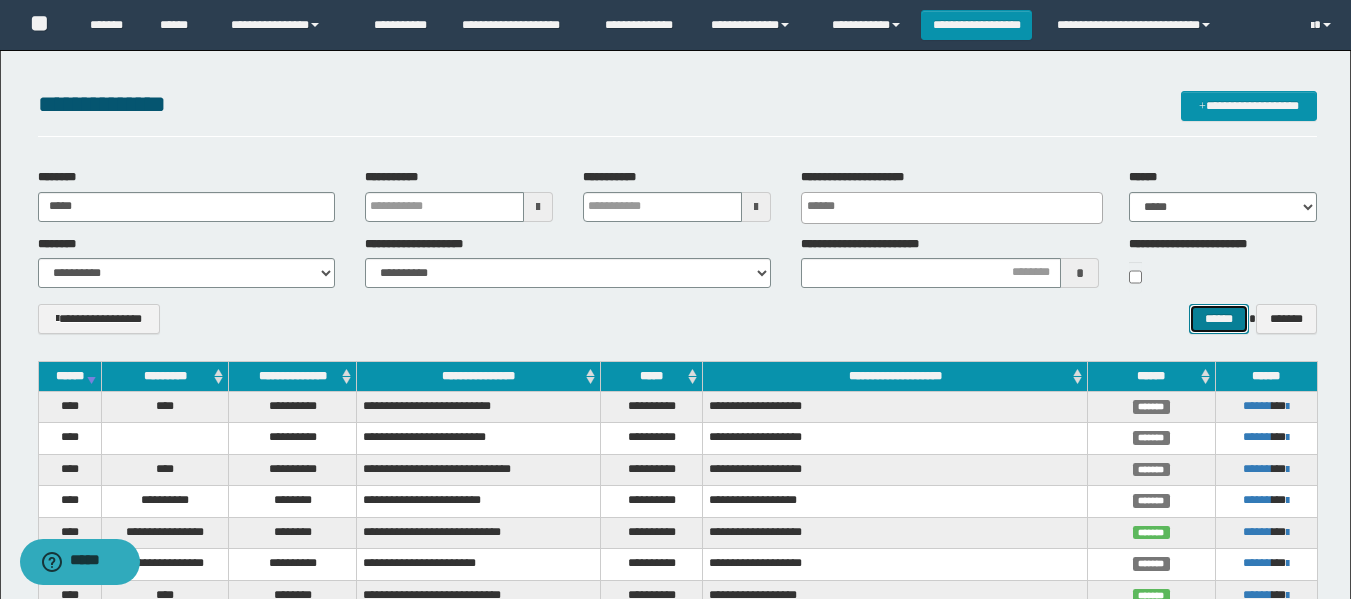 click on "******" at bounding box center [1218, 319] 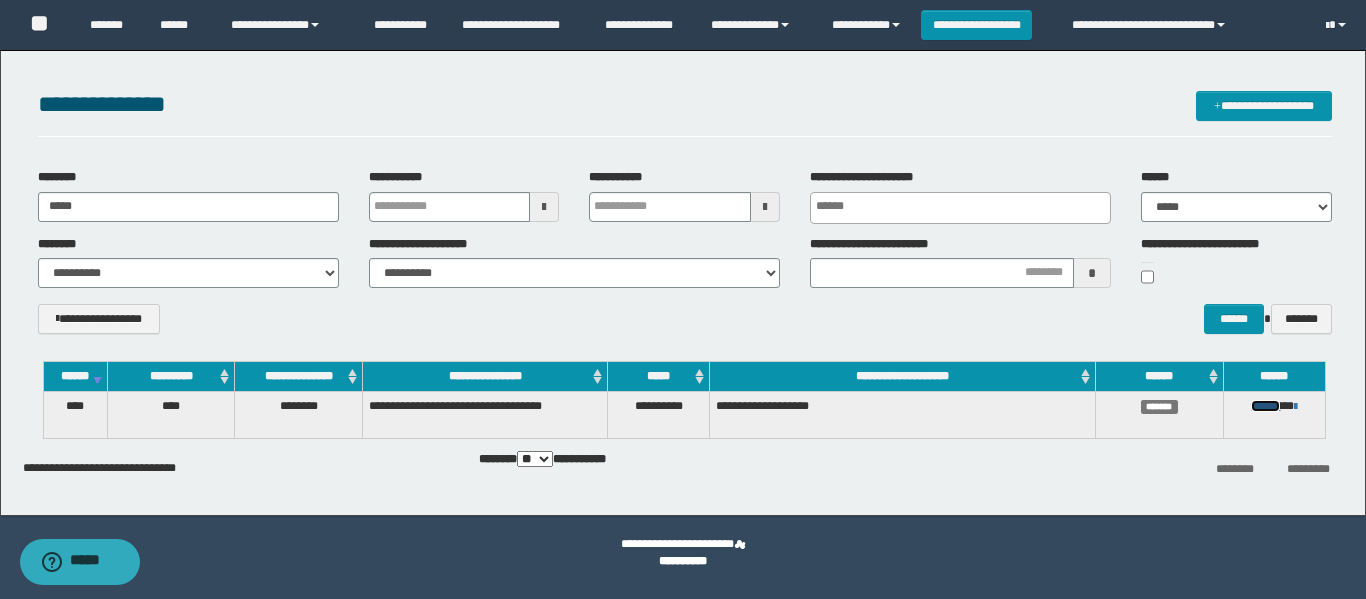 click on "******" at bounding box center (1265, 406) 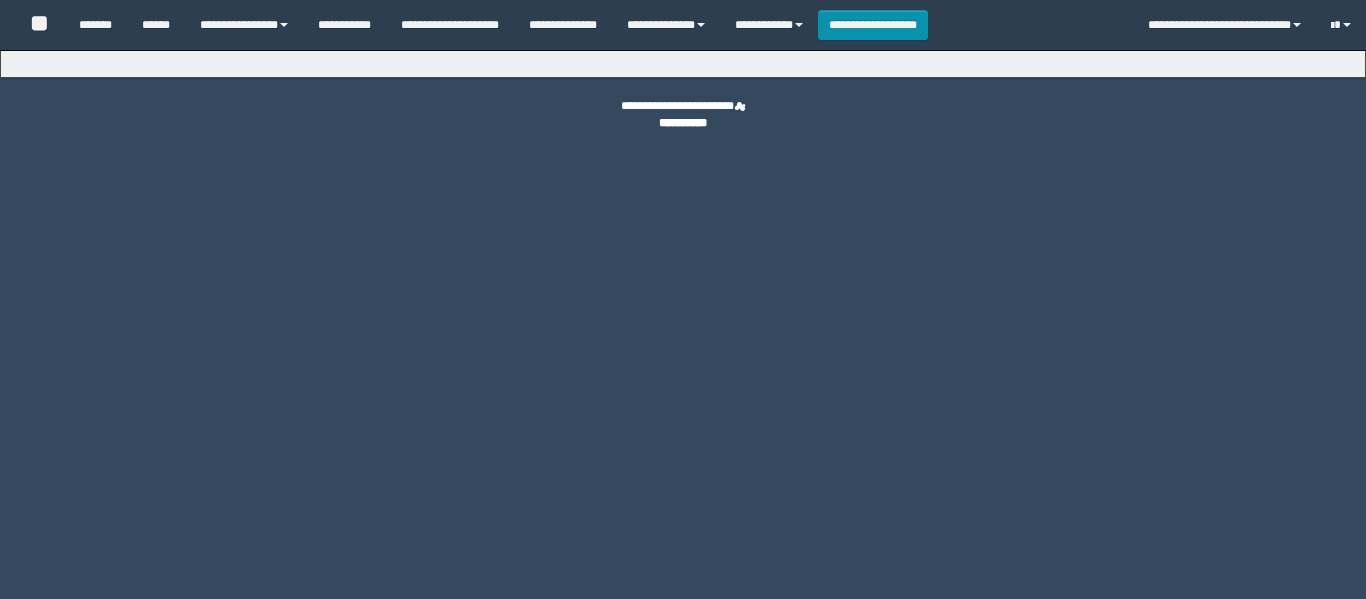scroll, scrollTop: 0, scrollLeft: 0, axis: both 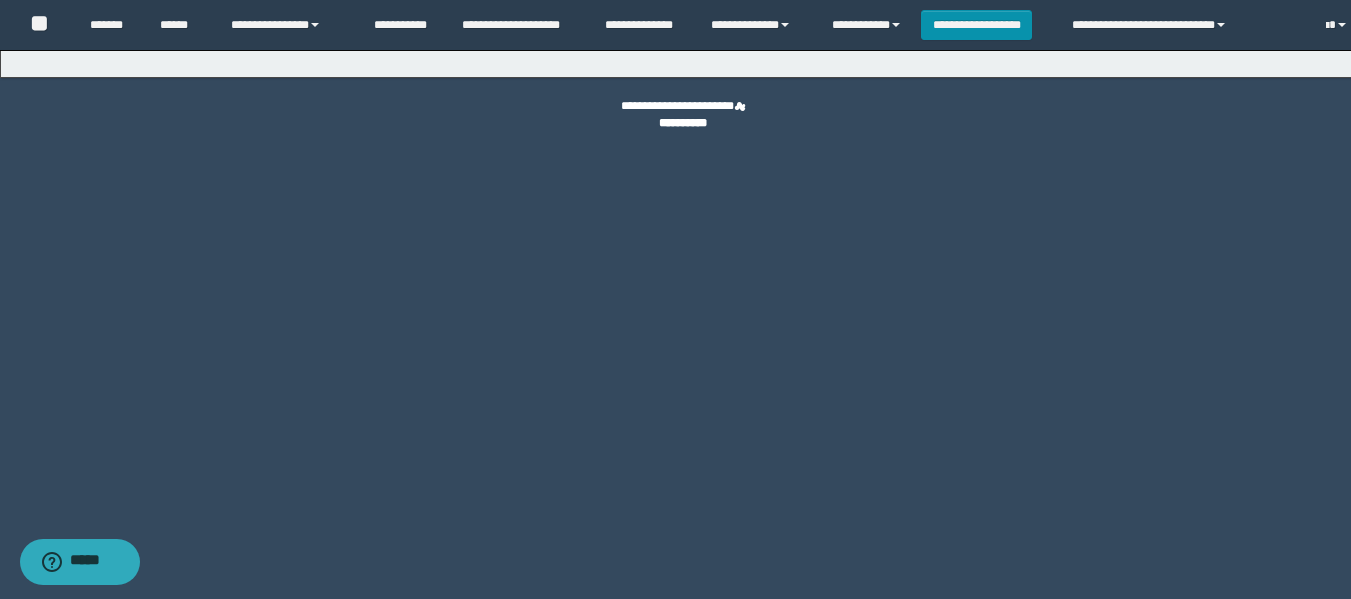 select on "****" 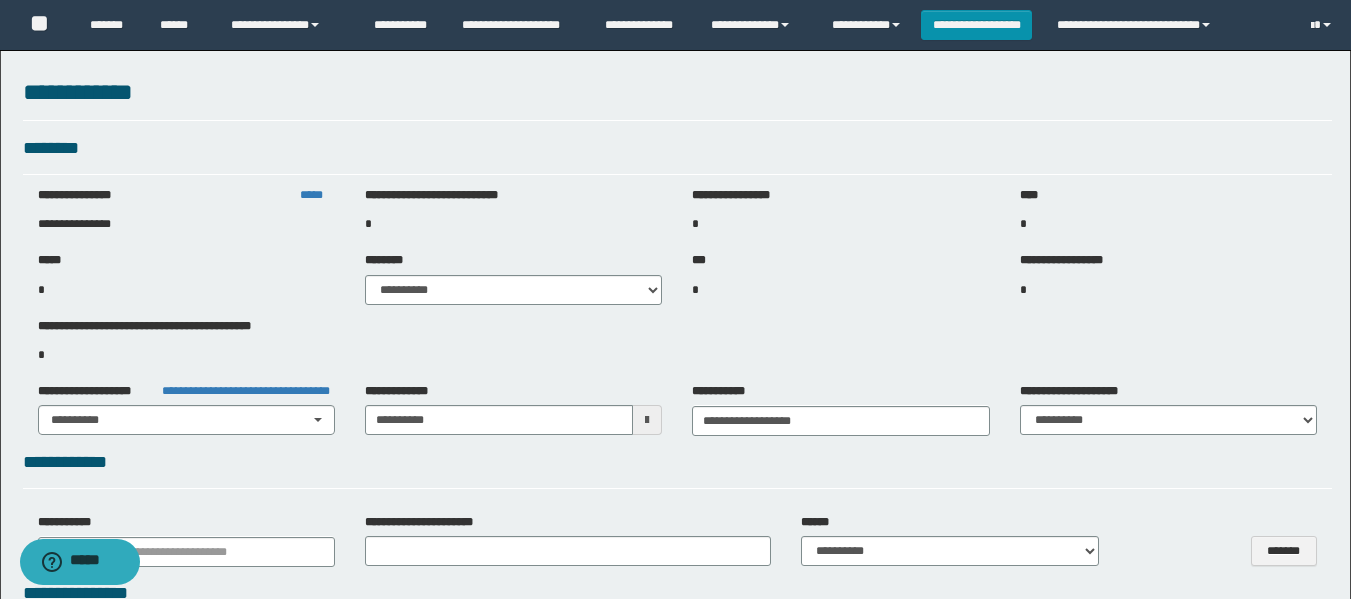 select on "***" 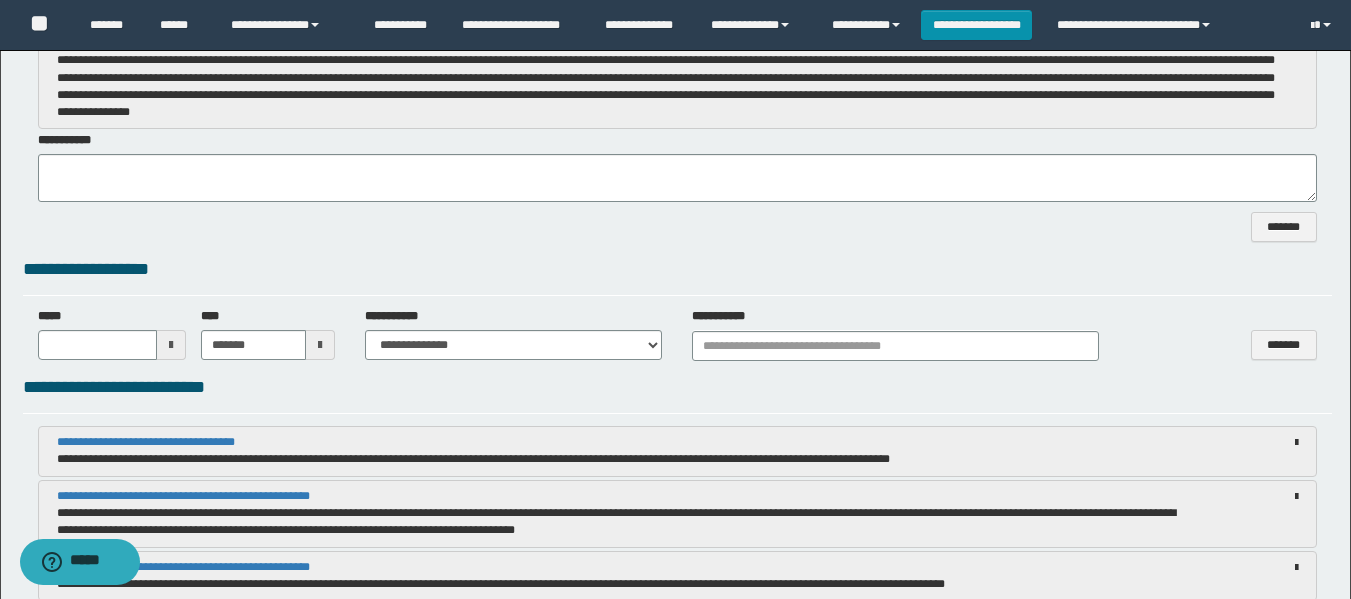 scroll, scrollTop: 900, scrollLeft: 0, axis: vertical 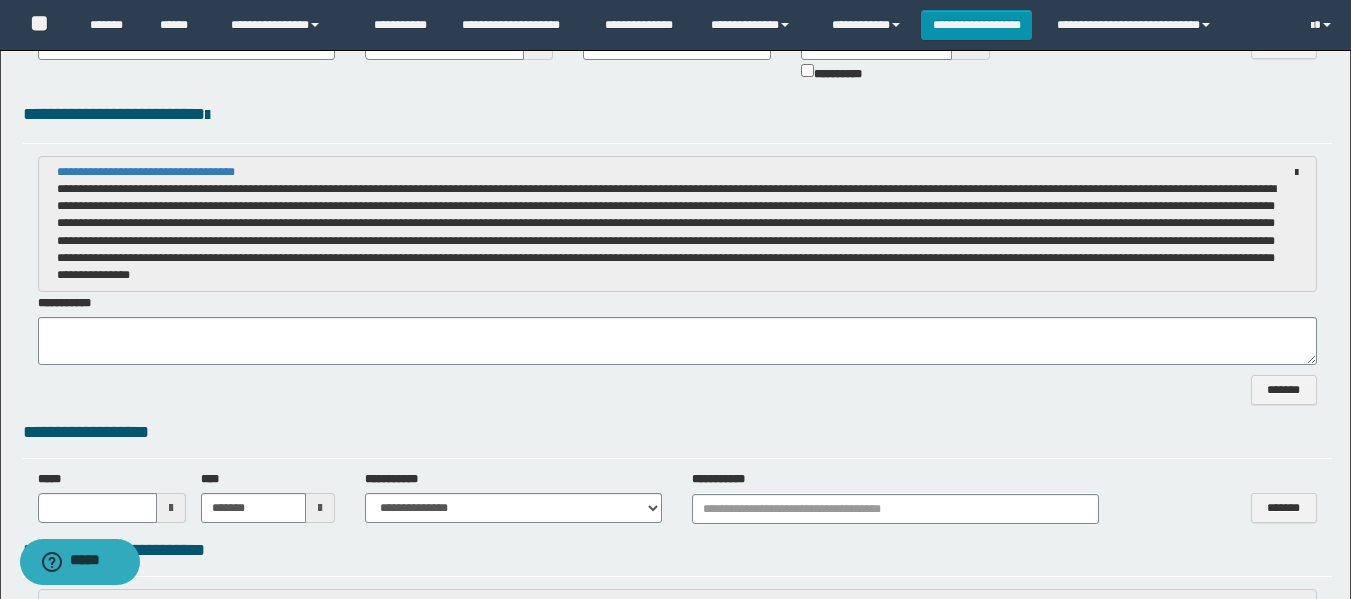 type 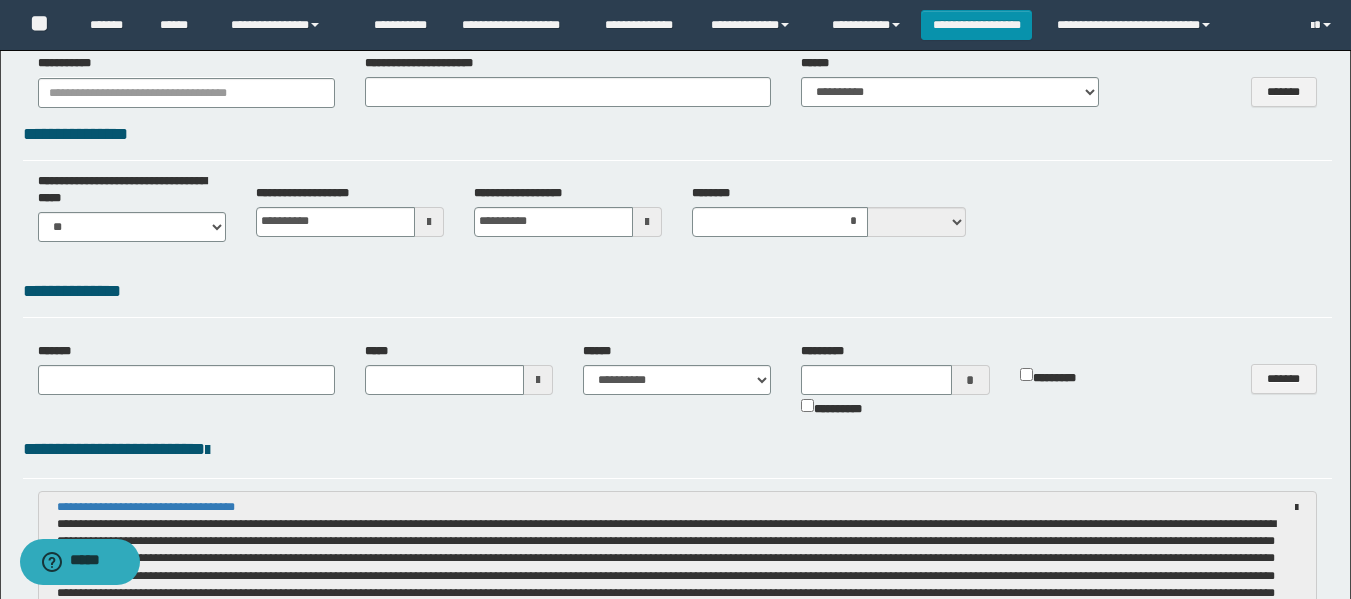 scroll, scrollTop: 600, scrollLeft: 0, axis: vertical 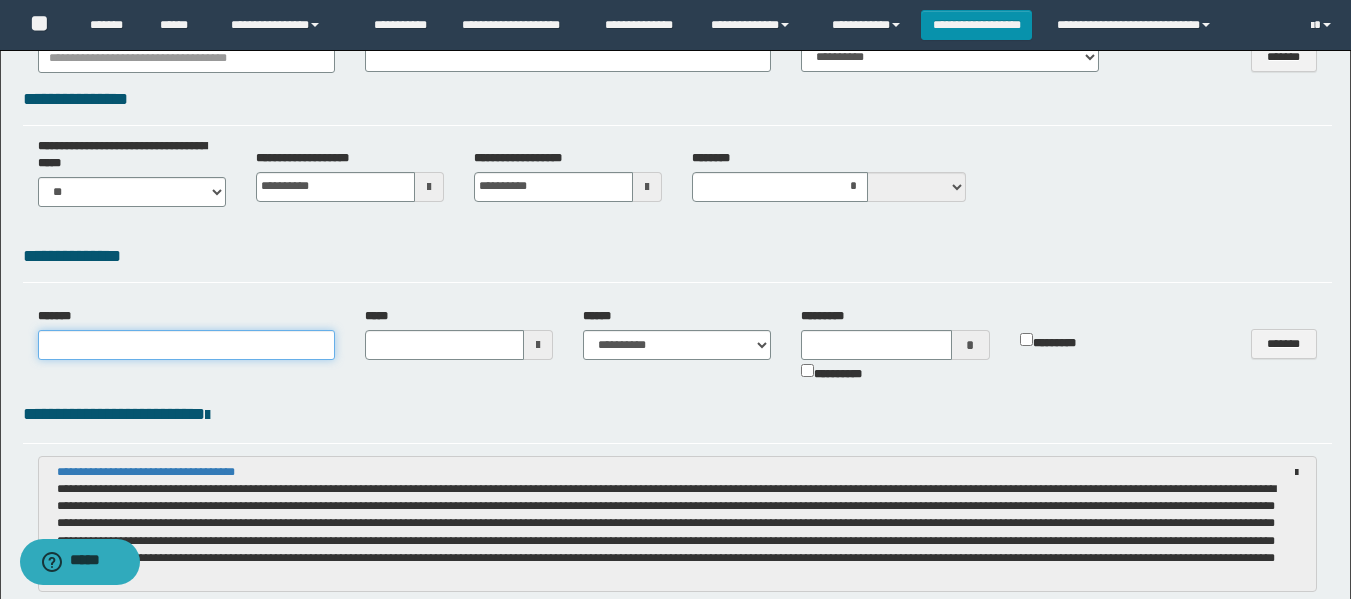 click at bounding box center (186, 345) 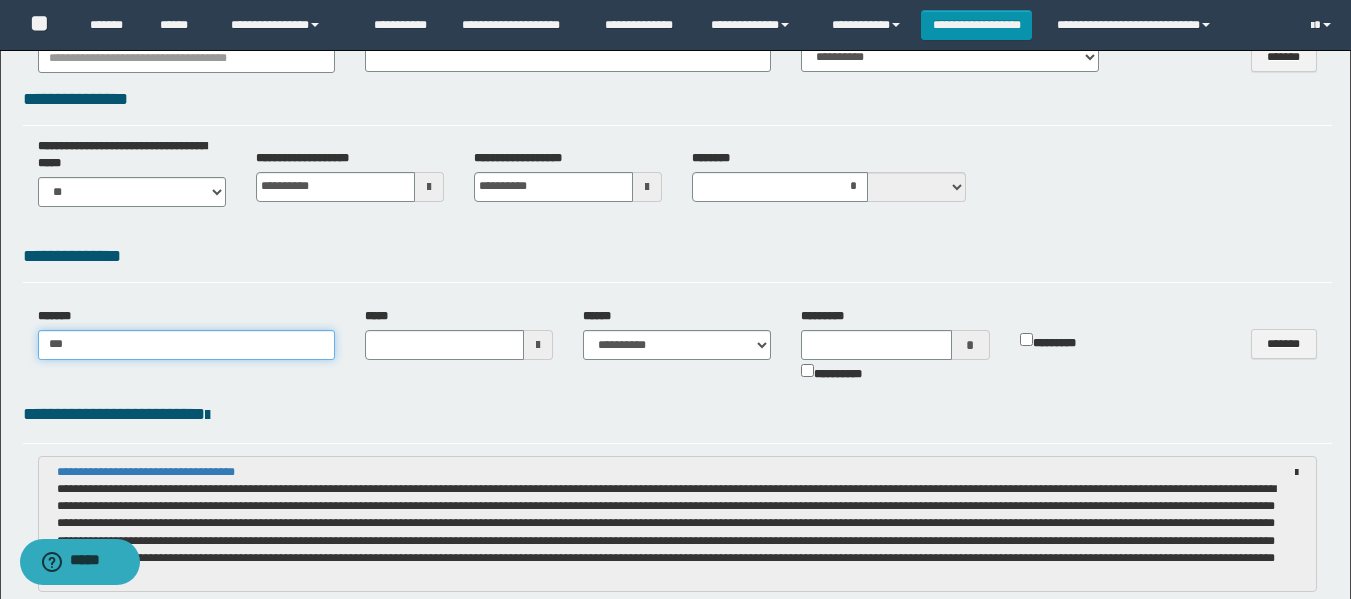 type on "***" 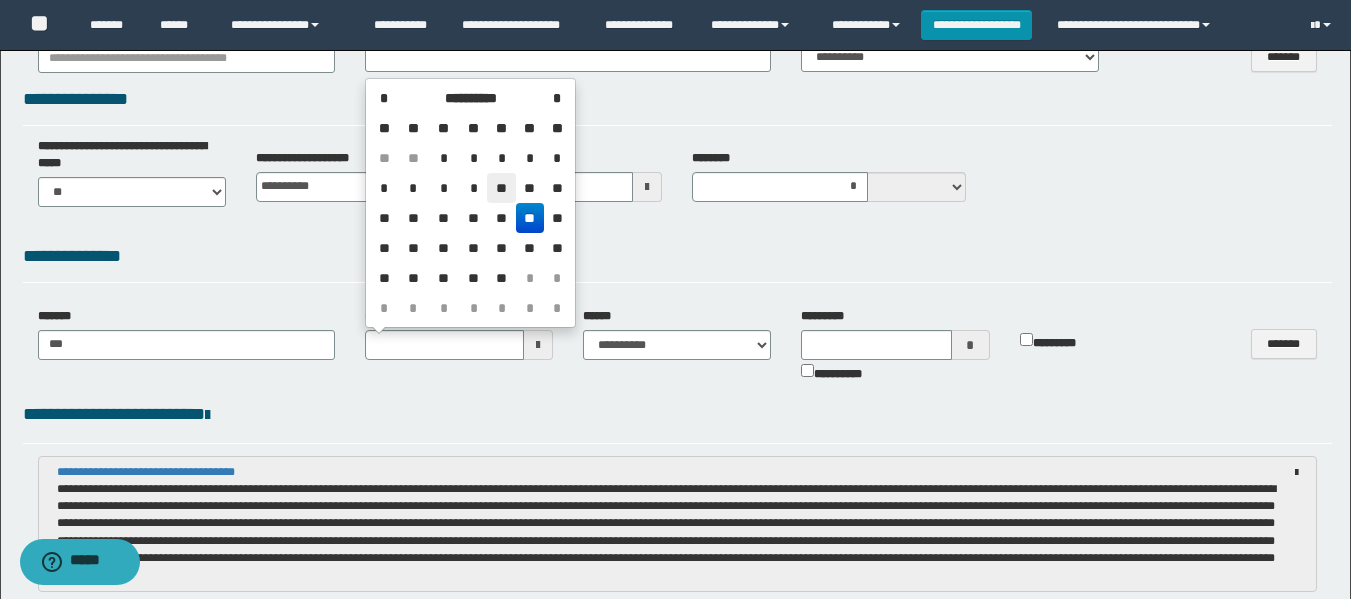 click on "**" at bounding box center [501, 188] 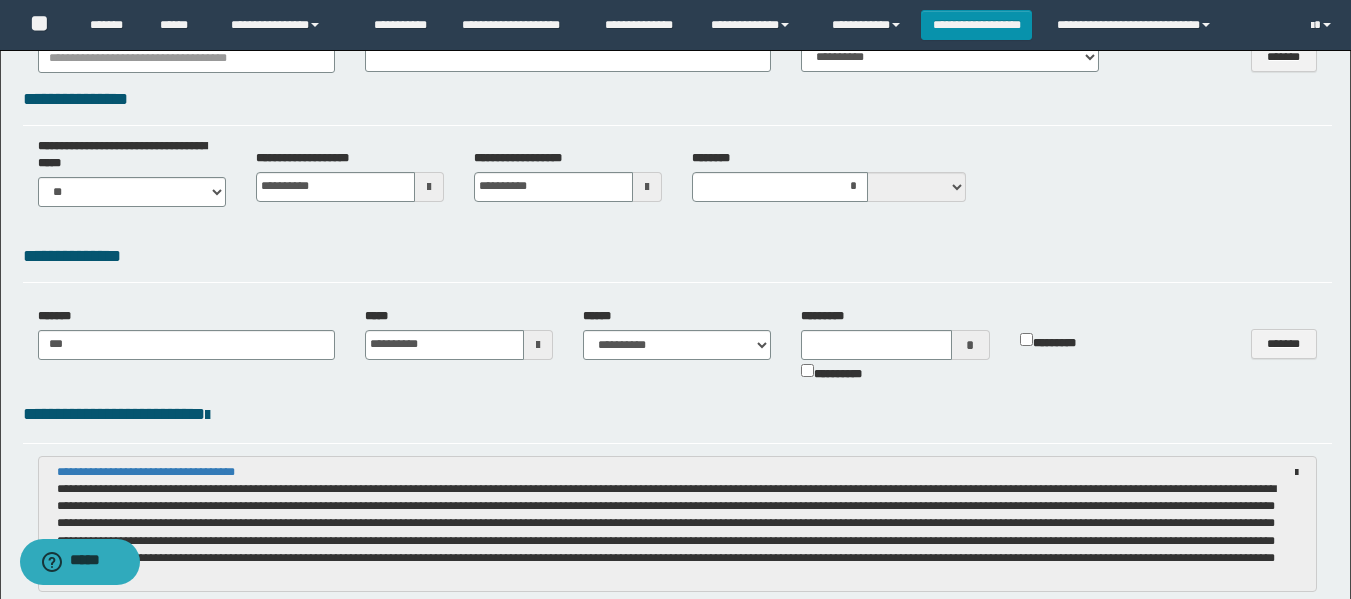 click on "**********" at bounding box center (677, 424) 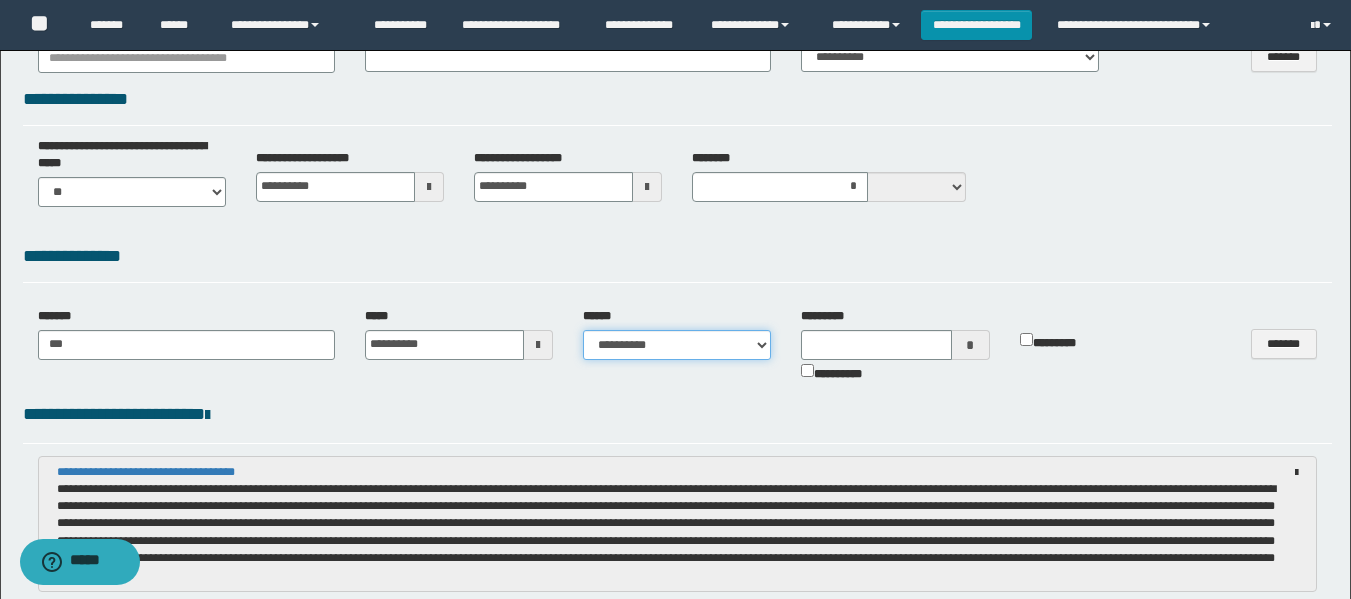click on "**********" at bounding box center [677, 345] 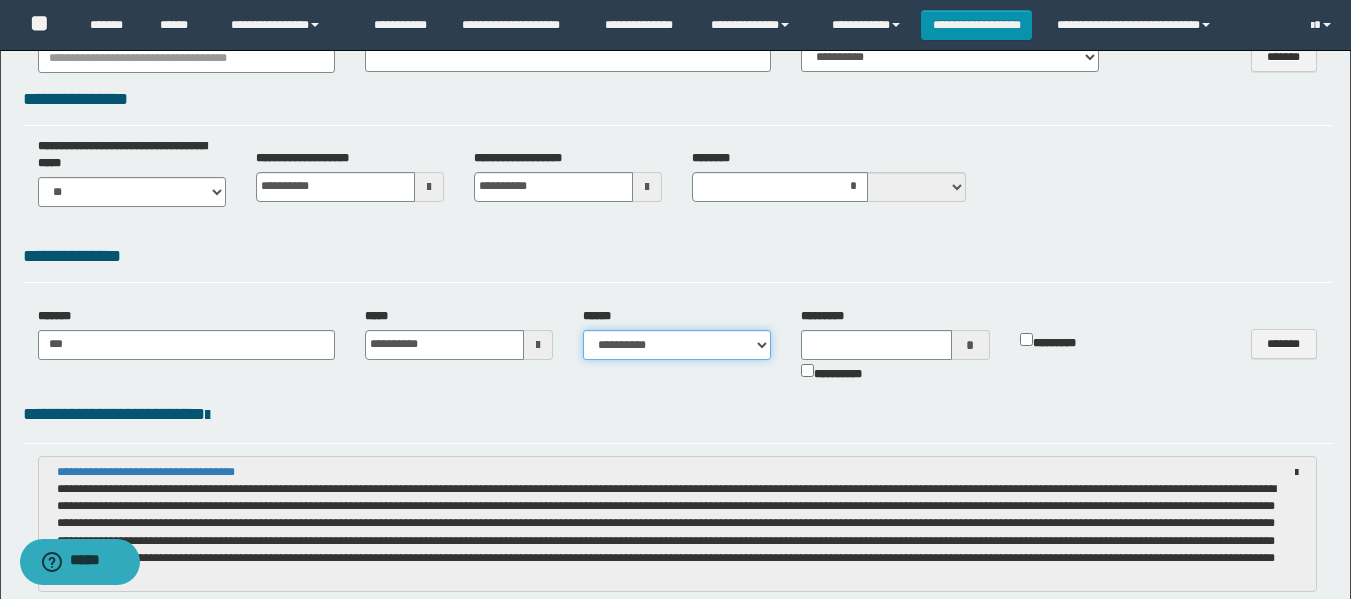 select on "*" 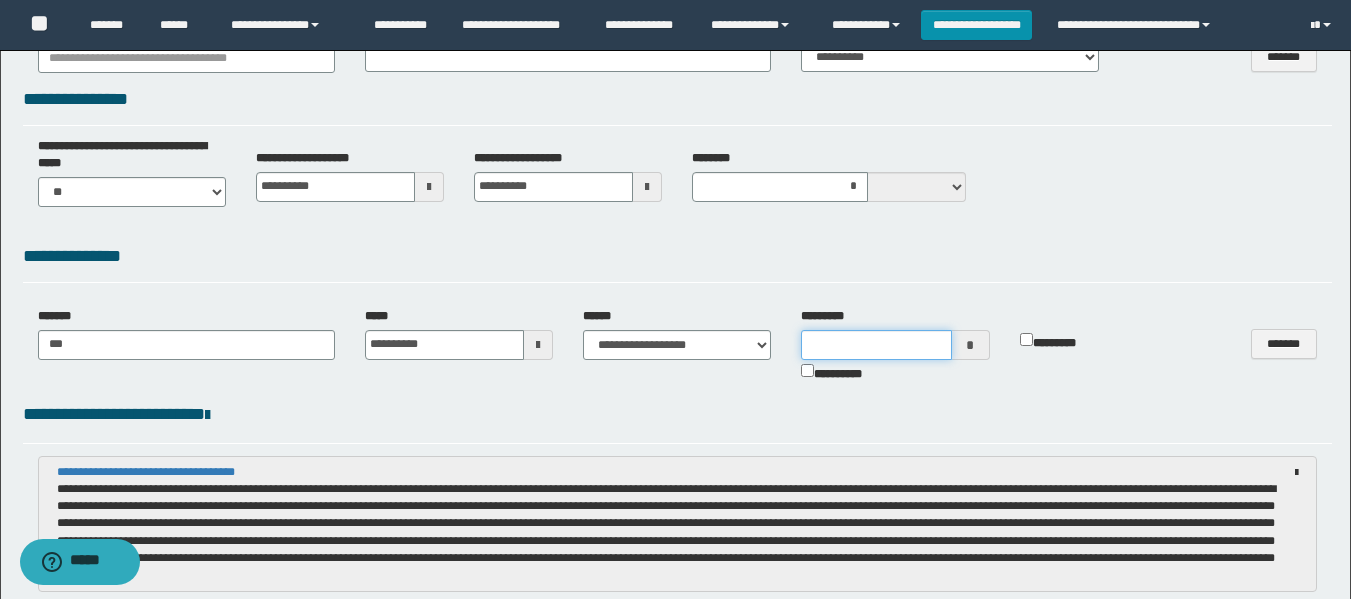 click at bounding box center (876, 345) 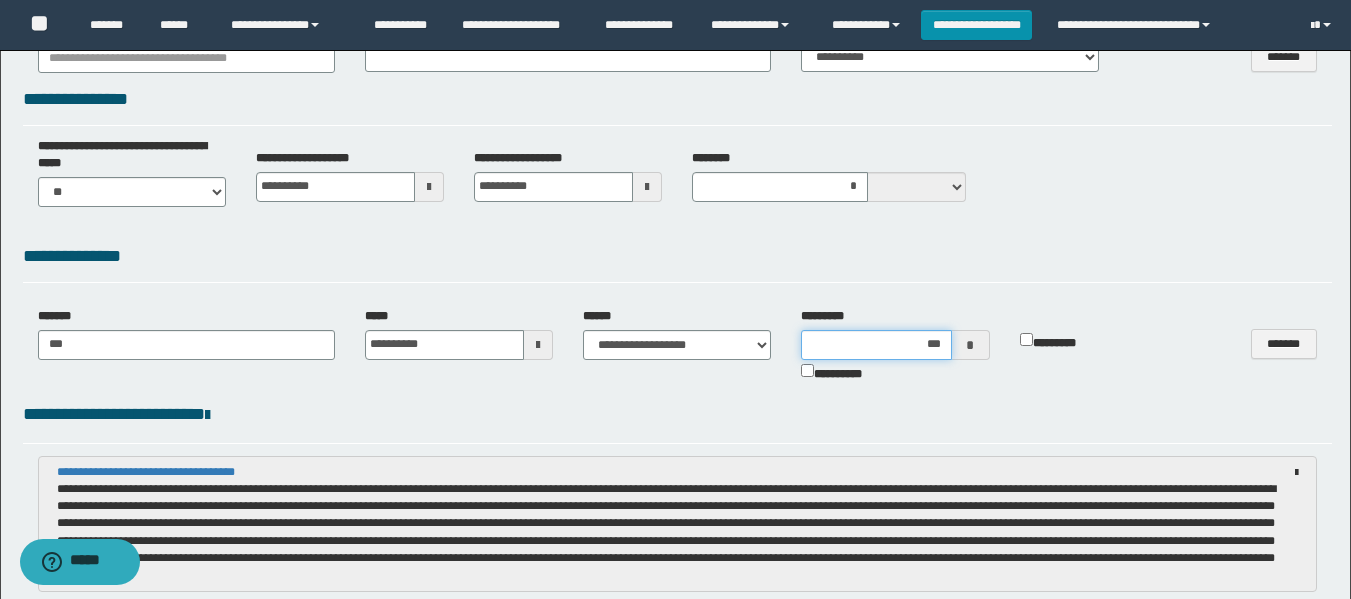 type on "****" 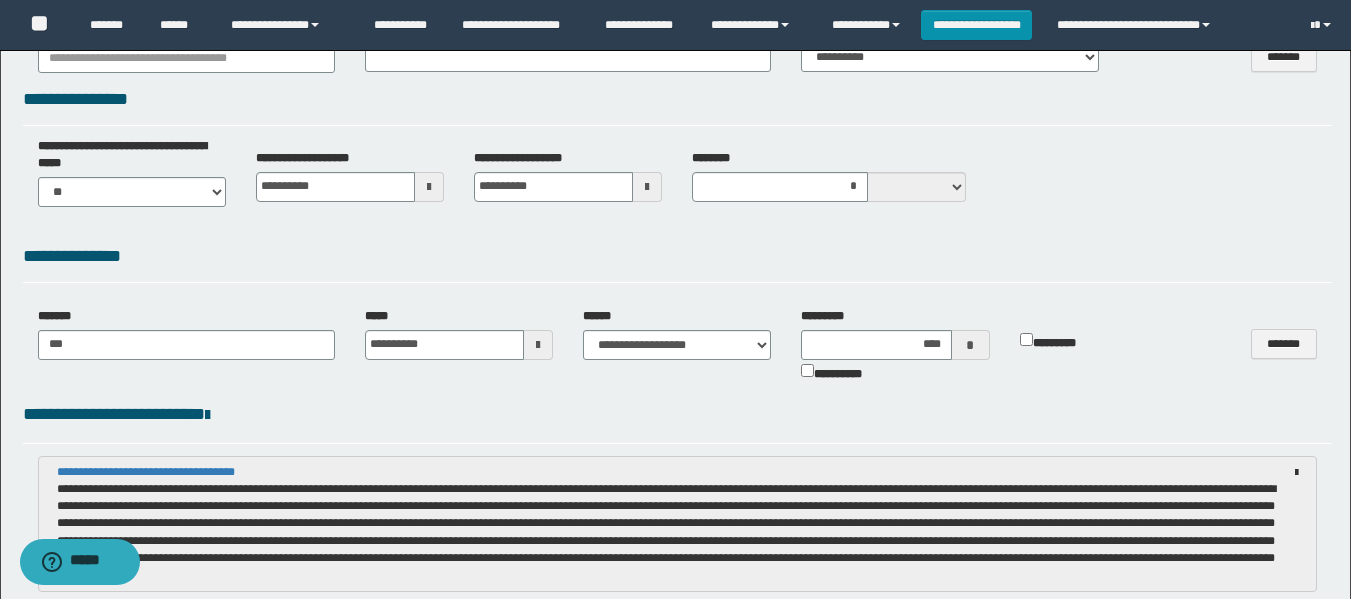 click on "**********" at bounding box center [677, 416] 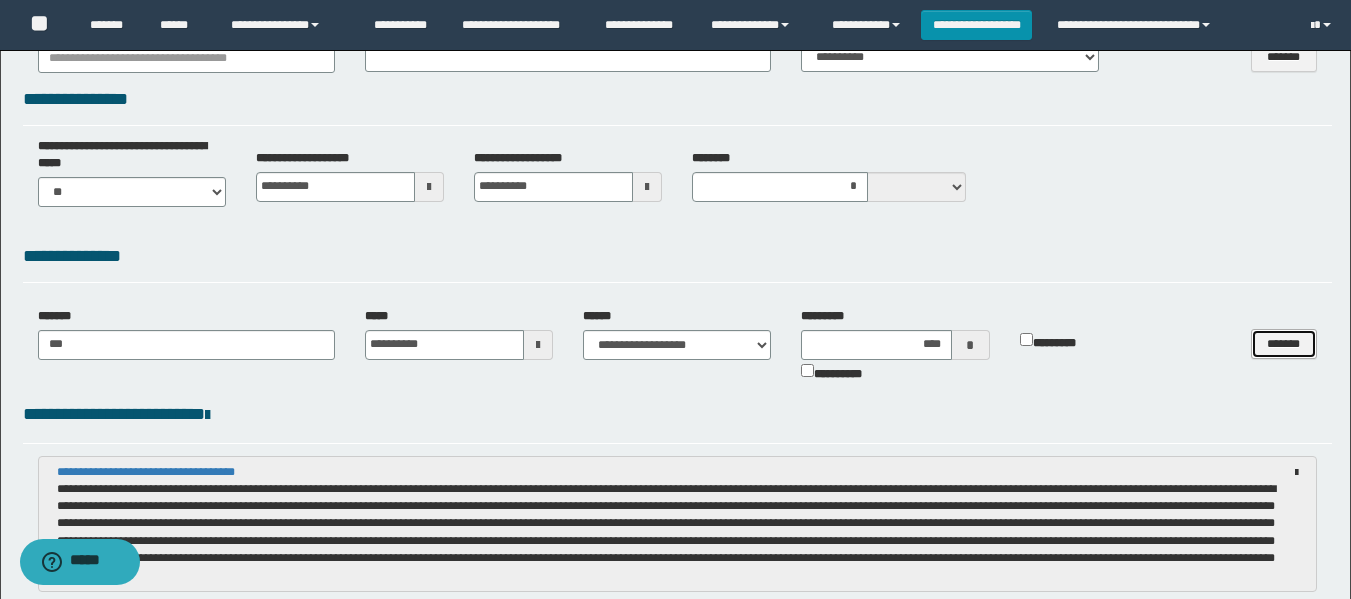 click on "*******" at bounding box center (1284, 344) 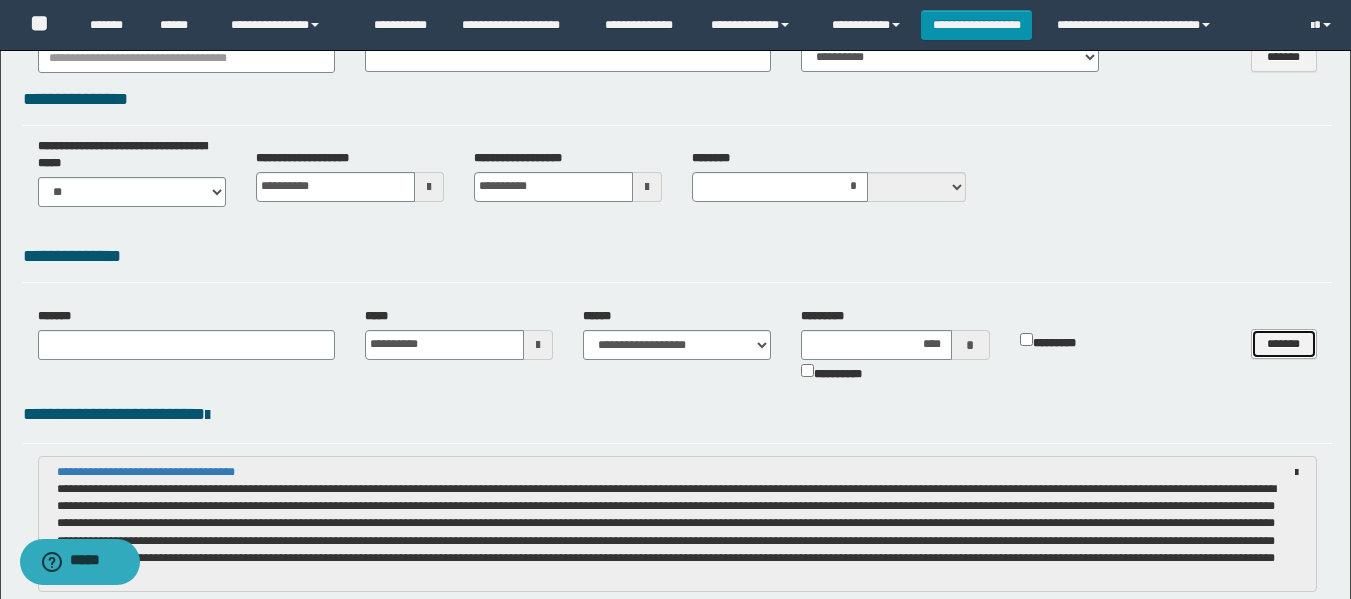 type 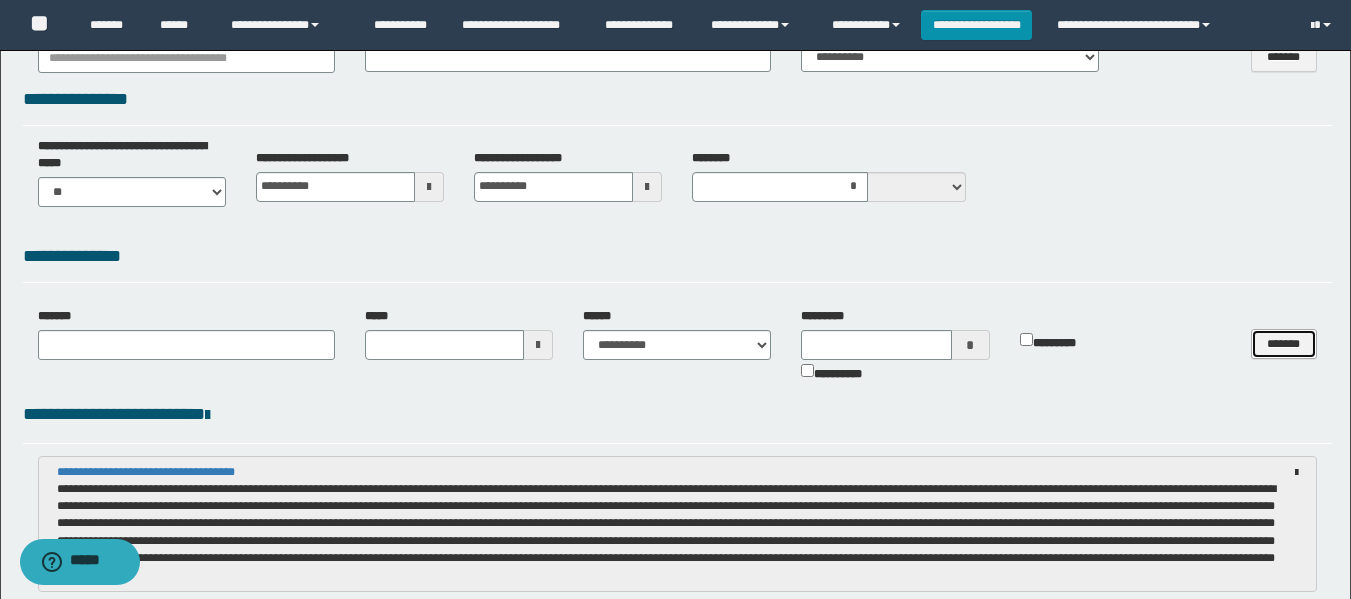 type 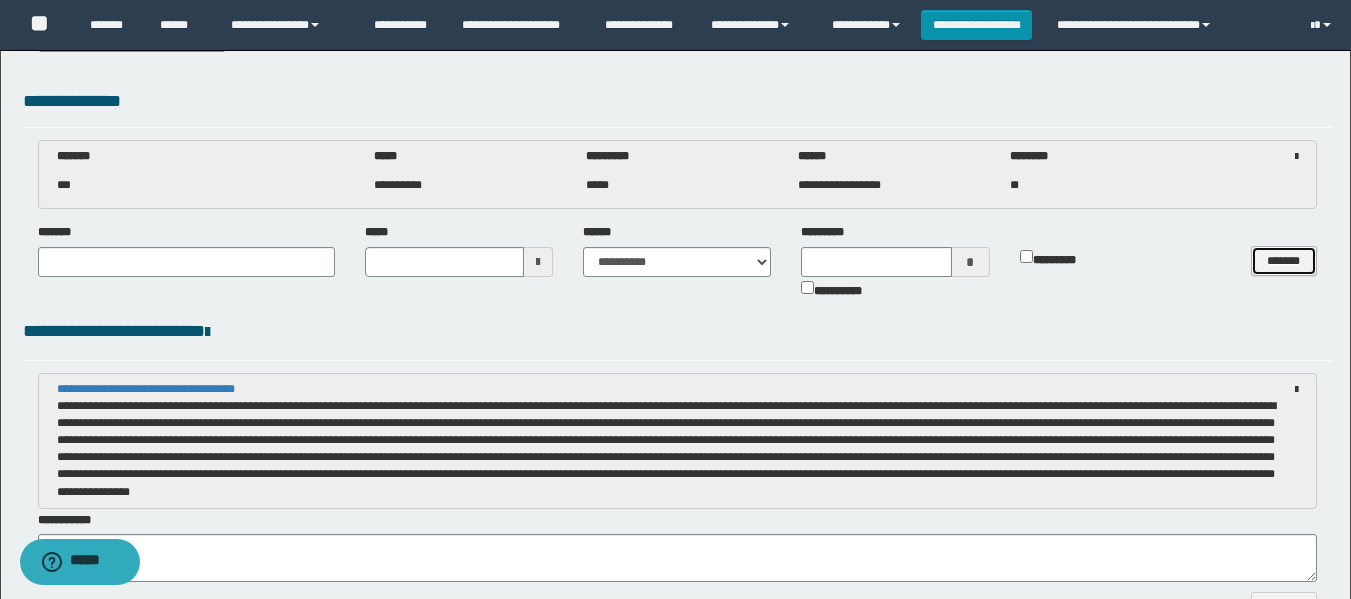 scroll, scrollTop: 800, scrollLeft: 0, axis: vertical 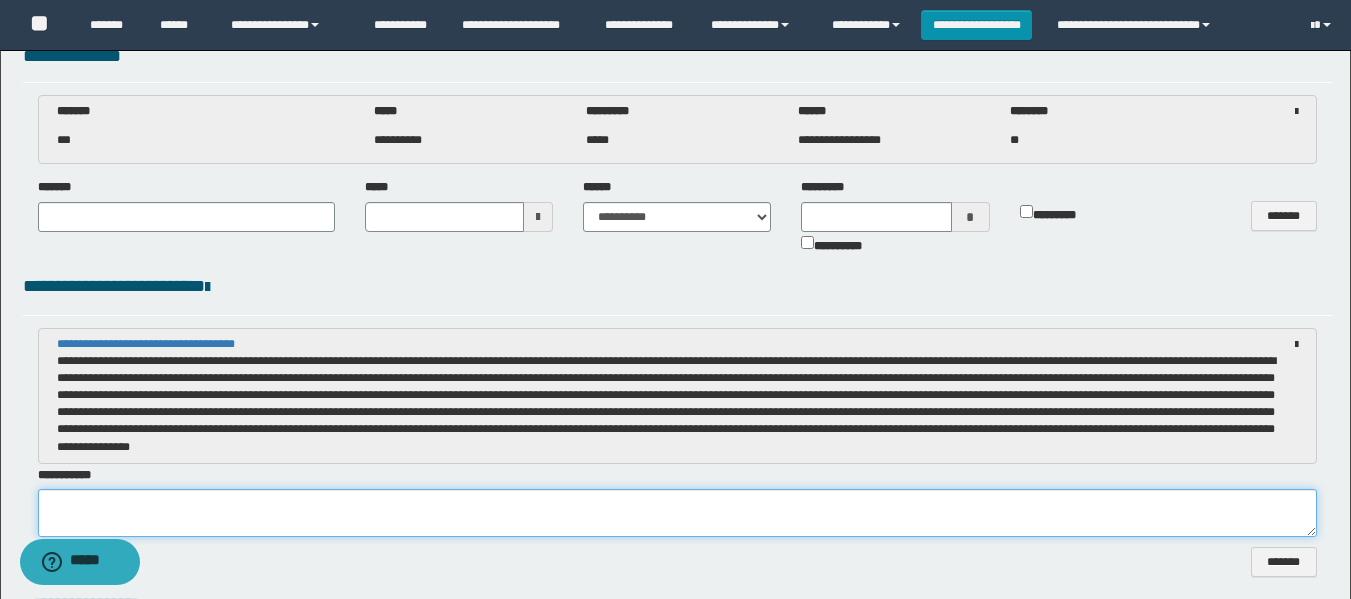 click at bounding box center [677, 513] 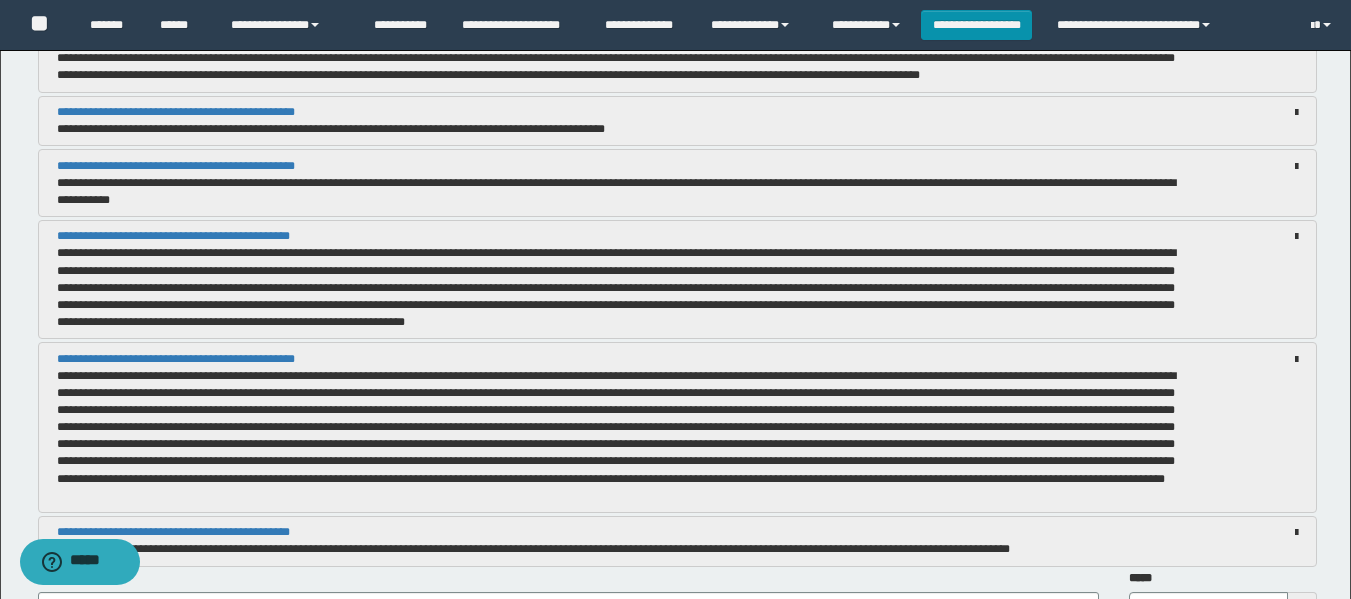 scroll, scrollTop: 2200, scrollLeft: 0, axis: vertical 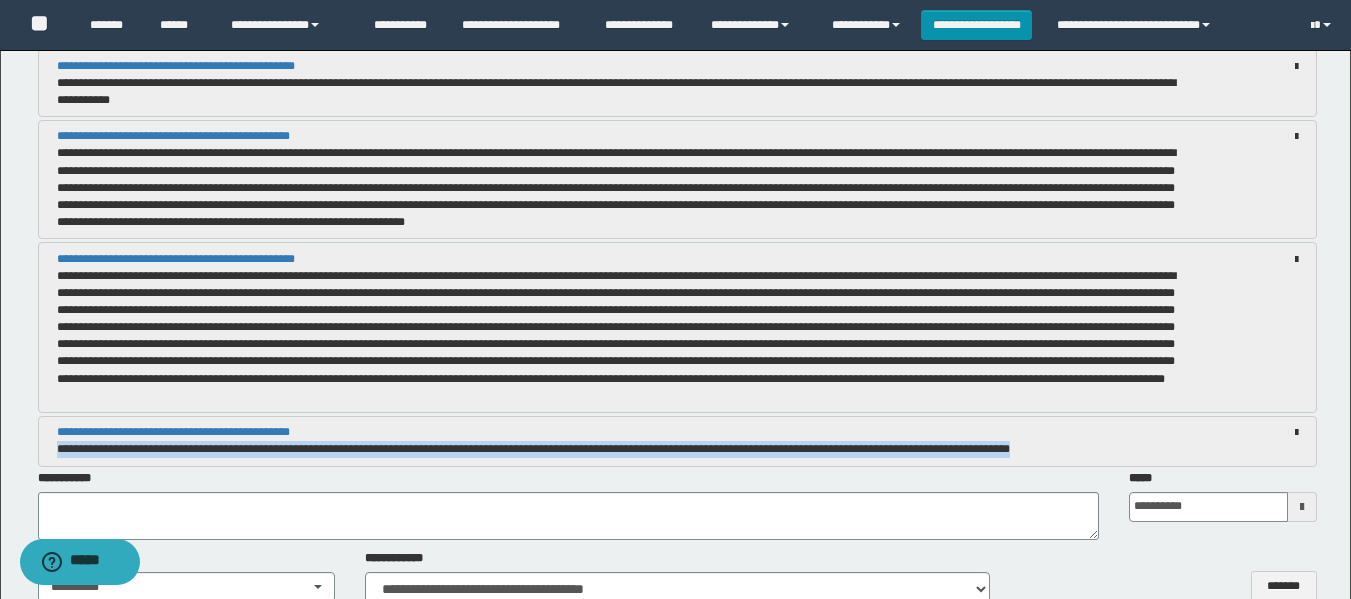 drag, startPoint x: 56, startPoint y: 450, endPoint x: 1106, endPoint y: 448, distance: 1050.002 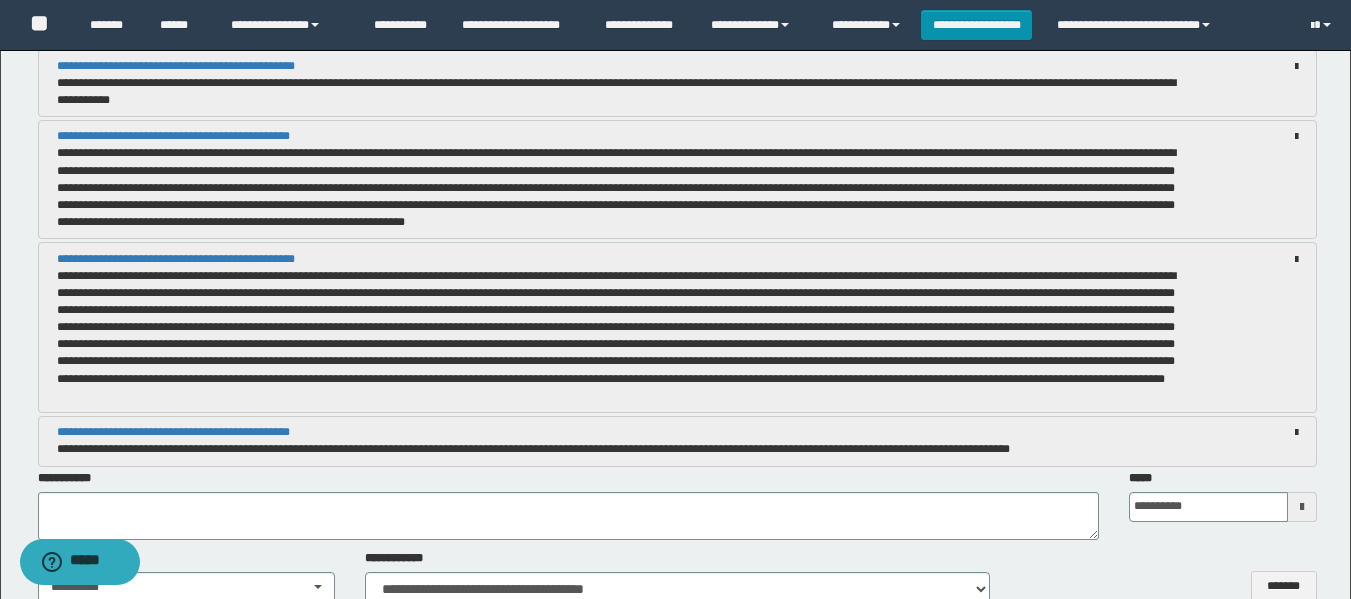 click at bounding box center (616, 327) 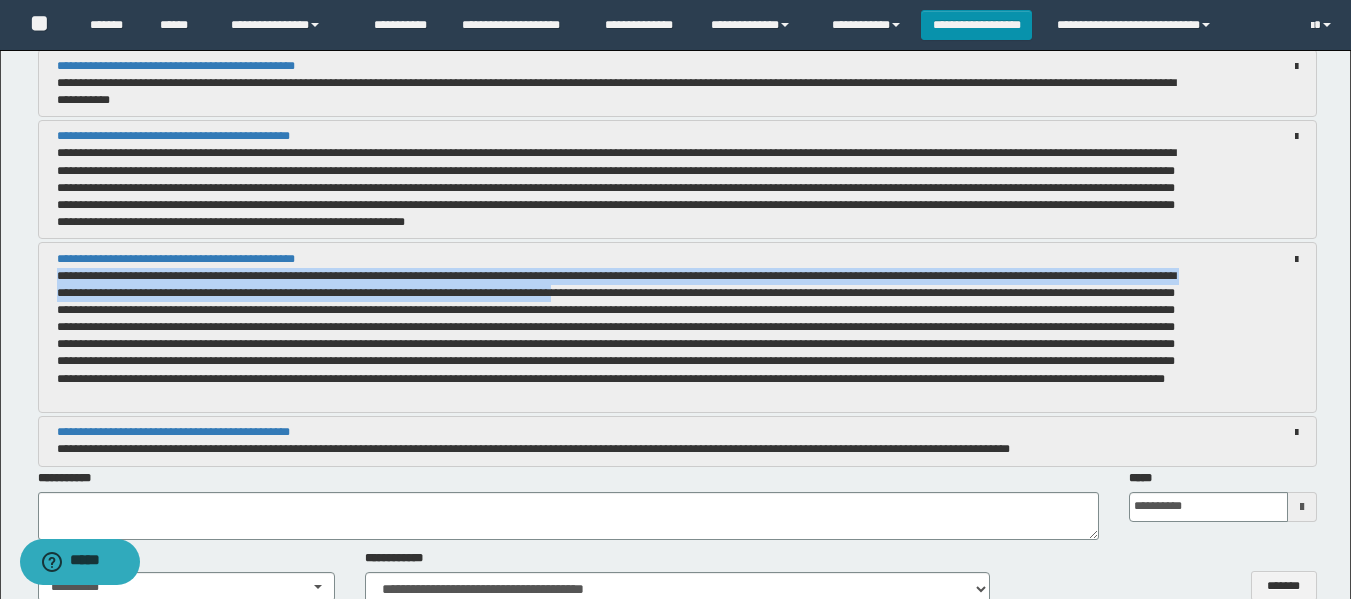drag, startPoint x: 56, startPoint y: 276, endPoint x: 684, endPoint y: 289, distance: 628.1345 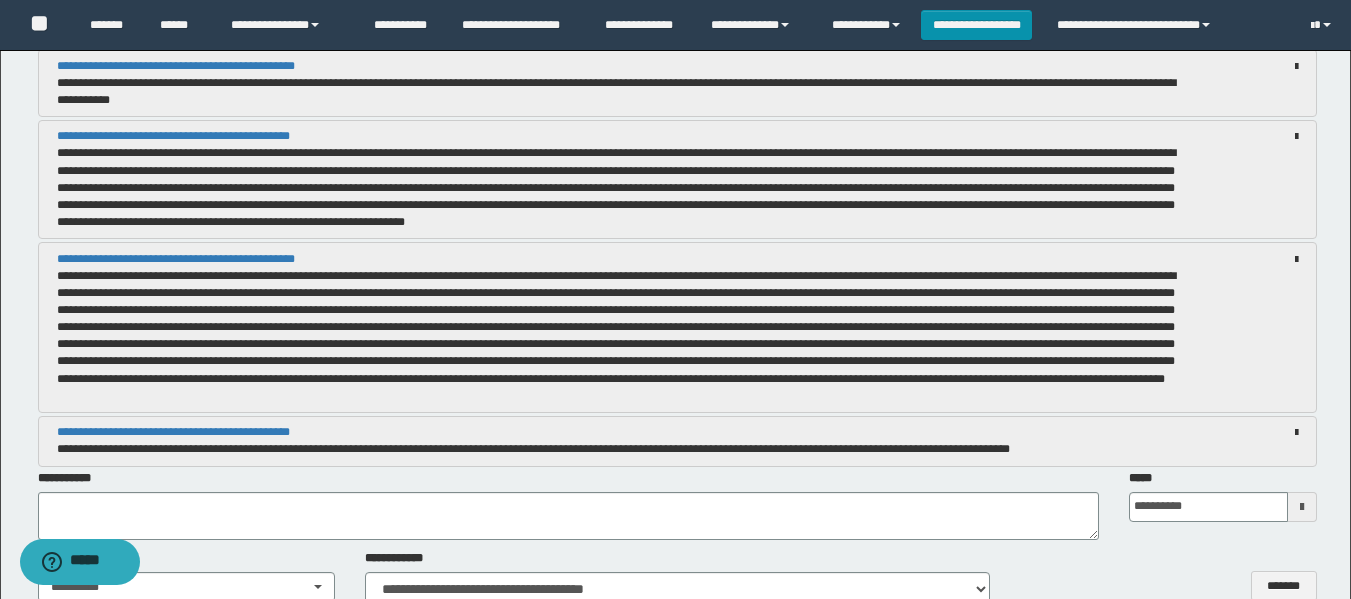 click on "**********" at bounding box center [616, 187] 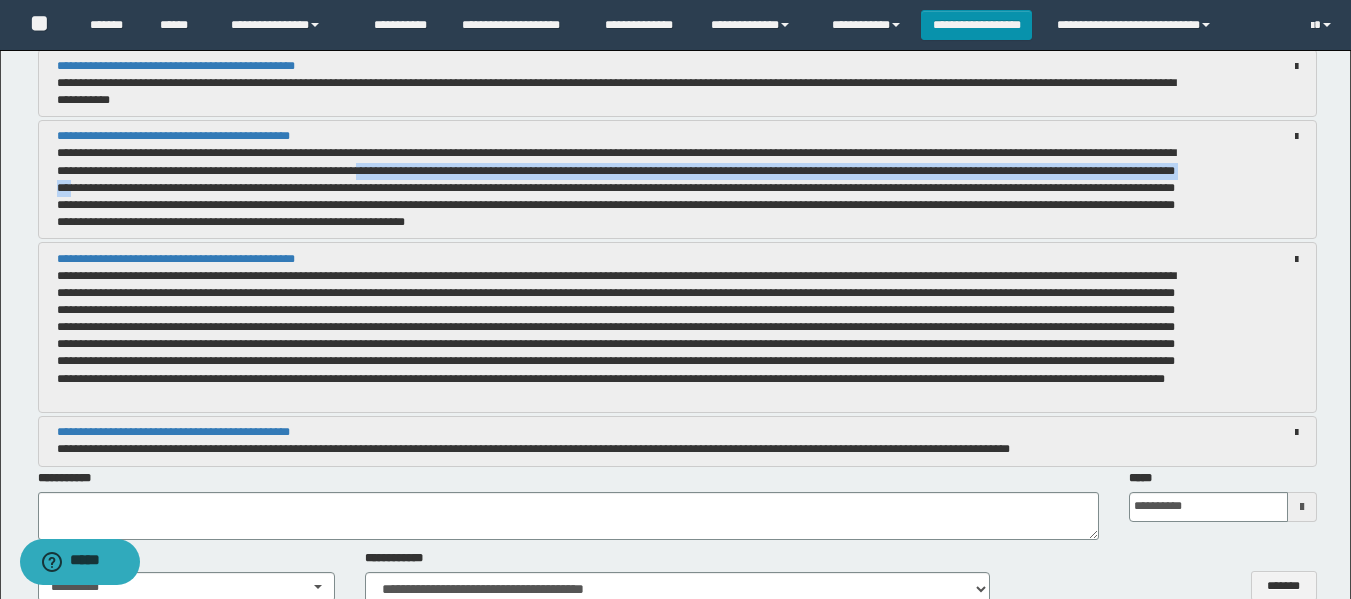drag, startPoint x: 459, startPoint y: 170, endPoint x: 252, endPoint y: 189, distance: 207.87015 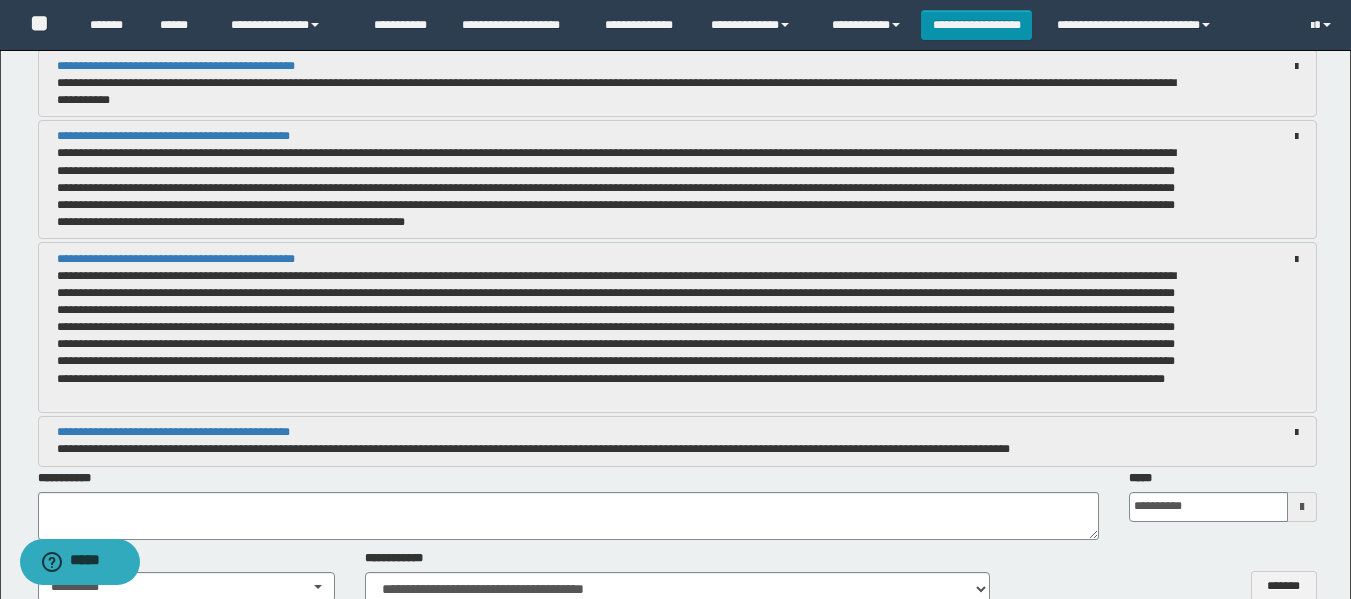 click on "**********" at bounding box center [677, 441] 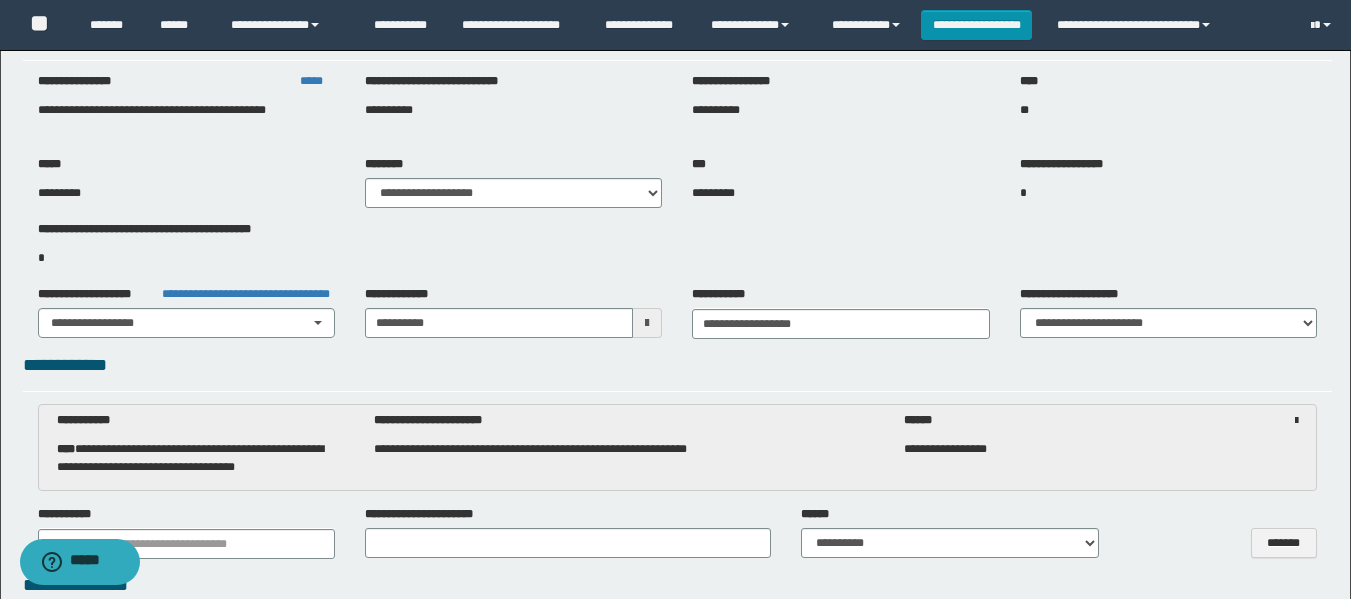 scroll, scrollTop: 100, scrollLeft: 0, axis: vertical 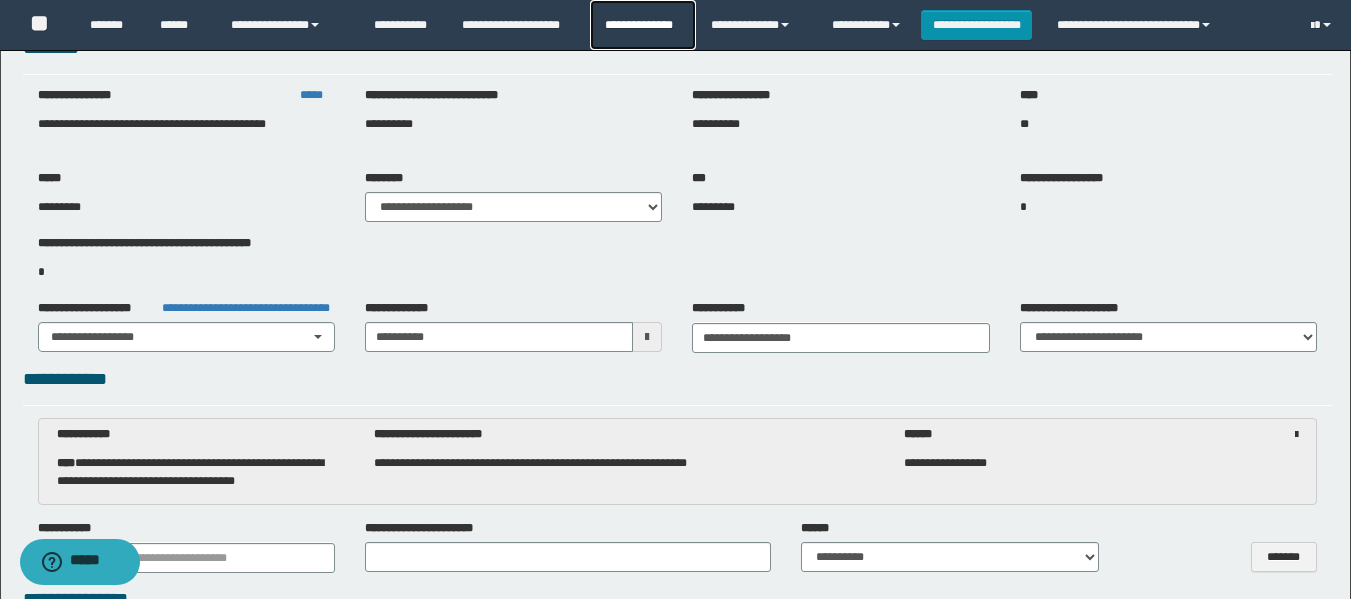 click on "**********" at bounding box center (642, 25) 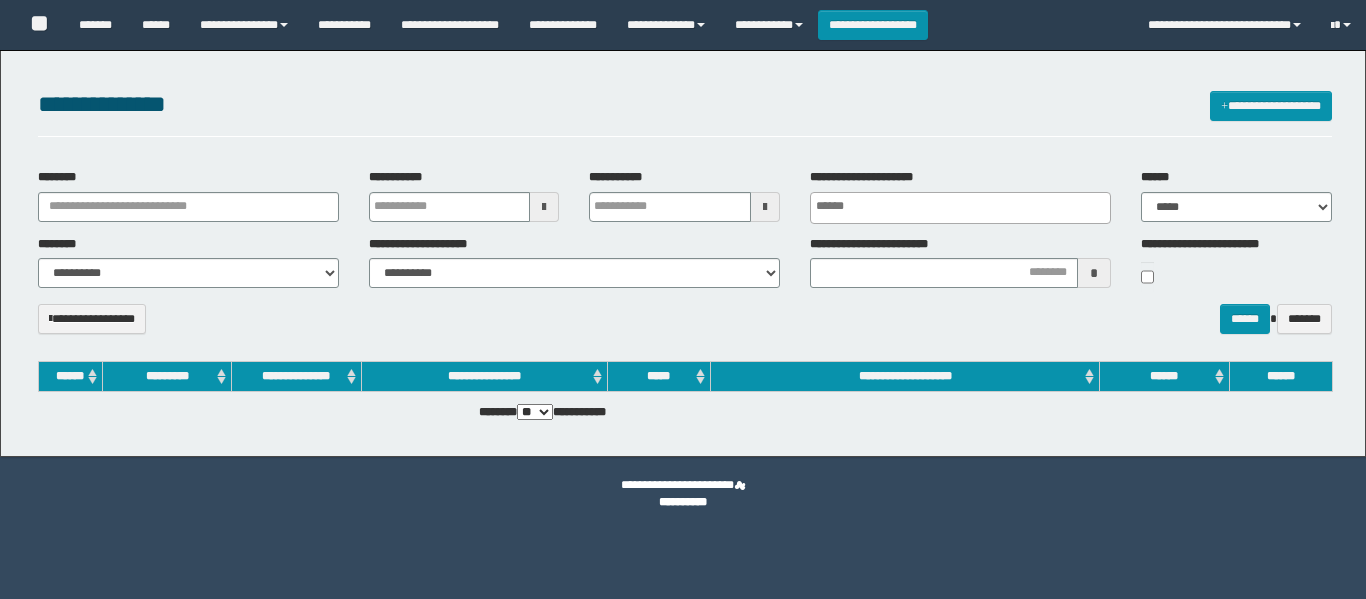 select 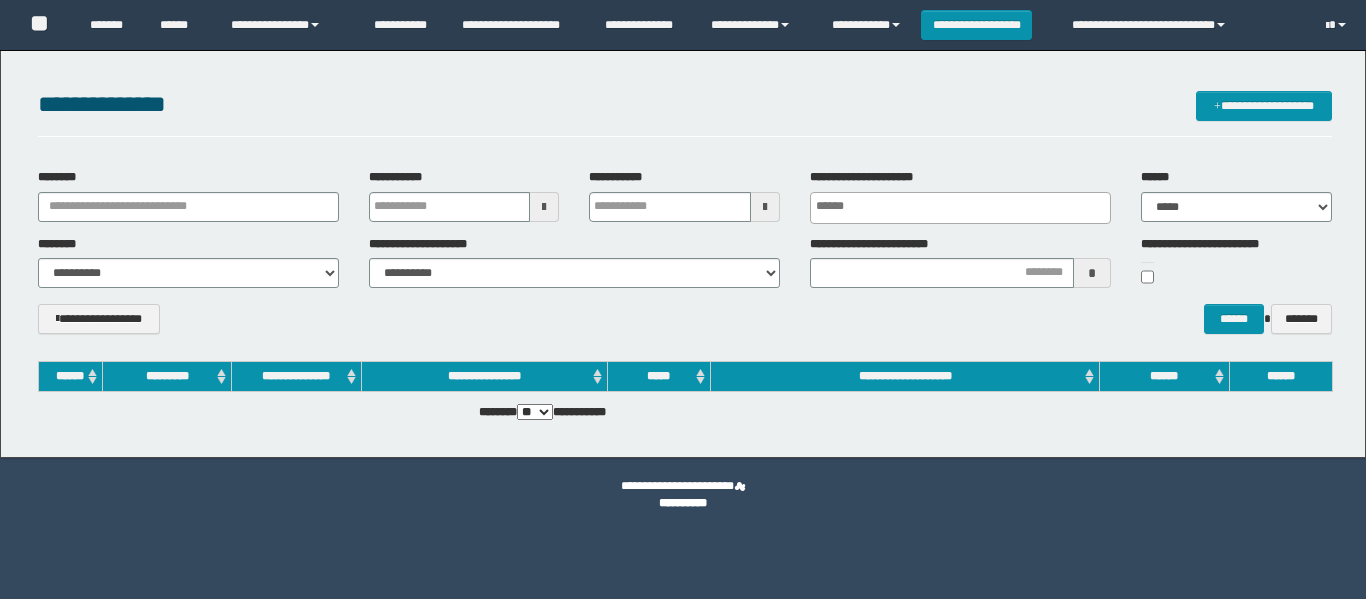 scroll, scrollTop: 0, scrollLeft: 0, axis: both 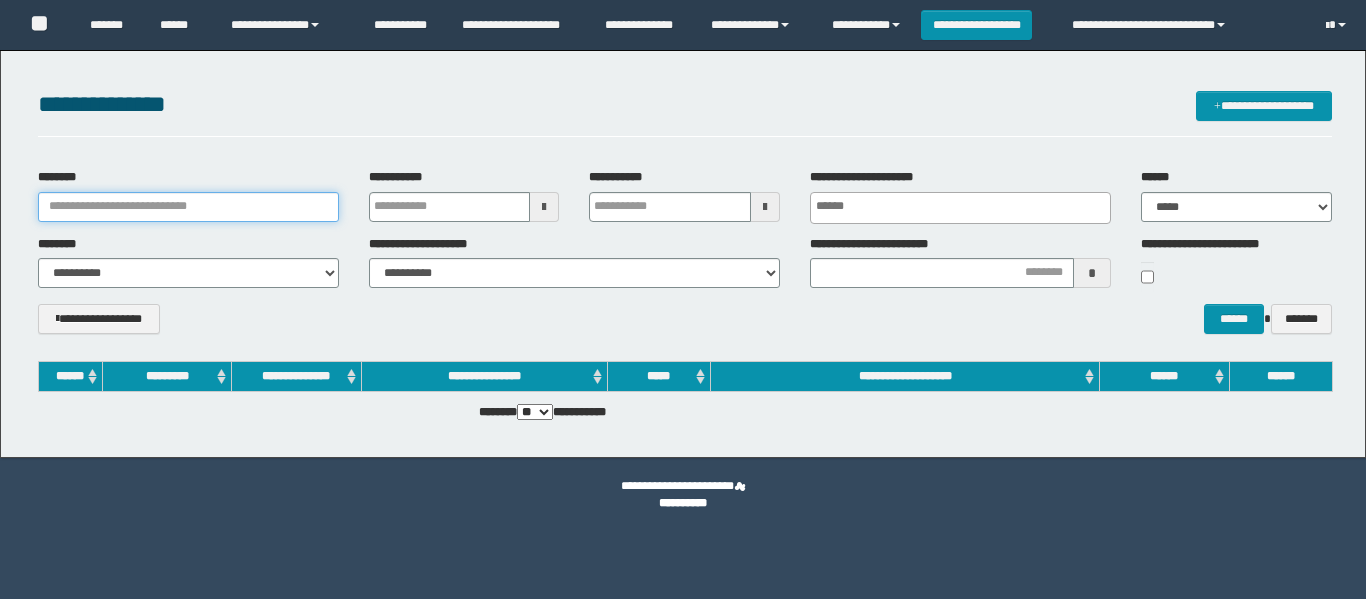 click on "********" at bounding box center (188, 207) 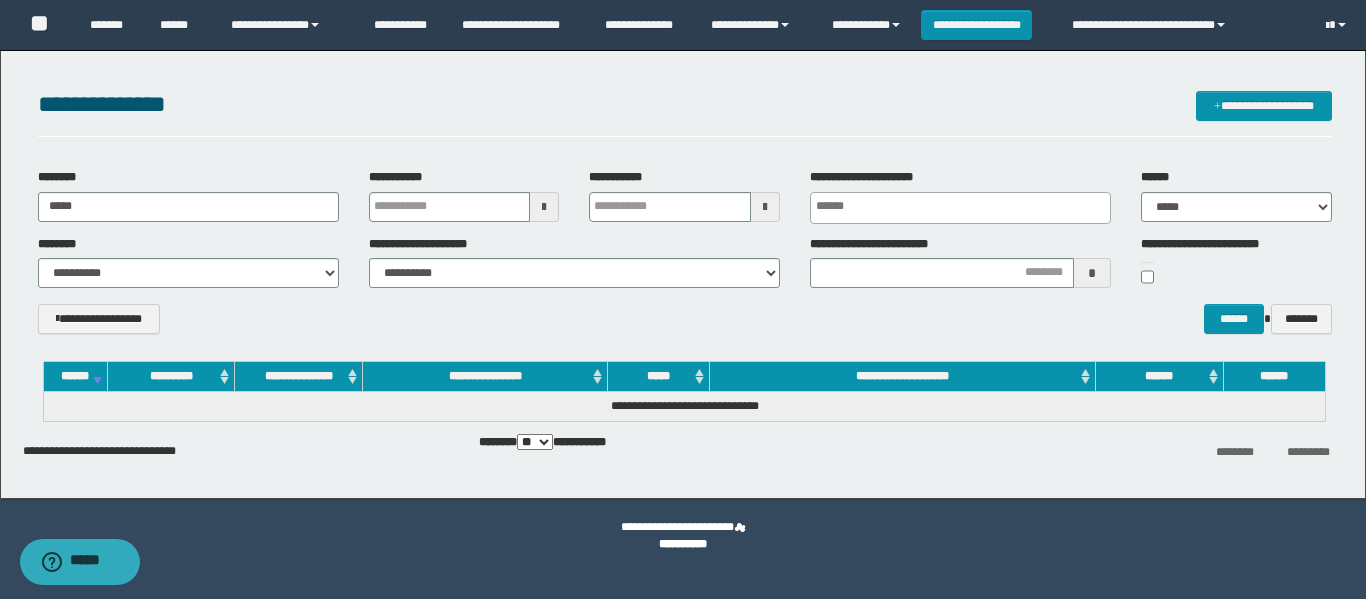click on "**********" at bounding box center [683, 536] 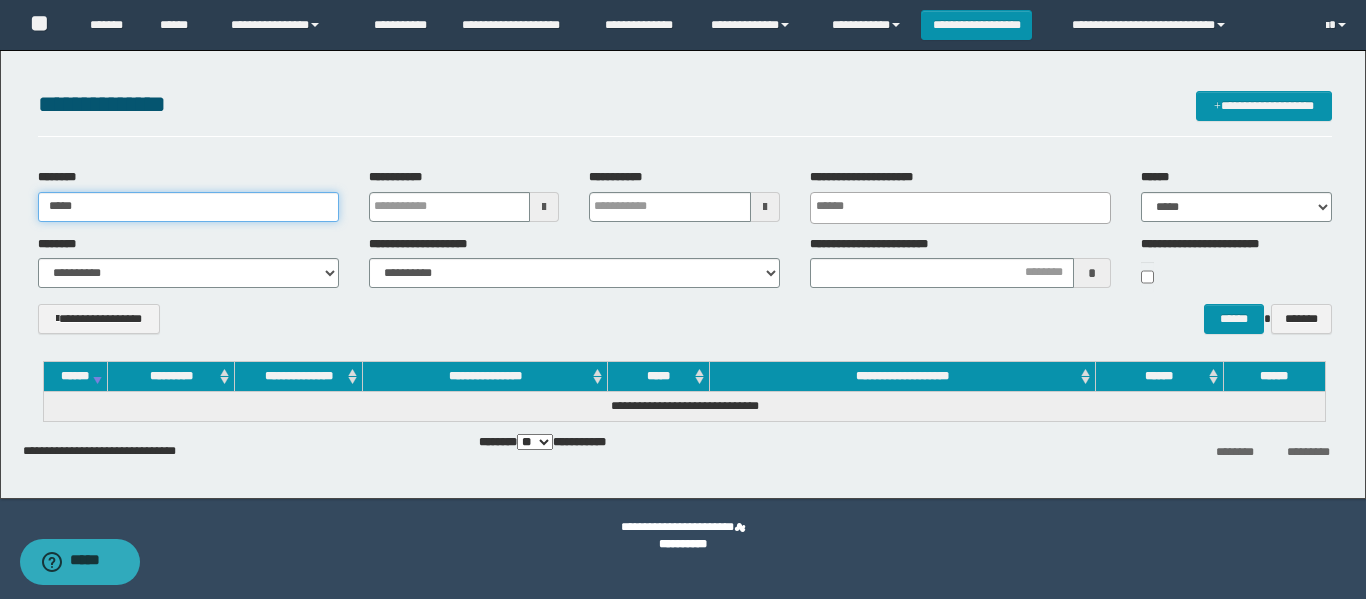 click on "*****" at bounding box center (188, 207) 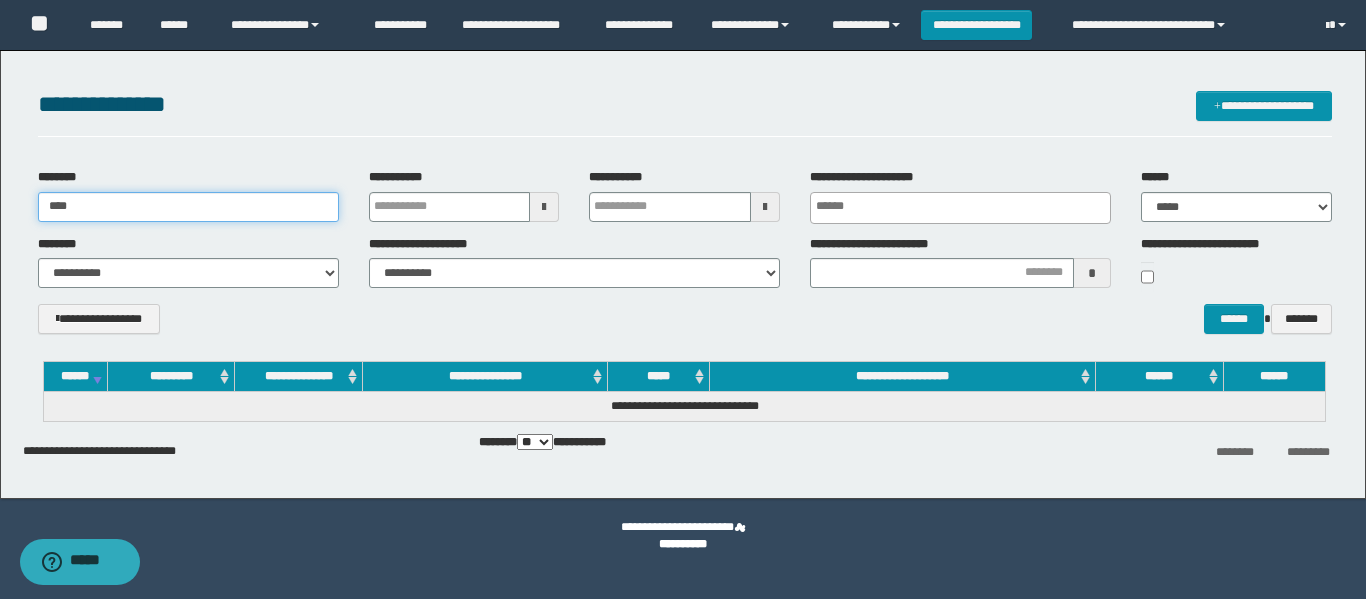 type on "****" 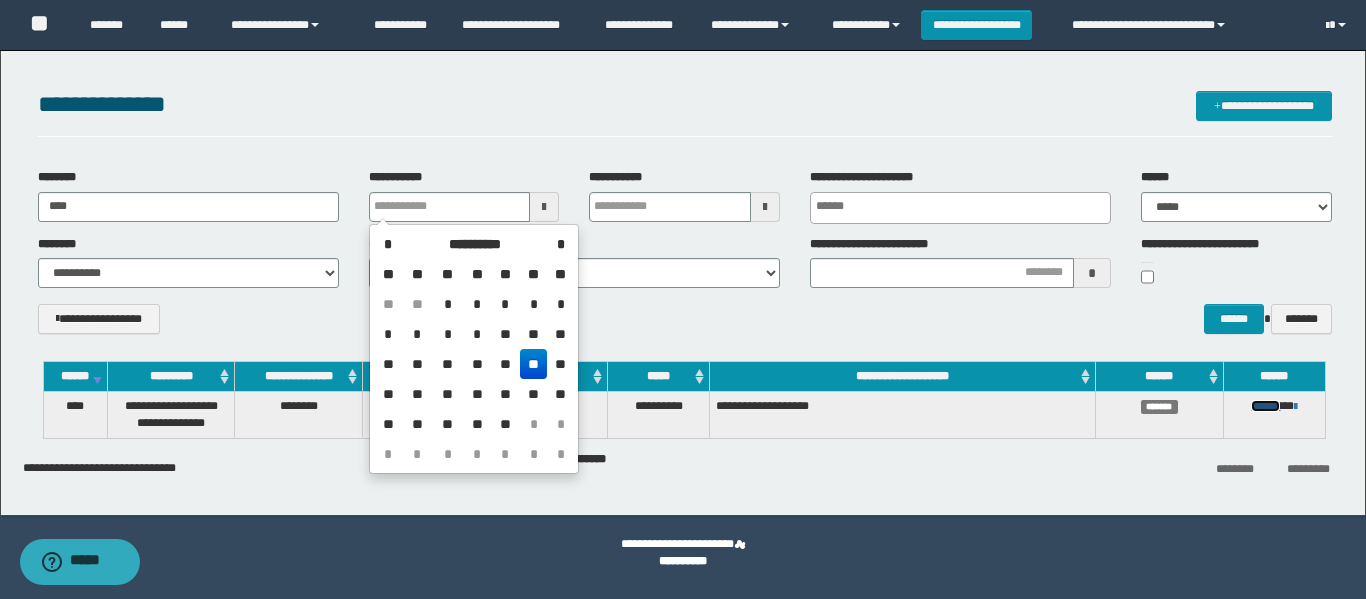click on "******" at bounding box center [1265, 406] 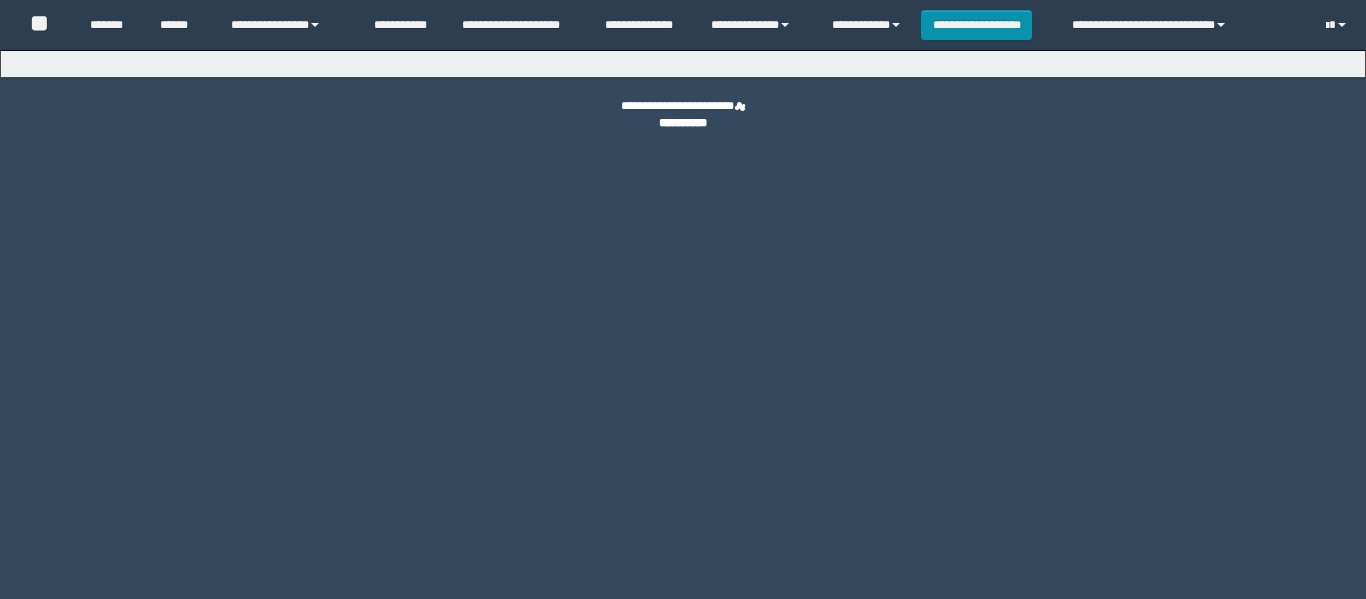 scroll, scrollTop: 0, scrollLeft: 0, axis: both 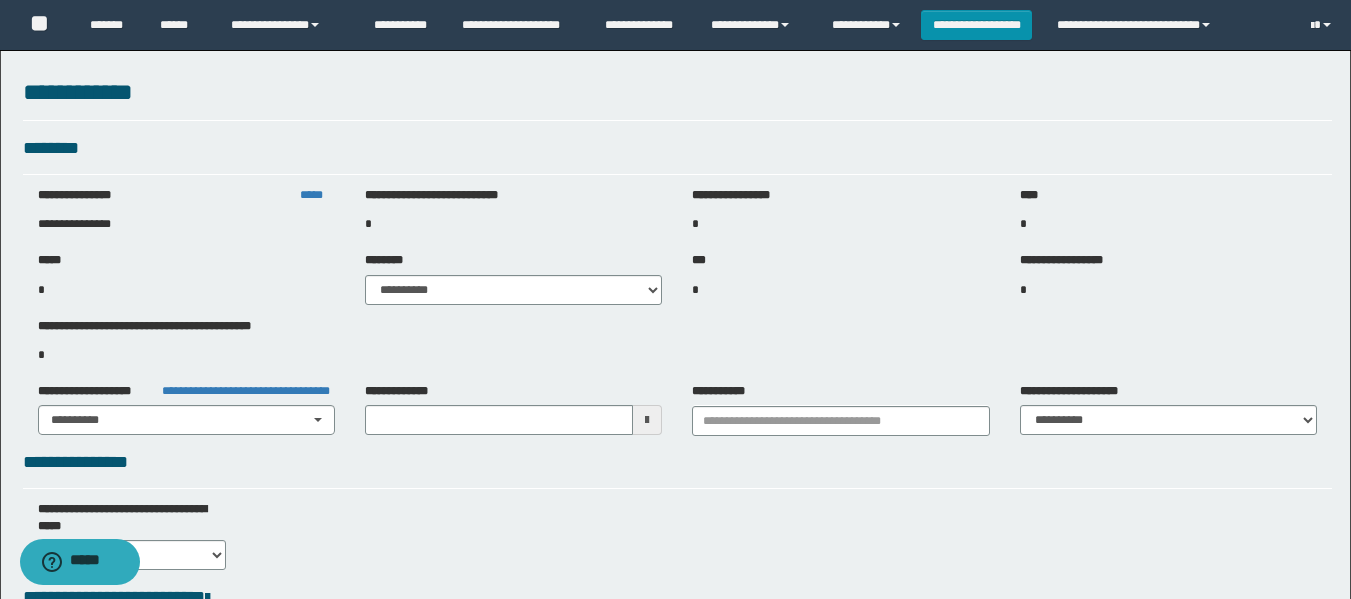 type on "**********" 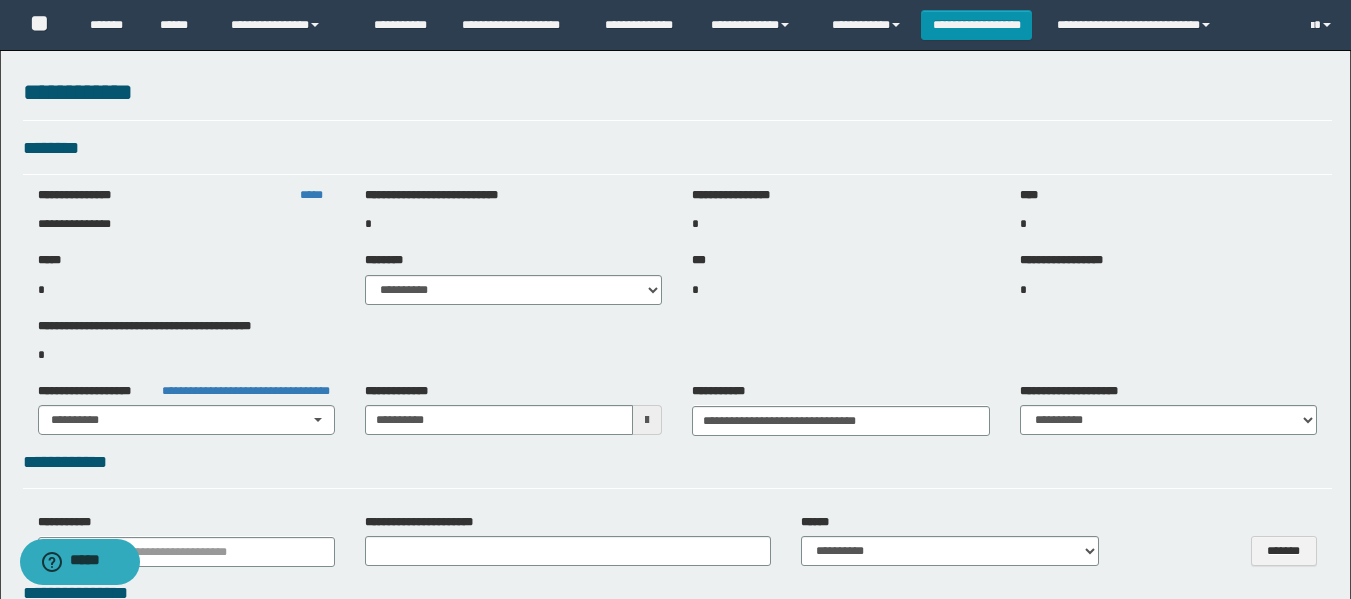 select on "***" 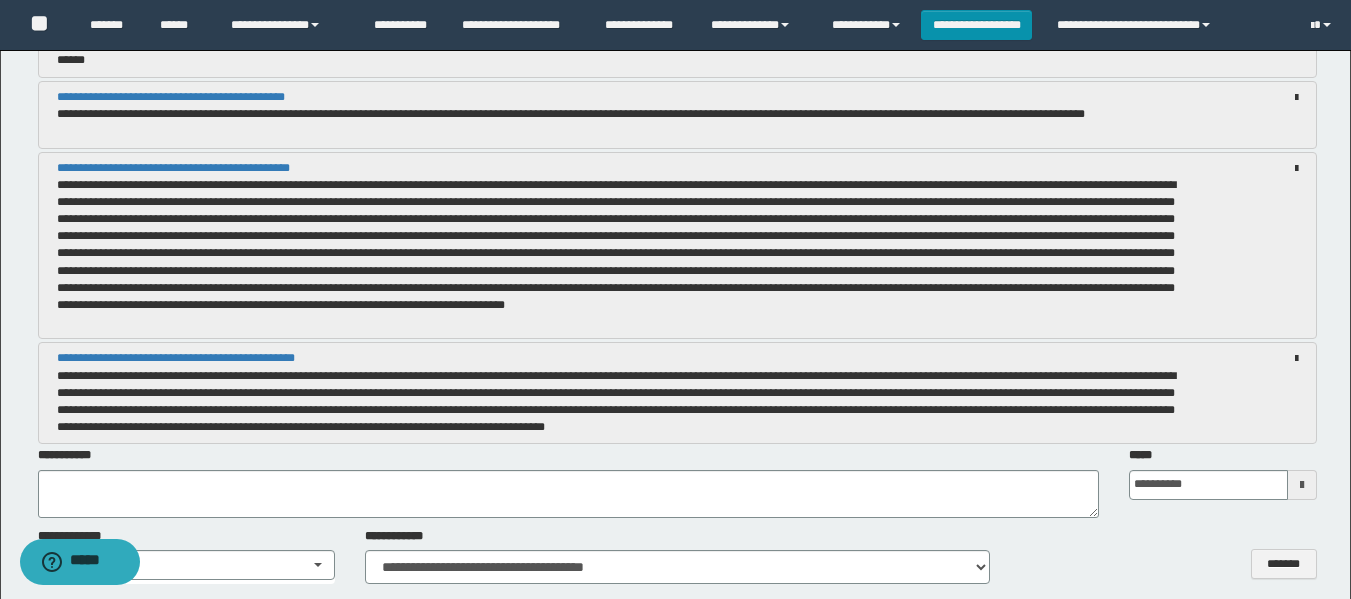 scroll, scrollTop: 2300, scrollLeft: 0, axis: vertical 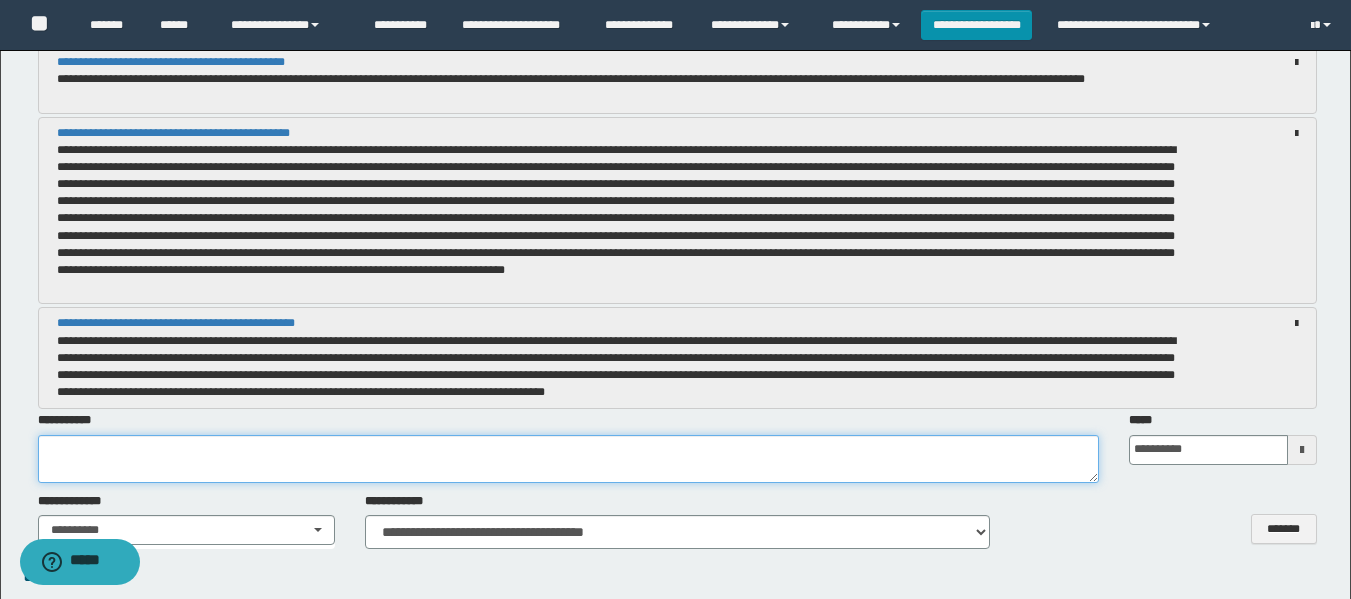 click at bounding box center (568, 459) 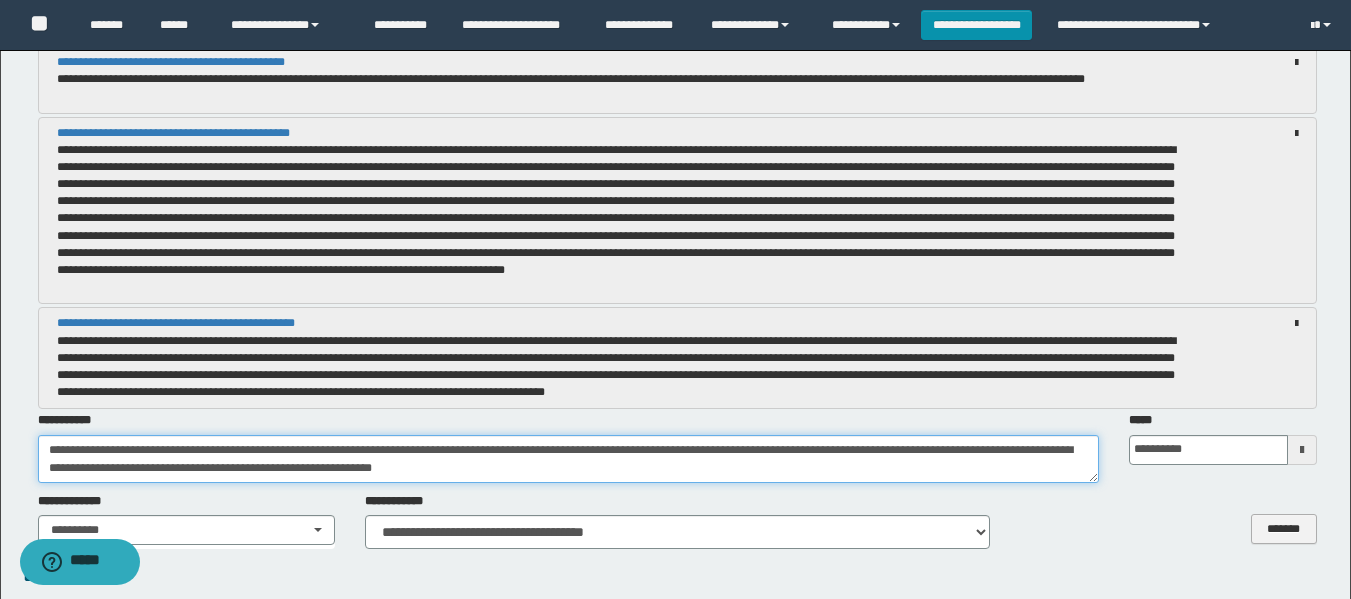 type on "**********" 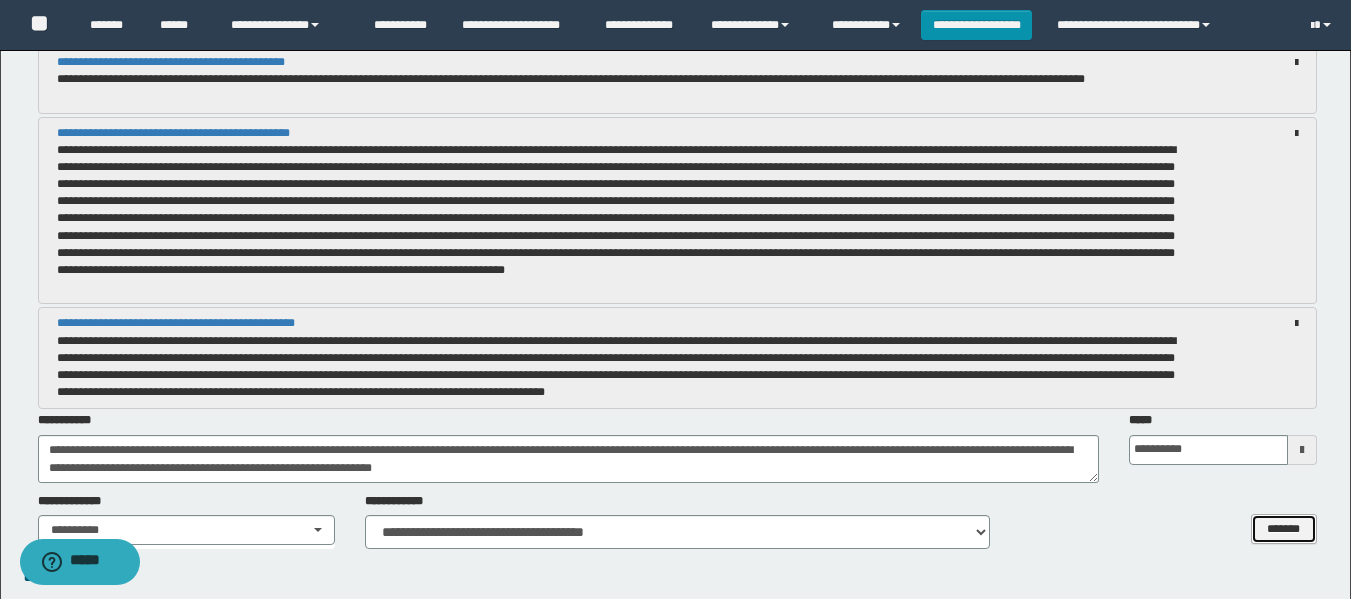 click on "*******" at bounding box center [1284, 529] 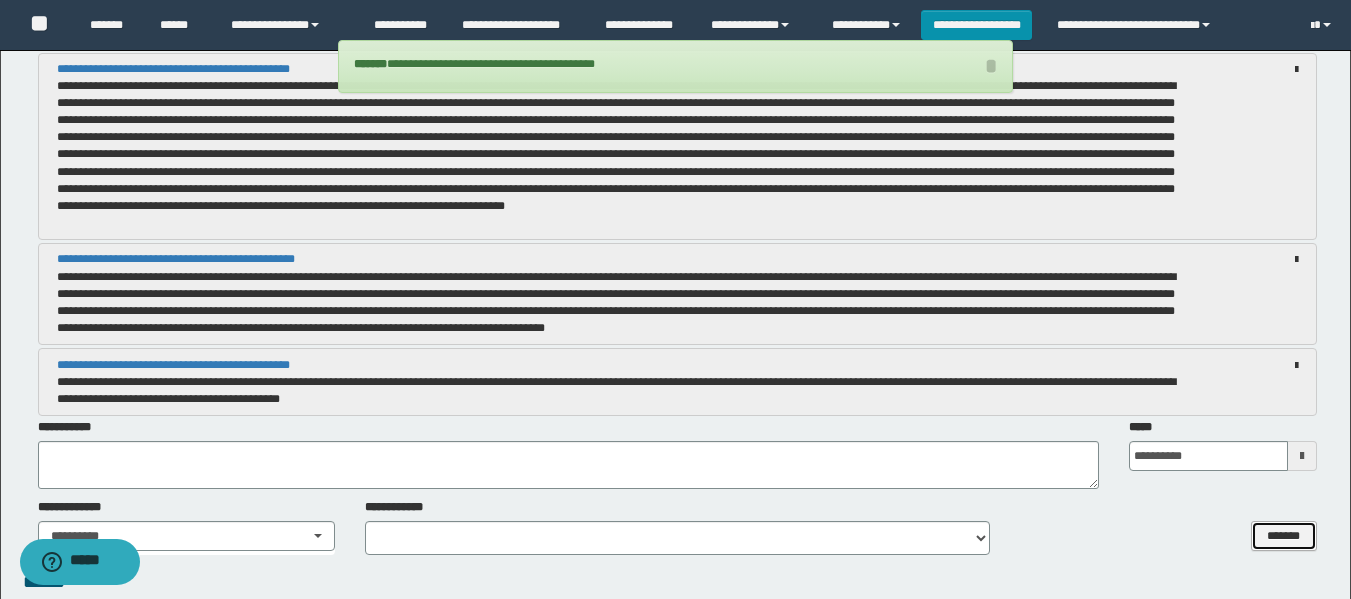 scroll, scrollTop: 2400, scrollLeft: 0, axis: vertical 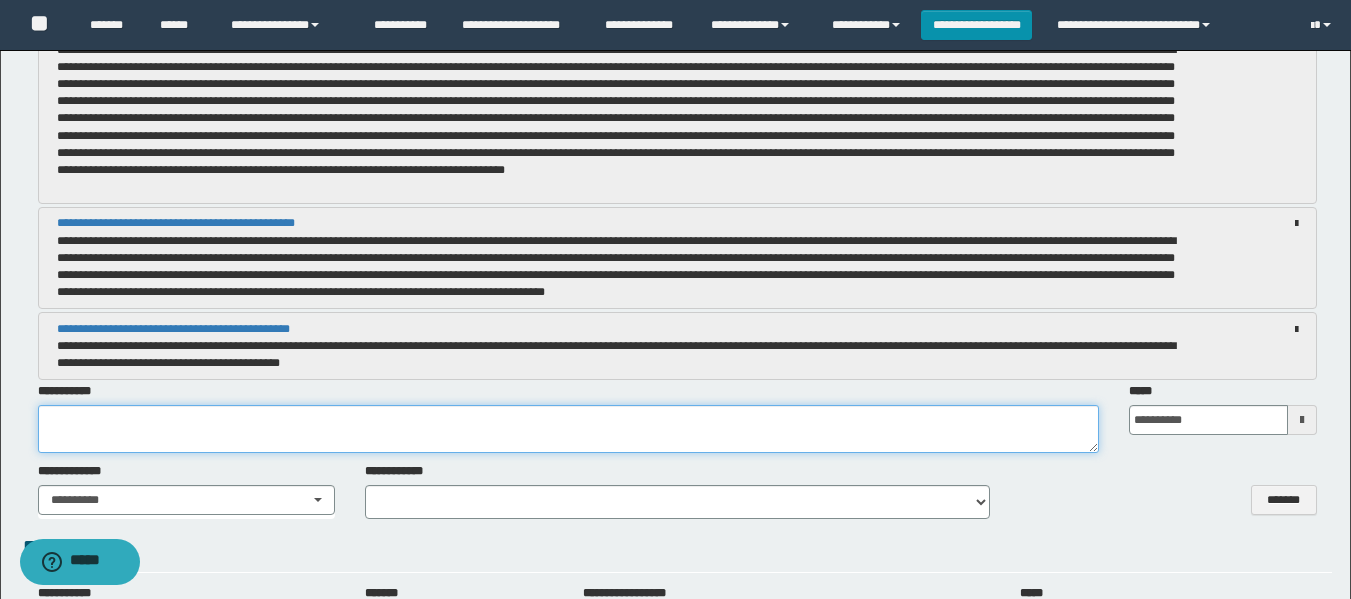 click at bounding box center [568, 429] 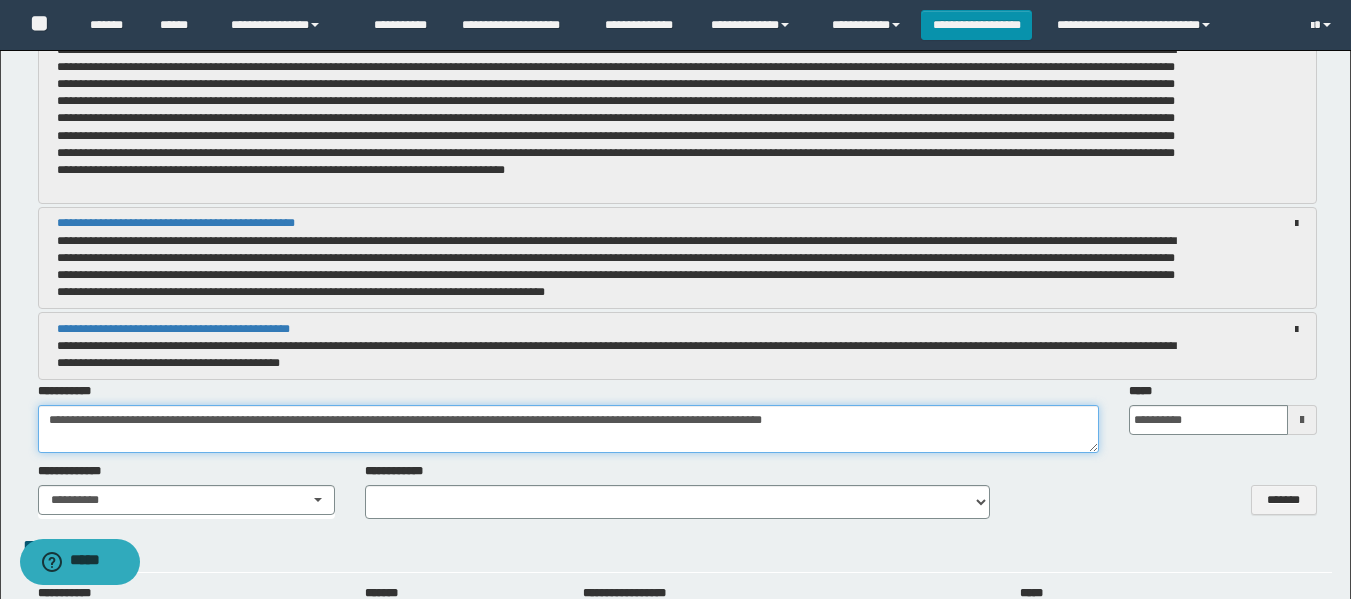 type on "**********" 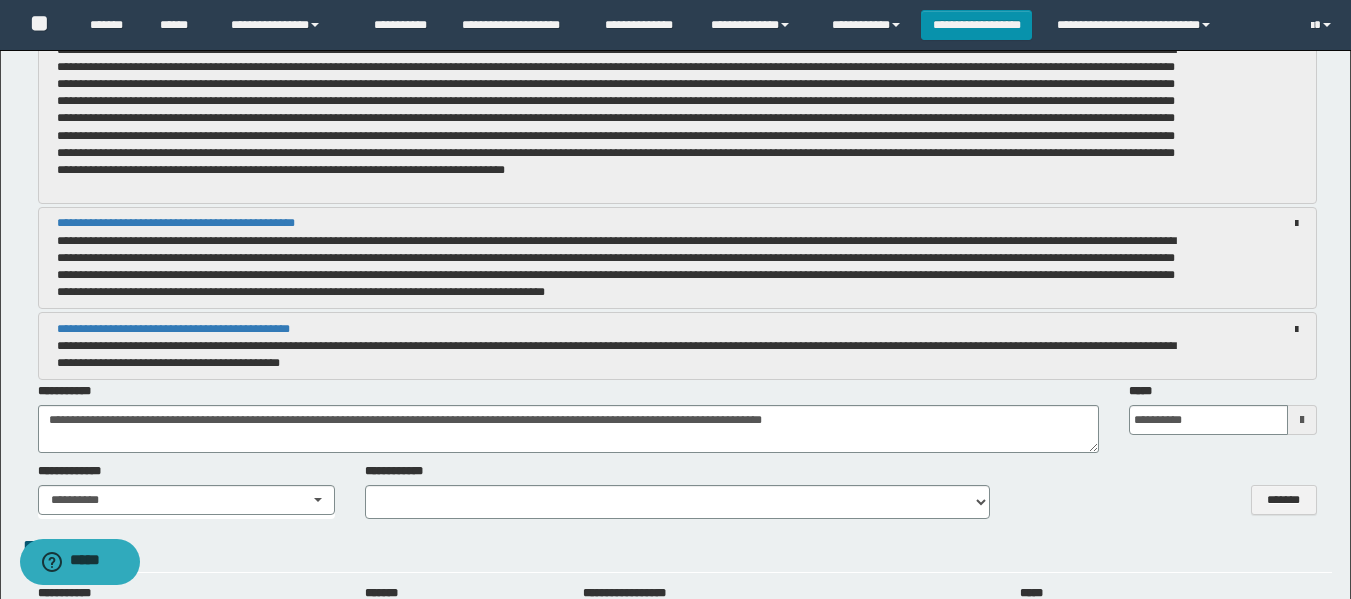 click at bounding box center [1302, 420] 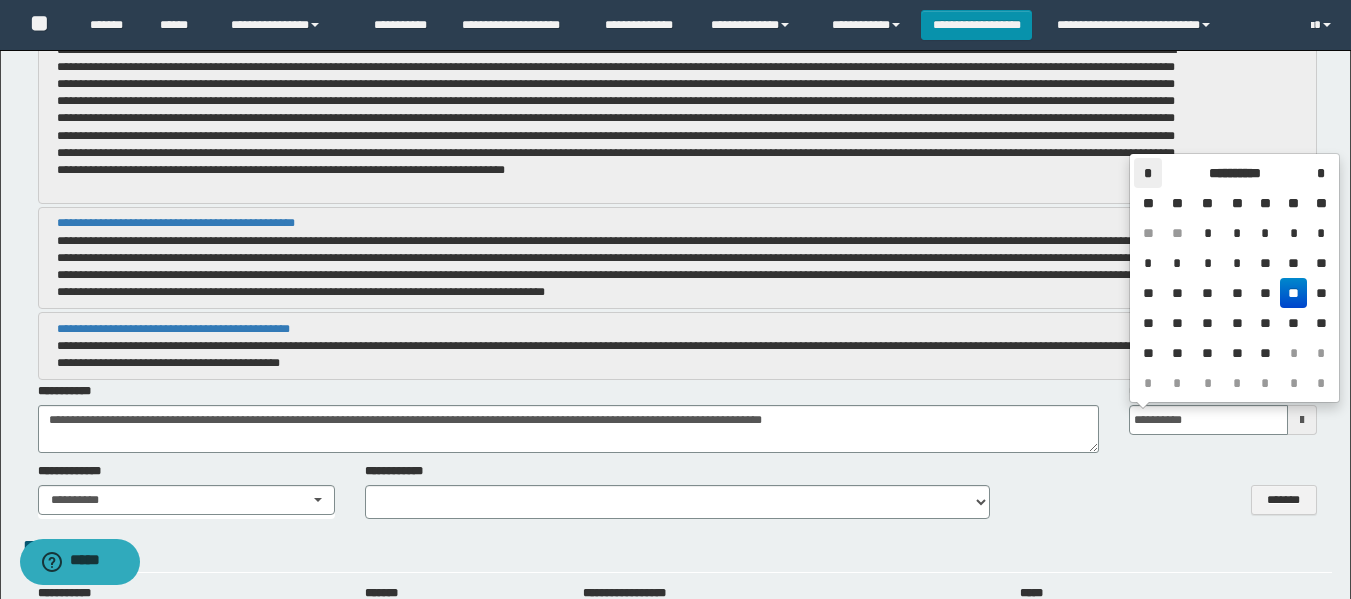 click on "*" at bounding box center [1148, 173] 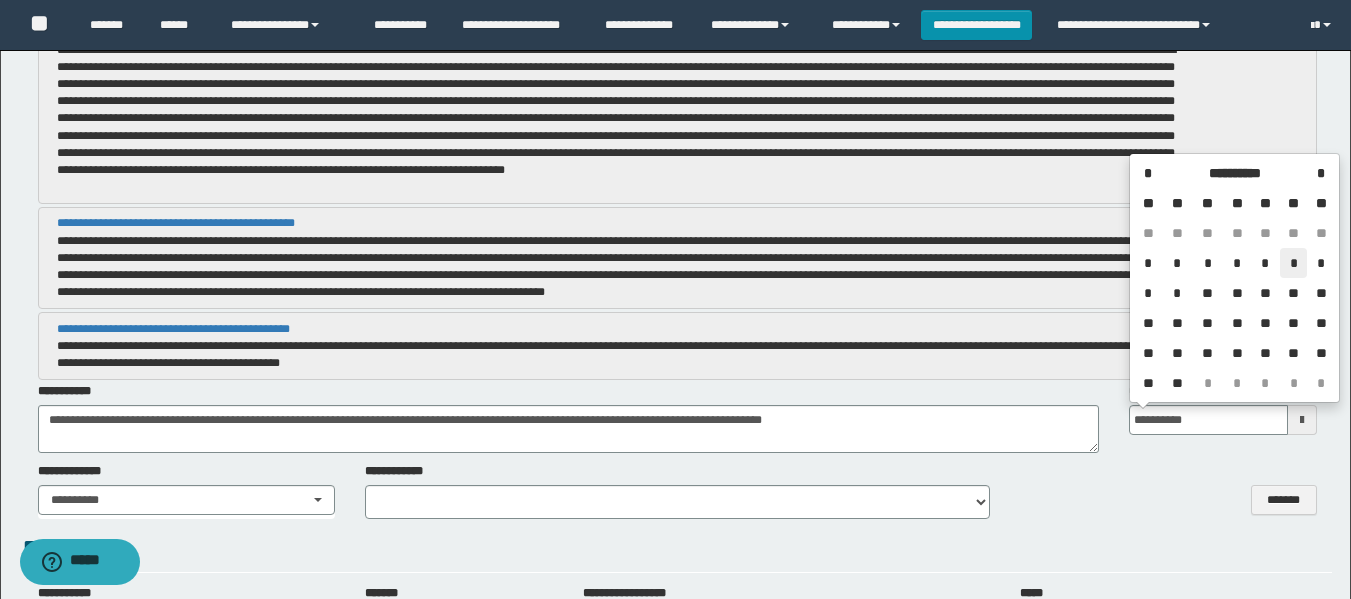 click on "*" at bounding box center [1294, 263] 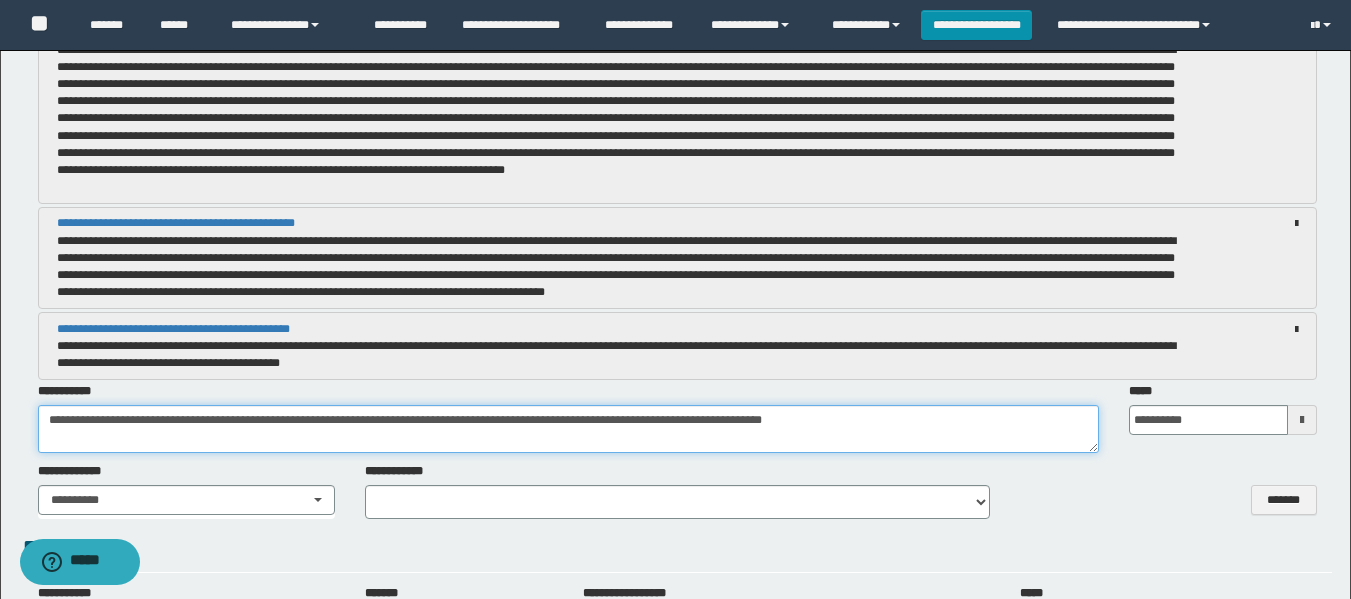 click on "**********" at bounding box center (568, 429) 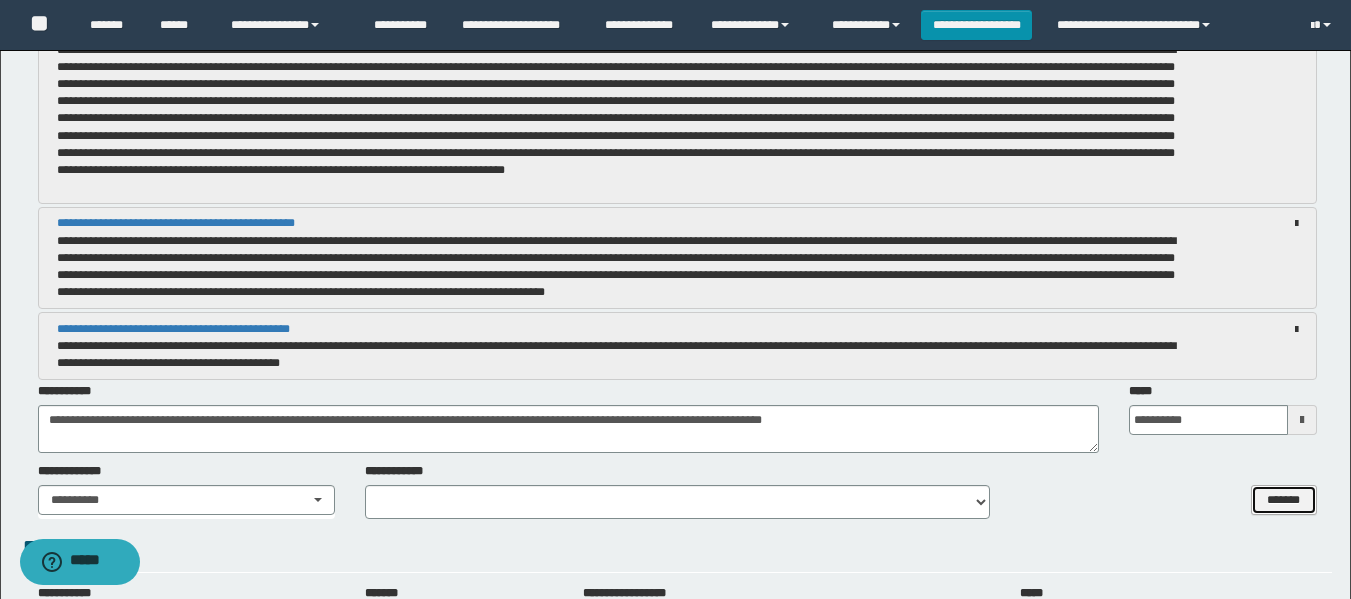 click on "*******" at bounding box center (1284, 500) 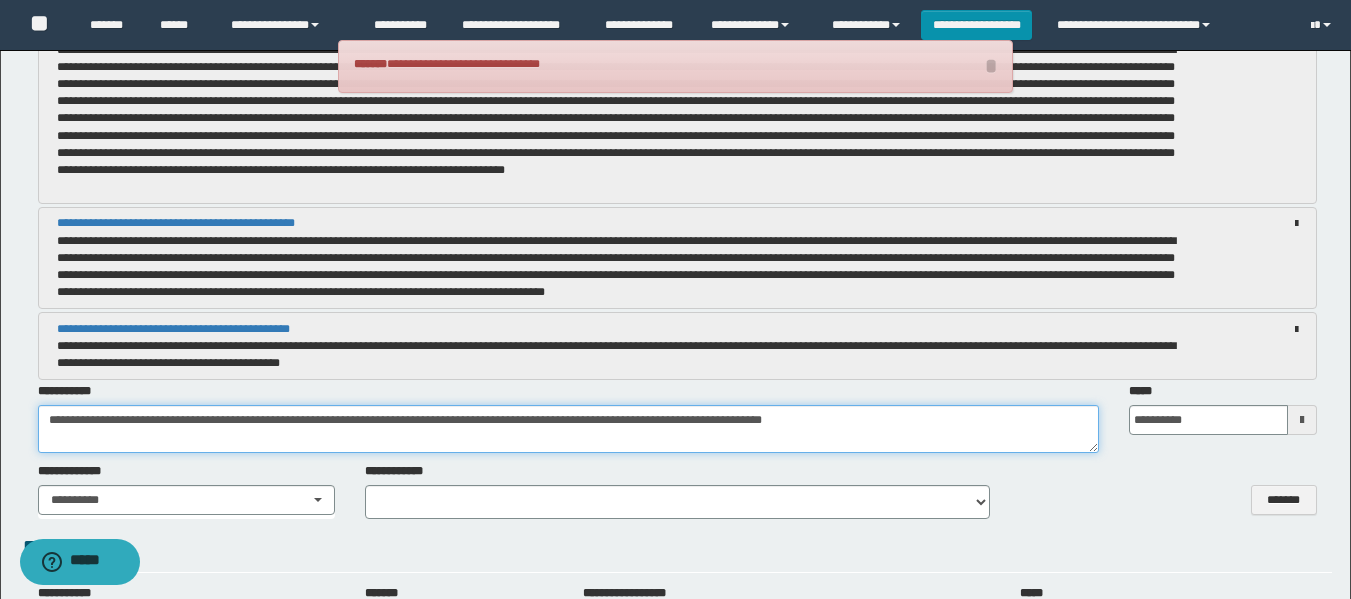 drag, startPoint x: 43, startPoint y: 420, endPoint x: 942, endPoint y: 445, distance: 899.34753 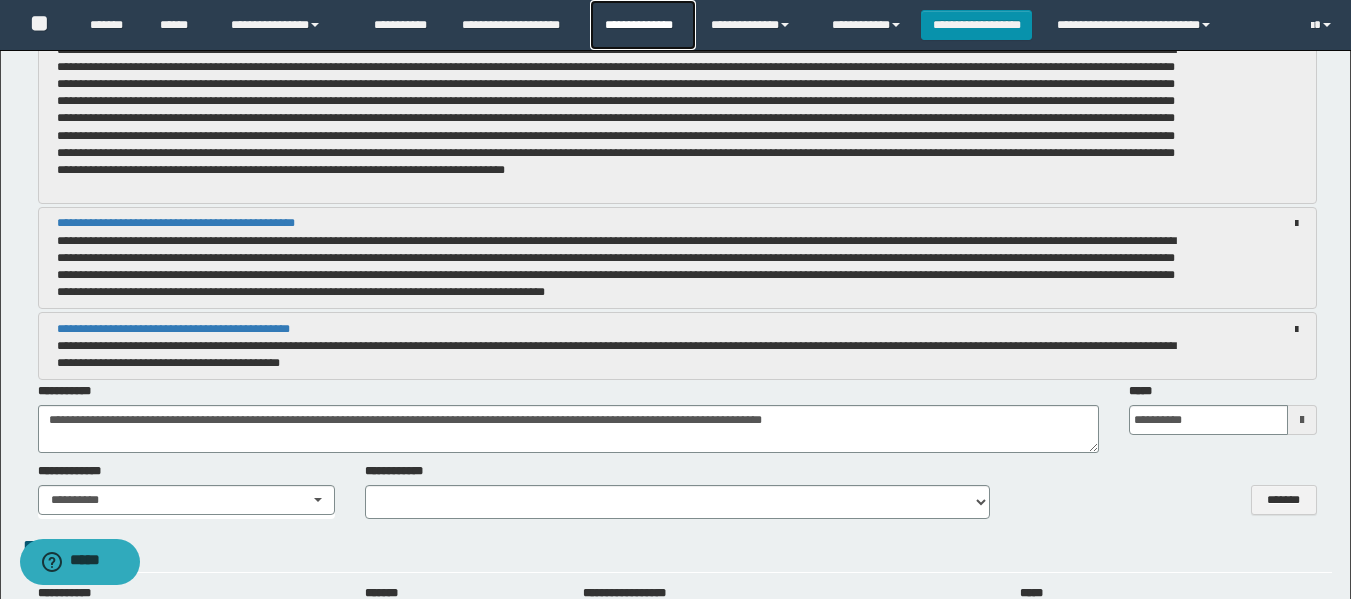 click on "**********" at bounding box center (642, 25) 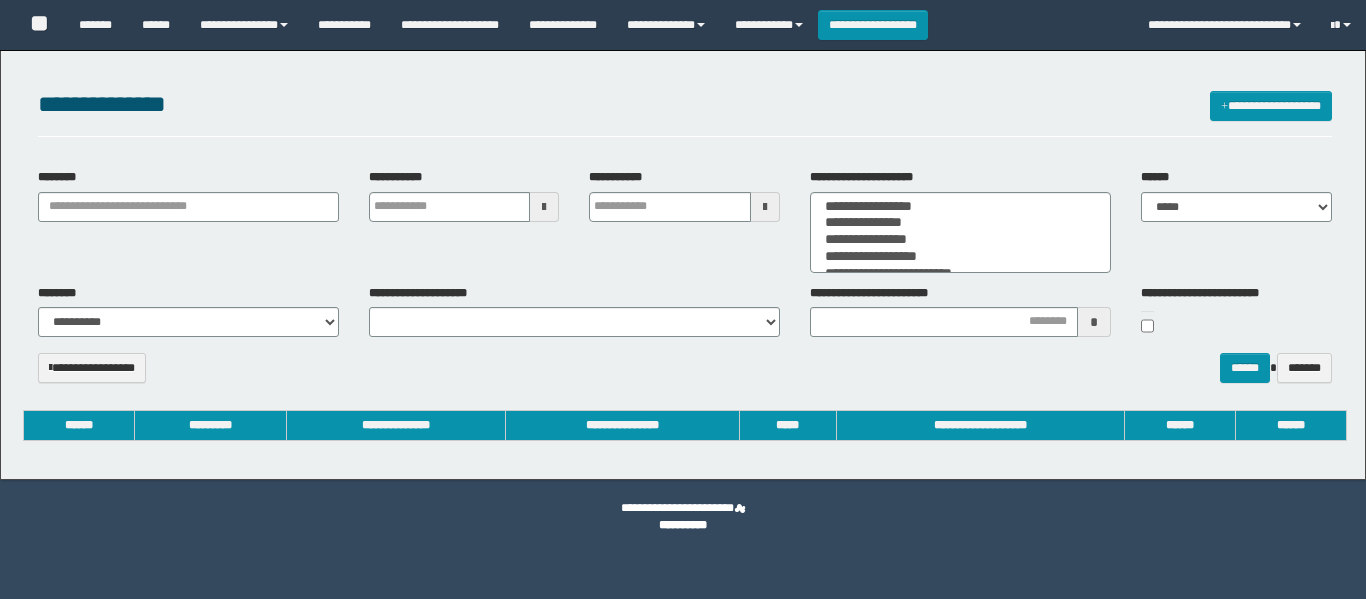 select 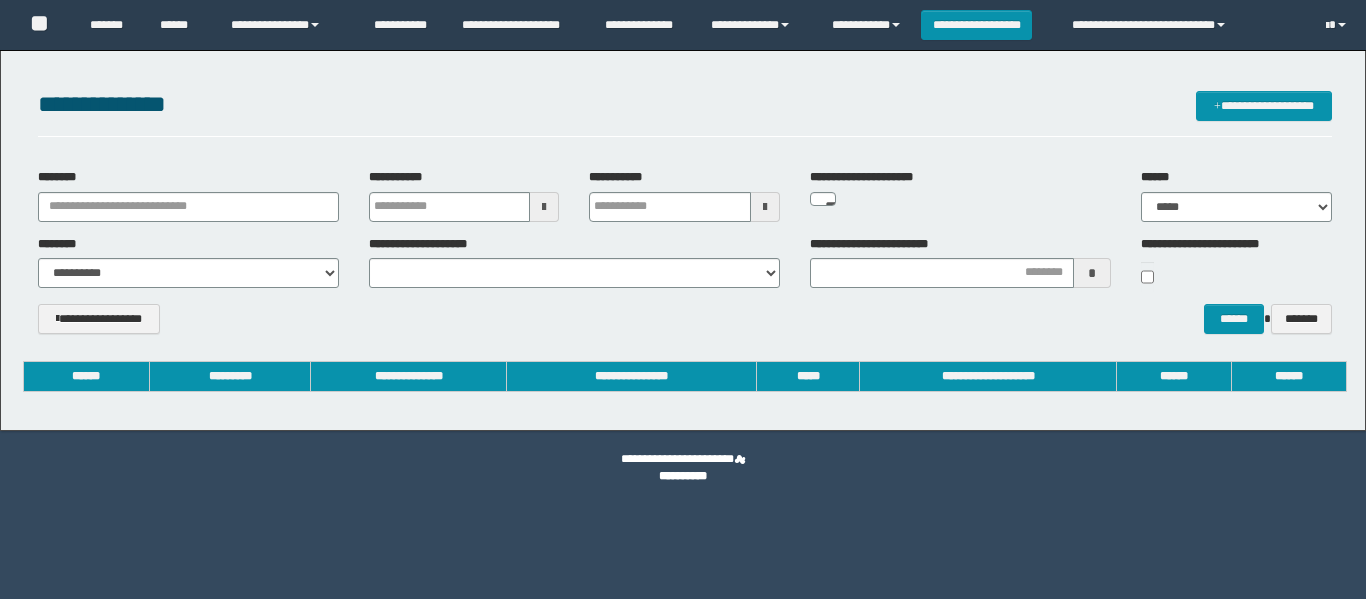 scroll, scrollTop: 0, scrollLeft: 0, axis: both 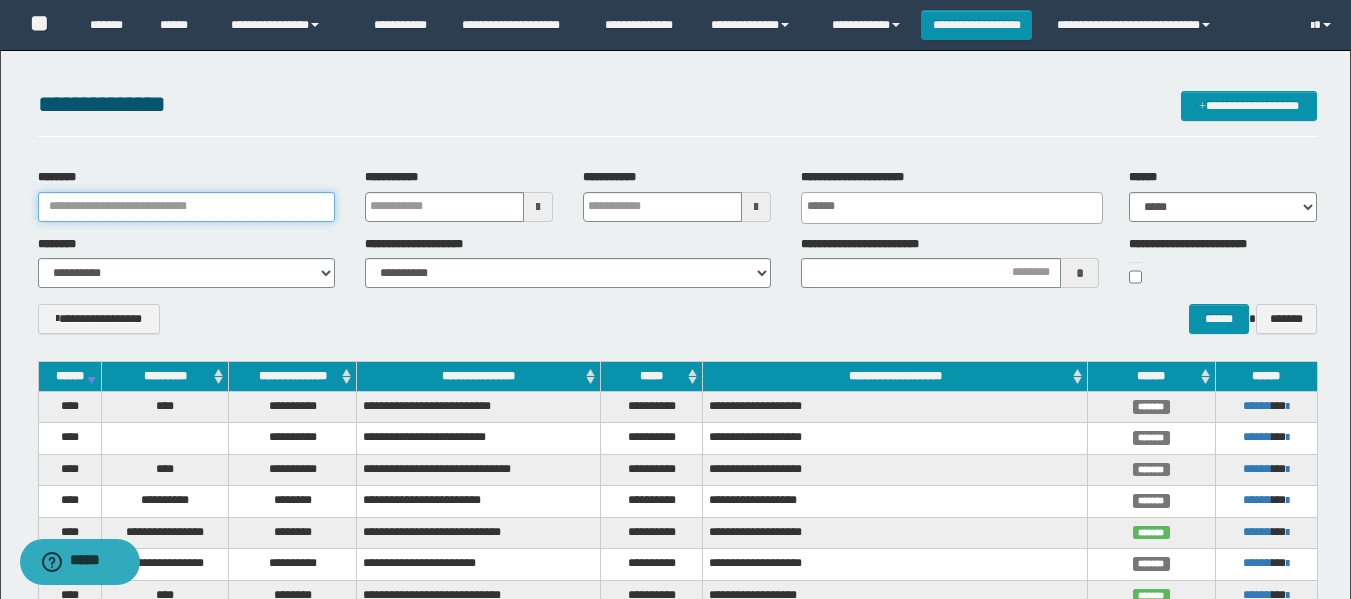 click on "********" at bounding box center (186, 207) 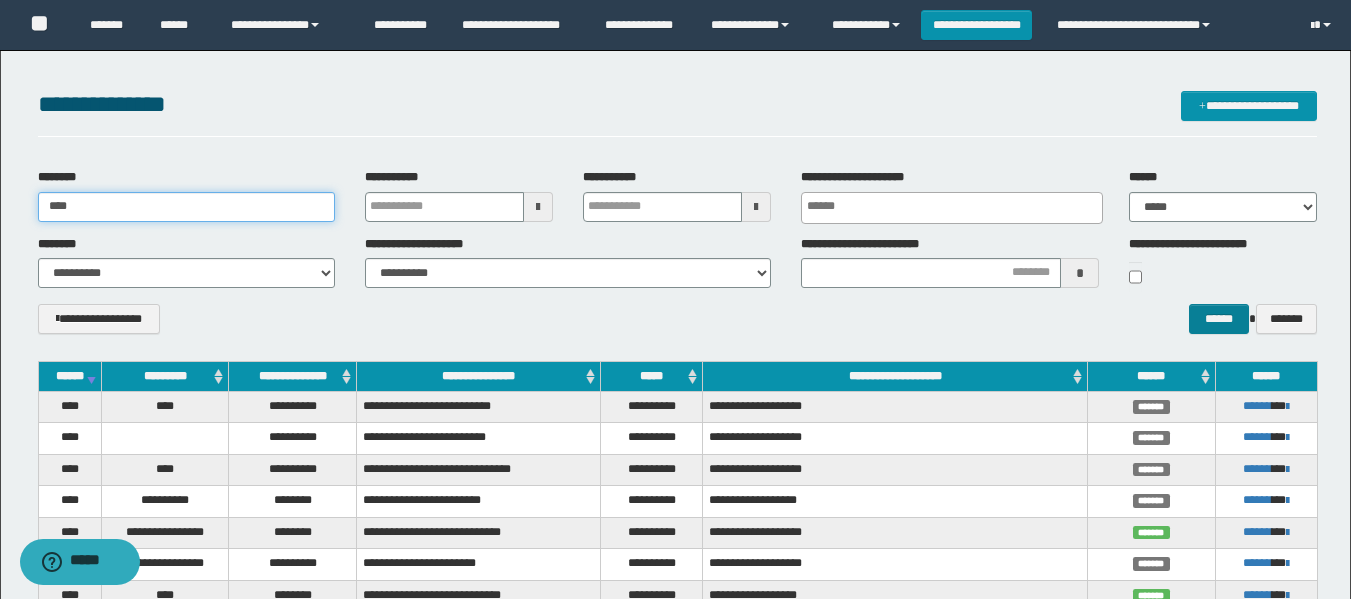 type on "****" 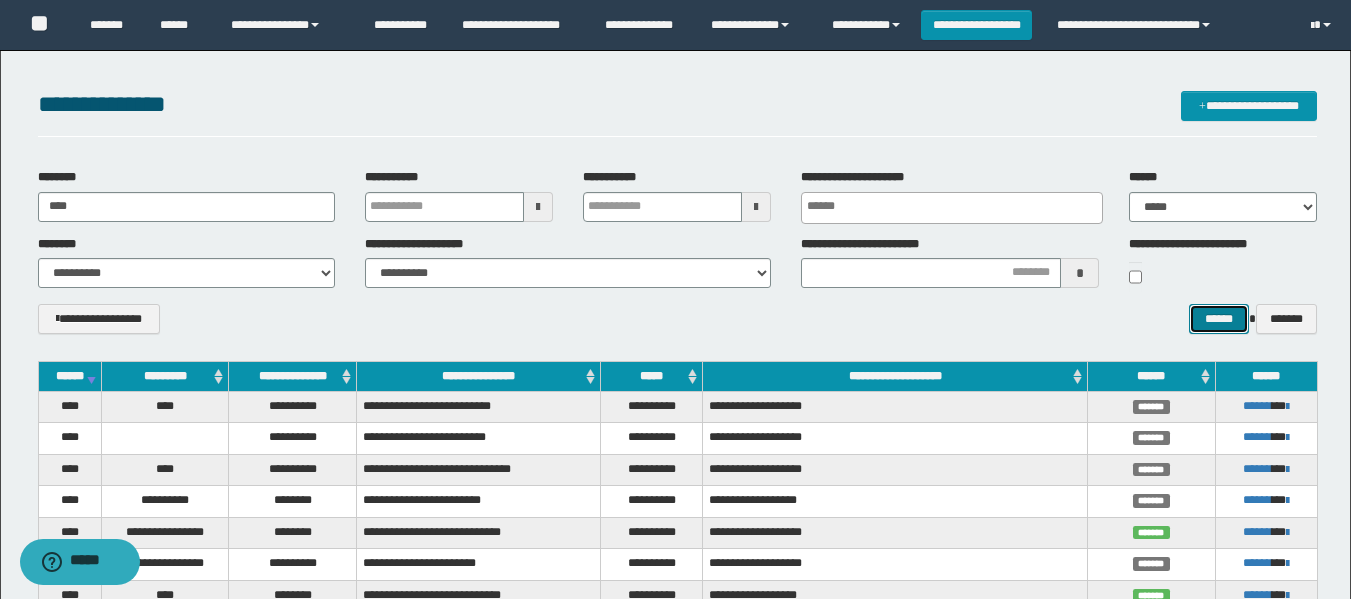 click on "******" at bounding box center [1218, 319] 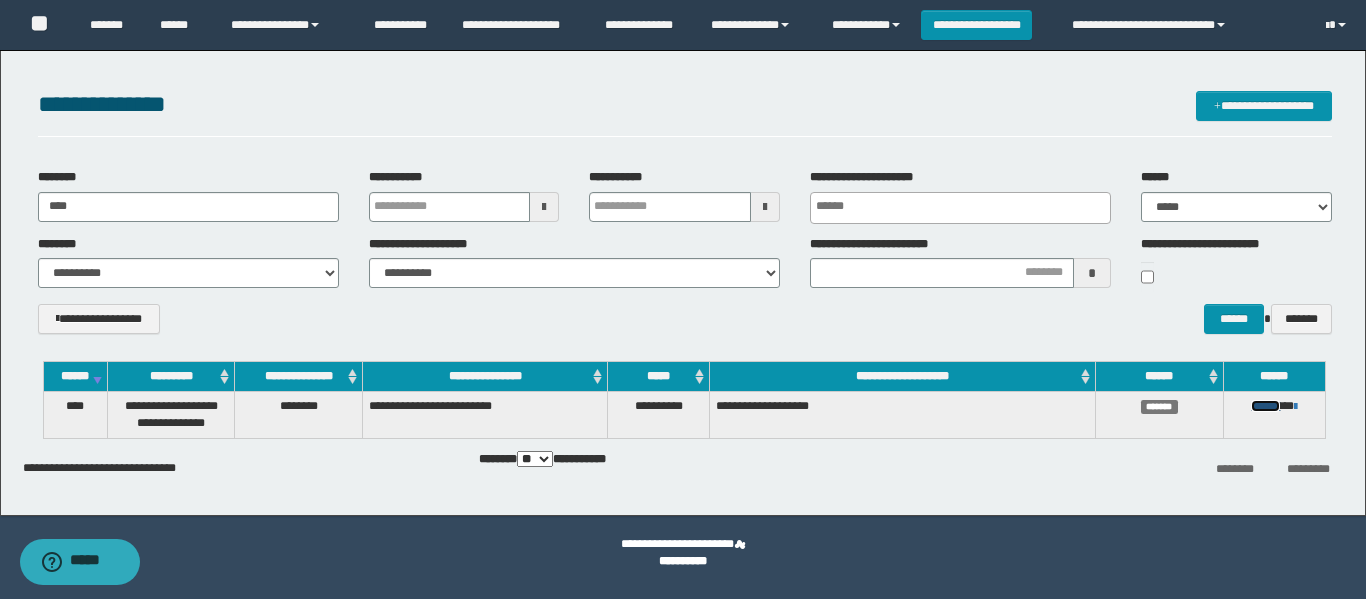 click on "******" at bounding box center [1265, 406] 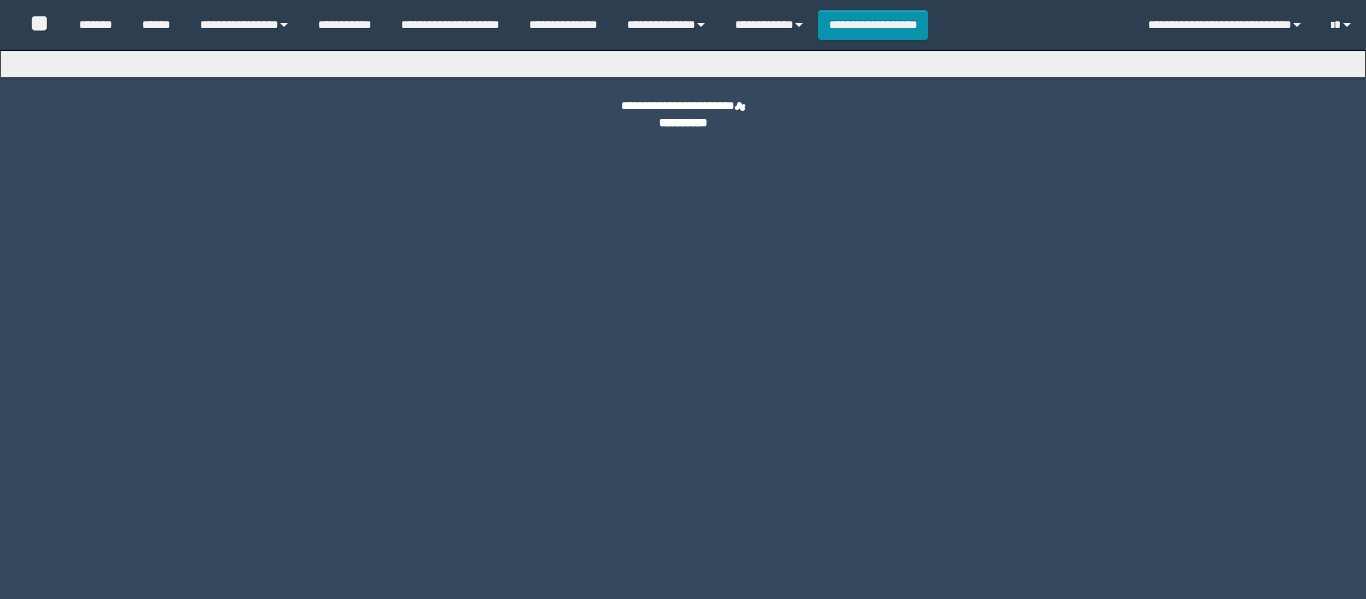 scroll, scrollTop: 0, scrollLeft: 0, axis: both 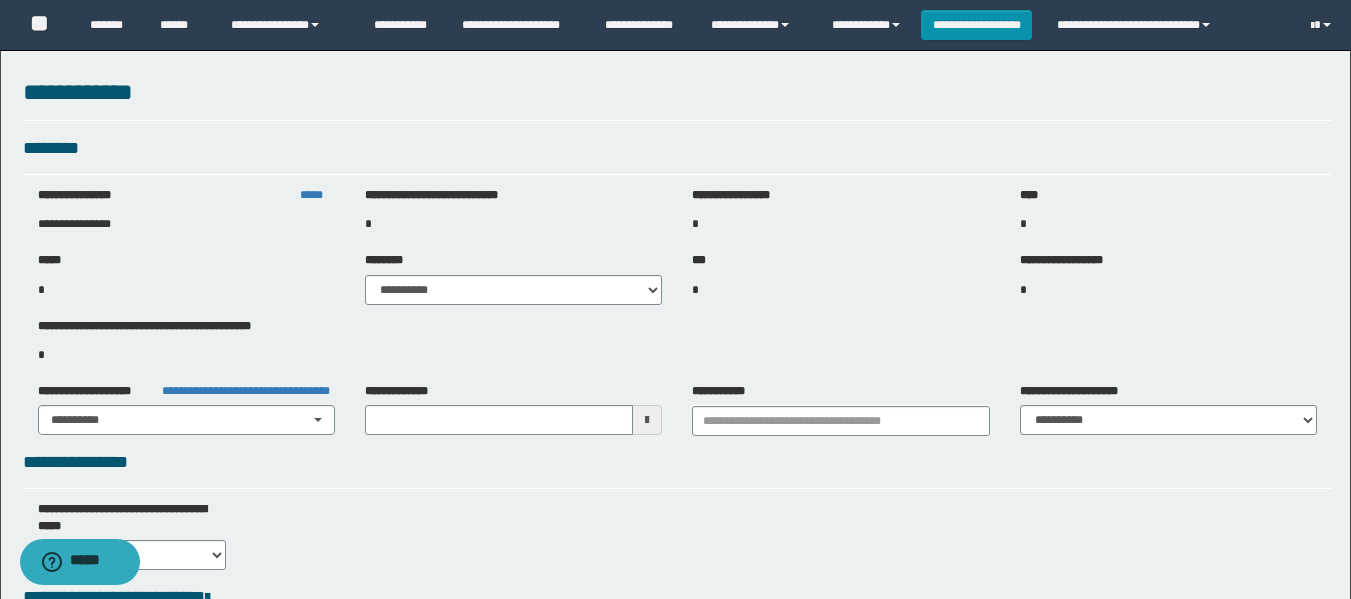type on "**********" 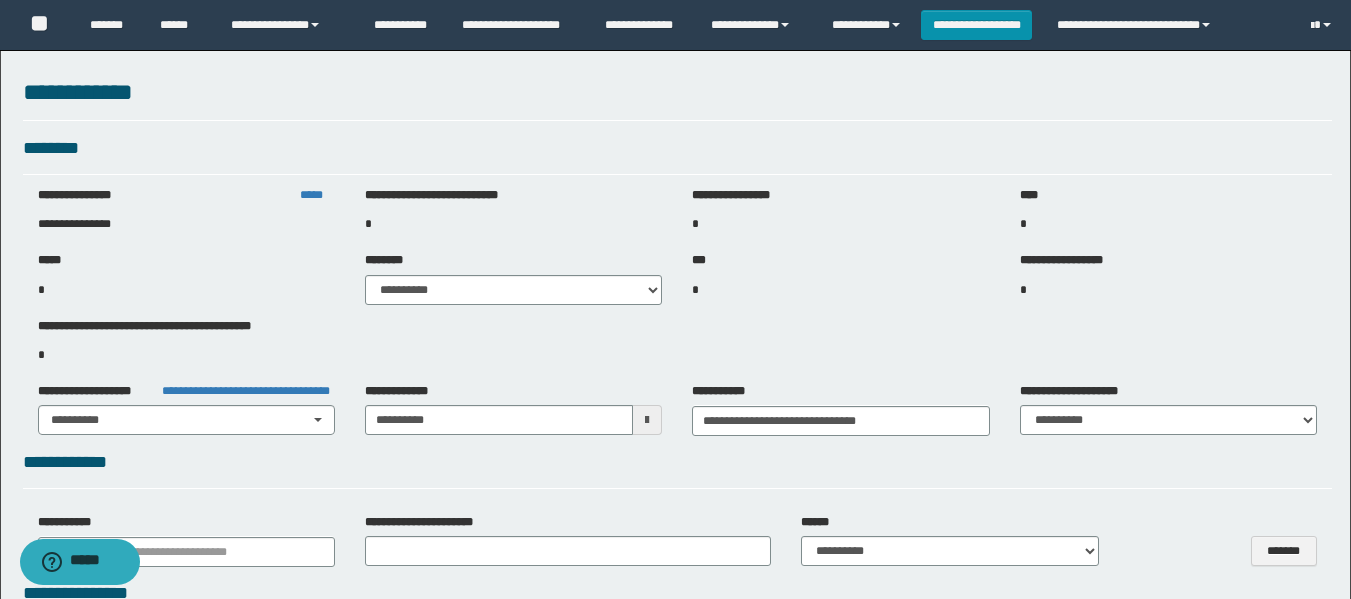 select on "***" 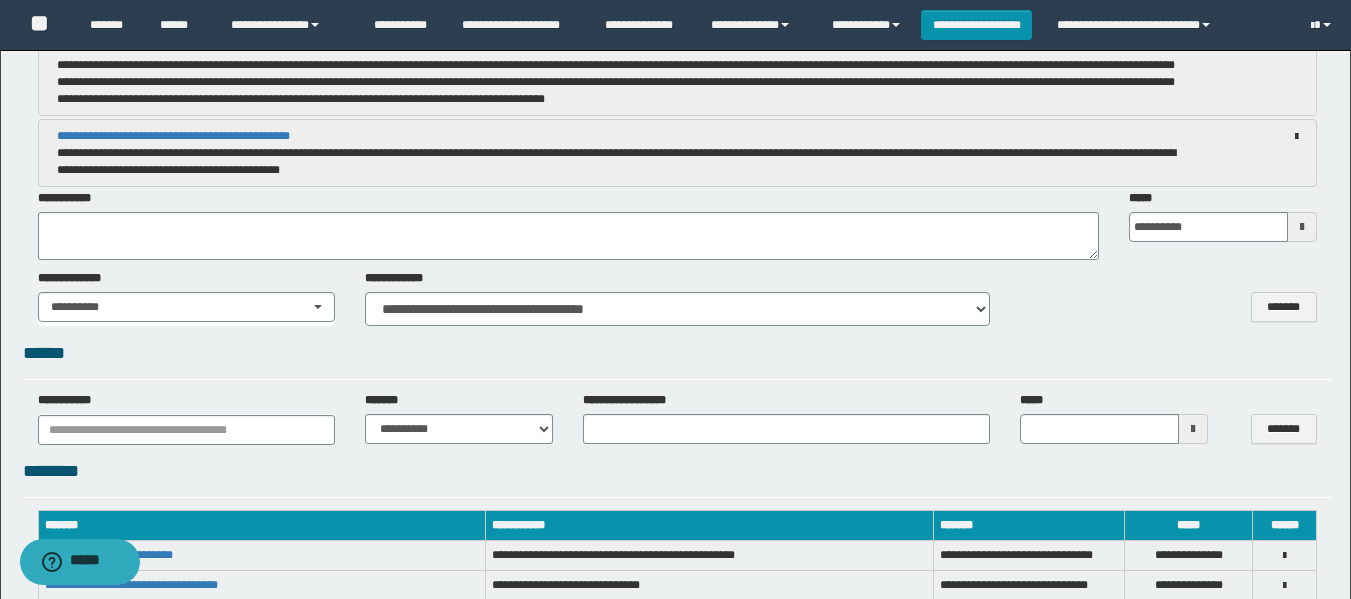 scroll, scrollTop: 2600, scrollLeft: 0, axis: vertical 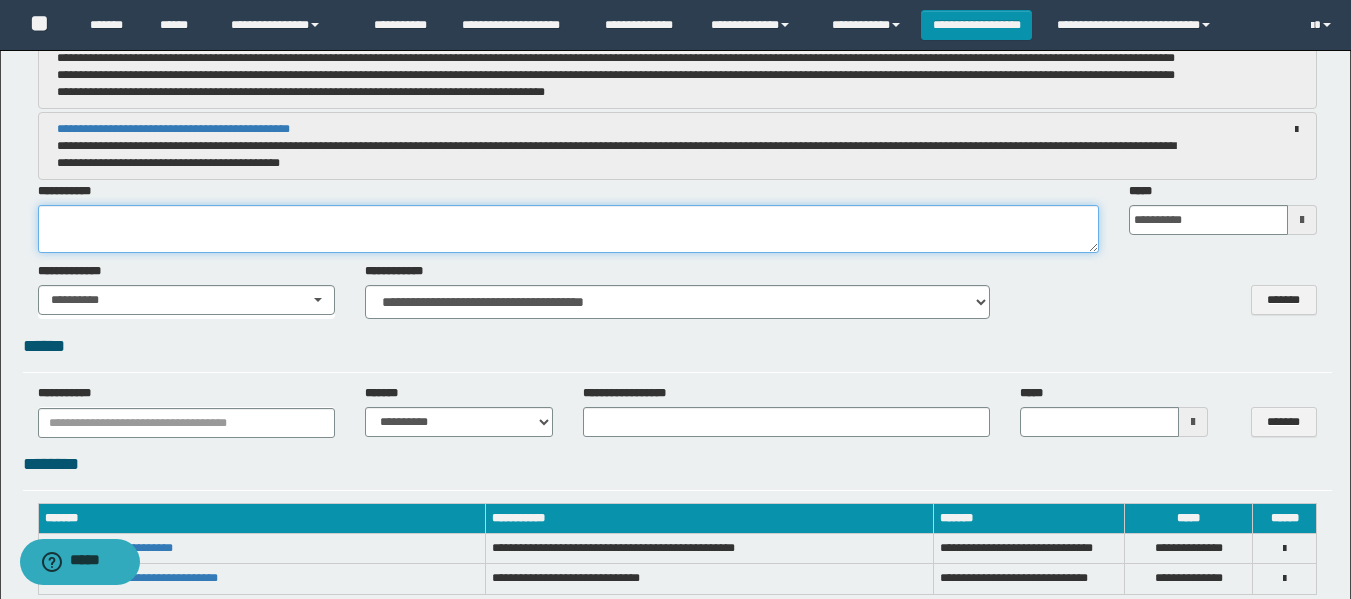 click at bounding box center [568, 229] 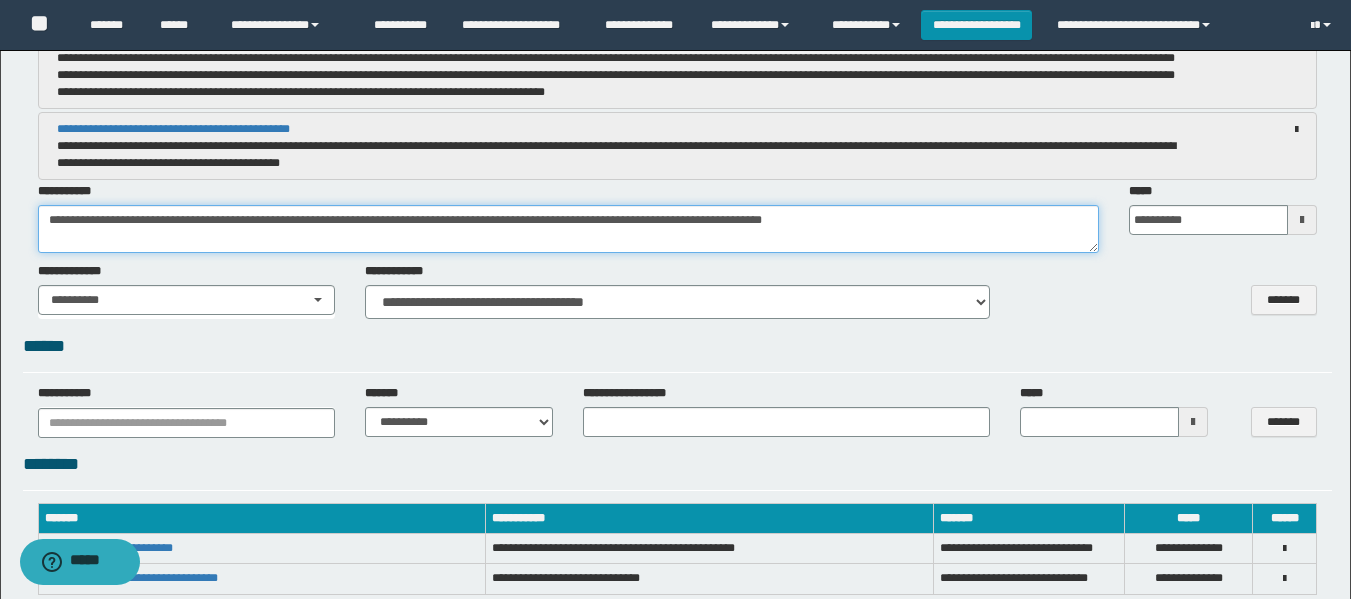 type on "**********" 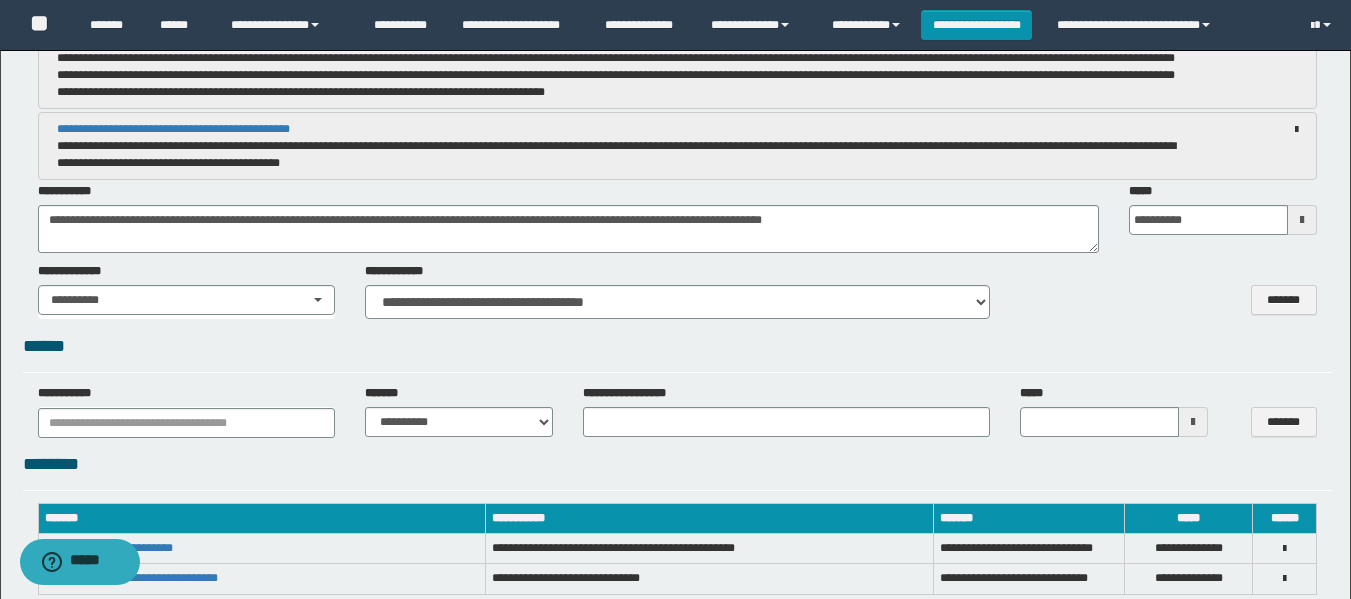 click at bounding box center [1302, 220] 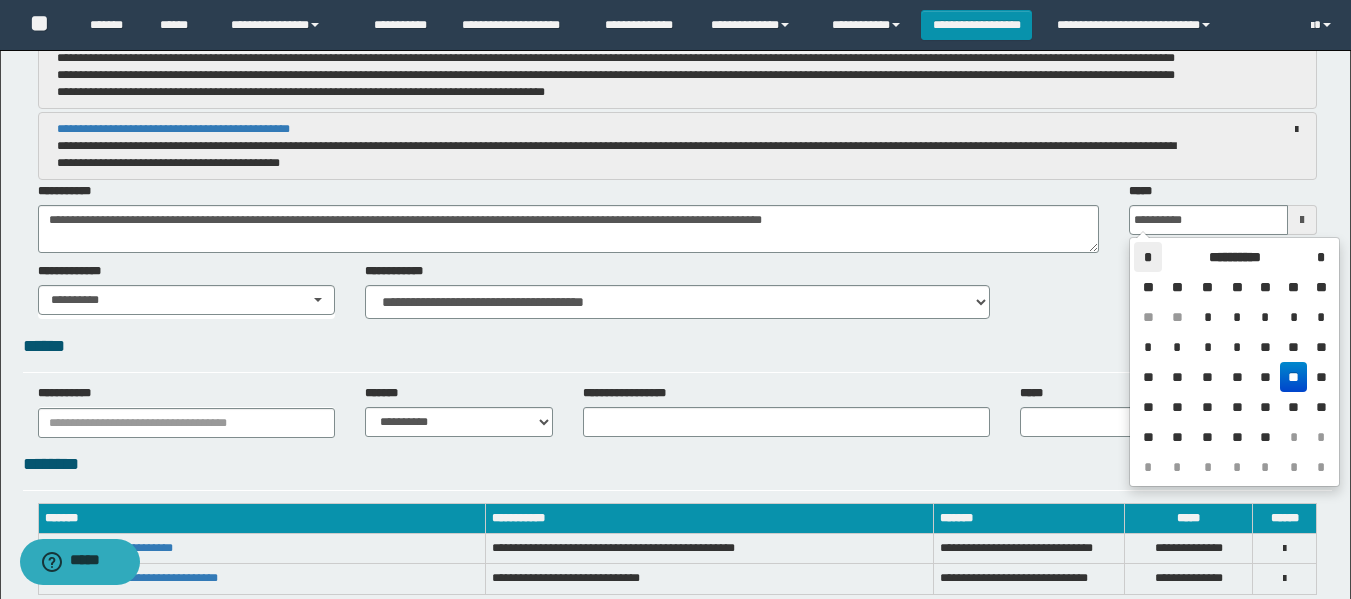 click on "*" at bounding box center (1148, 257) 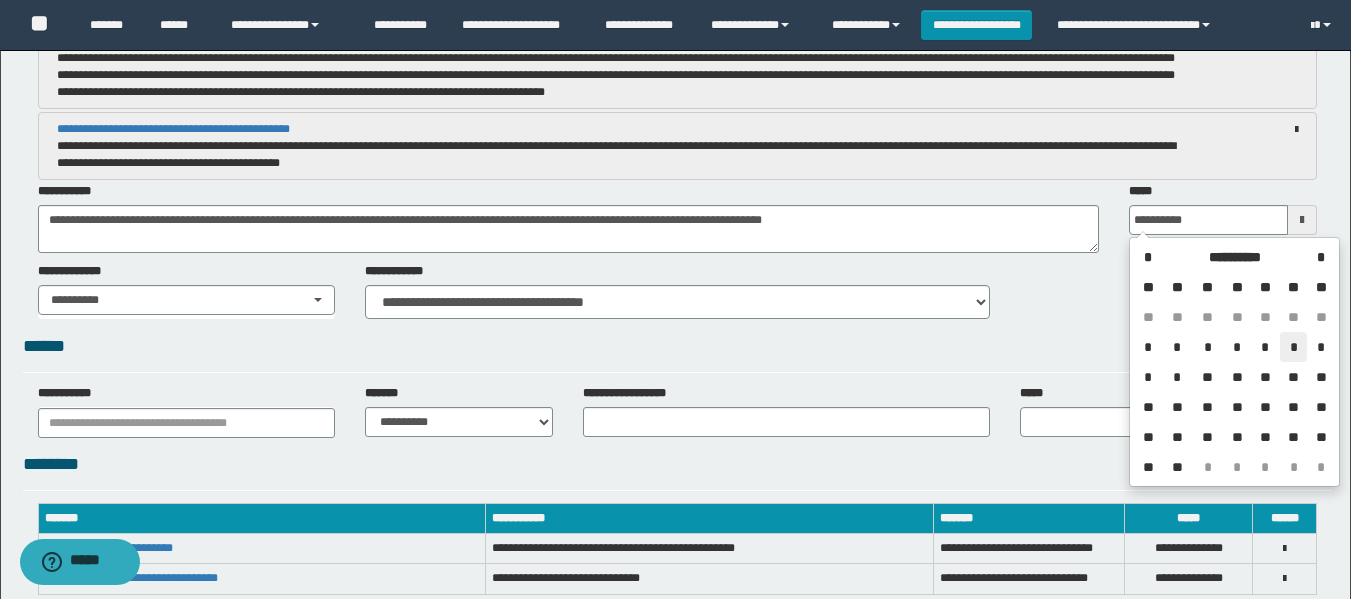 click on "*" at bounding box center [1294, 347] 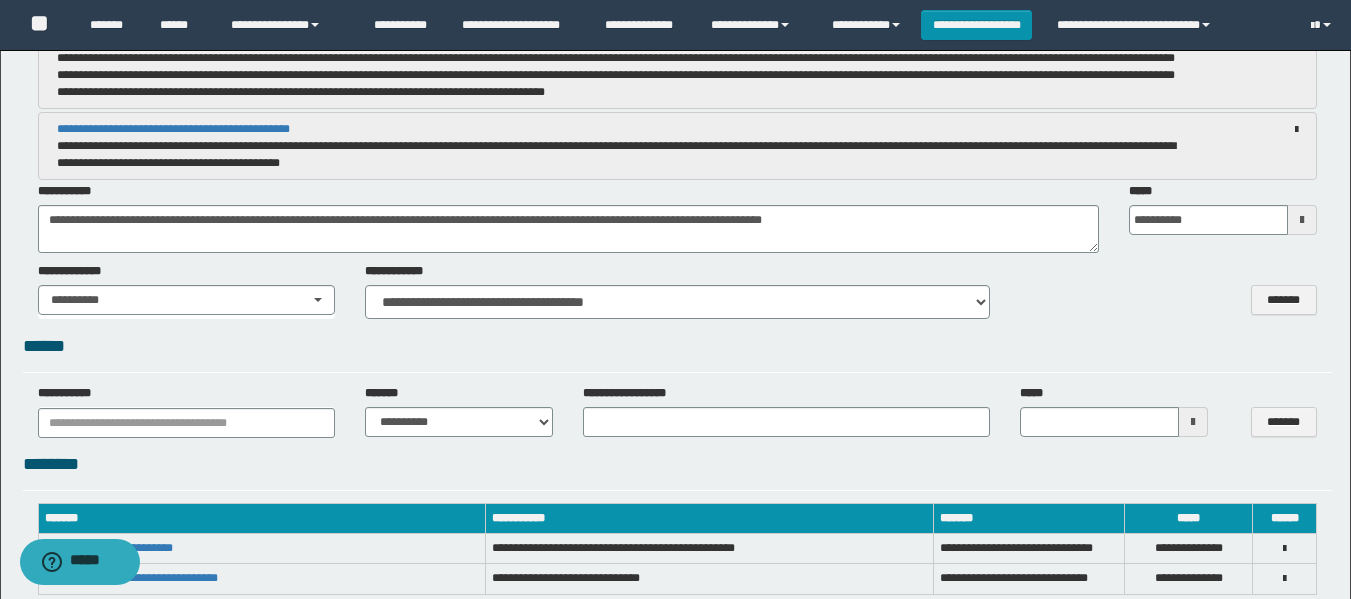 type on "**********" 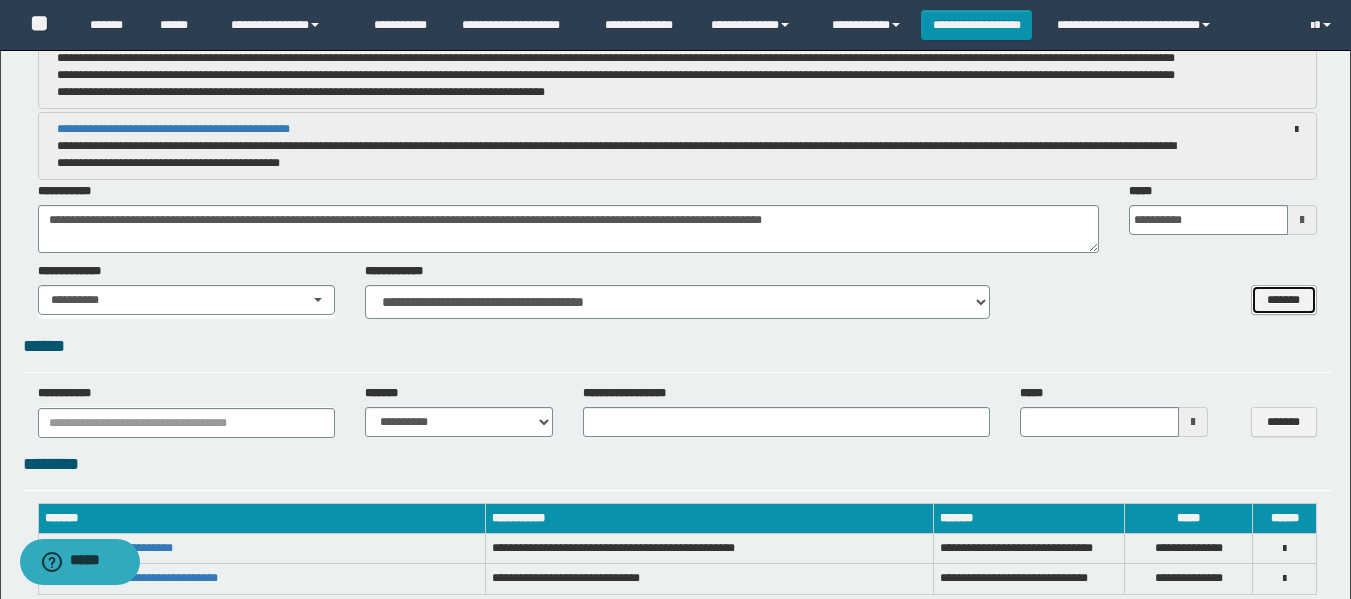click on "*******" at bounding box center (1284, 300) 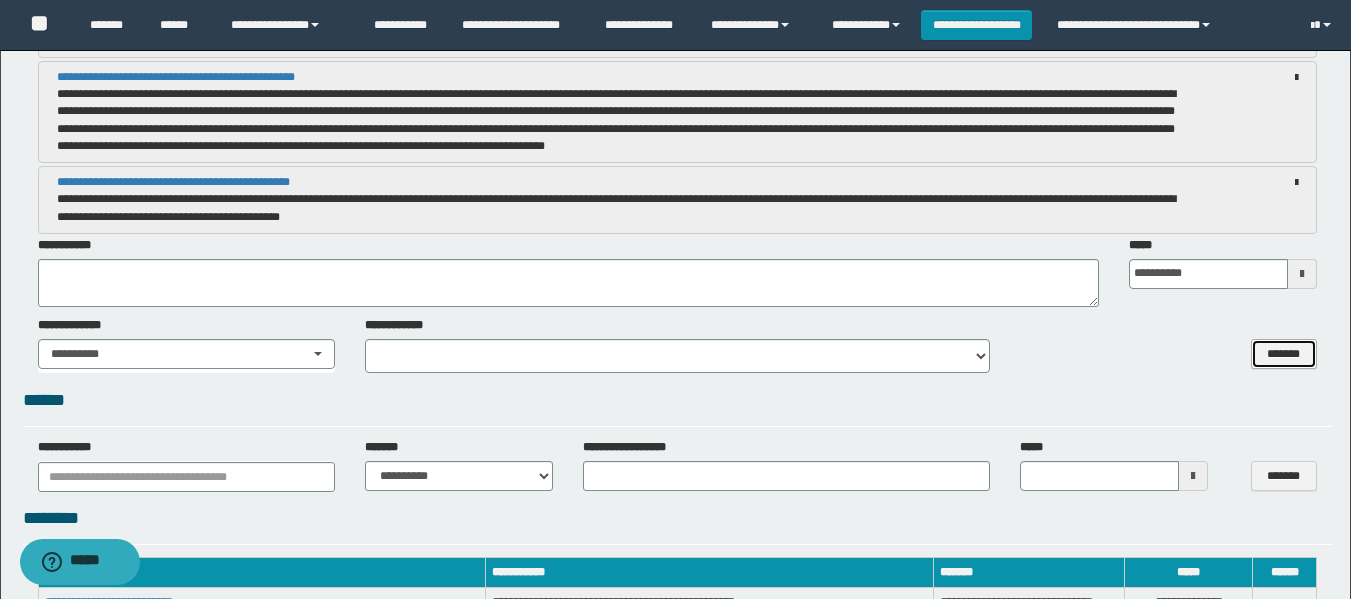 scroll, scrollTop: 2500, scrollLeft: 0, axis: vertical 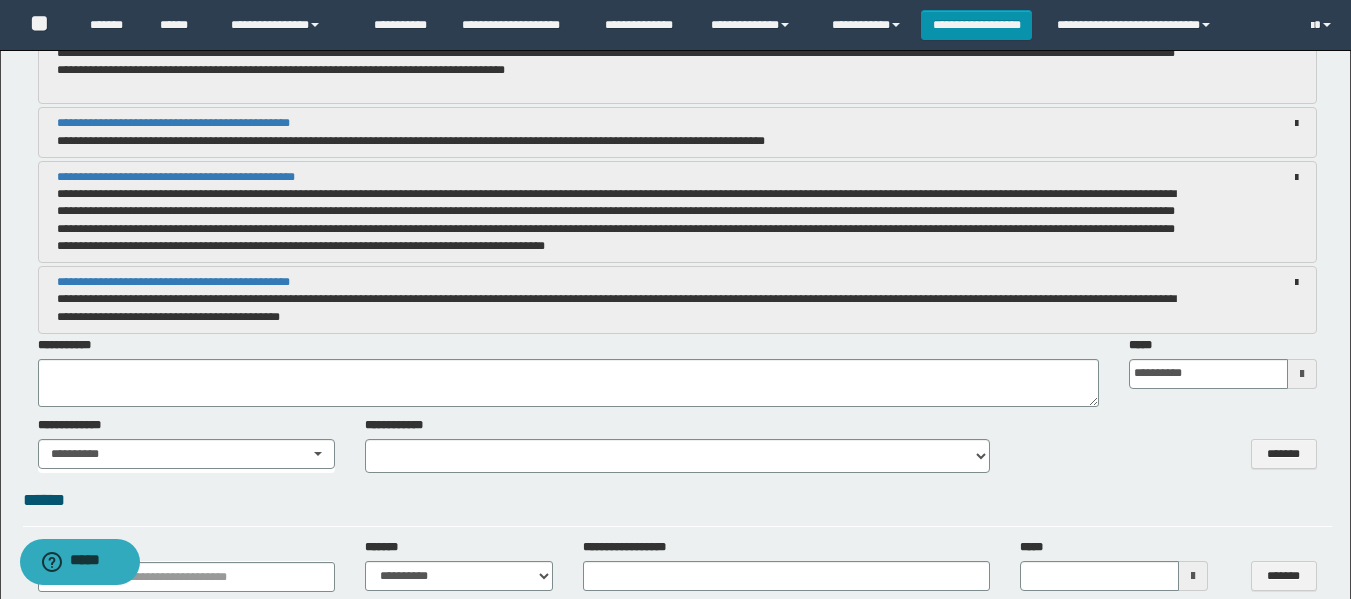 click on "**********" at bounding box center (624, 308) 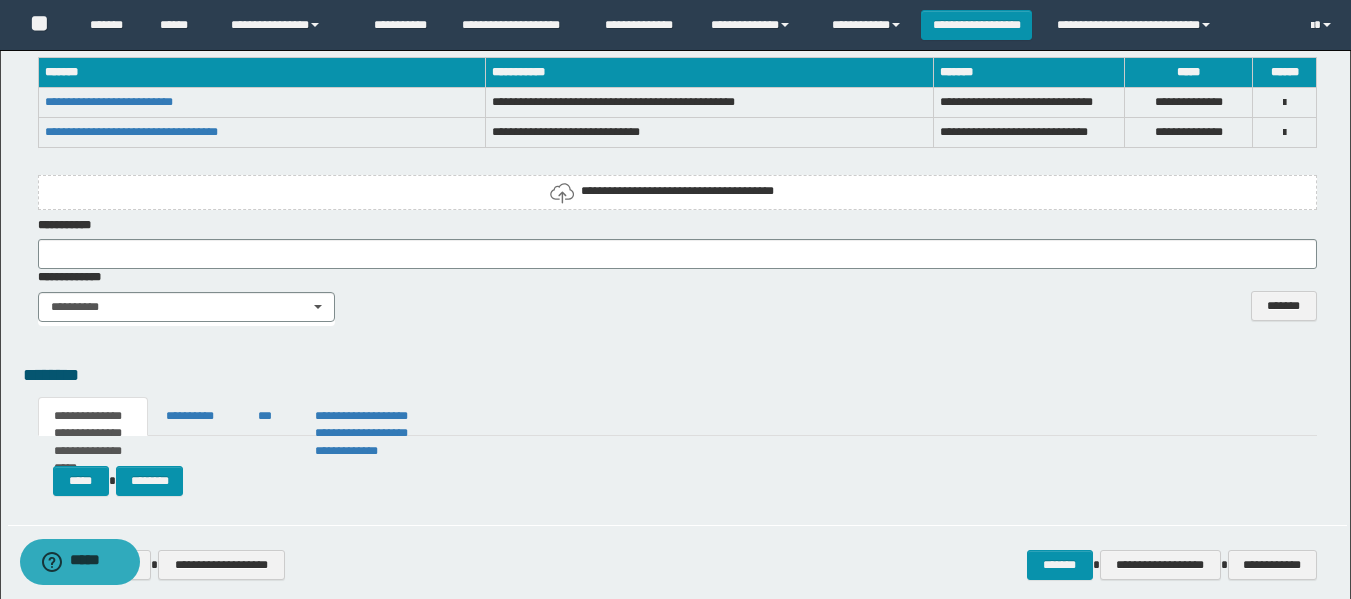scroll, scrollTop: 3000, scrollLeft: 0, axis: vertical 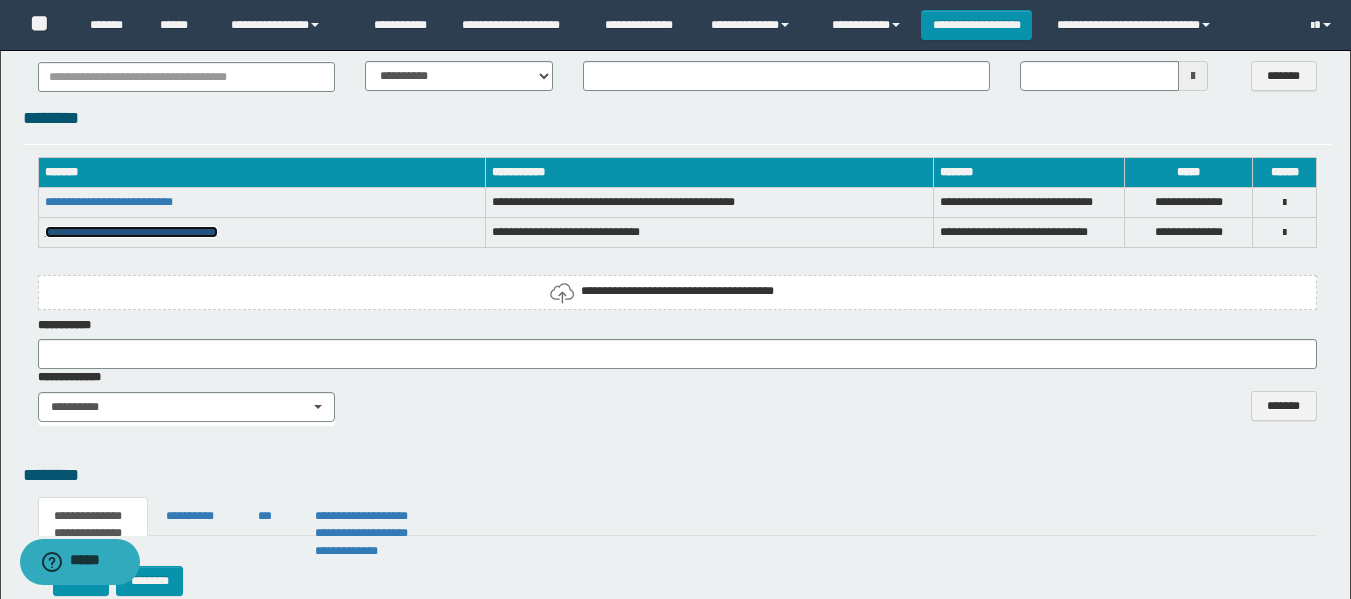 click on "**********" at bounding box center (131, 232) 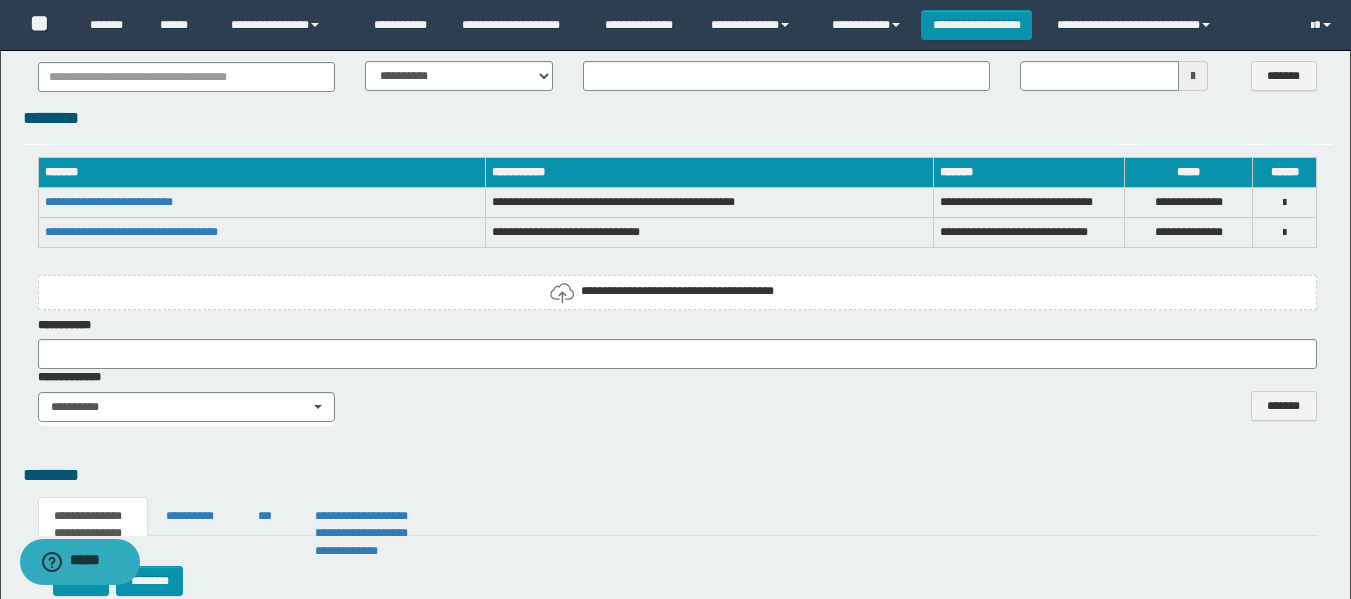 click on "**********" at bounding box center (677, 291) 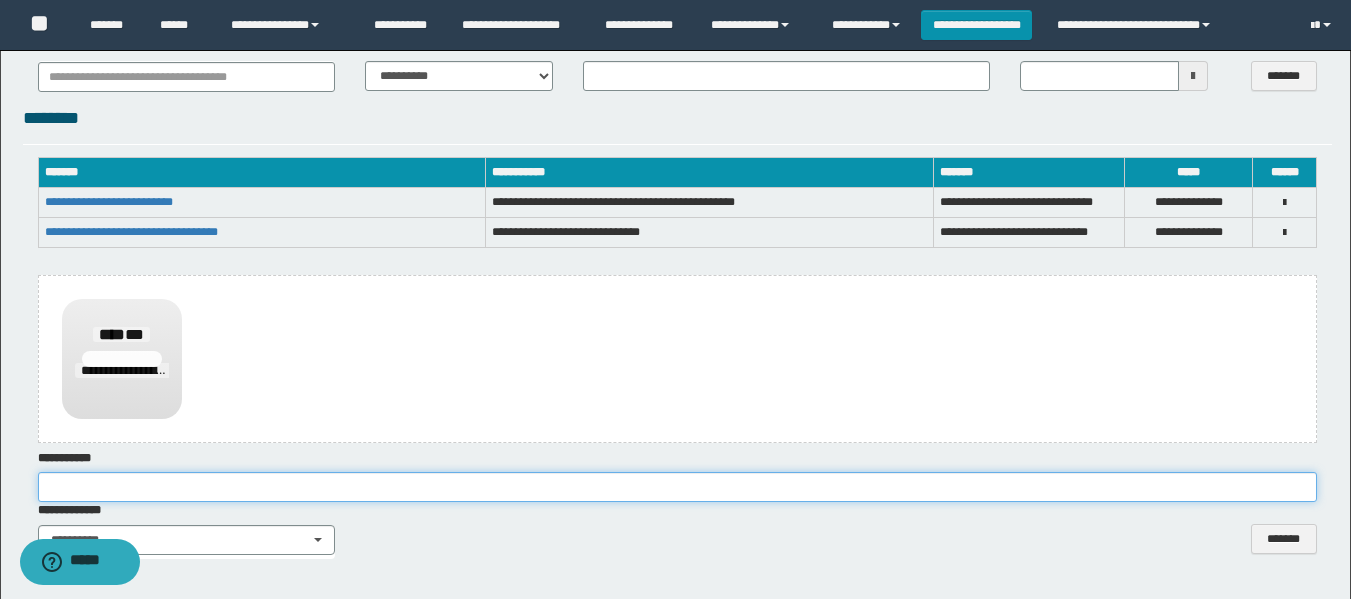click at bounding box center [677, 487] 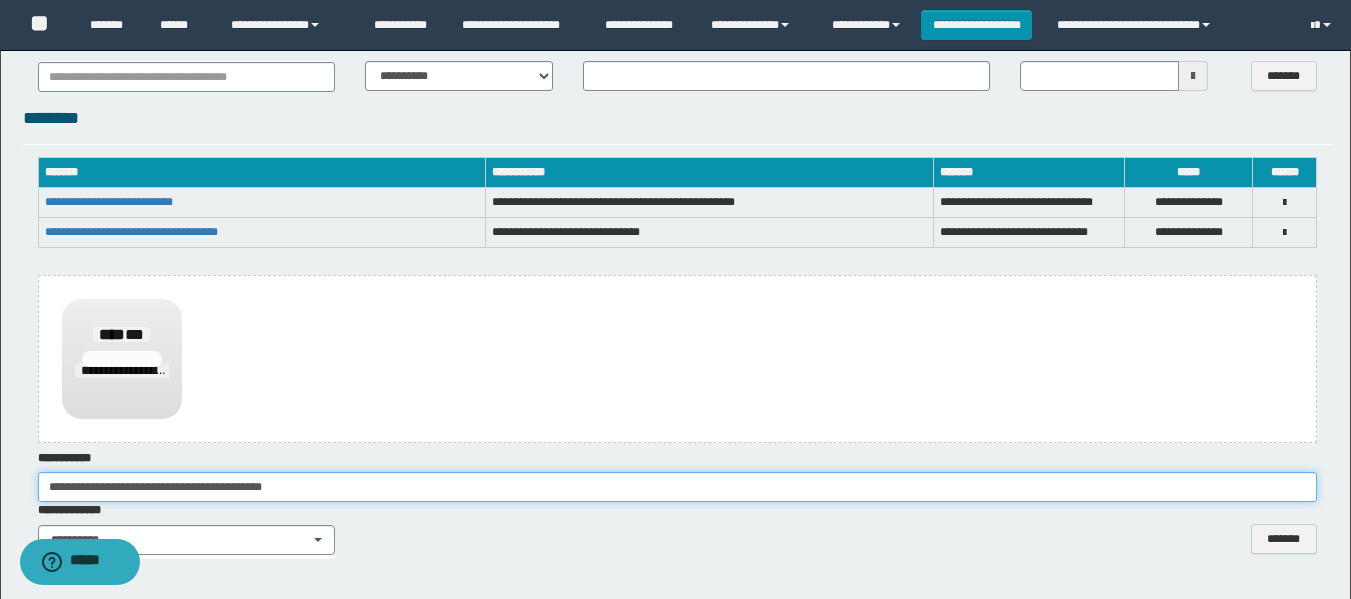 scroll, scrollTop: 3100, scrollLeft: 0, axis: vertical 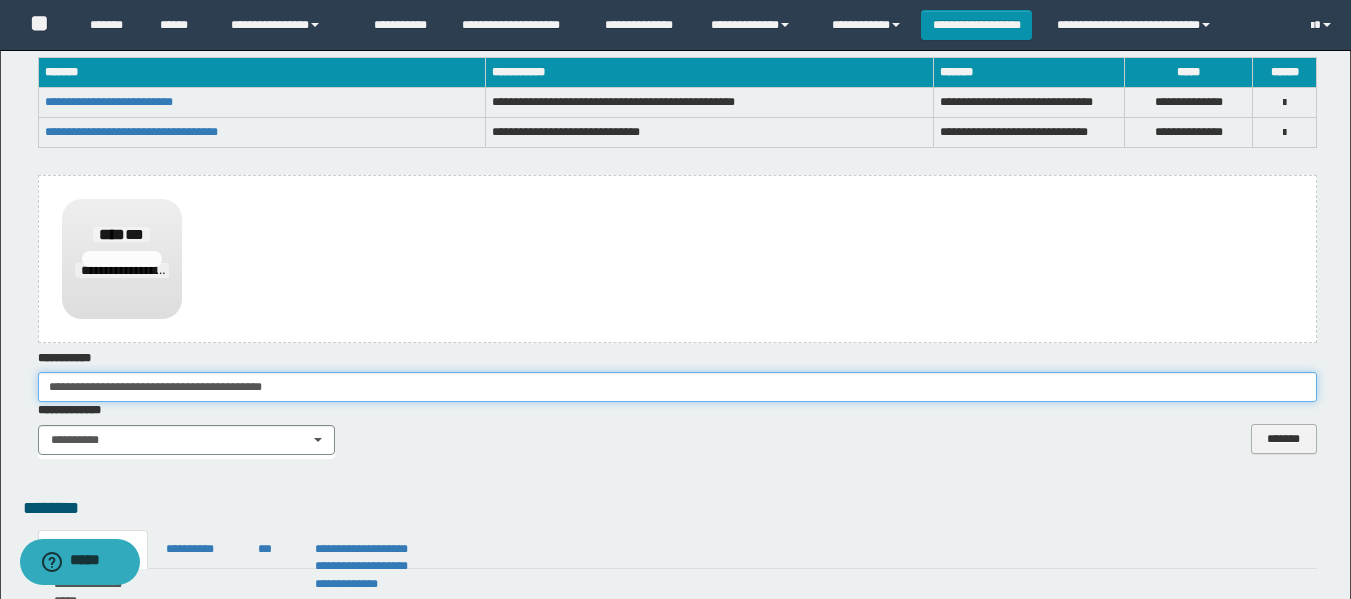 type on "**********" 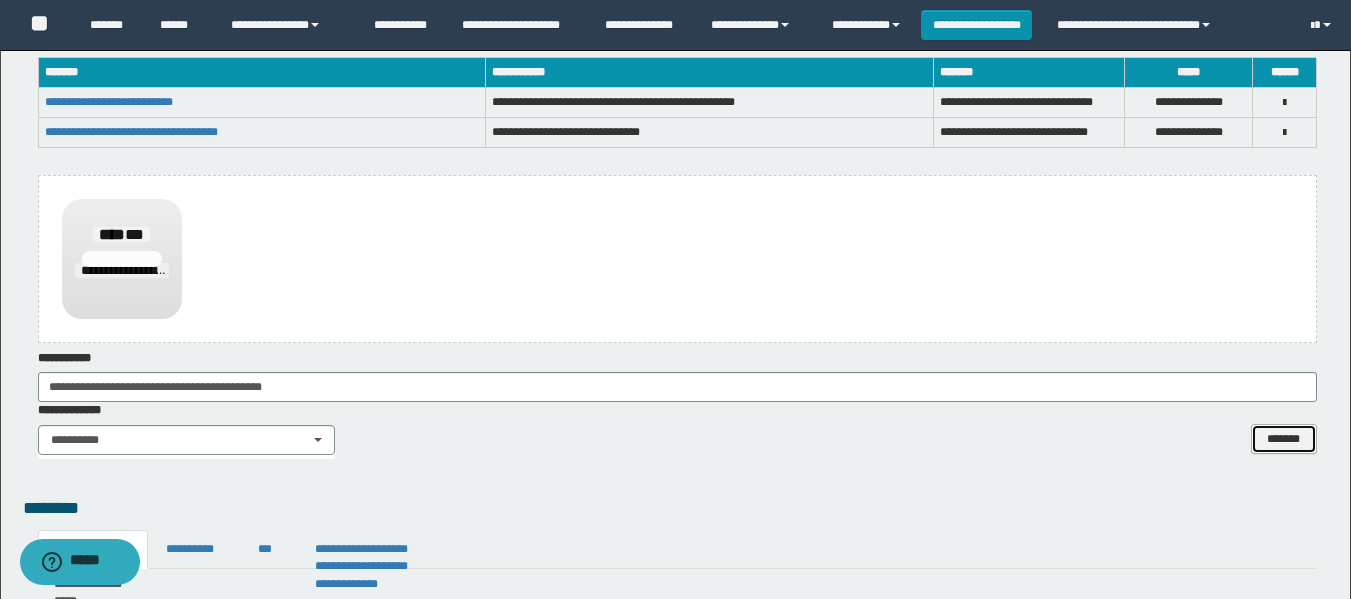 click on "*******" at bounding box center [1284, 439] 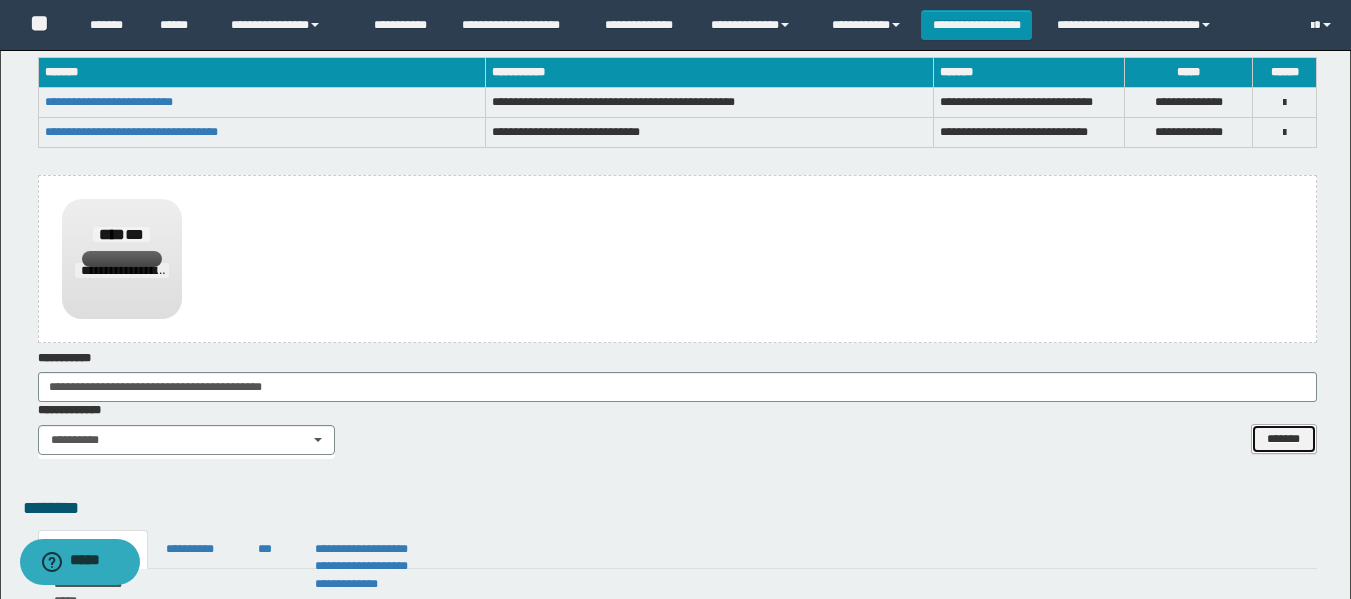 type 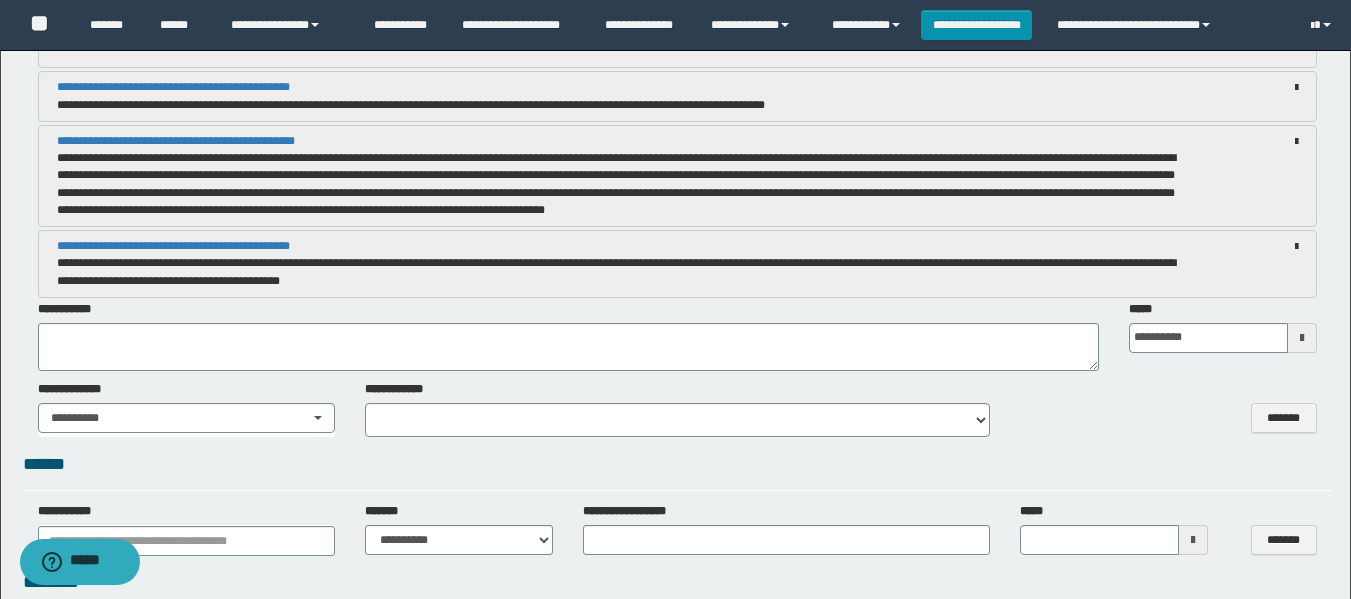 scroll, scrollTop: 2500, scrollLeft: 0, axis: vertical 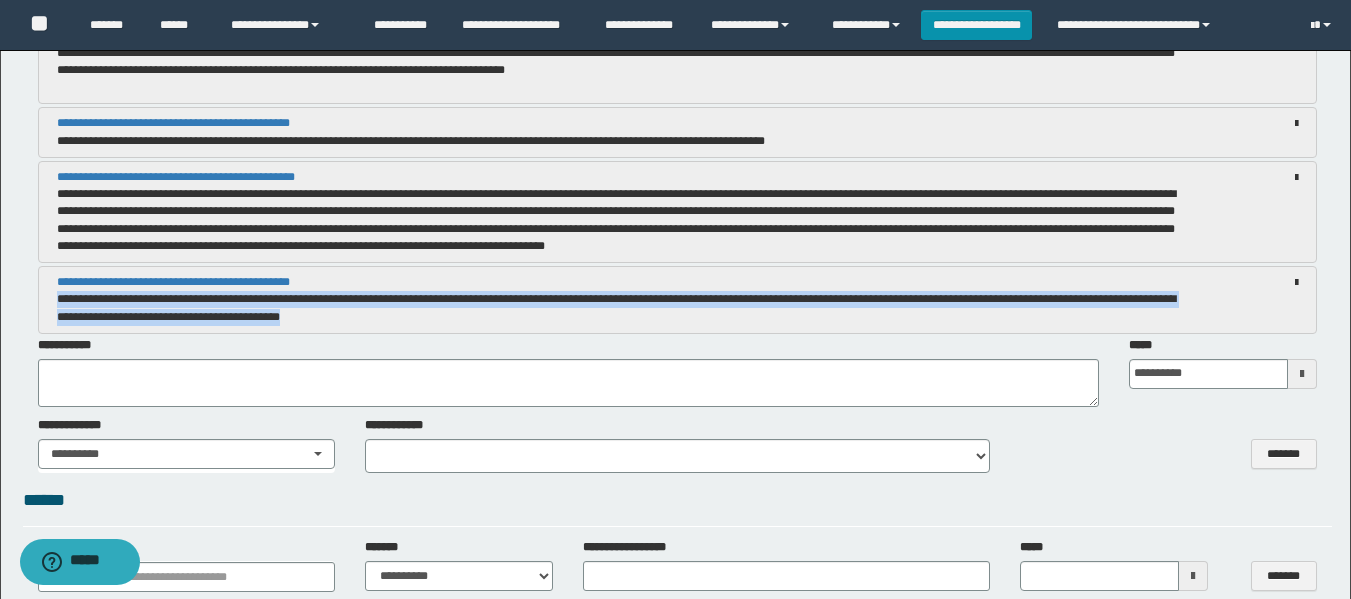 drag, startPoint x: 58, startPoint y: 298, endPoint x: 427, endPoint y: 326, distance: 370.0608 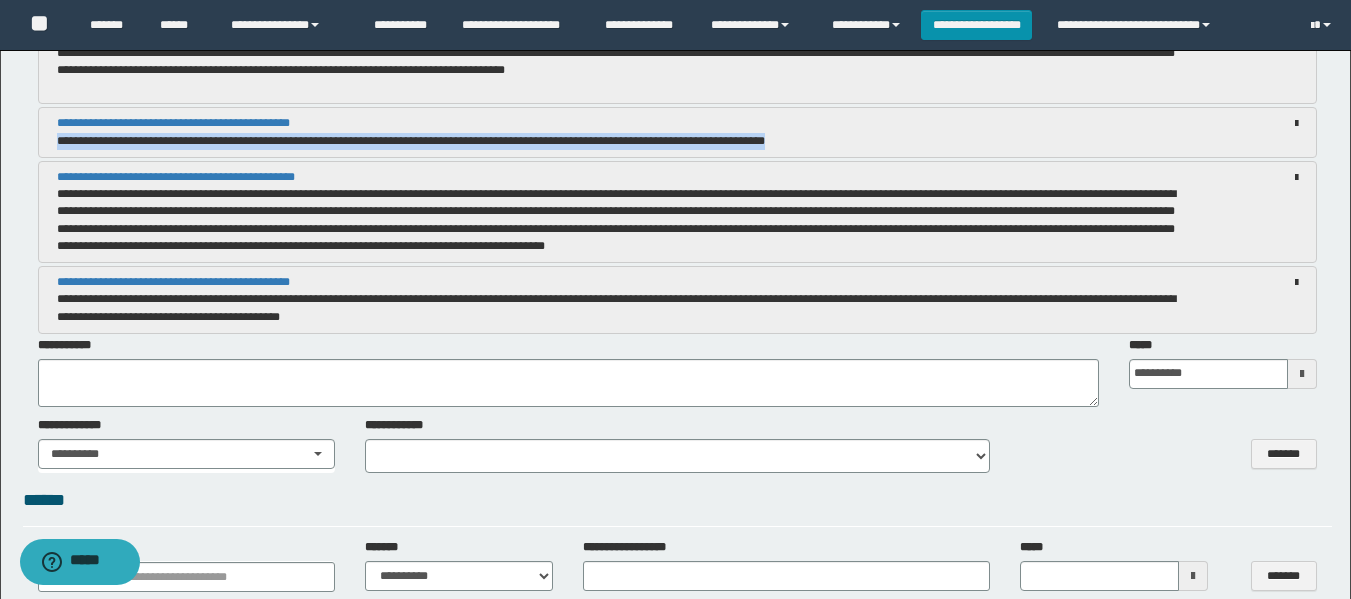 drag, startPoint x: 58, startPoint y: 141, endPoint x: 875, endPoint y: 139, distance: 817.00244 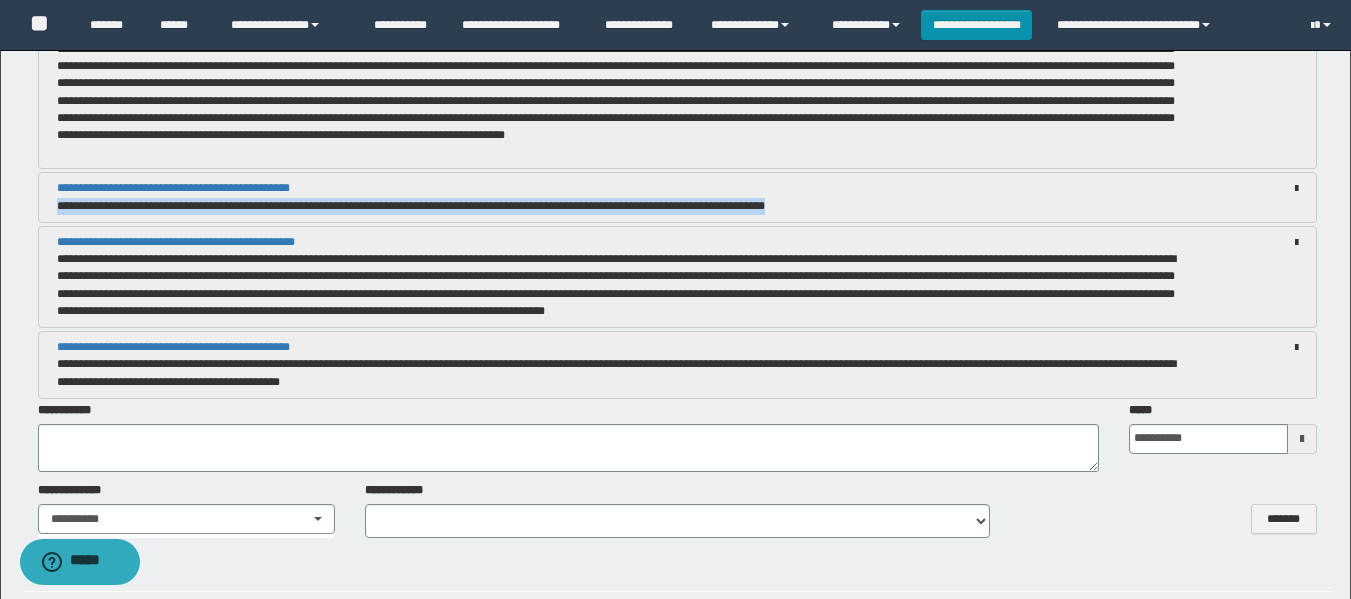 scroll, scrollTop: 2400, scrollLeft: 0, axis: vertical 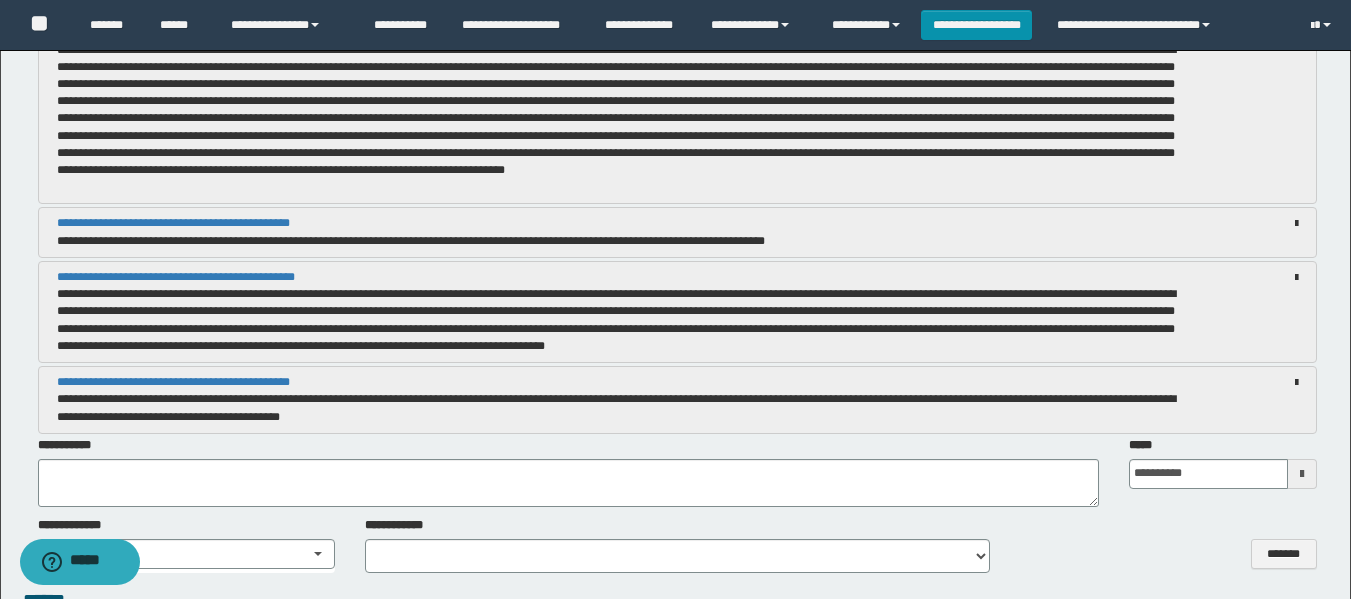 click on "**********" at bounding box center [616, 407] 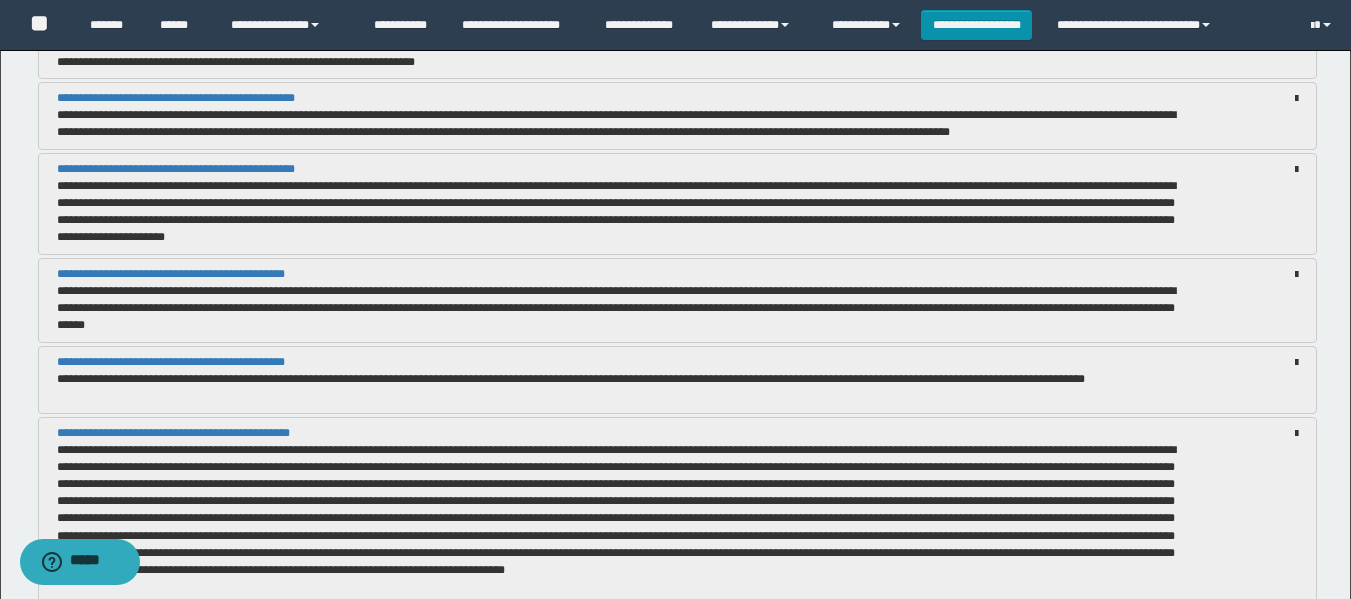 scroll, scrollTop: 1600, scrollLeft: 0, axis: vertical 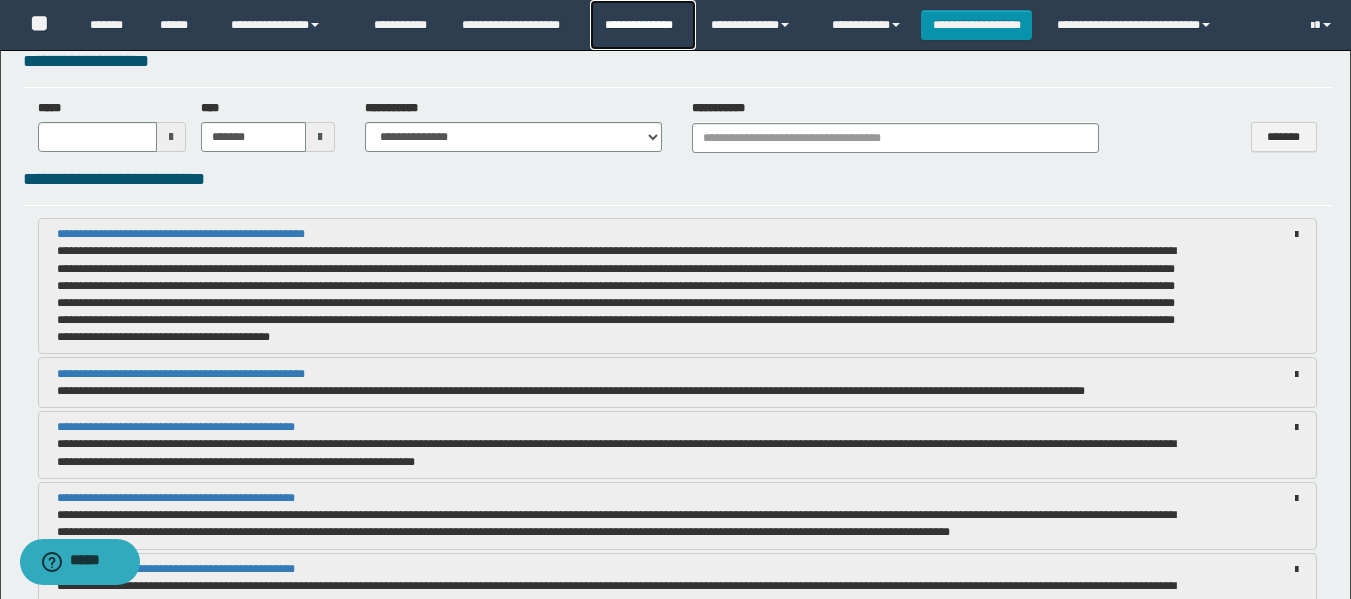 click on "**********" at bounding box center [642, 25] 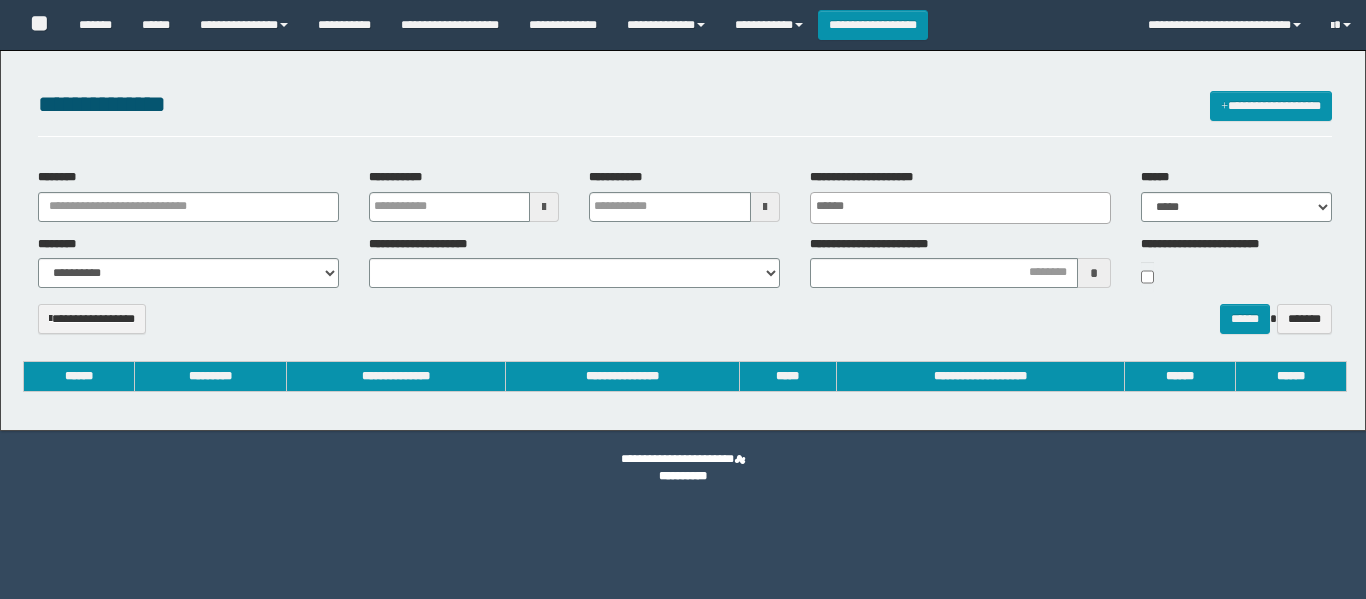 select 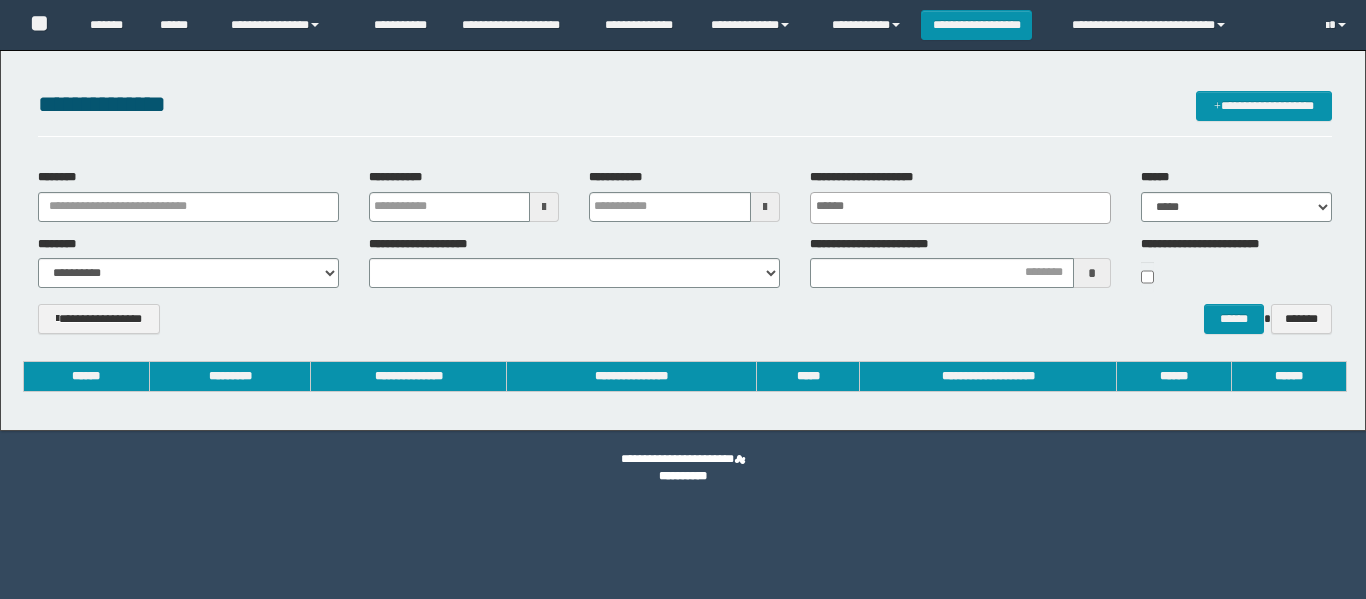 scroll, scrollTop: 0, scrollLeft: 0, axis: both 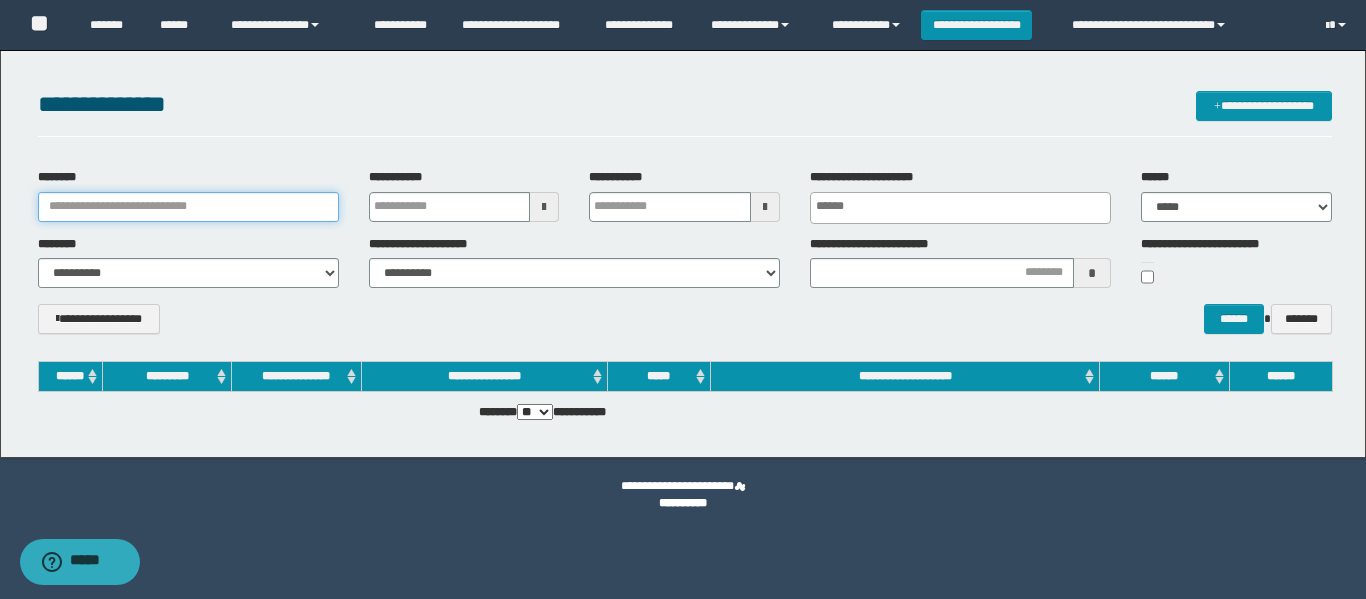 click on "********" at bounding box center [188, 207] 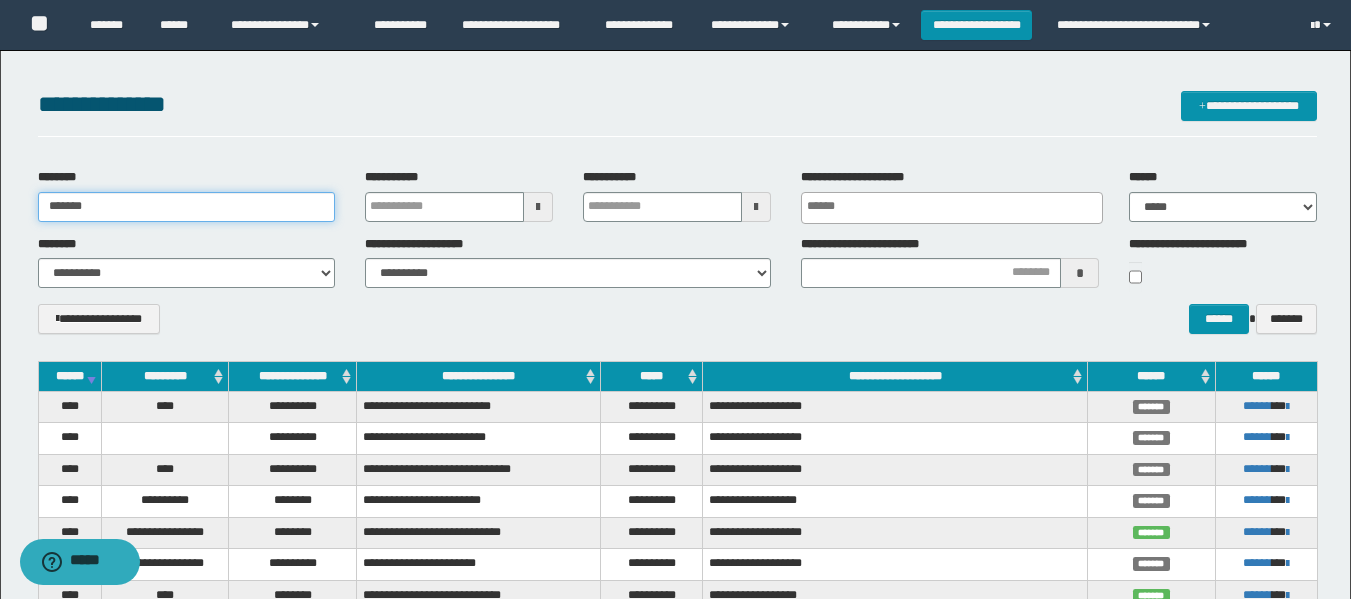 type on "*******" 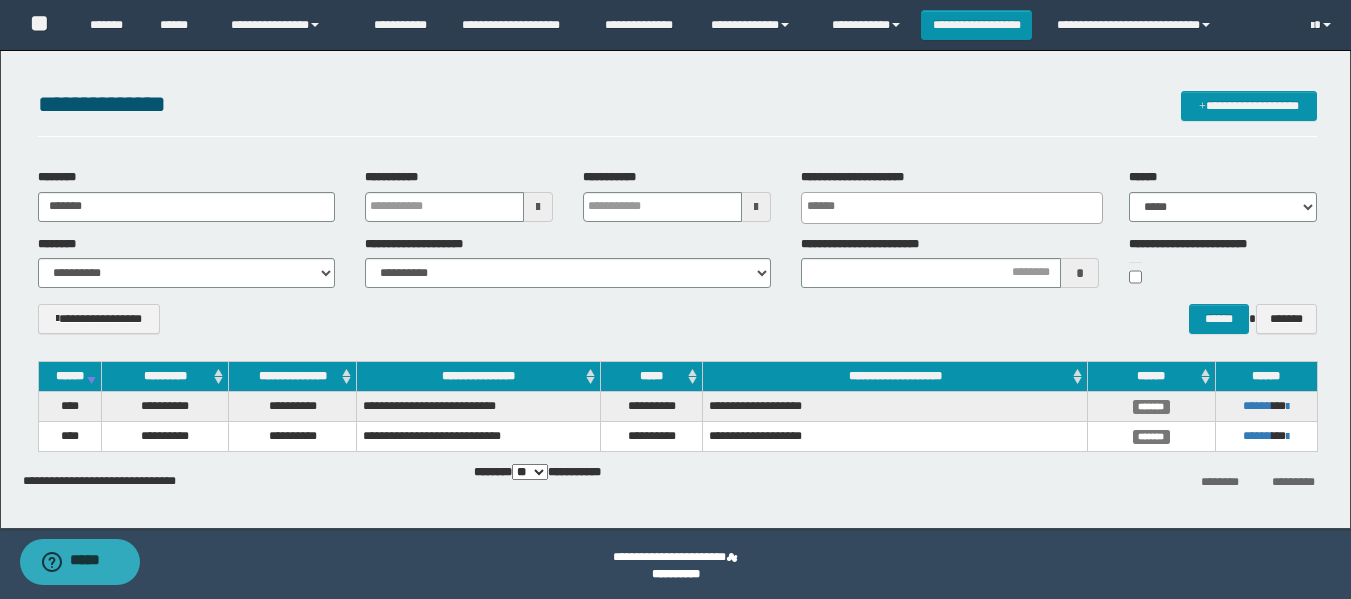 click on "**********" at bounding box center [677, 326] 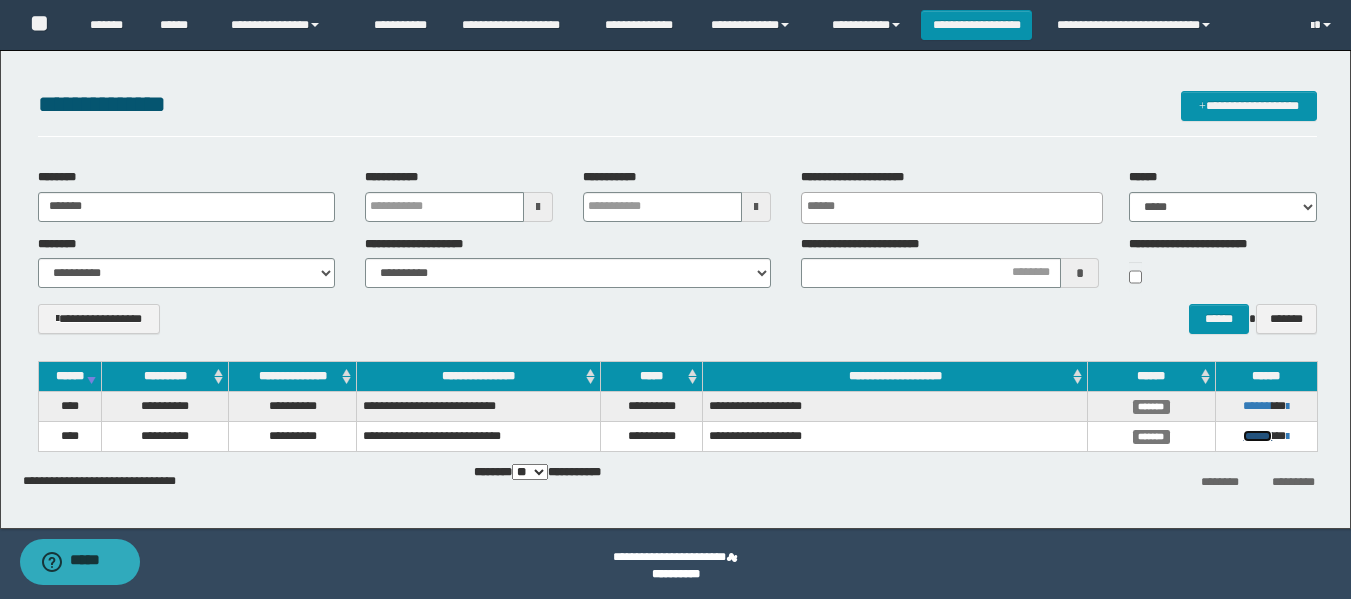 click on "******" at bounding box center [1257, 436] 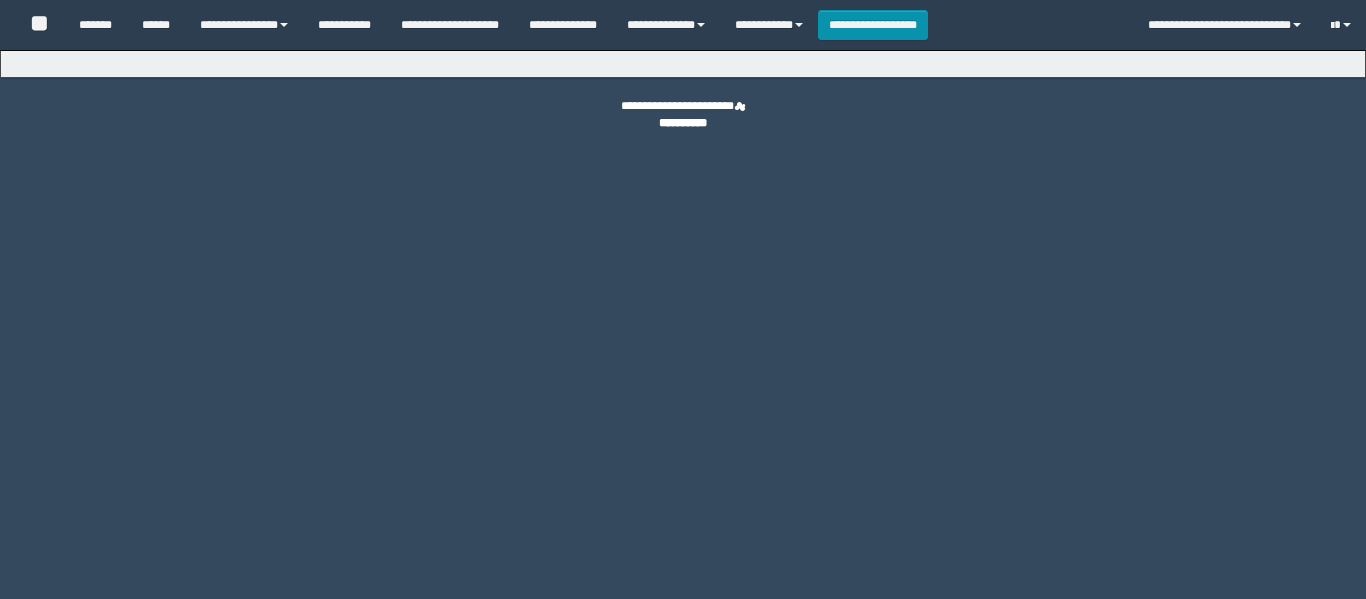 scroll, scrollTop: 0, scrollLeft: 0, axis: both 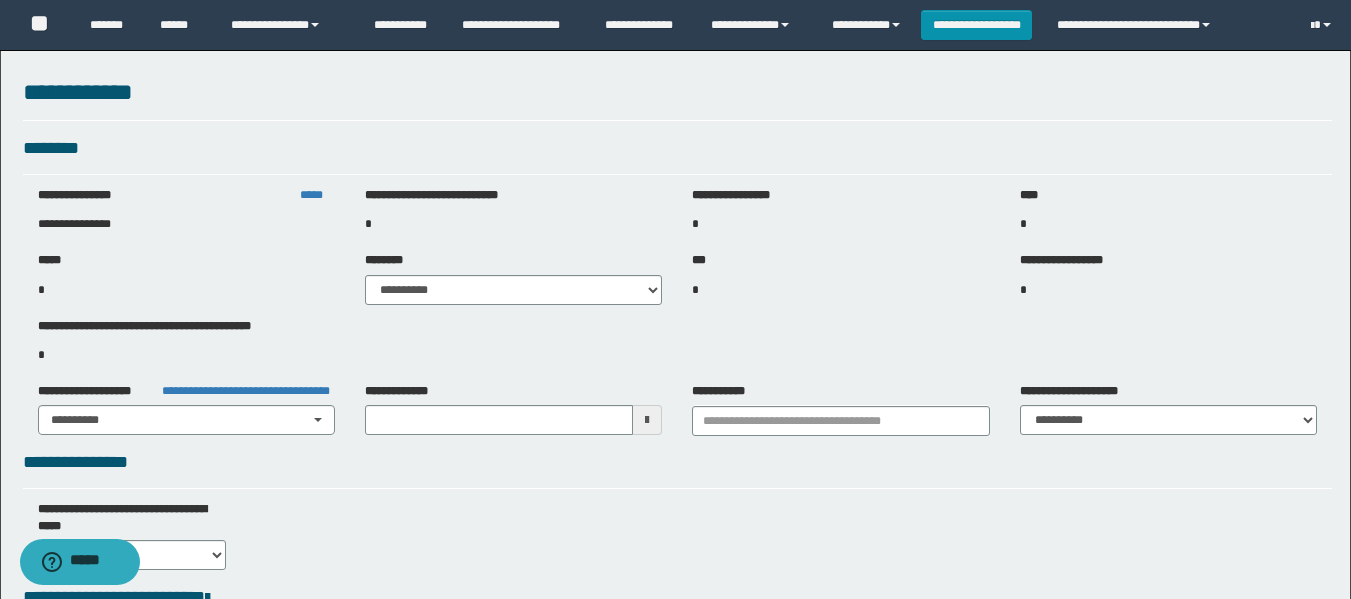 type on "**********" 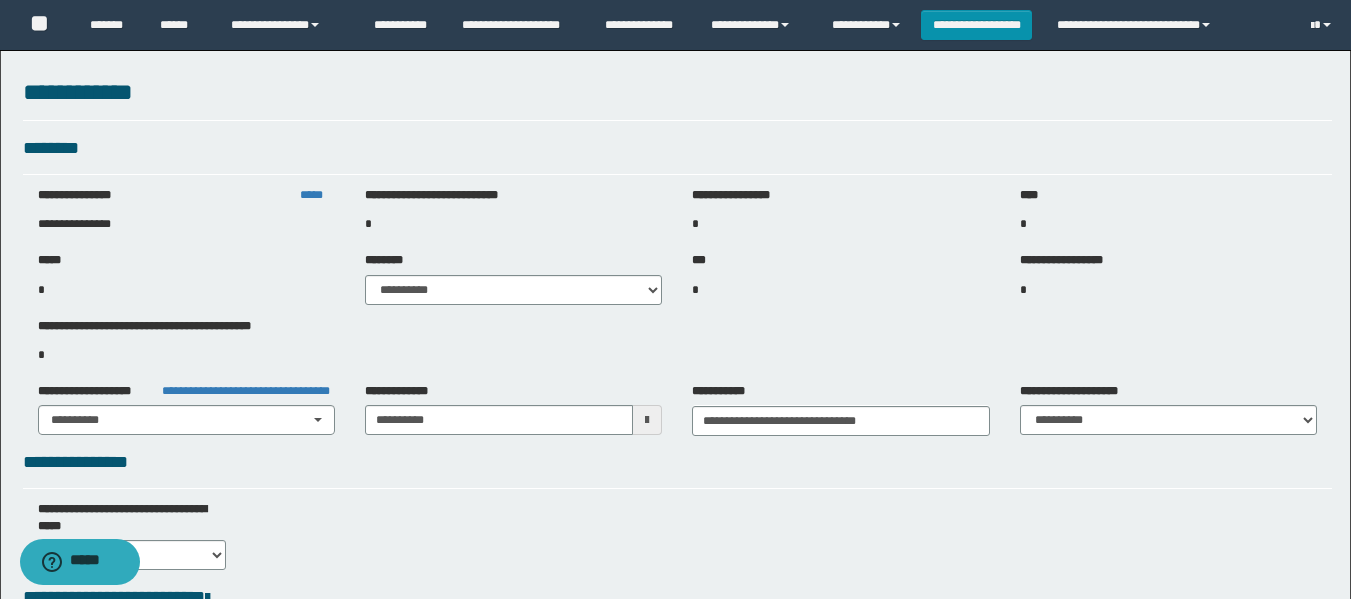 type on "**********" 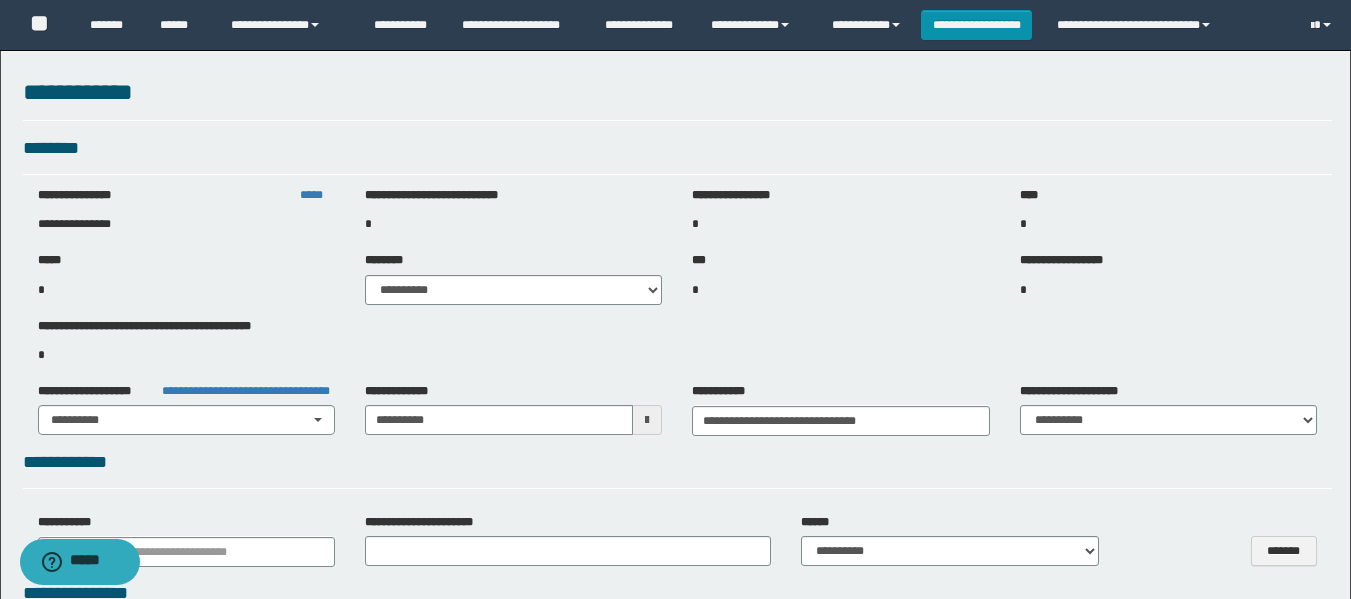 select on "***" 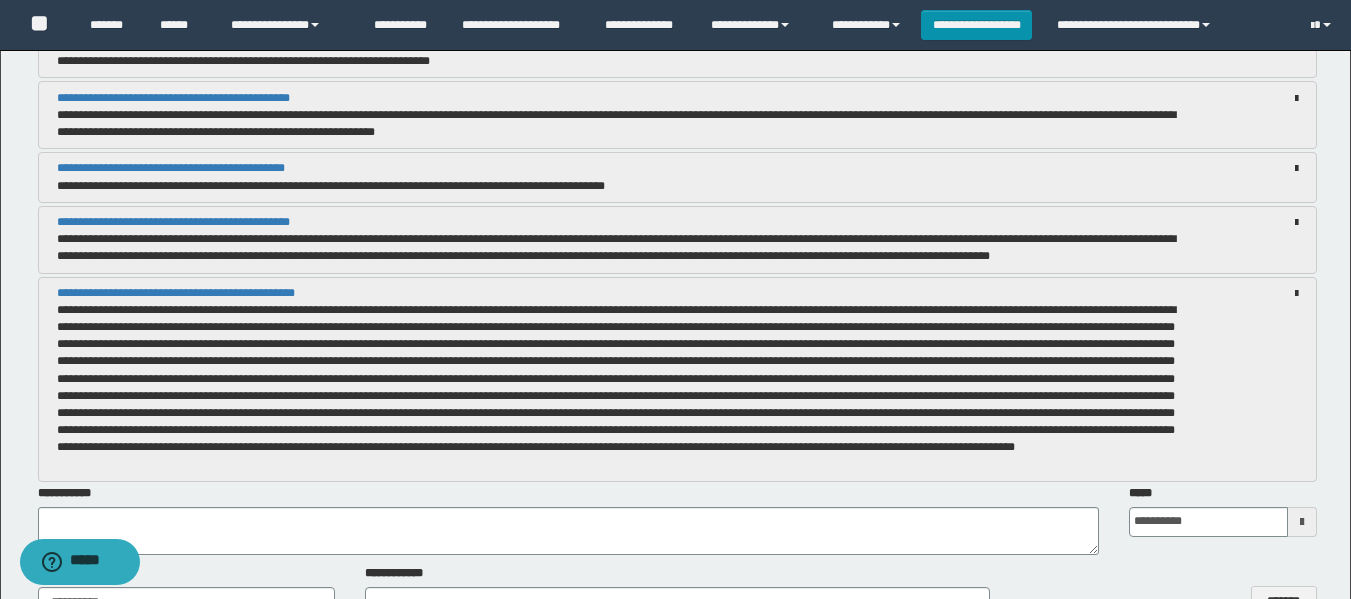 scroll, scrollTop: 2100, scrollLeft: 0, axis: vertical 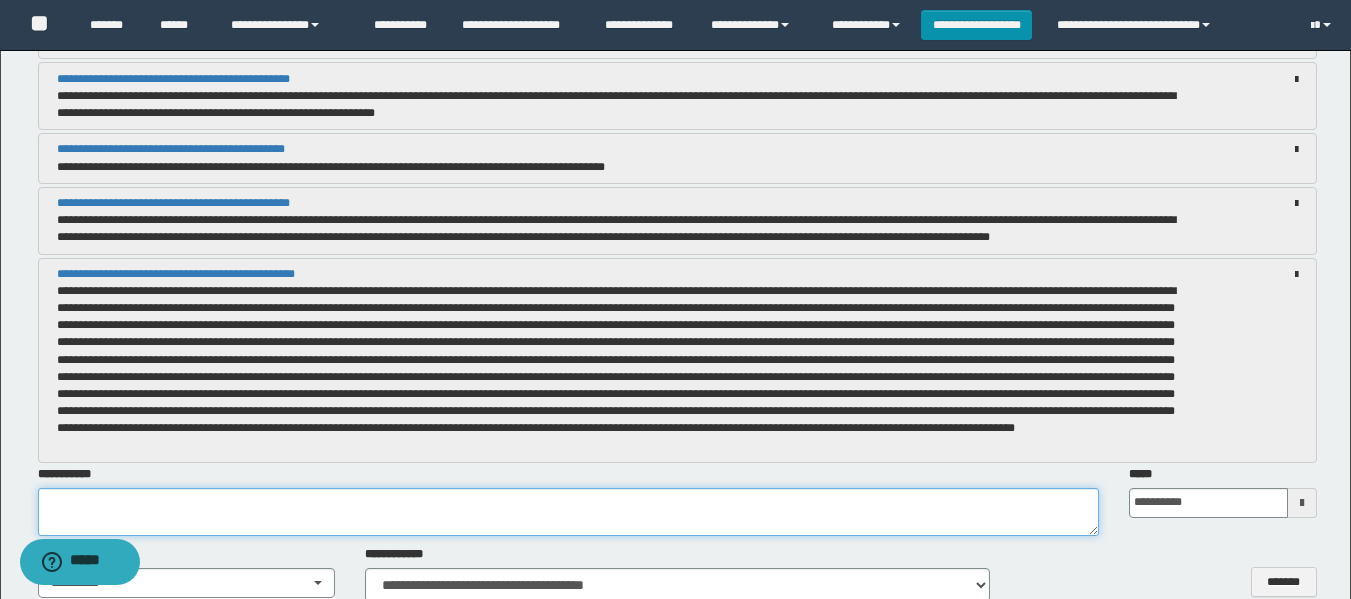 click at bounding box center [568, 512] 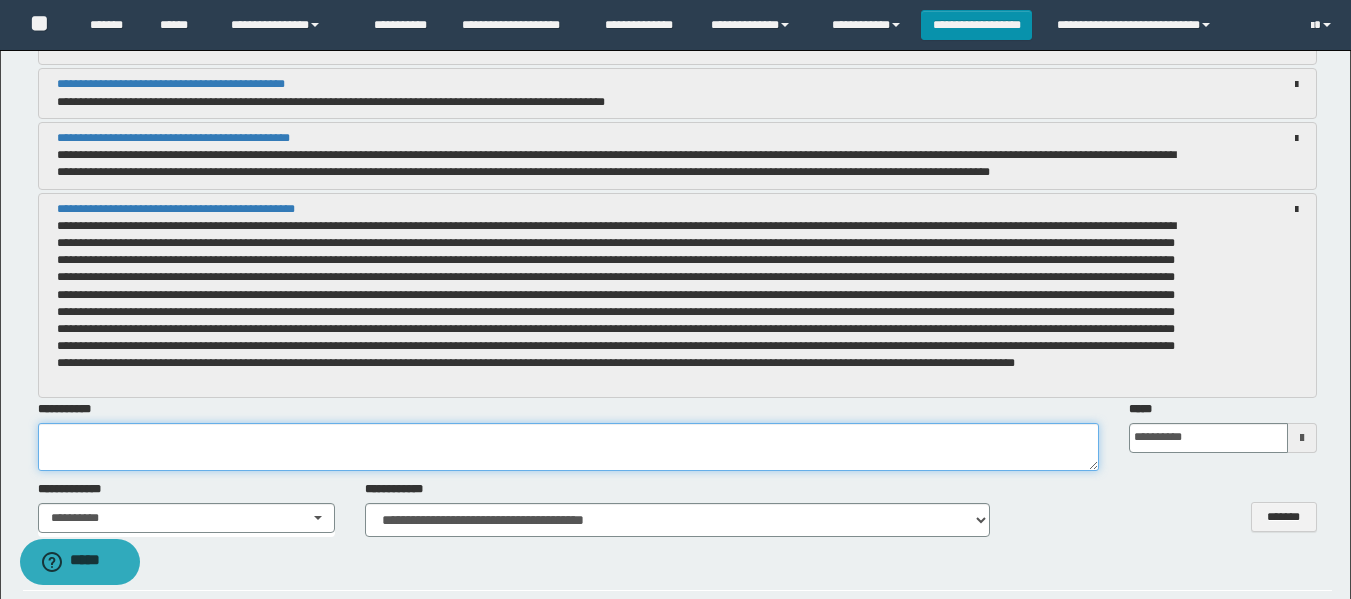 scroll, scrollTop: 2200, scrollLeft: 0, axis: vertical 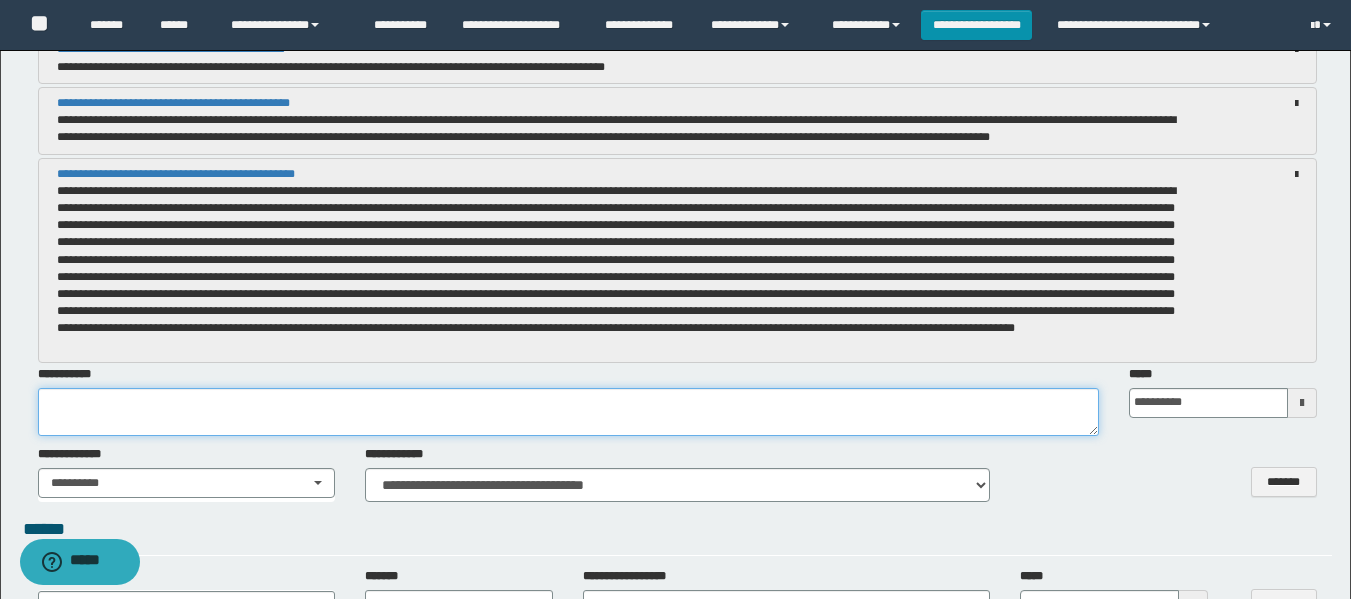 click at bounding box center [568, 412] 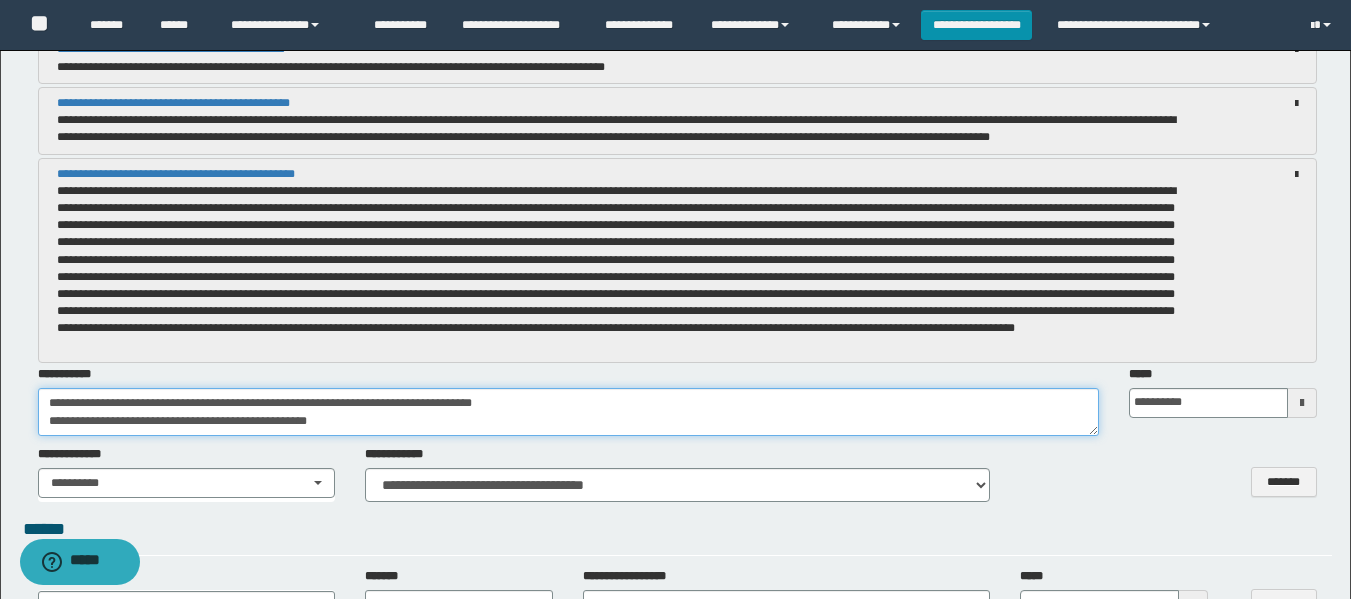 scroll, scrollTop: 11, scrollLeft: 0, axis: vertical 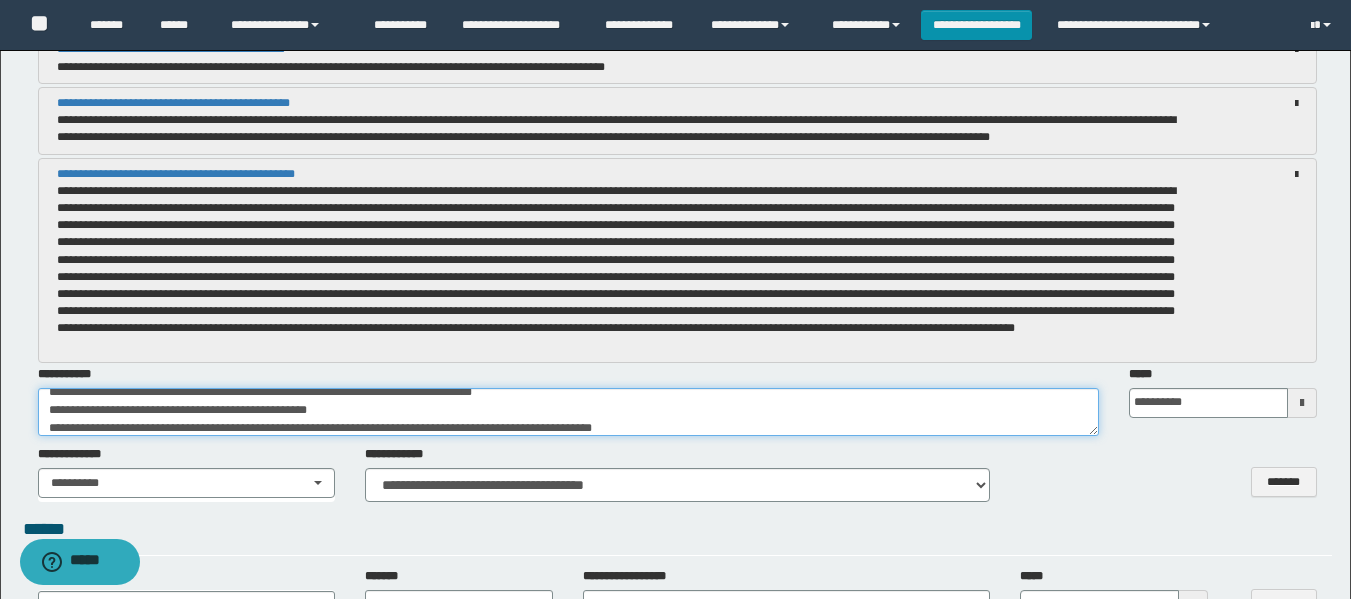 click on "**********" at bounding box center [568, 412] 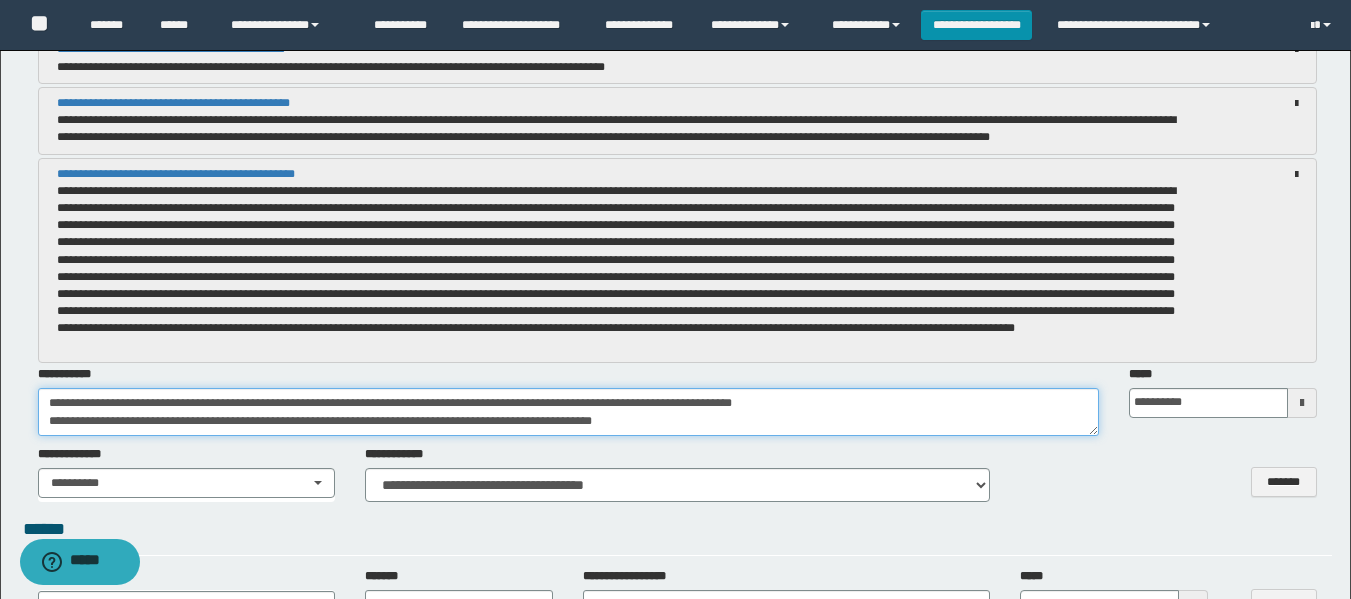 scroll, scrollTop: 0, scrollLeft: 0, axis: both 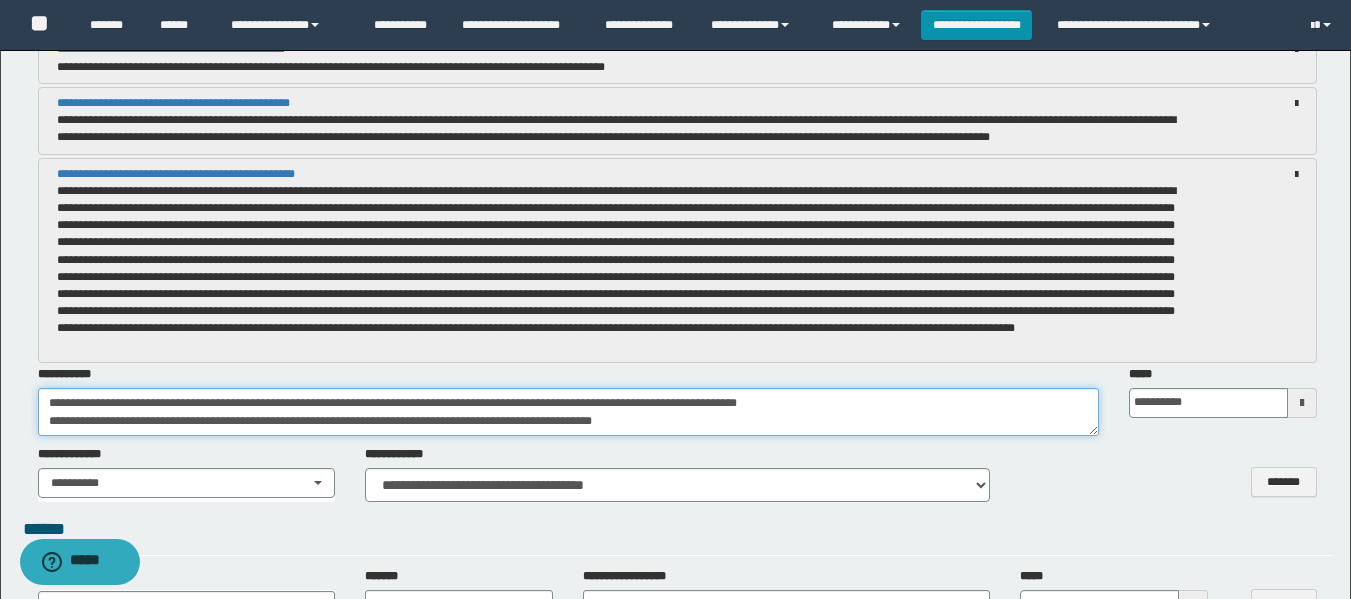 drag, startPoint x: 424, startPoint y: 402, endPoint x: 27, endPoint y: 395, distance: 397.0617 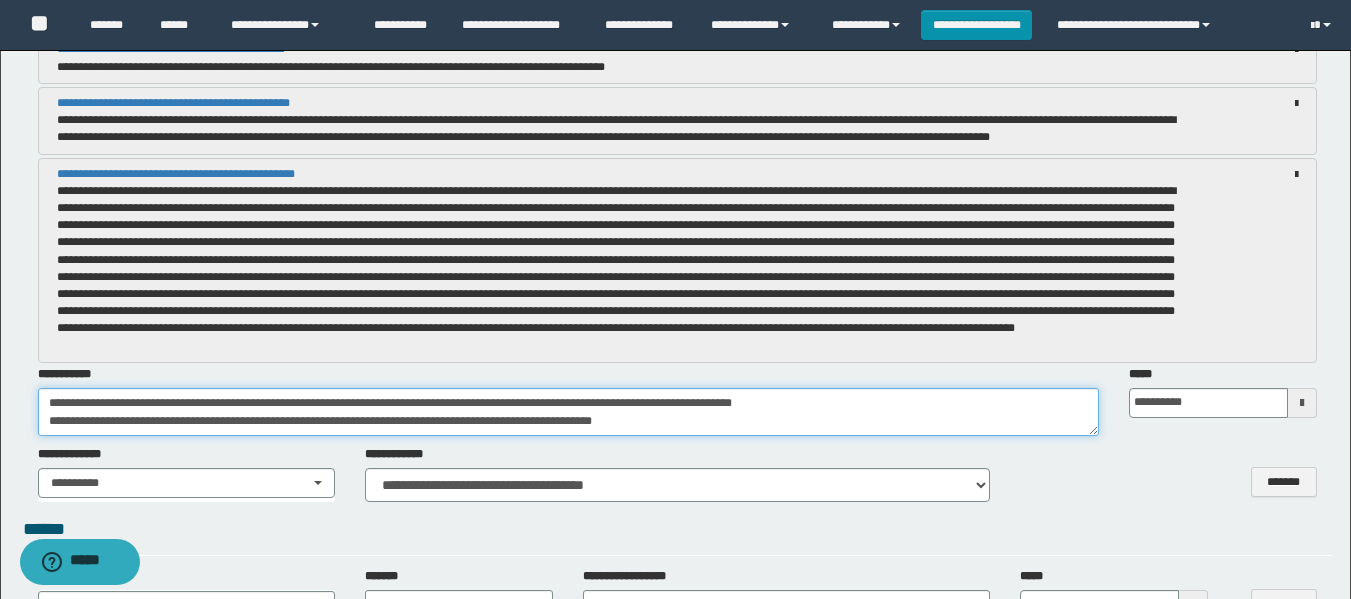 drag, startPoint x: 388, startPoint y: 402, endPoint x: 678, endPoint y: 429, distance: 291.25418 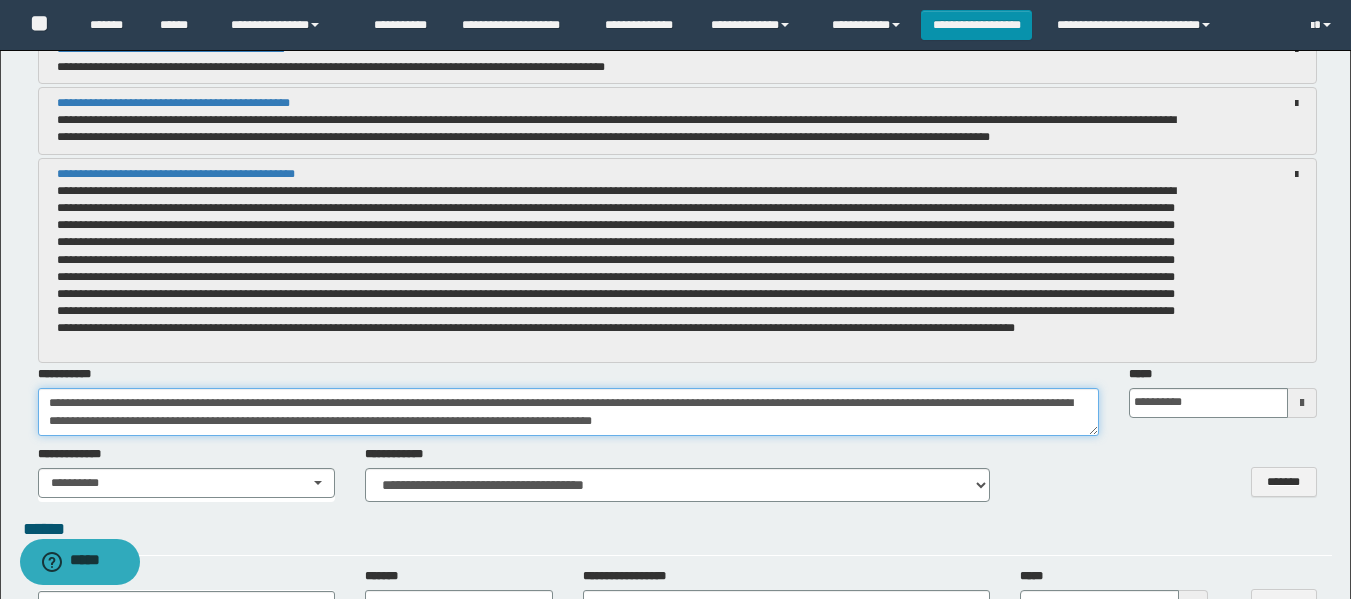click on "**********" at bounding box center [568, 412] 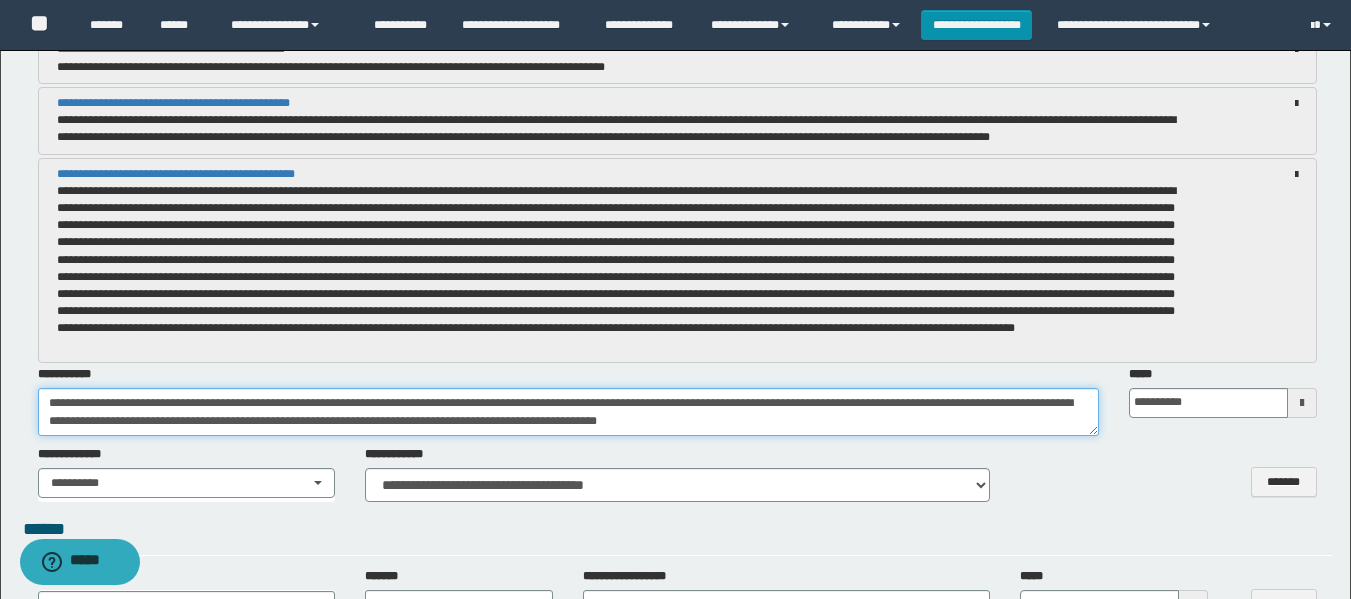 click on "**********" at bounding box center (568, 412) 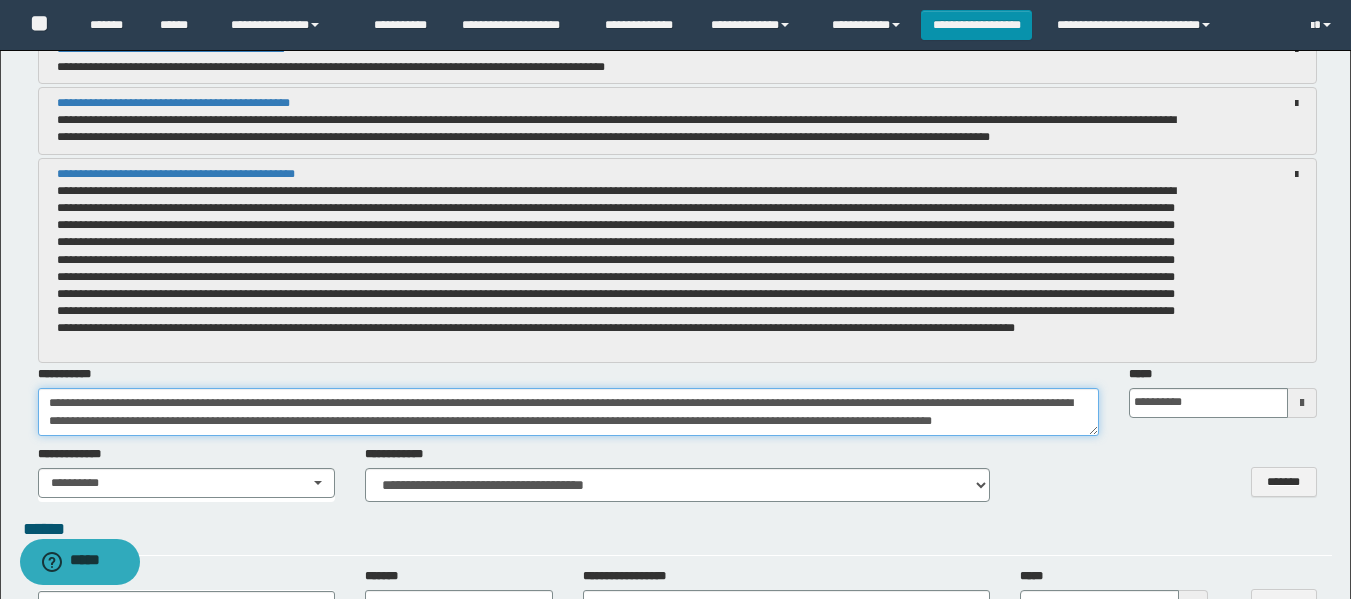 scroll, scrollTop: 11, scrollLeft: 0, axis: vertical 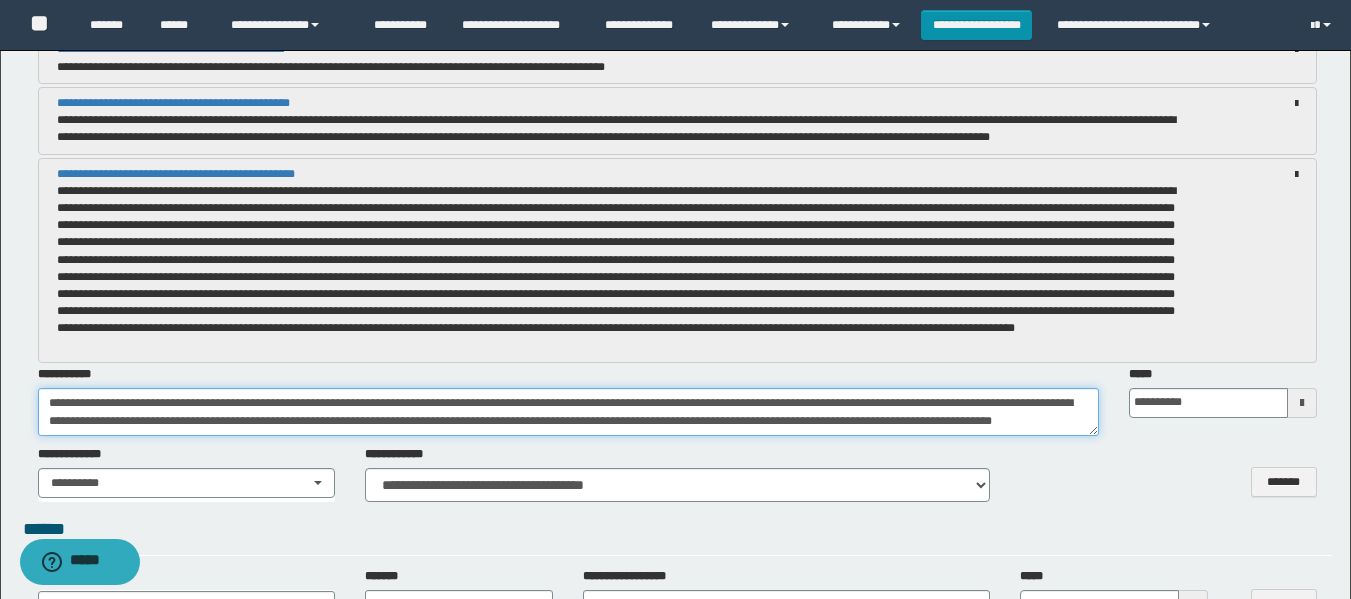 drag, startPoint x: 42, startPoint y: 396, endPoint x: 206, endPoint y: 431, distance: 167.69318 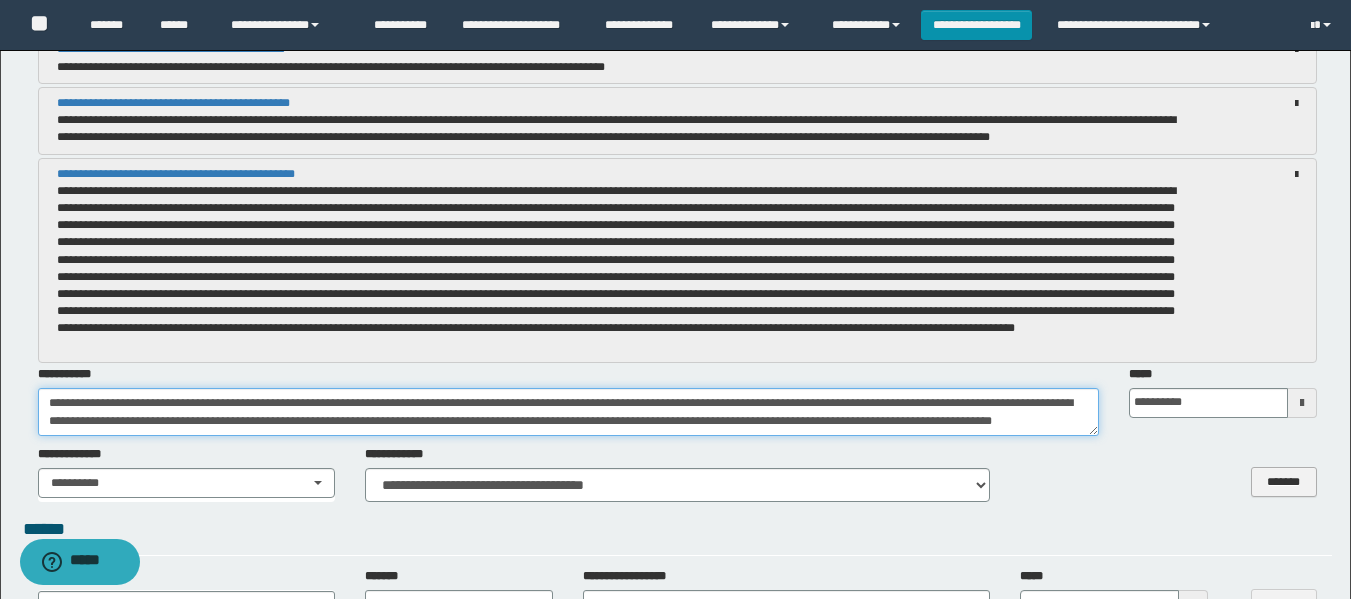 type on "**********" 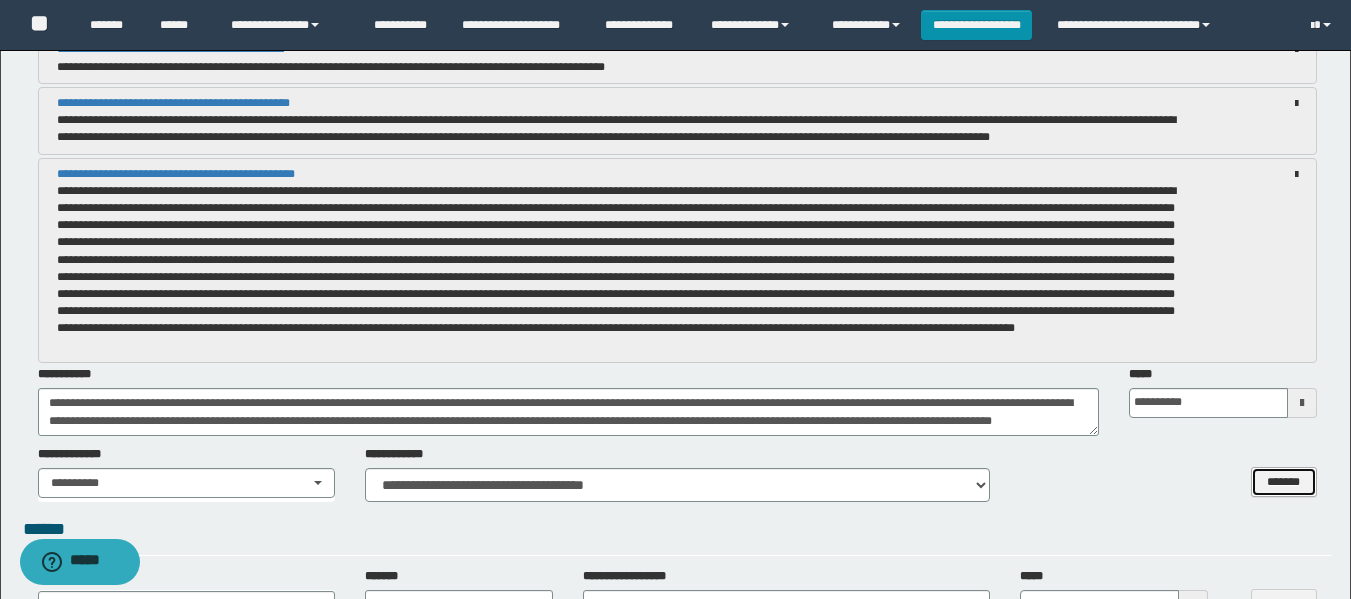 click on "*******" at bounding box center (1284, 482) 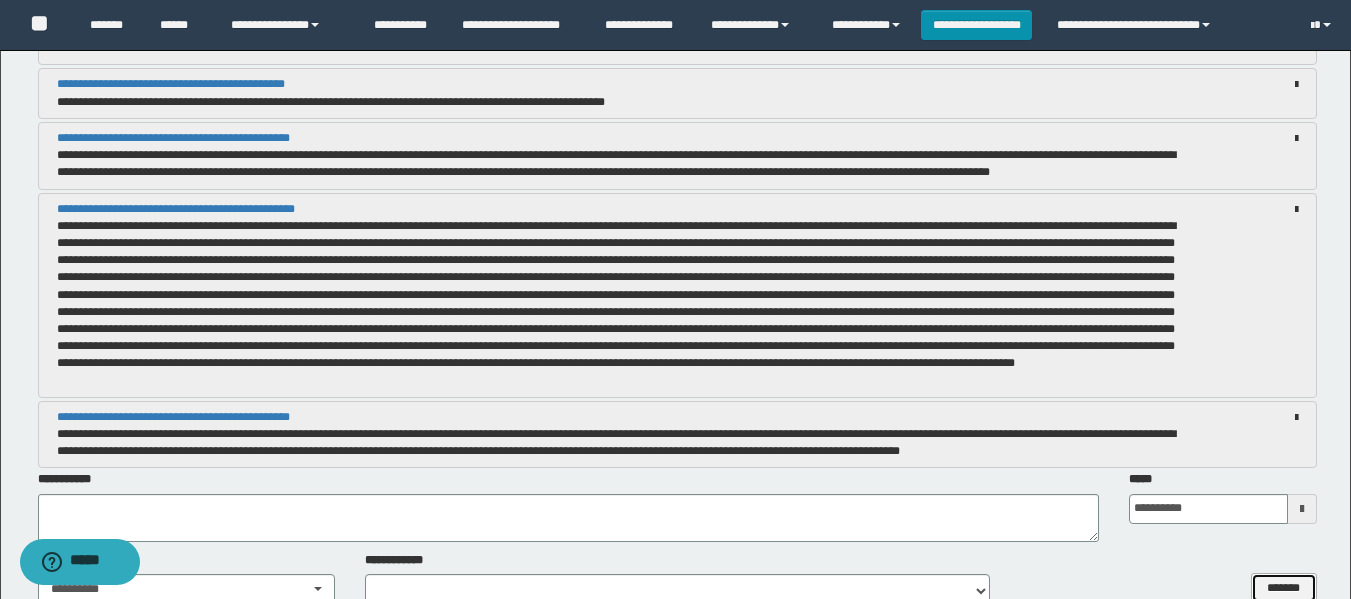 scroll, scrollTop: 2200, scrollLeft: 0, axis: vertical 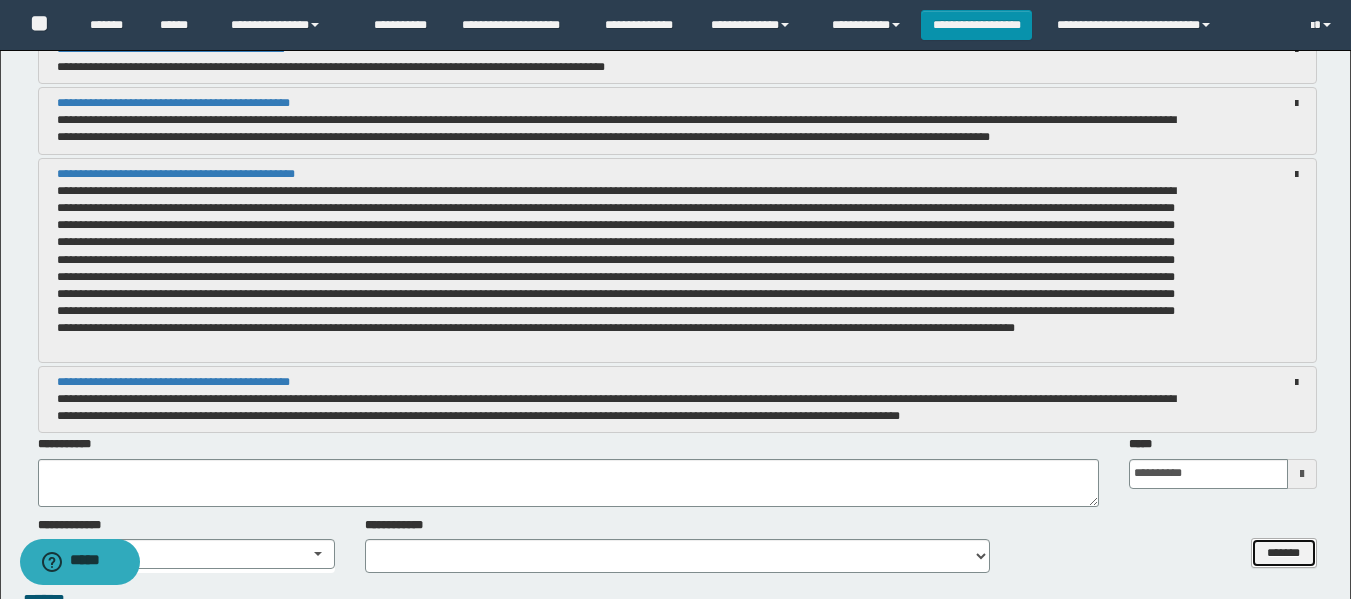 type 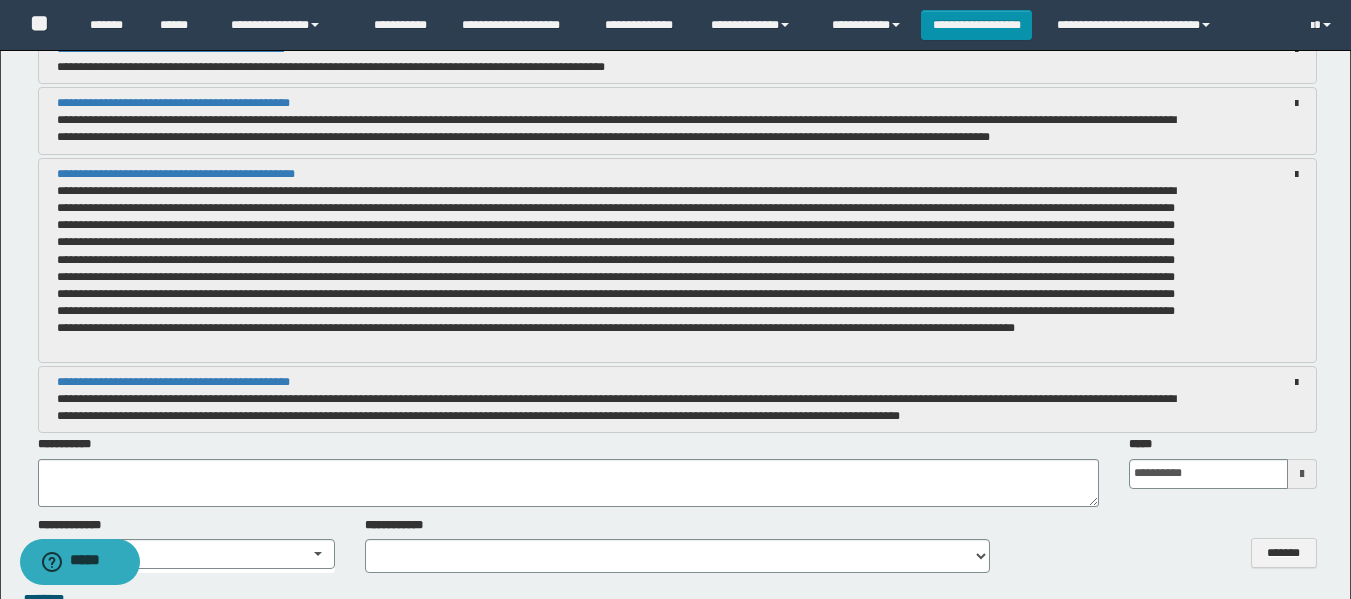 click on "**********" at bounding box center [616, 407] 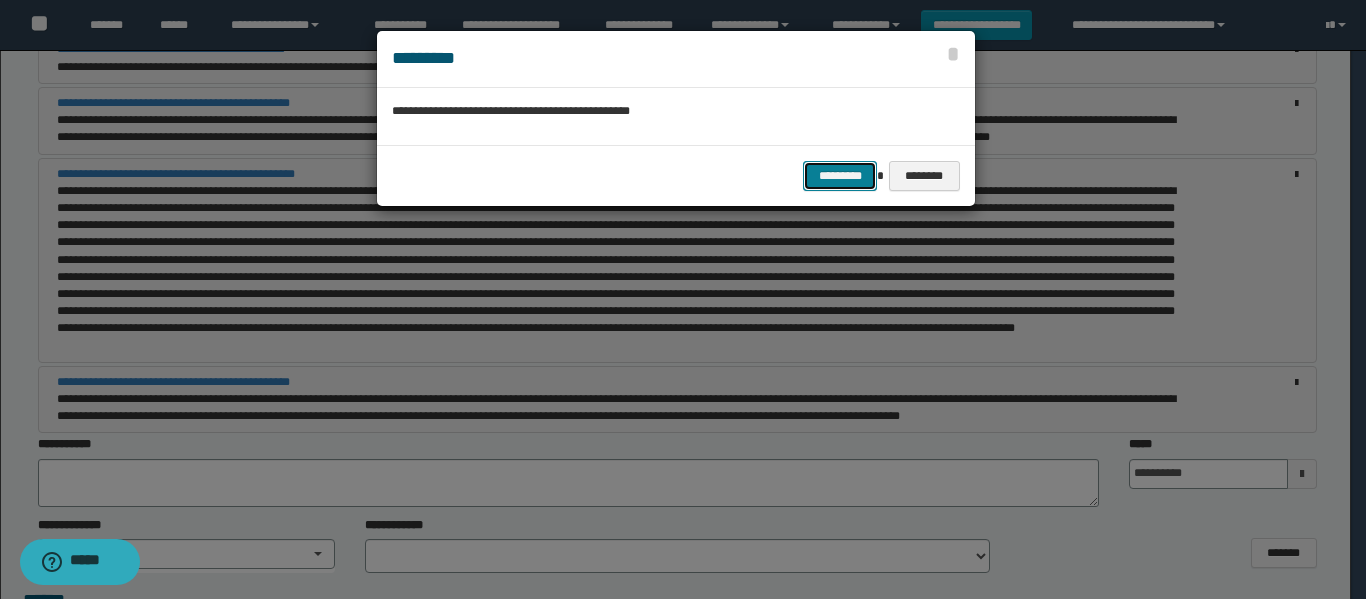 click on "*********" at bounding box center (840, 176) 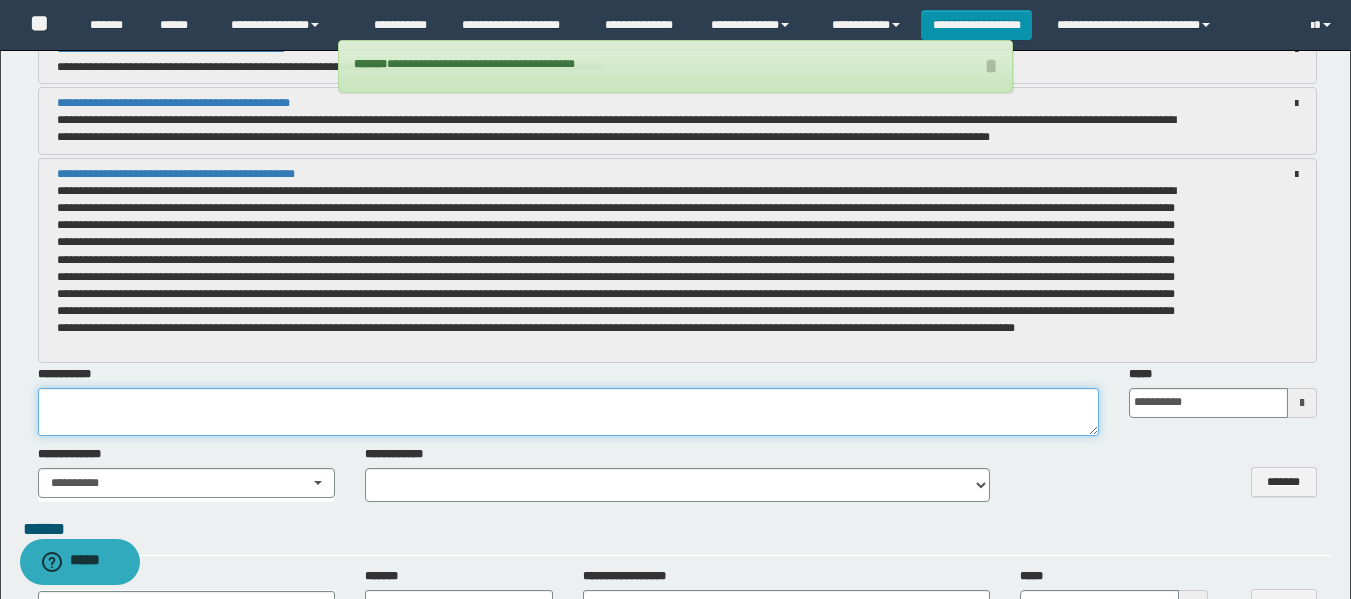 click at bounding box center (568, 412) 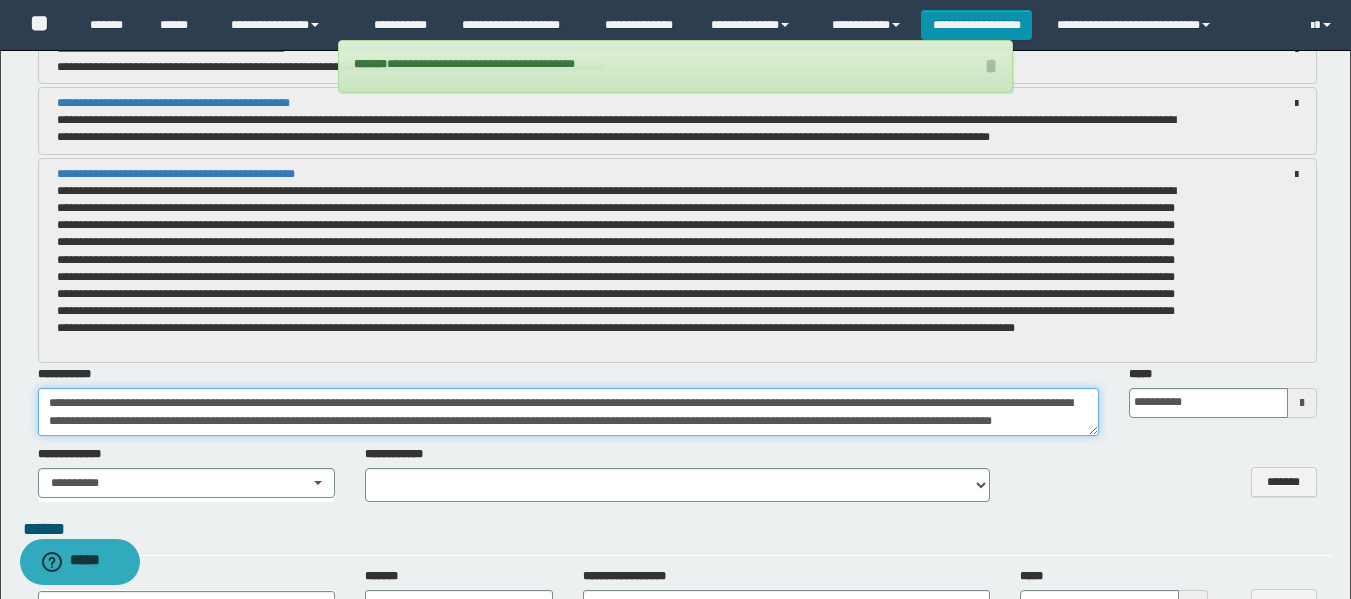 scroll, scrollTop: 11, scrollLeft: 0, axis: vertical 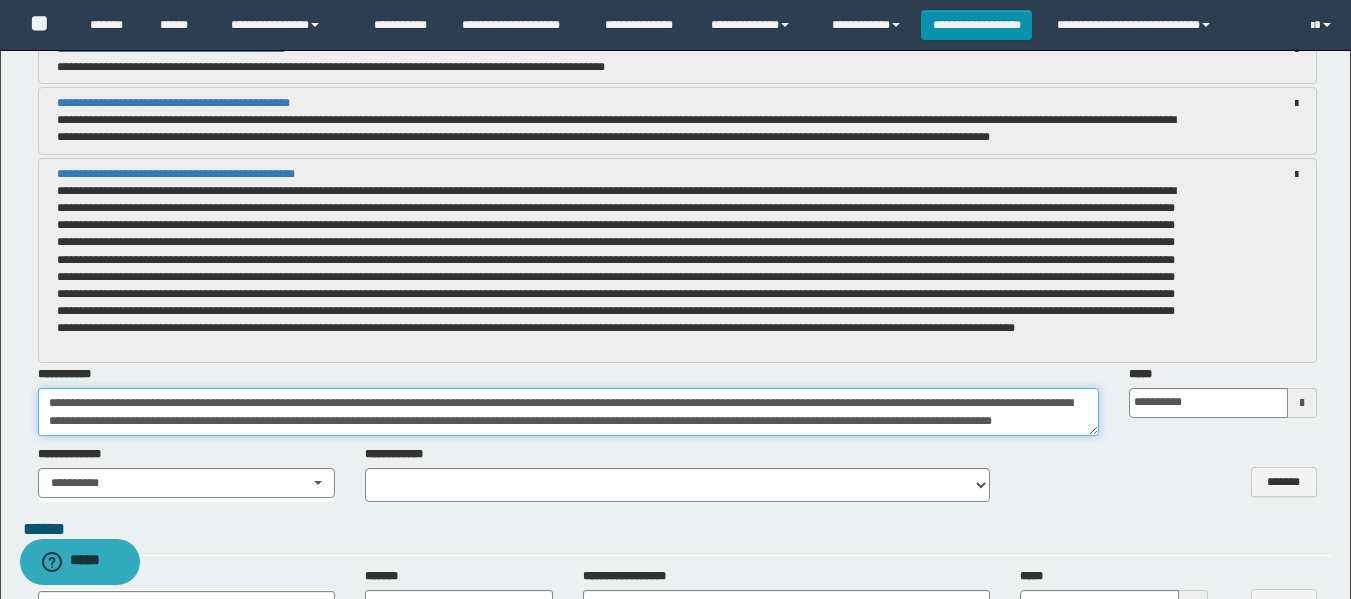 drag, startPoint x: 984, startPoint y: 408, endPoint x: 1019, endPoint y: 409, distance: 35.014282 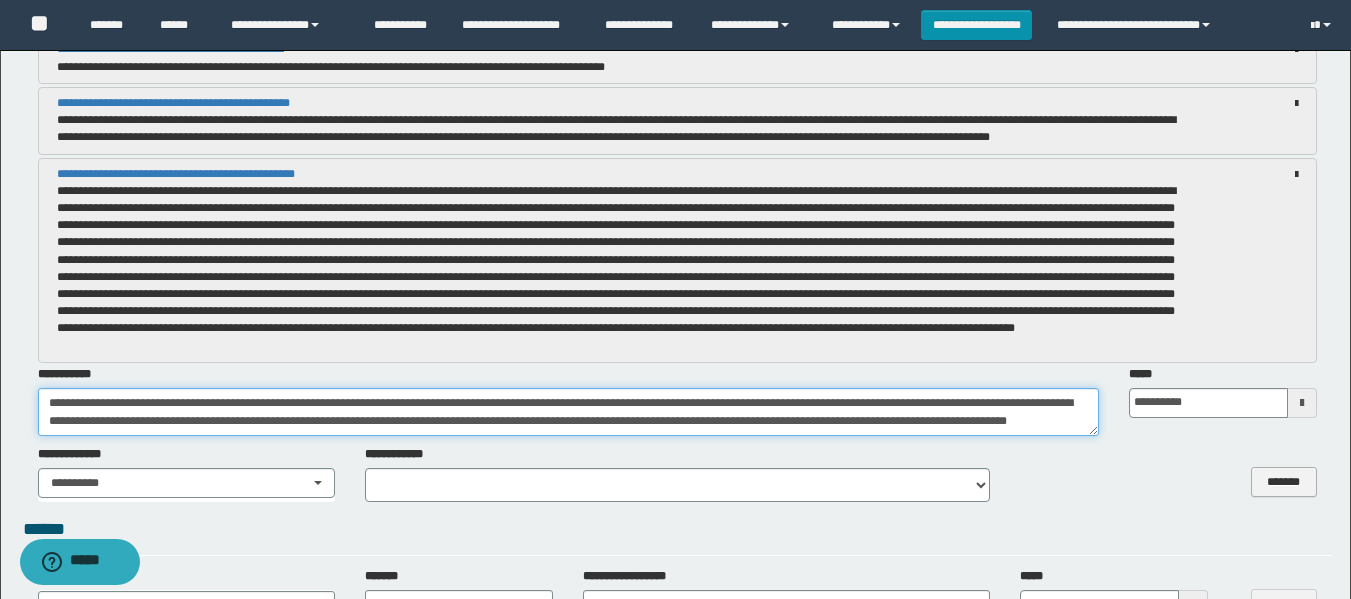 type on "**********" 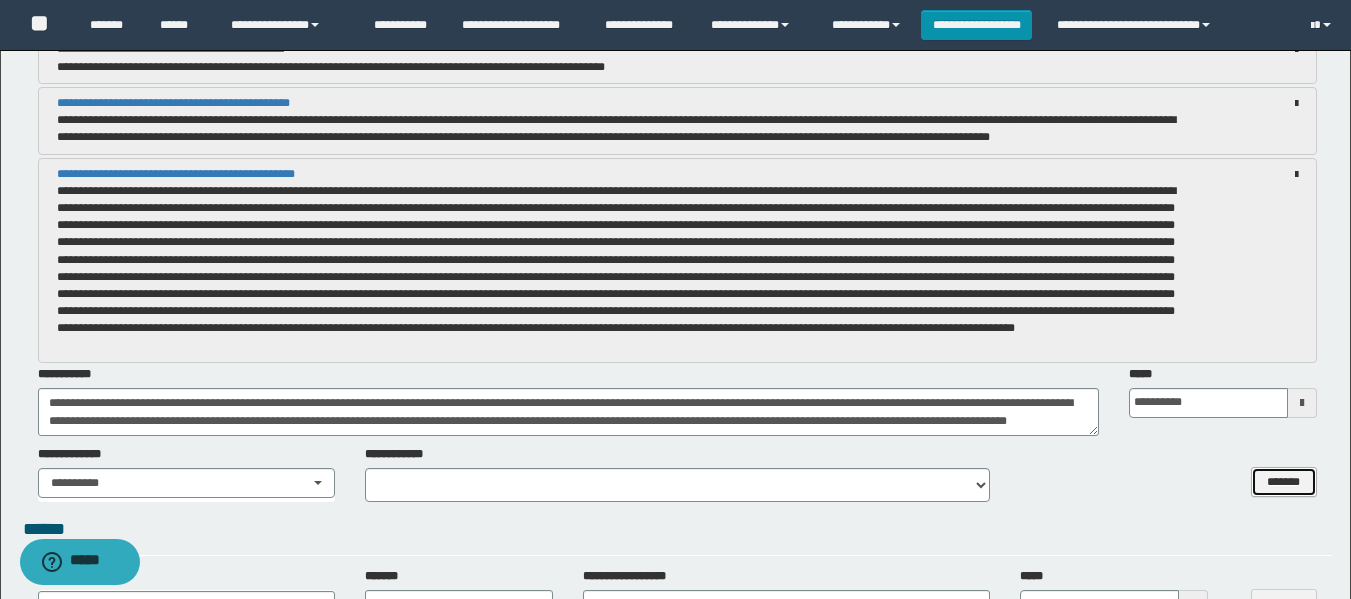 click on "*******" at bounding box center [1284, 482] 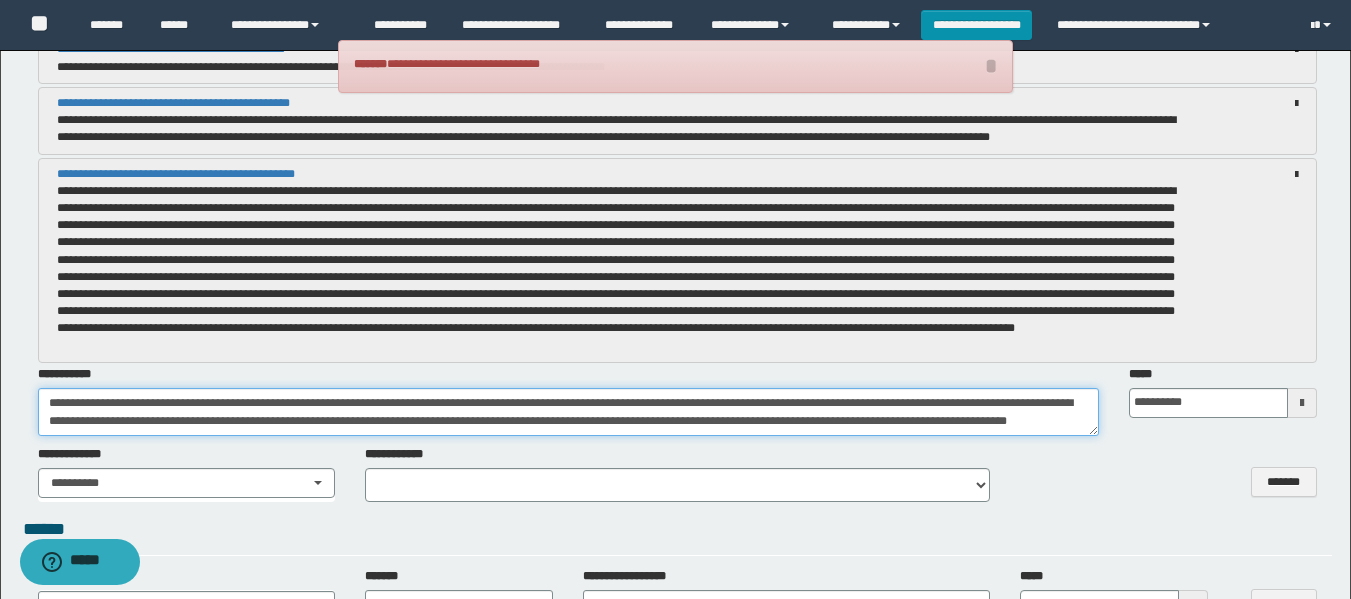 scroll, scrollTop: 0, scrollLeft: 0, axis: both 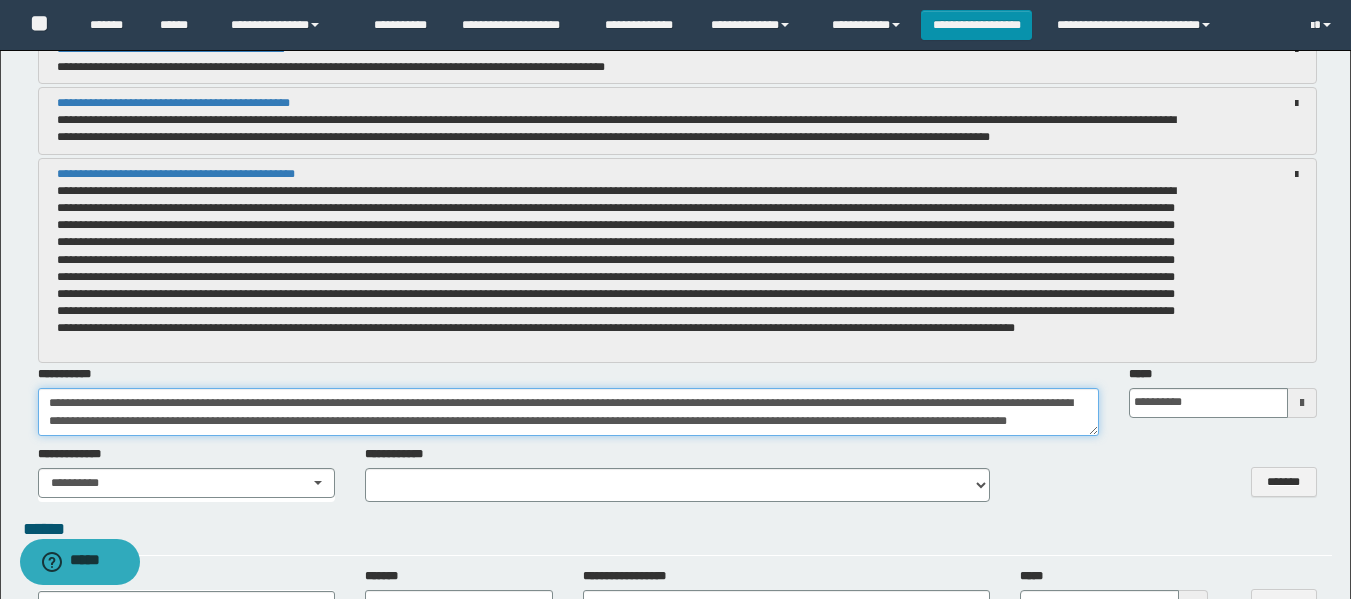 drag, startPoint x: 177, startPoint y: 427, endPoint x: 38, endPoint y: 384, distance: 145.49915 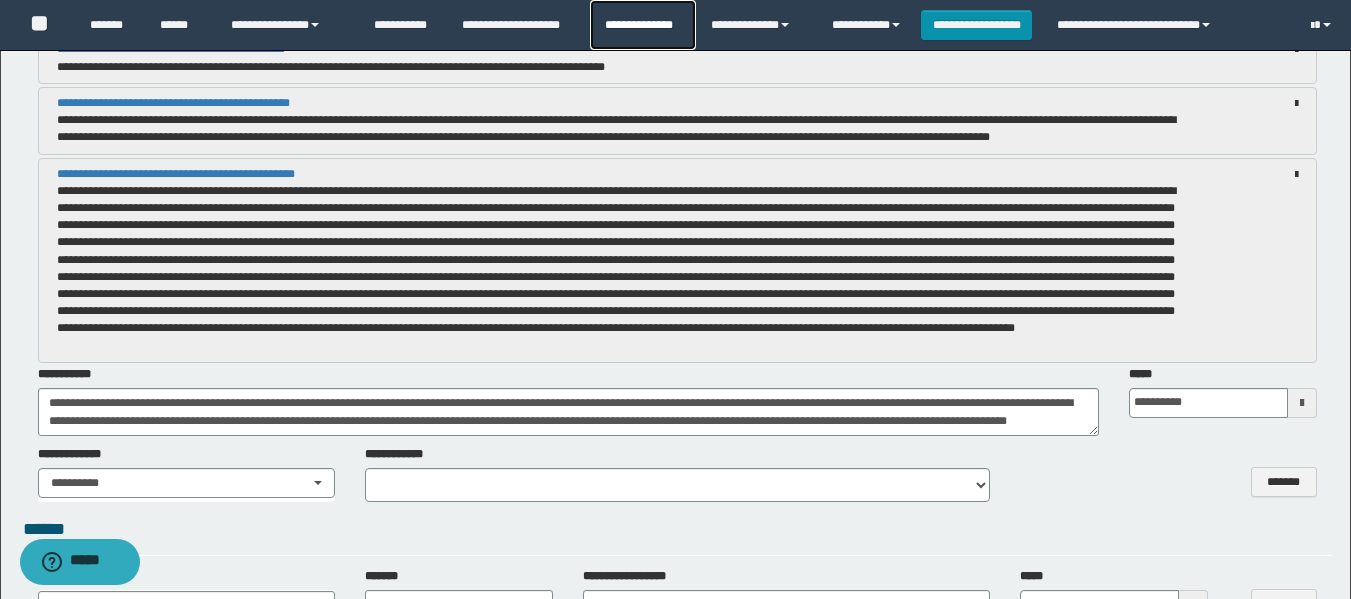 click on "**********" at bounding box center (642, 25) 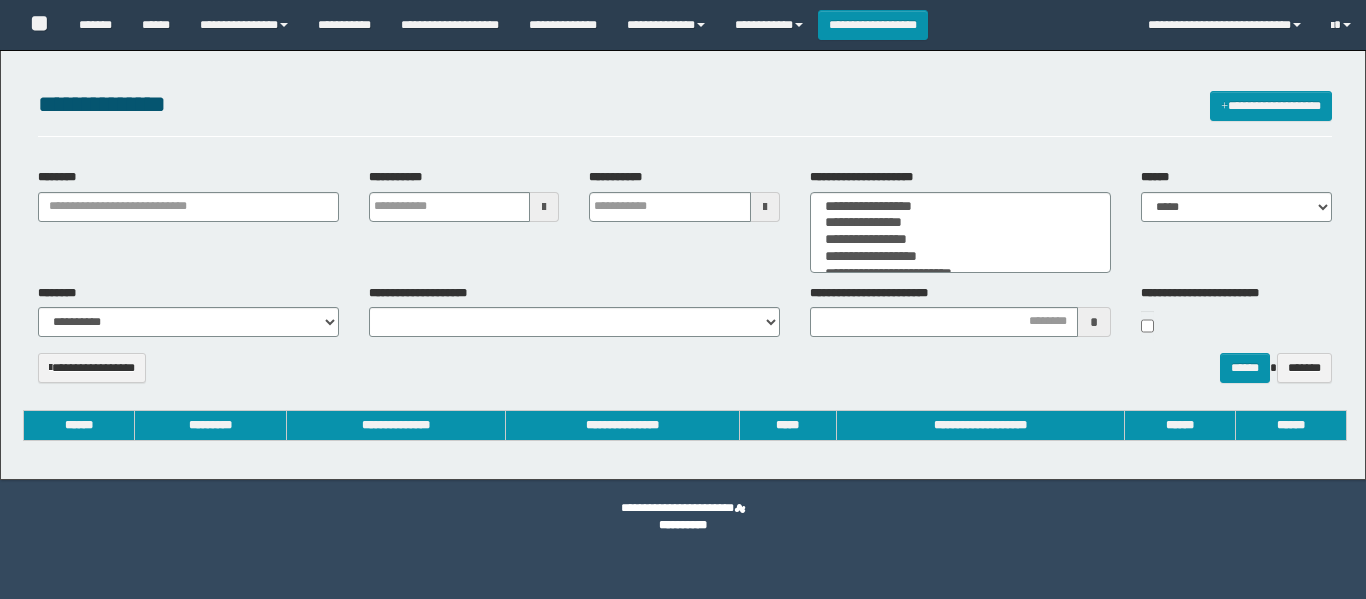 select 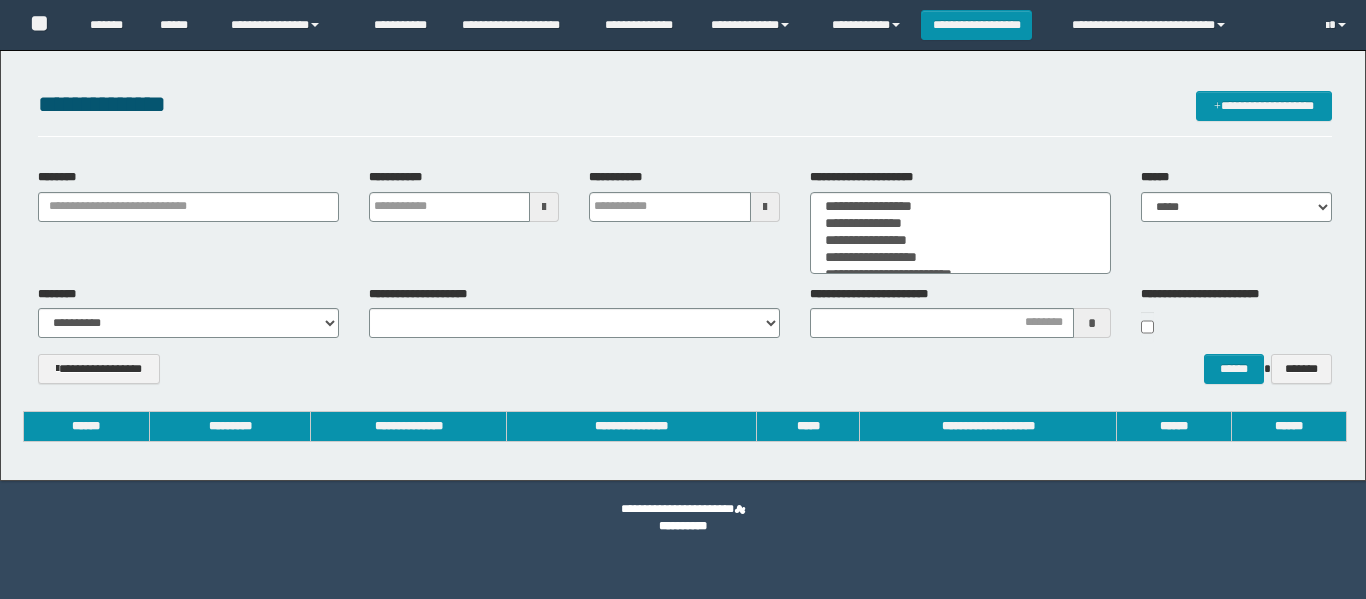 scroll, scrollTop: 0, scrollLeft: 0, axis: both 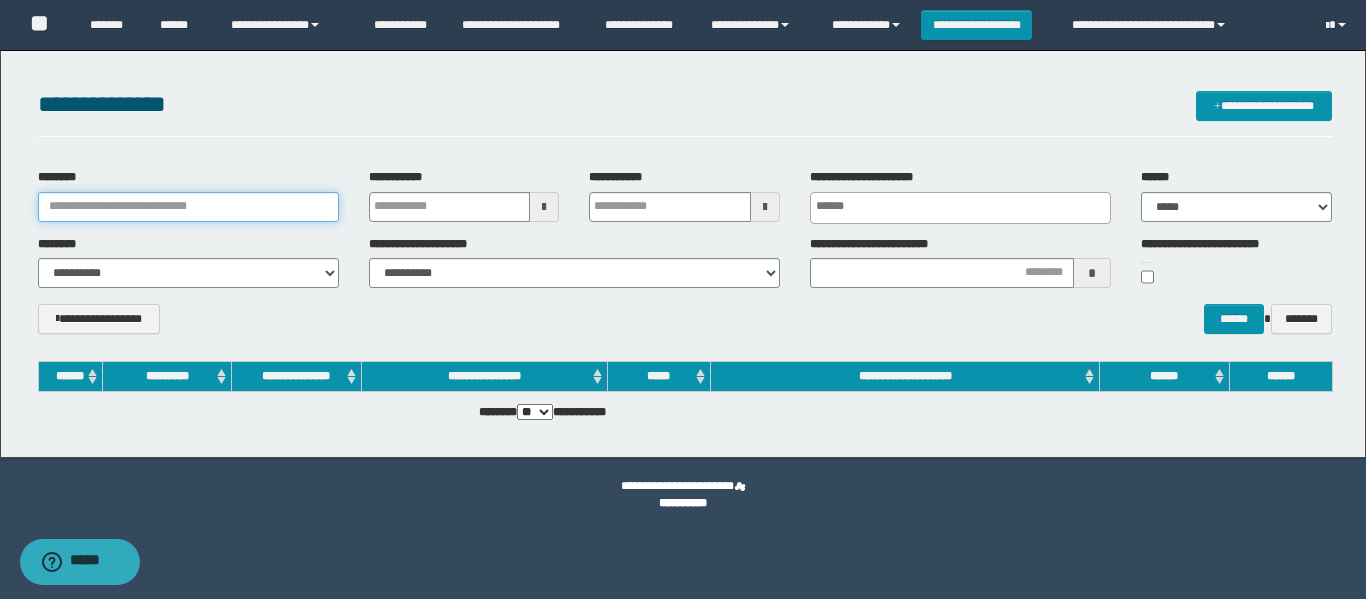 click on "********" at bounding box center [188, 207] 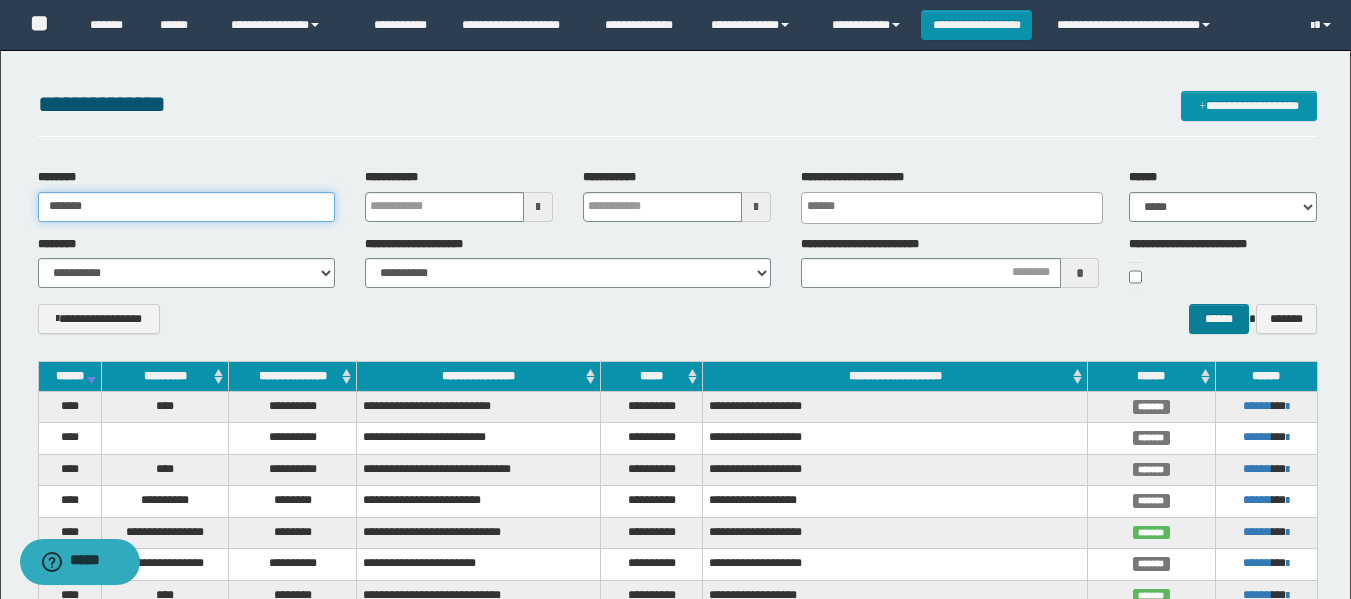 type on "*******" 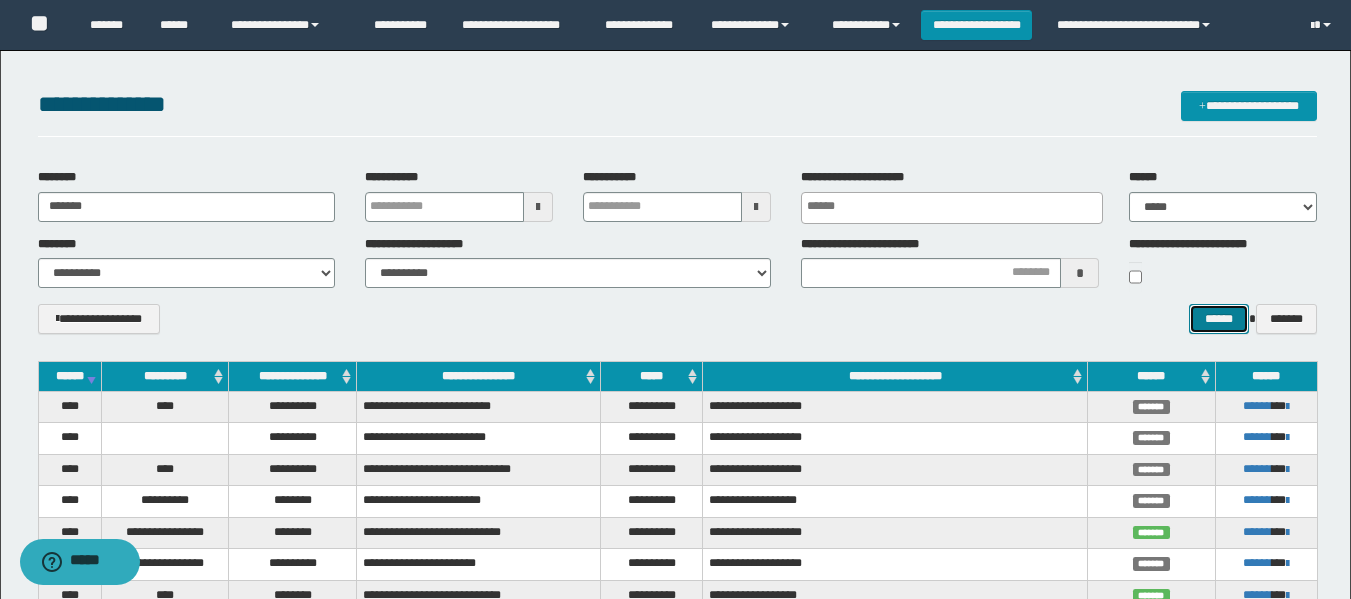 click on "******" at bounding box center (1218, 319) 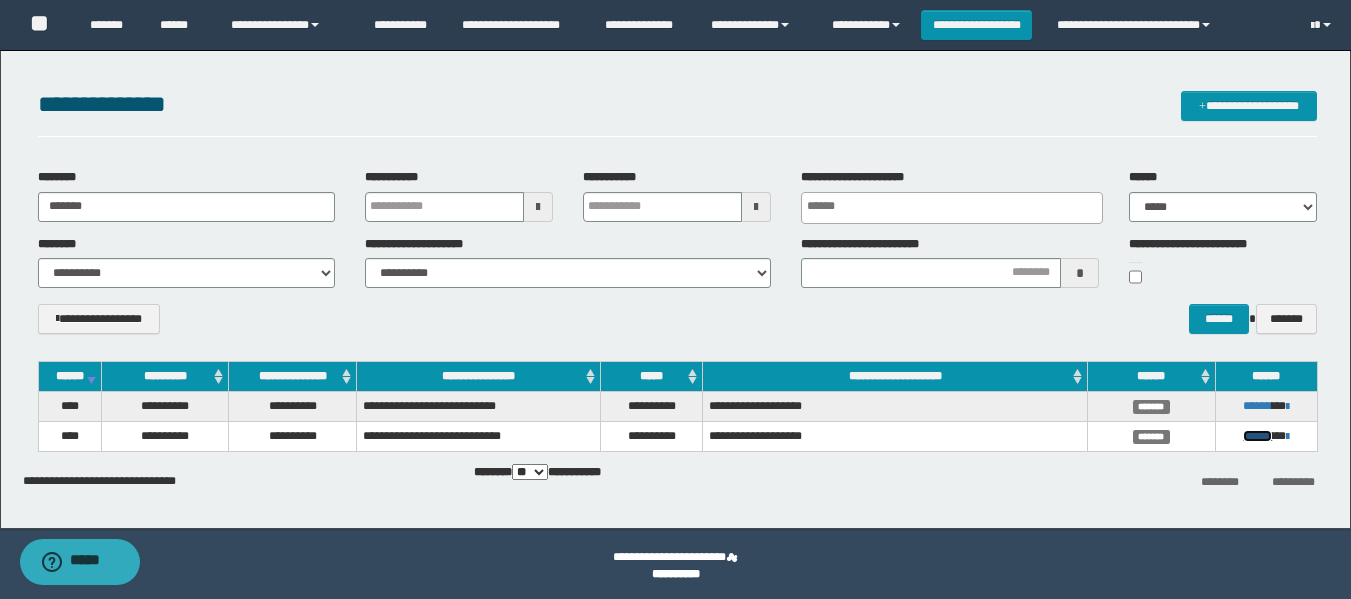 click on "******" at bounding box center (1257, 436) 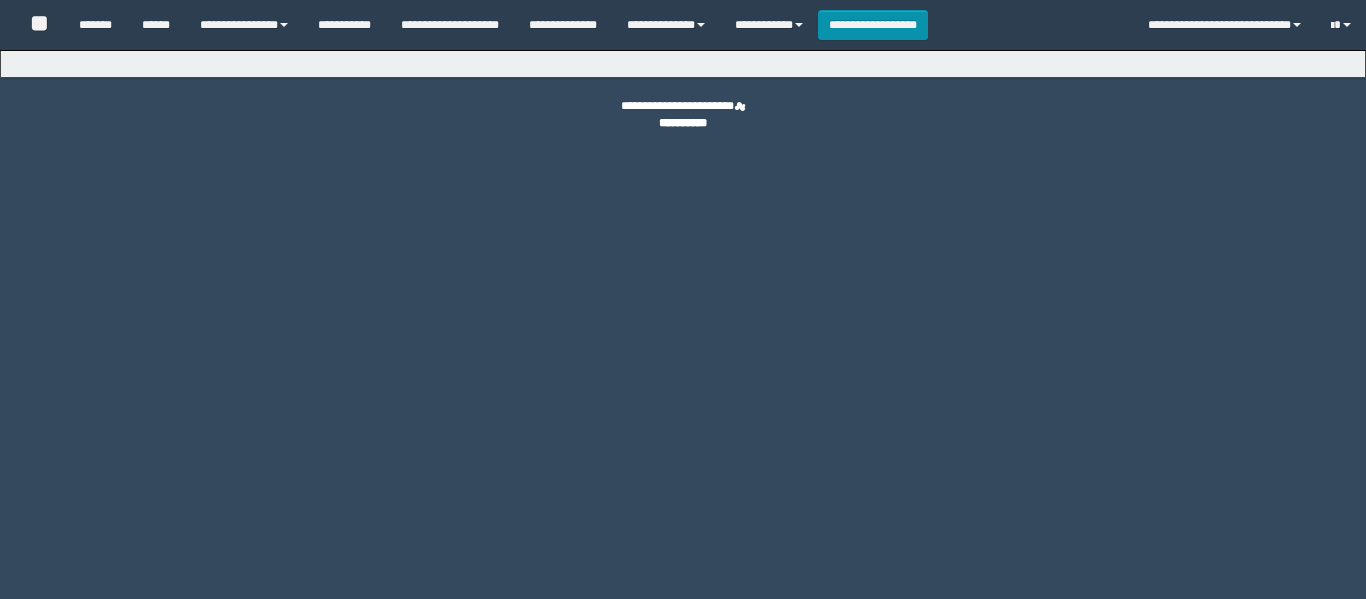 scroll, scrollTop: 0, scrollLeft: 0, axis: both 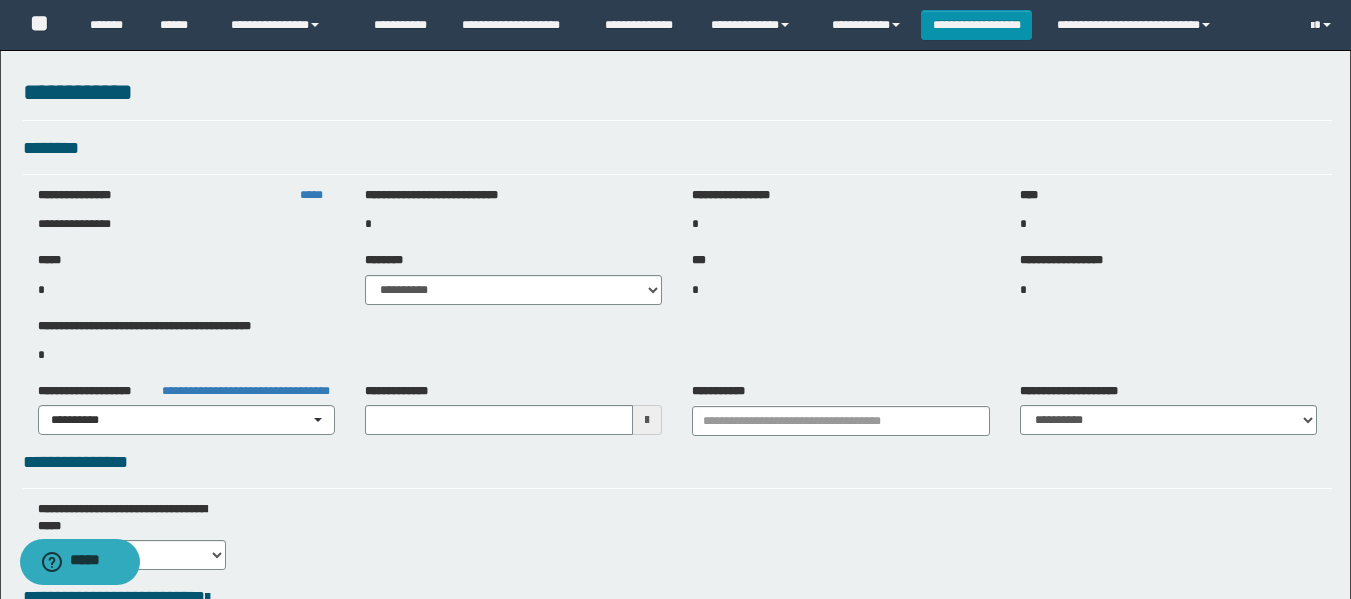 type on "**********" 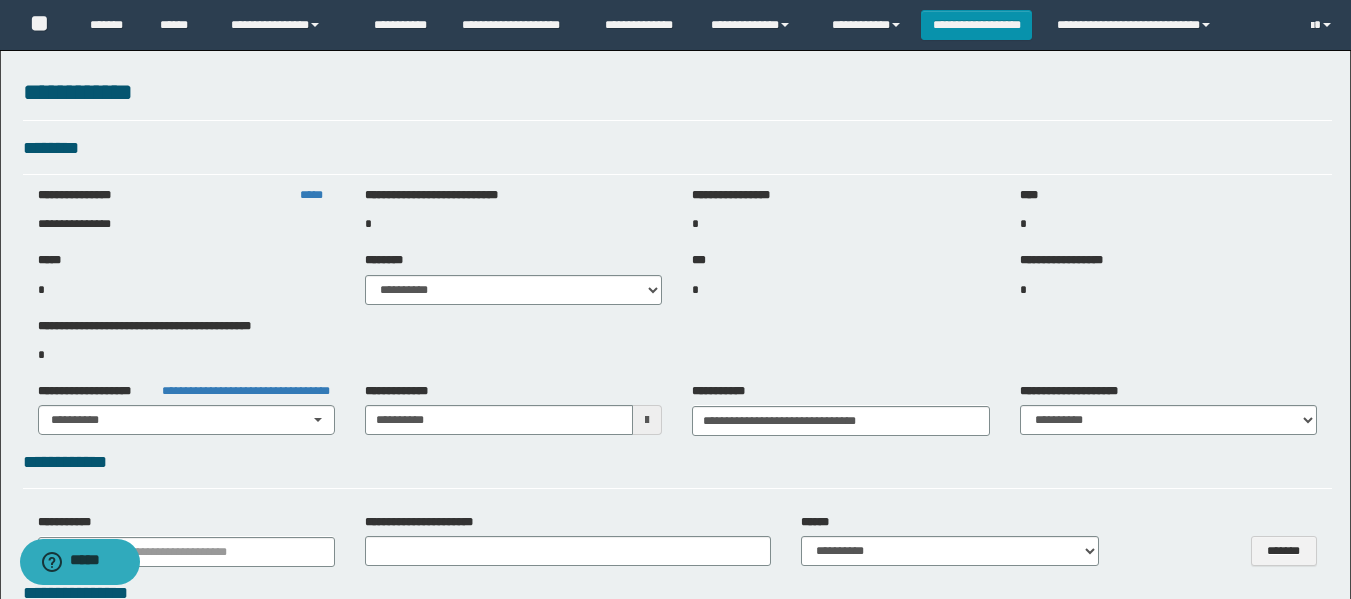 select on "***" 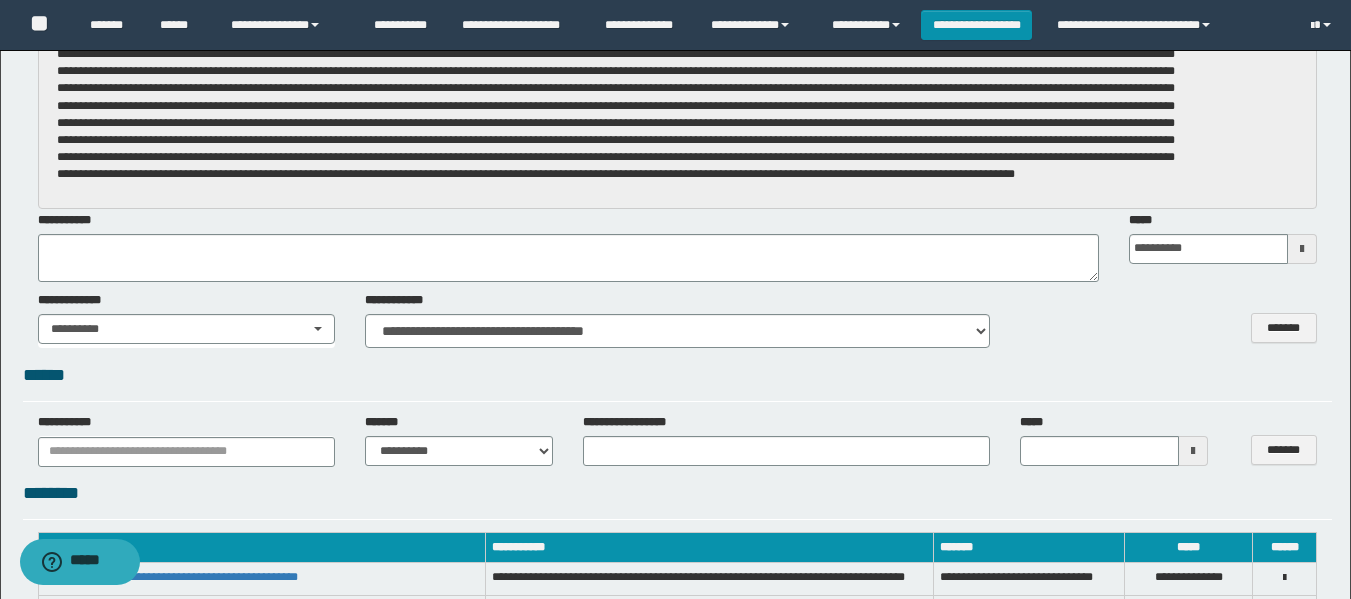 scroll, scrollTop: 2400, scrollLeft: 0, axis: vertical 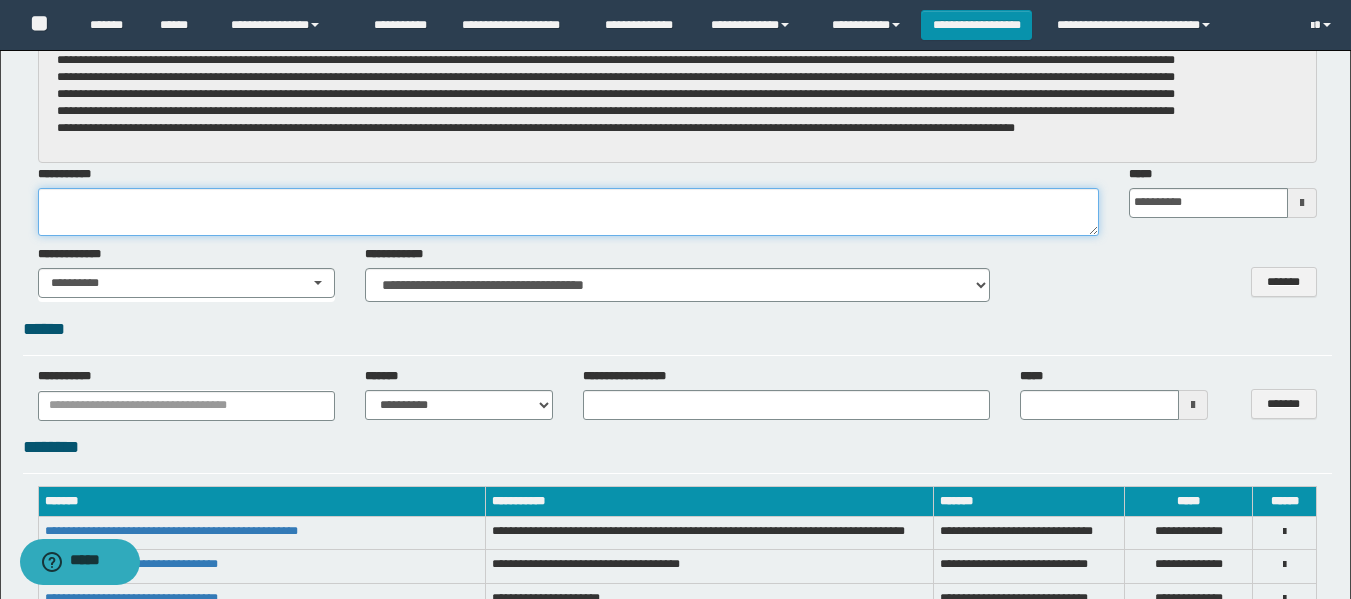 click at bounding box center (568, 212) 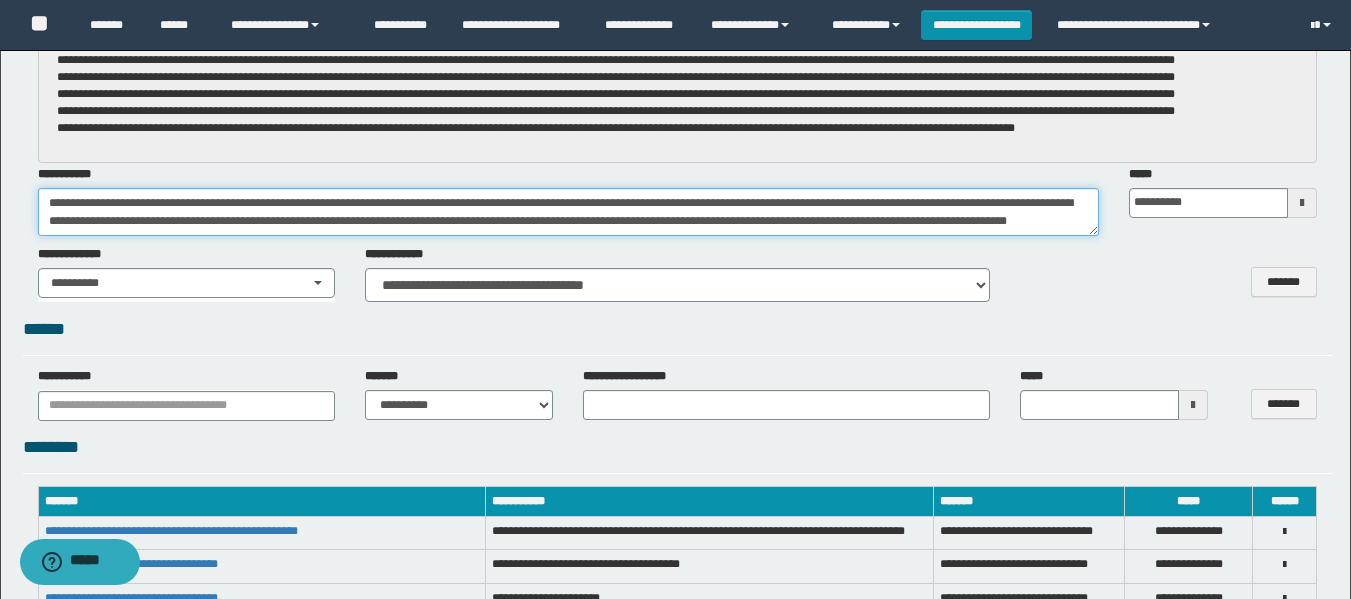 scroll, scrollTop: 11, scrollLeft: 0, axis: vertical 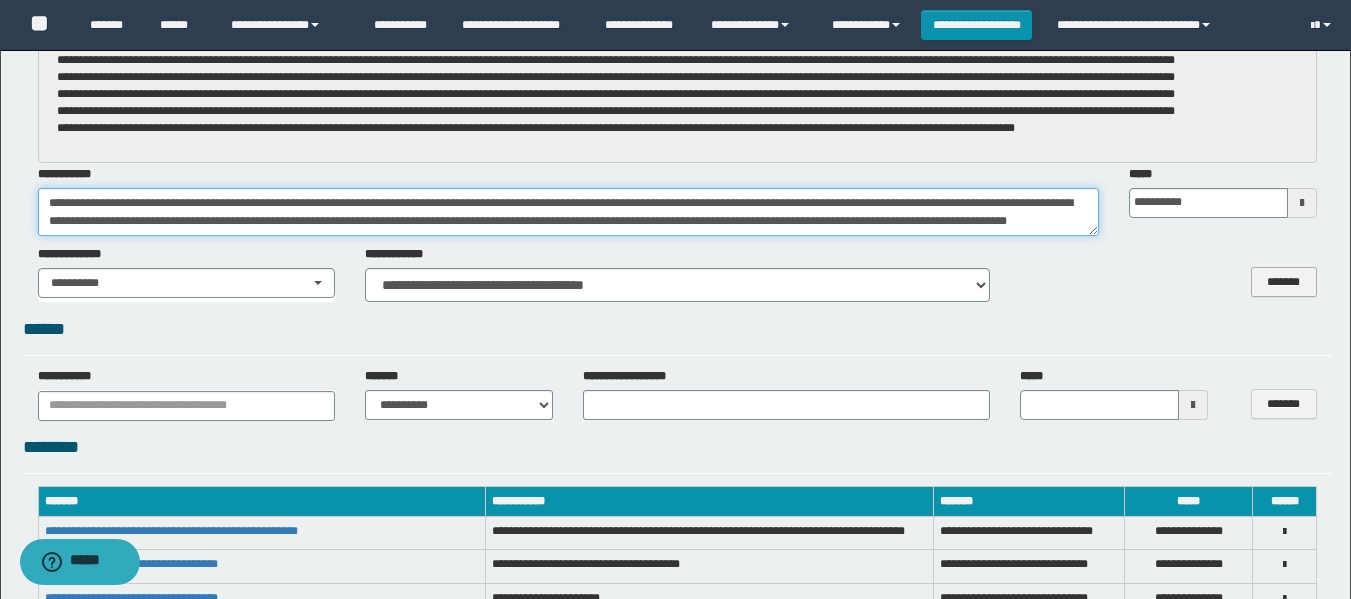 type on "**********" 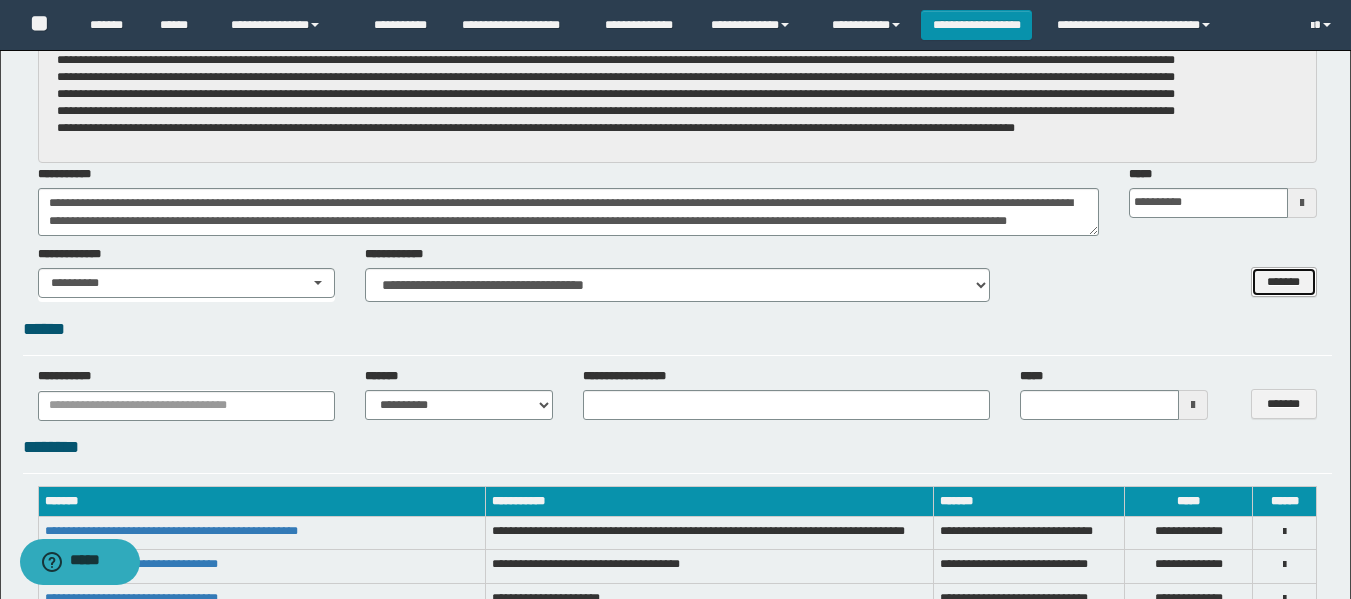 click on "*******" at bounding box center [1284, 282] 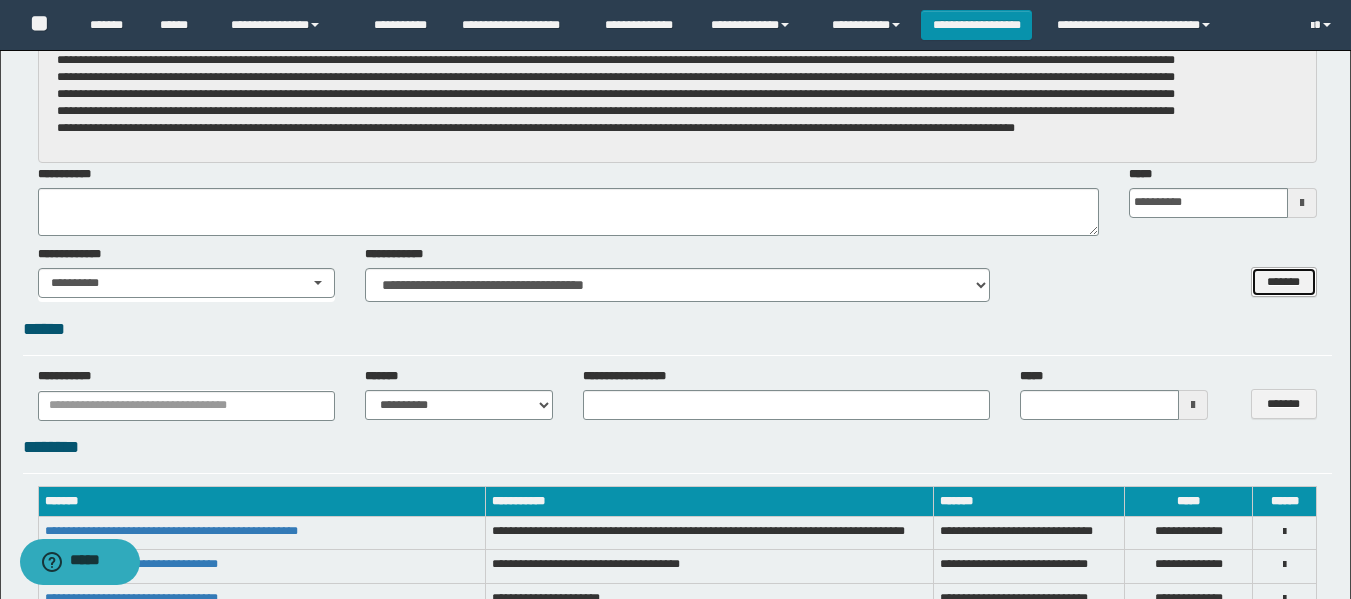 select 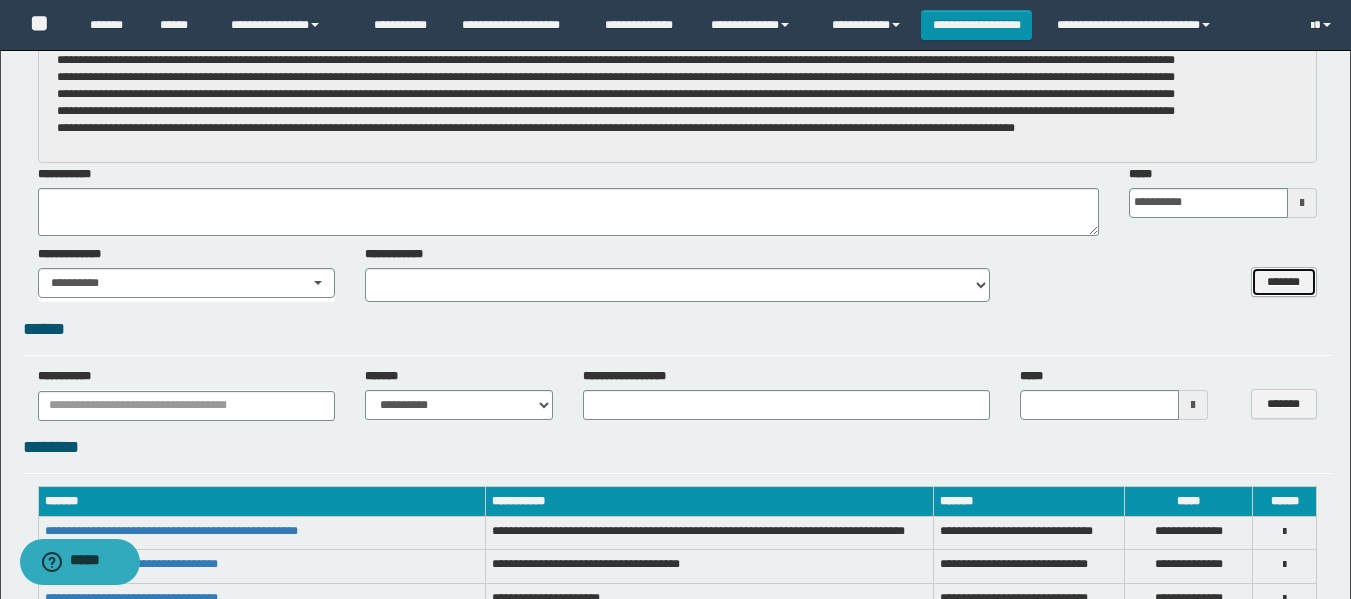 scroll, scrollTop: 0, scrollLeft: 0, axis: both 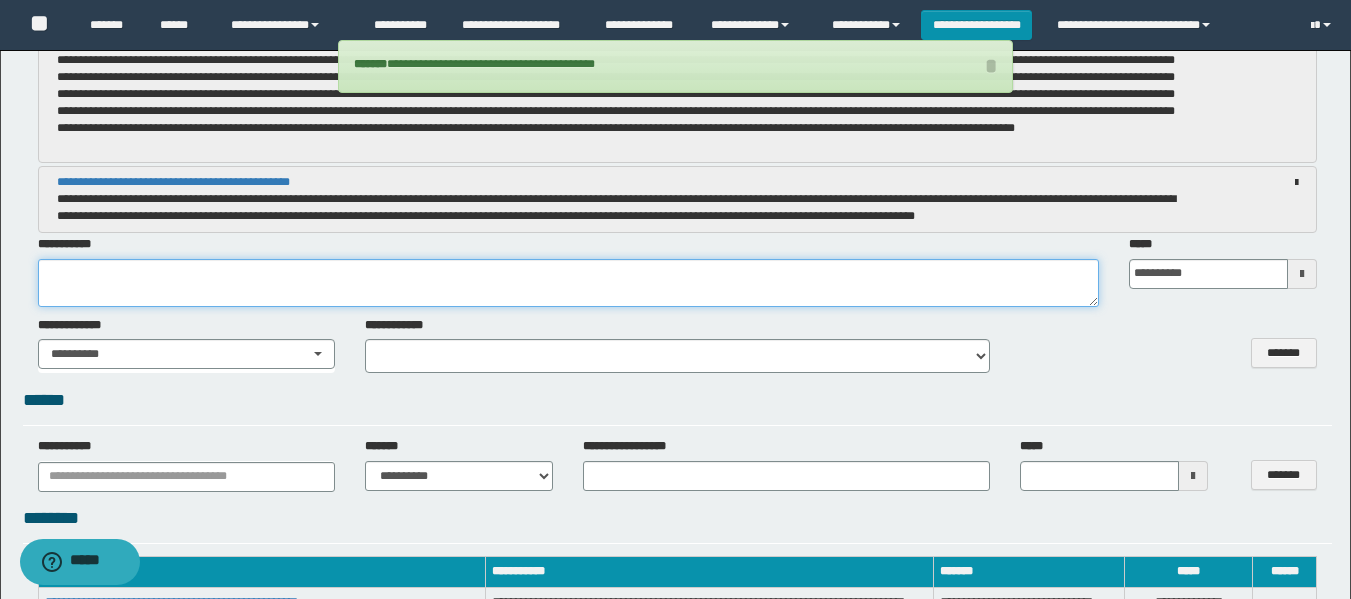 click at bounding box center [568, 283] 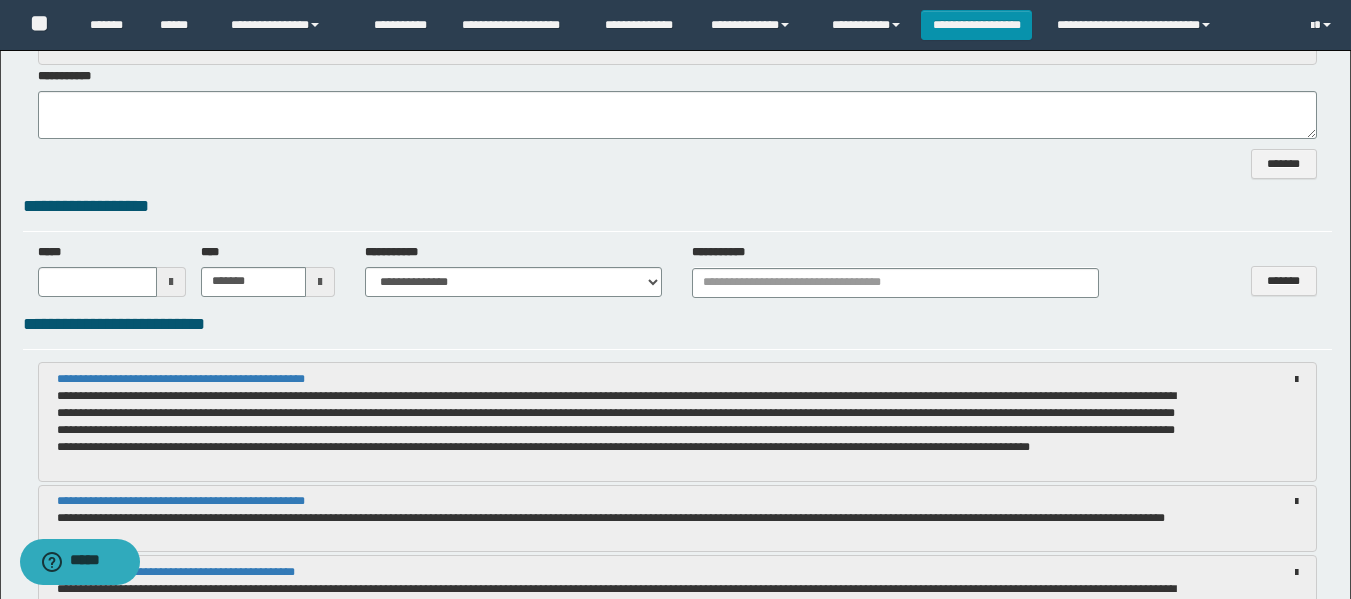 scroll, scrollTop: 0, scrollLeft: 0, axis: both 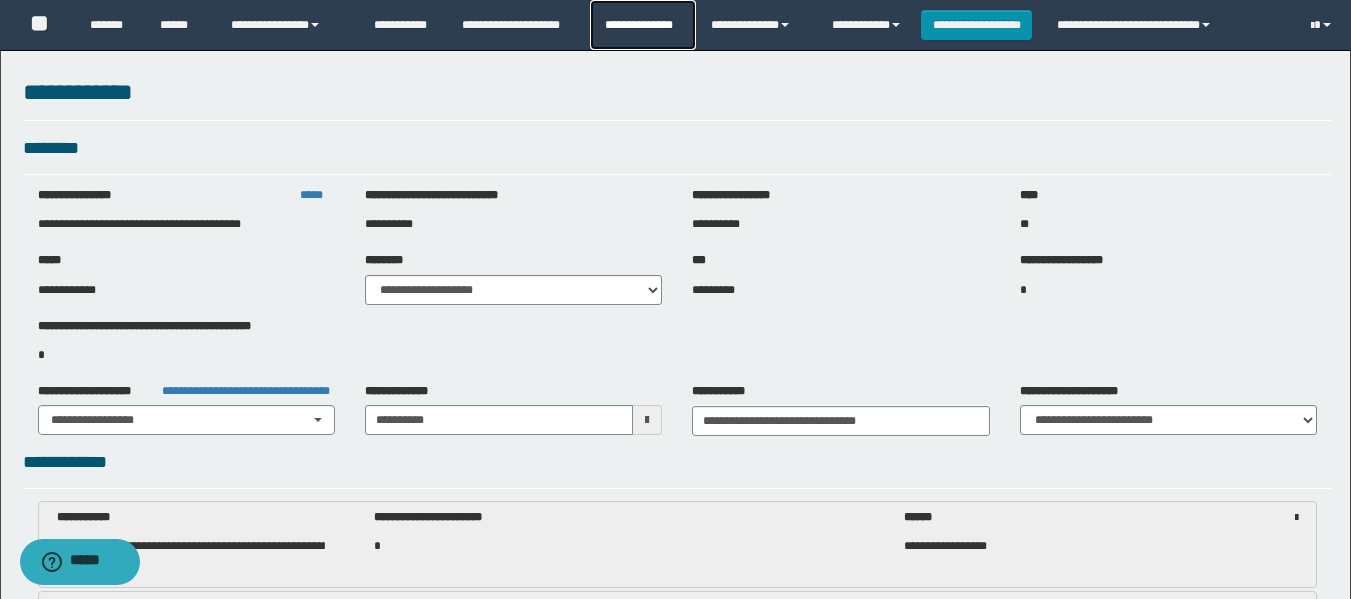click on "**********" at bounding box center [642, 25] 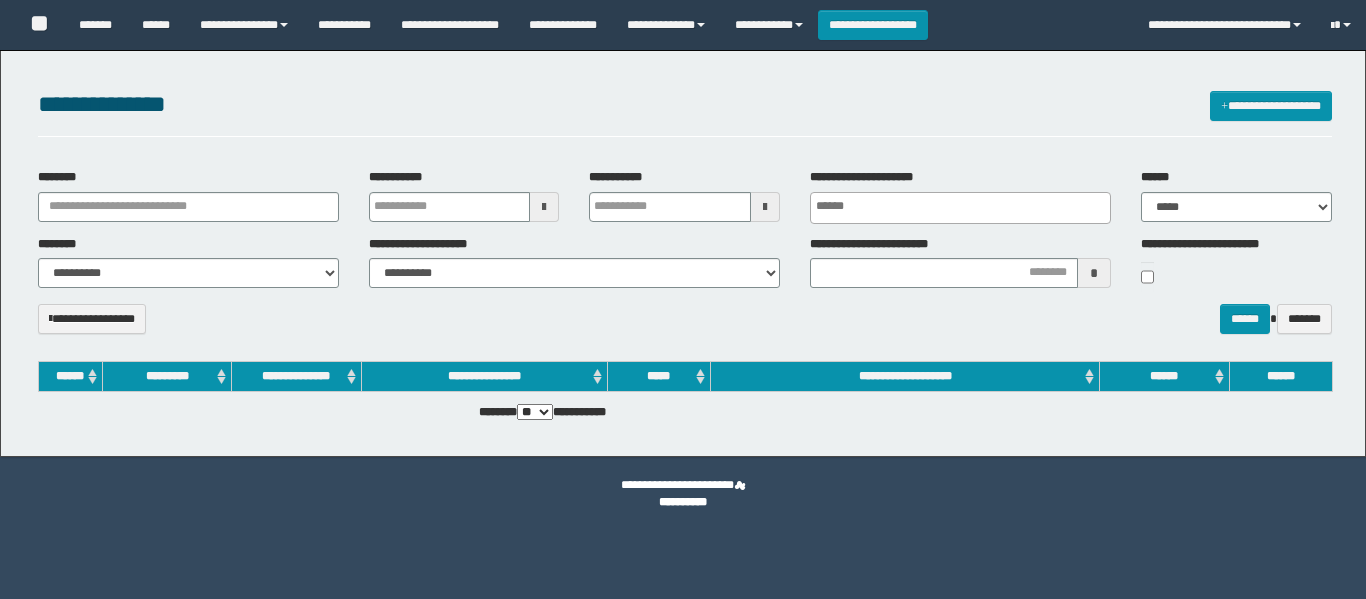 select 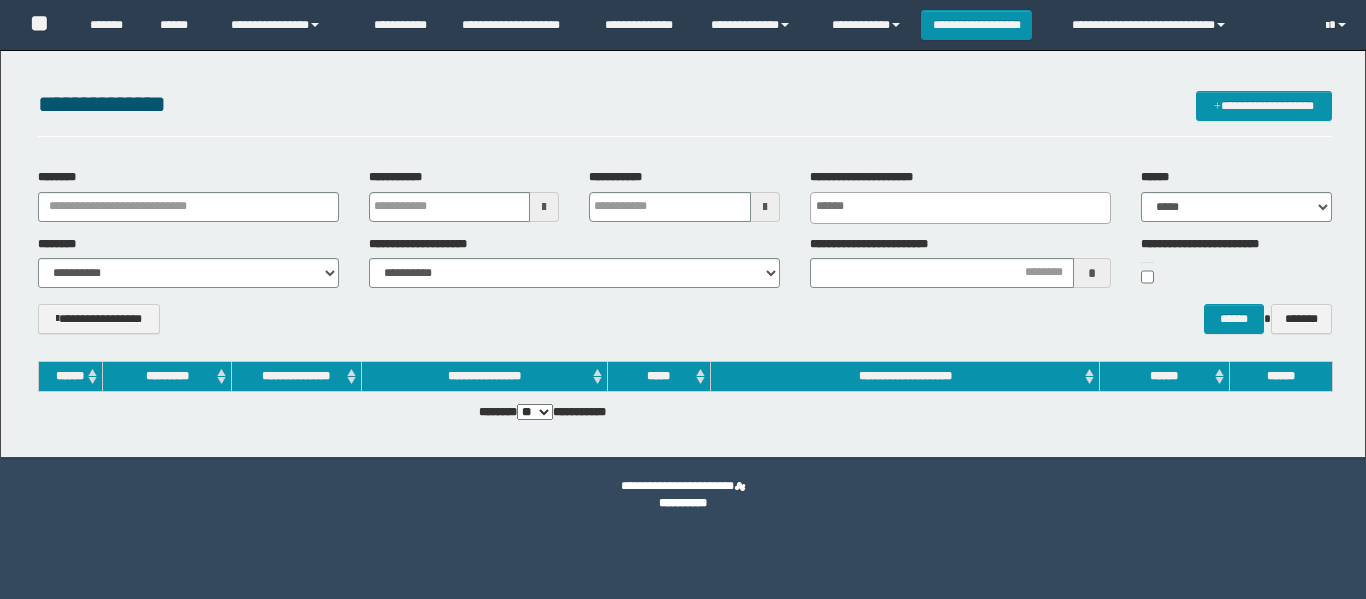 scroll, scrollTop: 0, scrollLeft: 0, axis: both 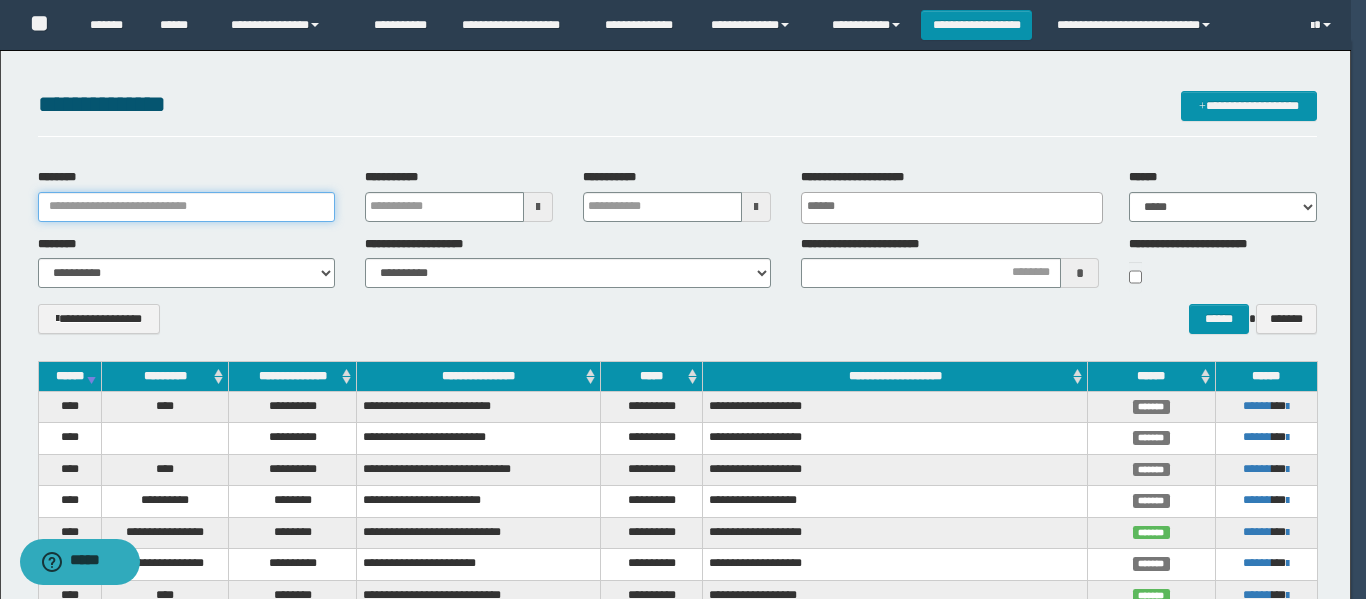 click on "********" at bounding box center (186, 207) 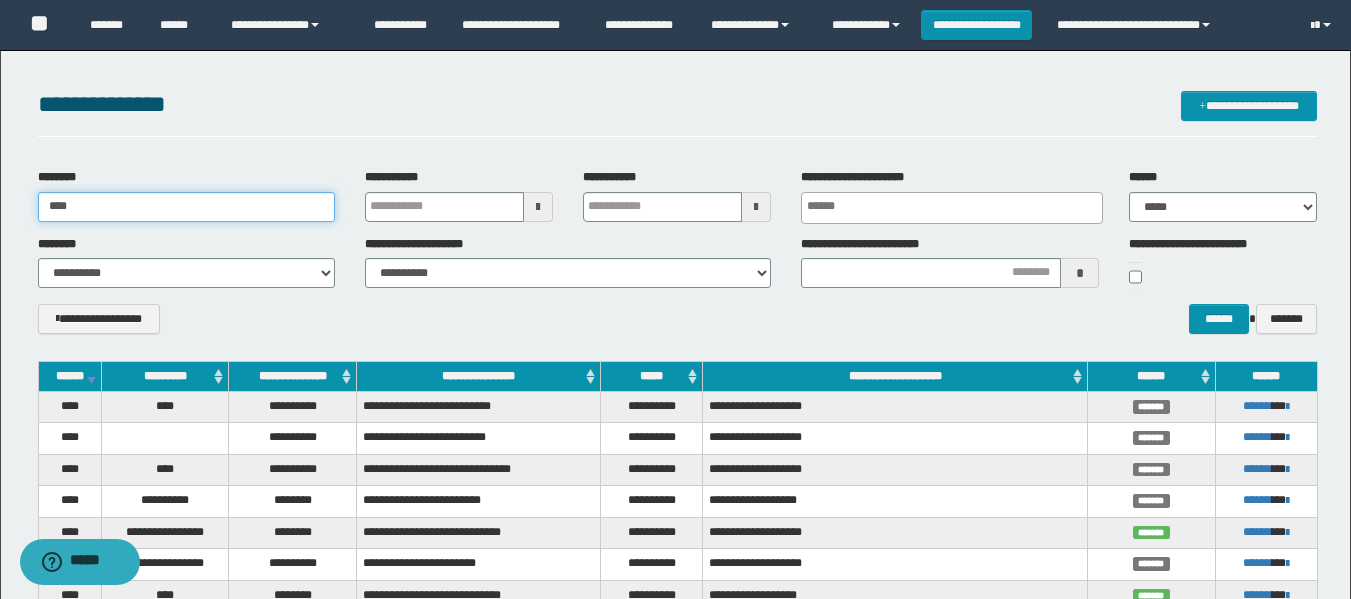 type on "****" 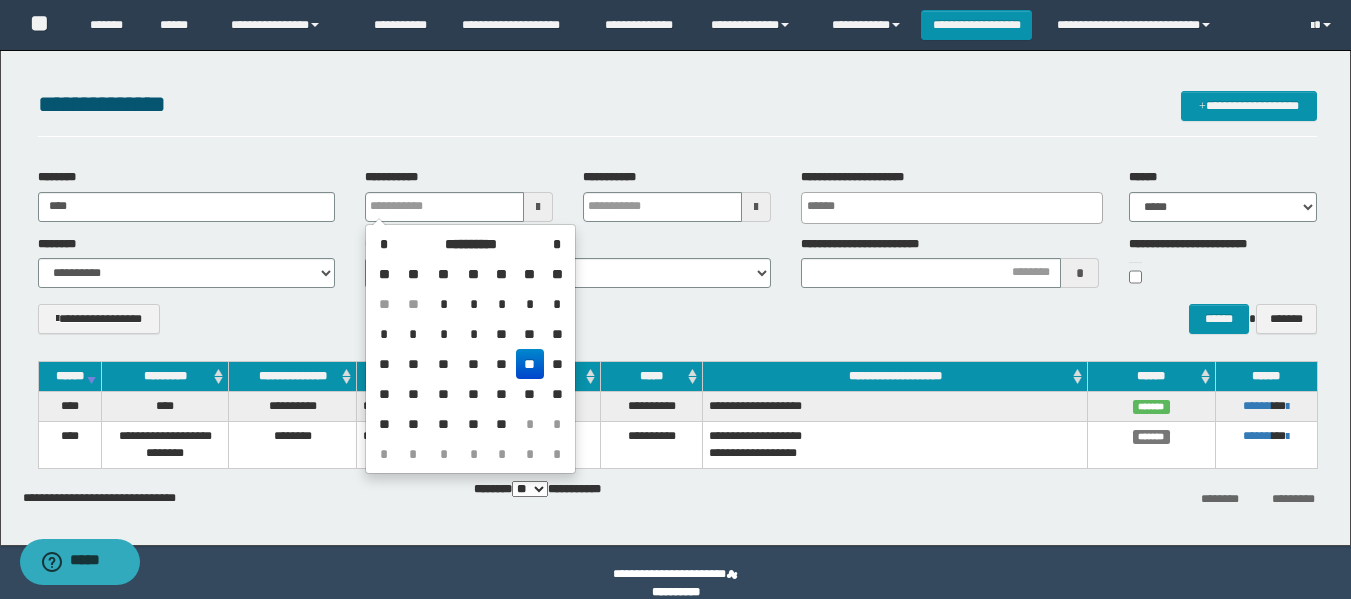 click on "**********" at bounding box center [677, 326] 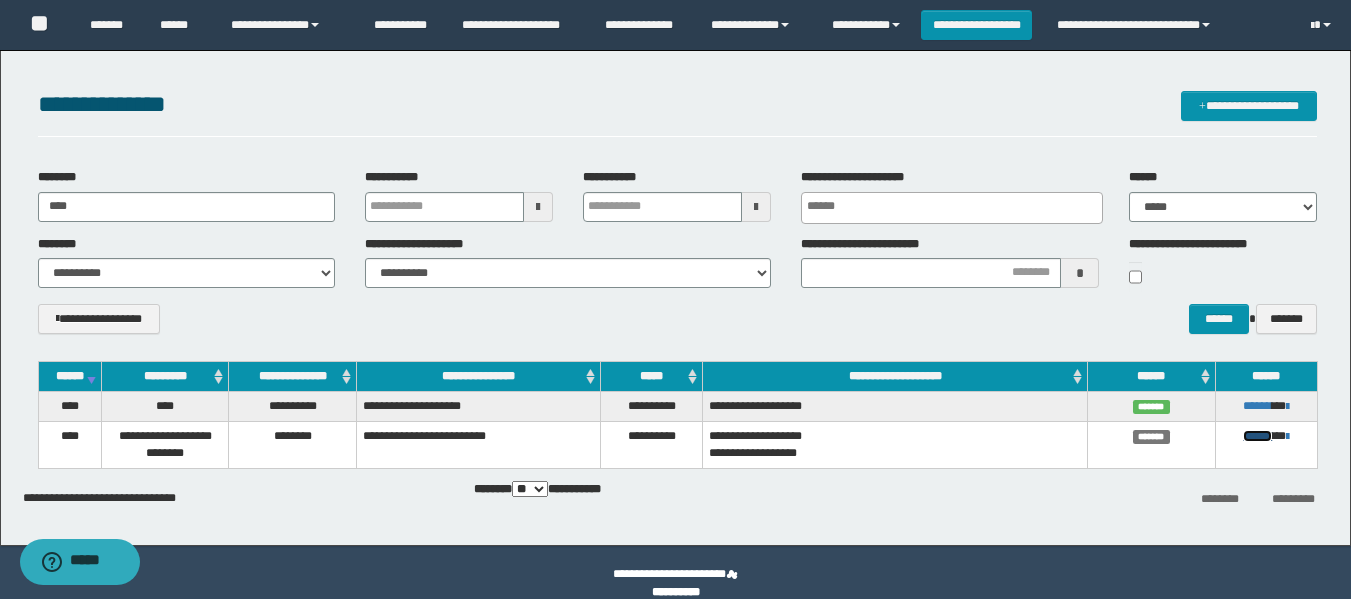 click on "******" at bounding box center (1257, 436) 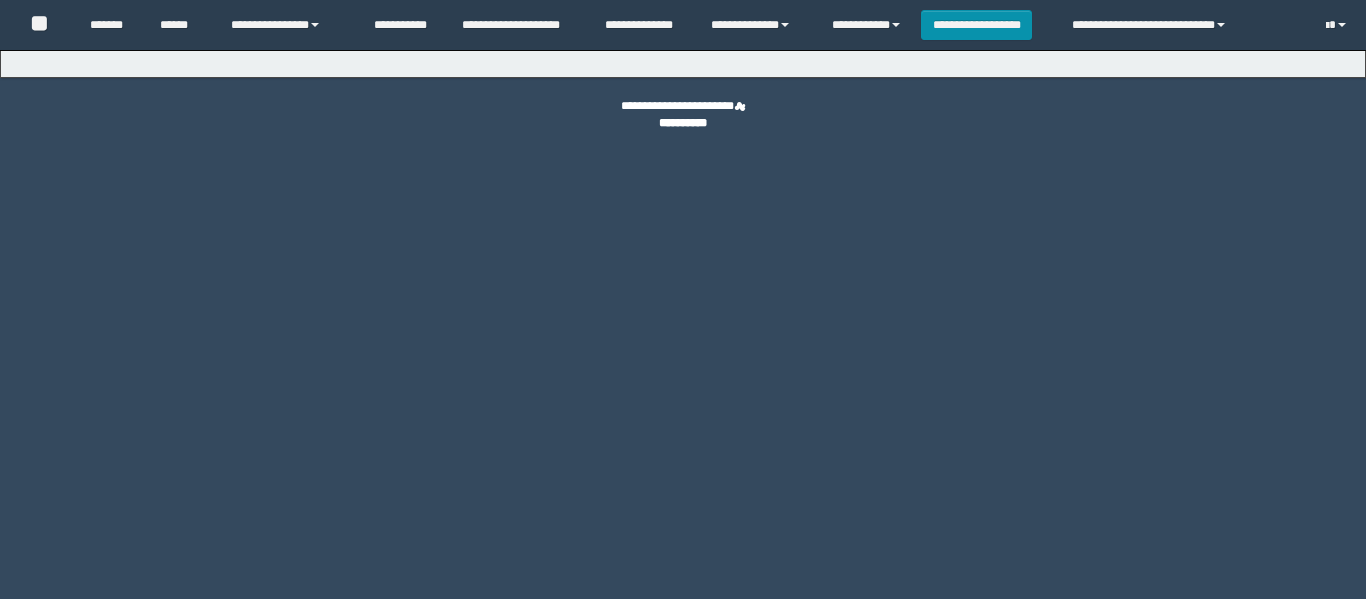 scroll, scrollTop: 0, scrollLeft: 0, axis: both 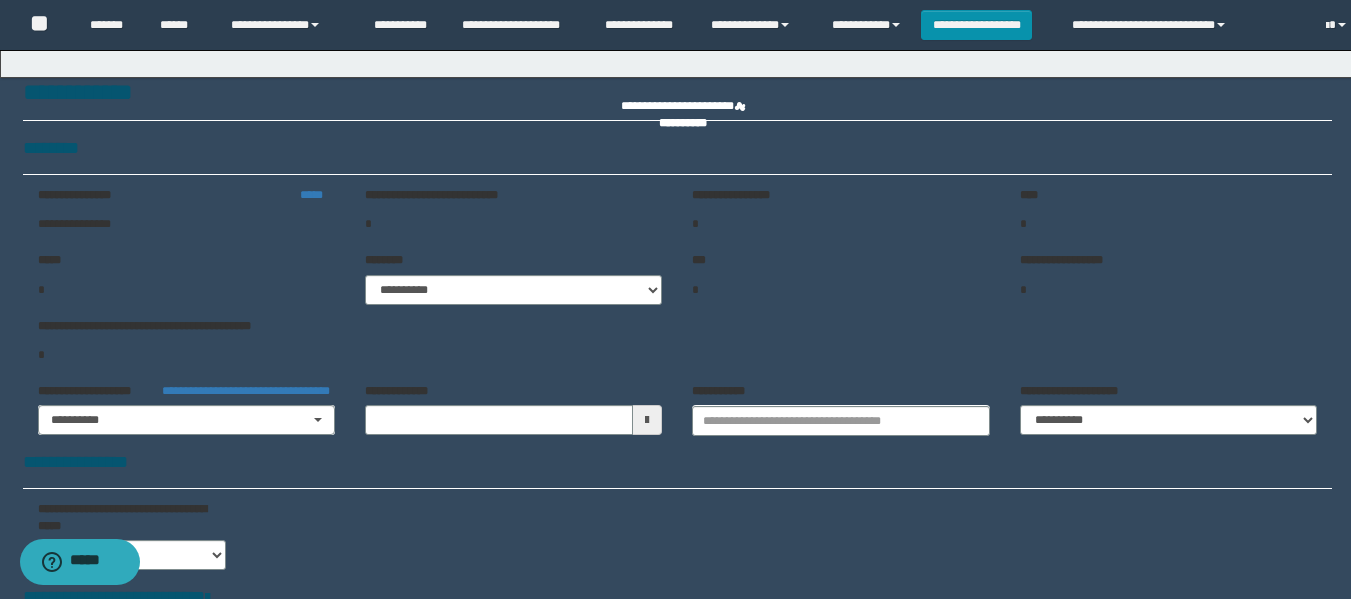 type on "**********" 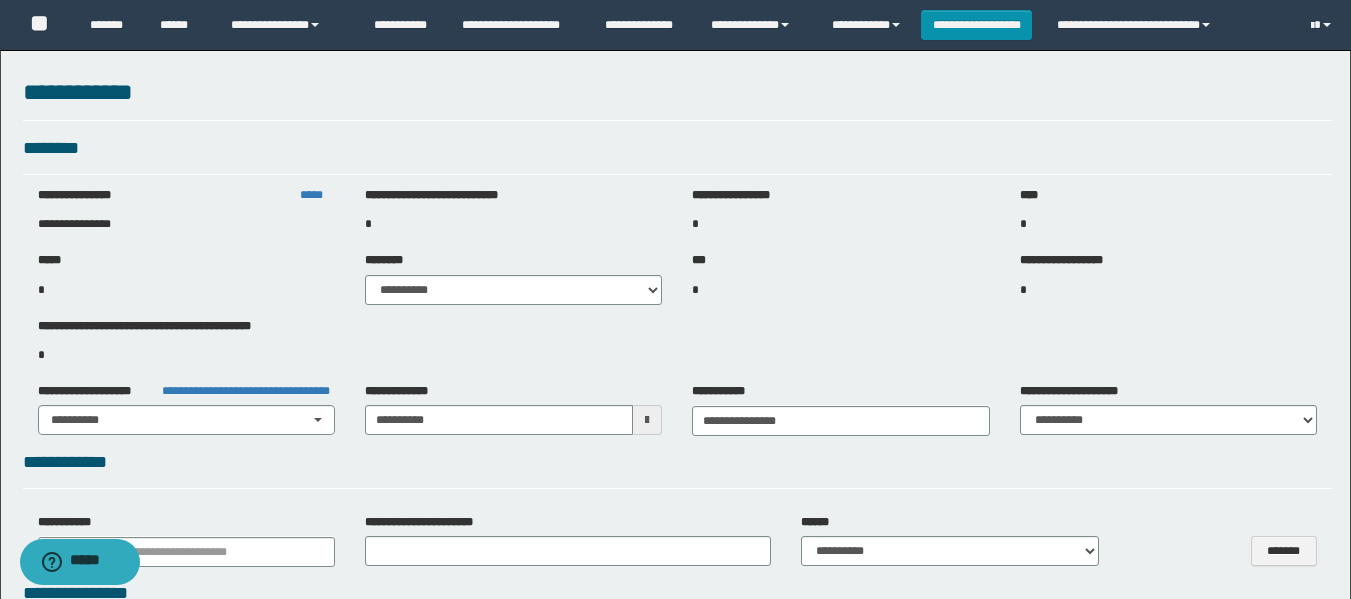 select on "***" 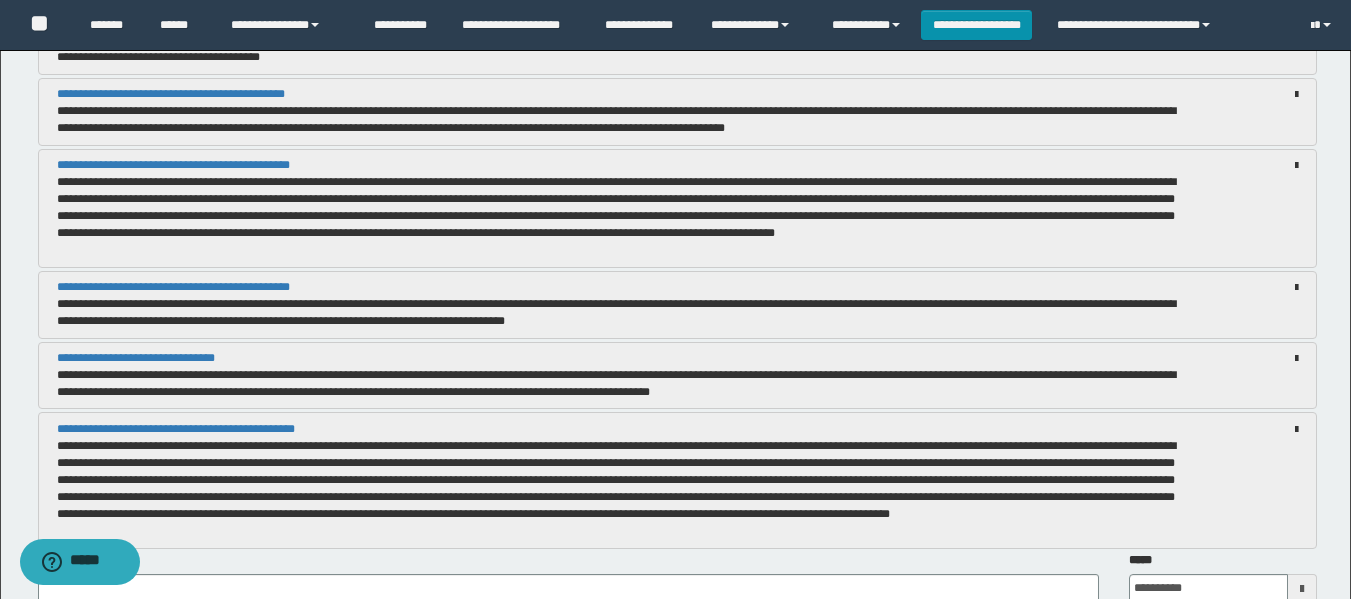 scroll, scrollTop: 2600, scrollLeft: 0, axis: vertical 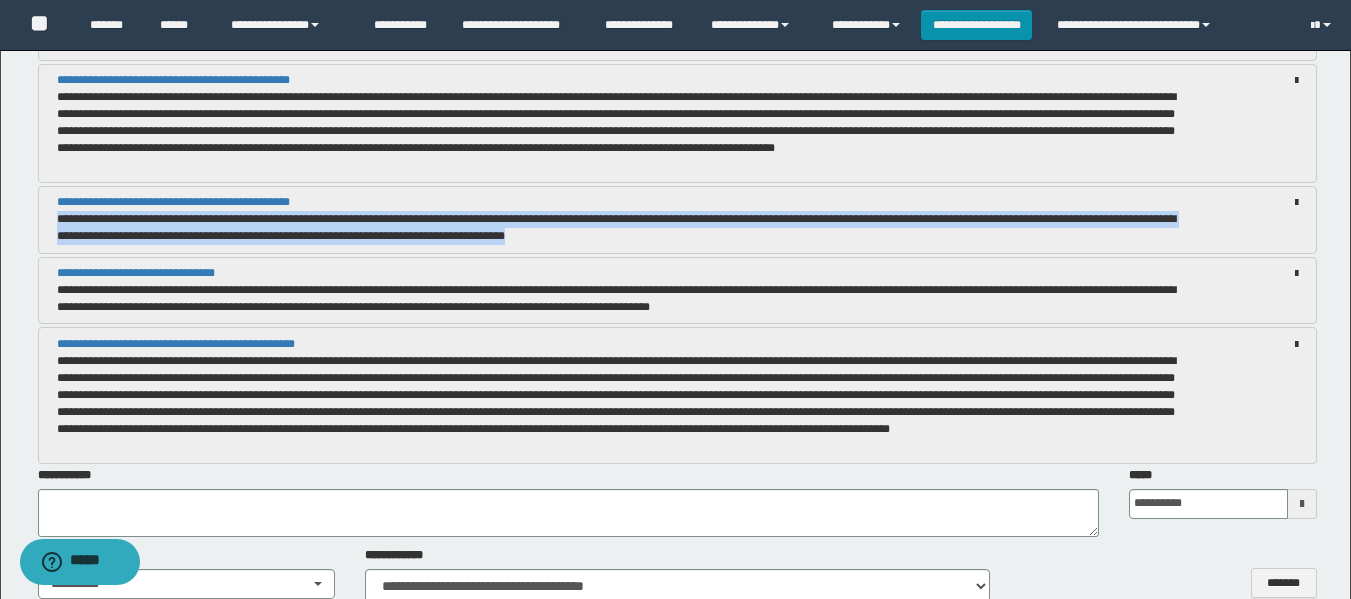 drag, startPoint x: 59, startPoint y: 223, endPoint x: 702, endPoint y: 236, distance: 643.1314 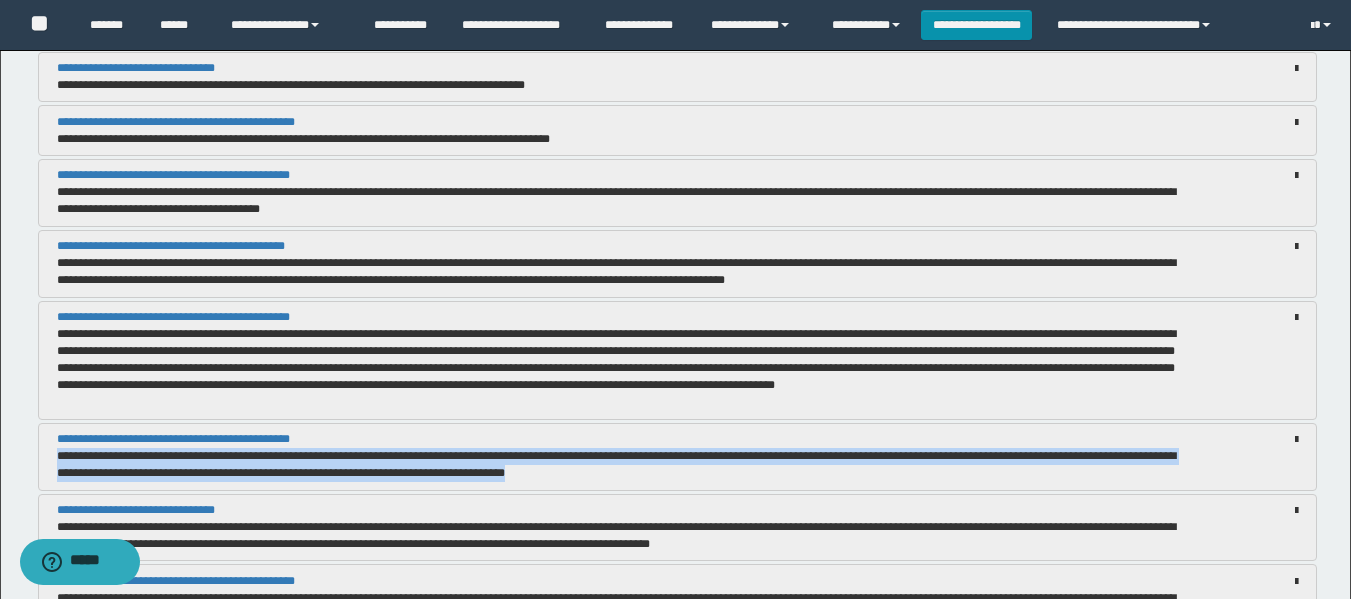 scroll, scrollTop: 2300, scrollLeft: 0, axis: vertical 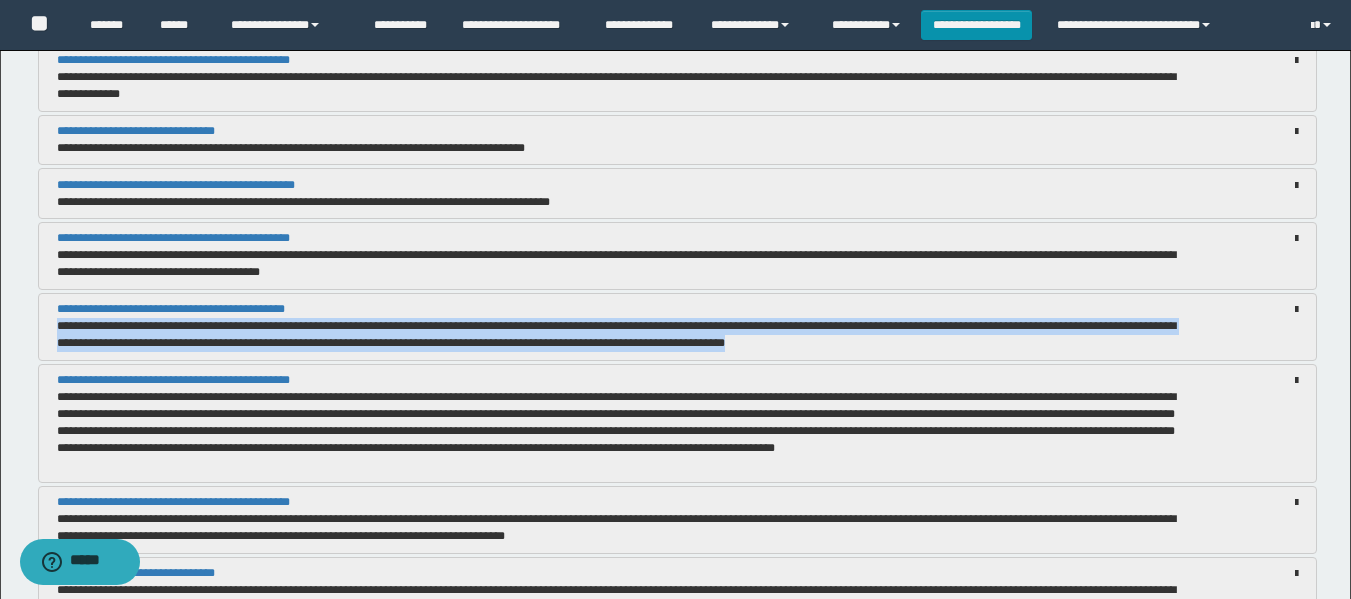drag, startPoint x: 57, startPoint y: 327, endPoint x: 885, endPoint y: 347, distance: 828.2415 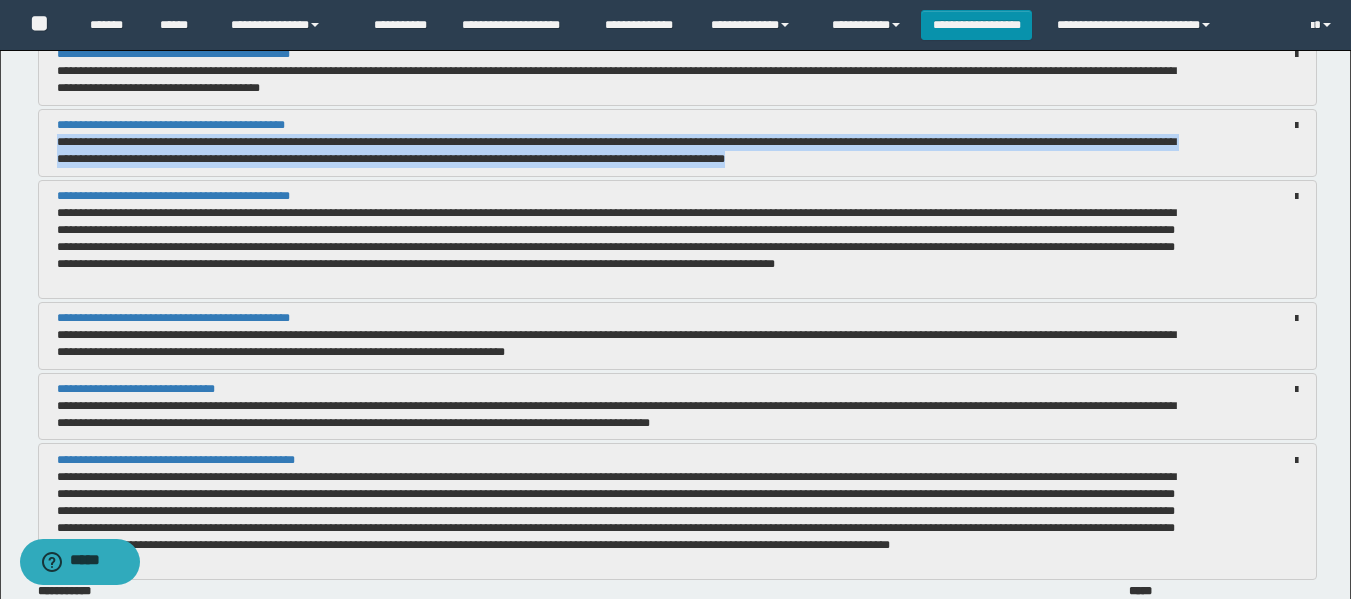 scroll, scrollTop: 2500, scrollLeft: 0, axis: vertical 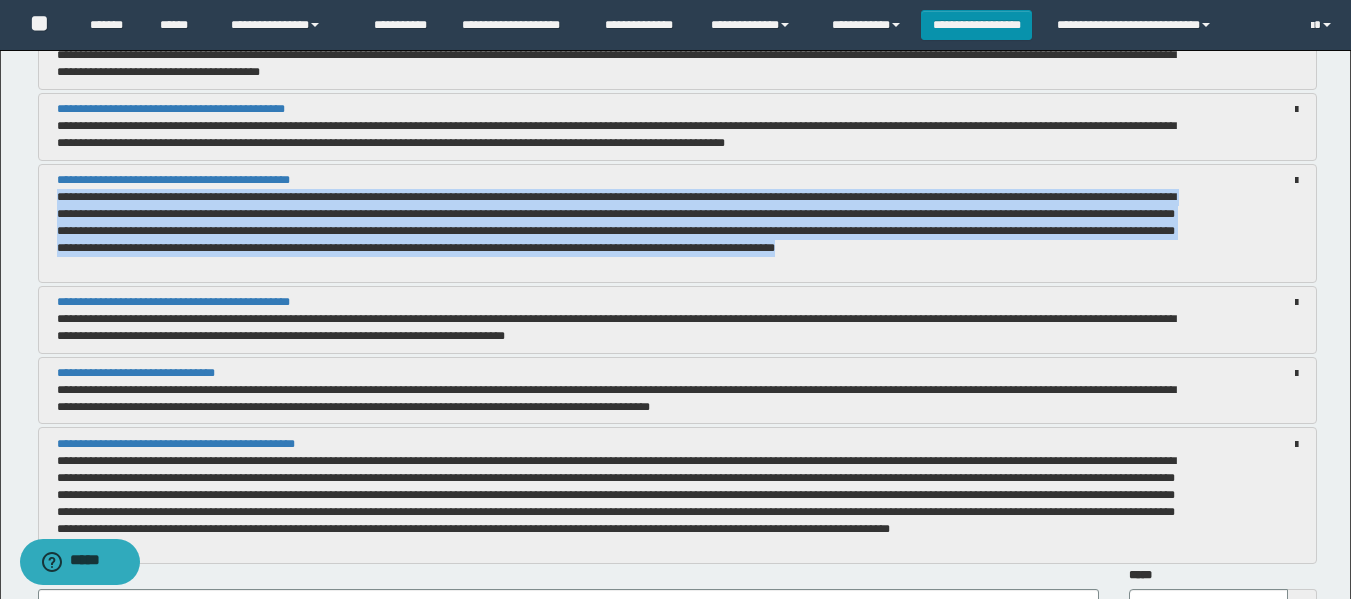 drag, startPoint x: 57, startPoint y: 197, endPoint x: 309, endPoint y: 280, distance: 265.3168 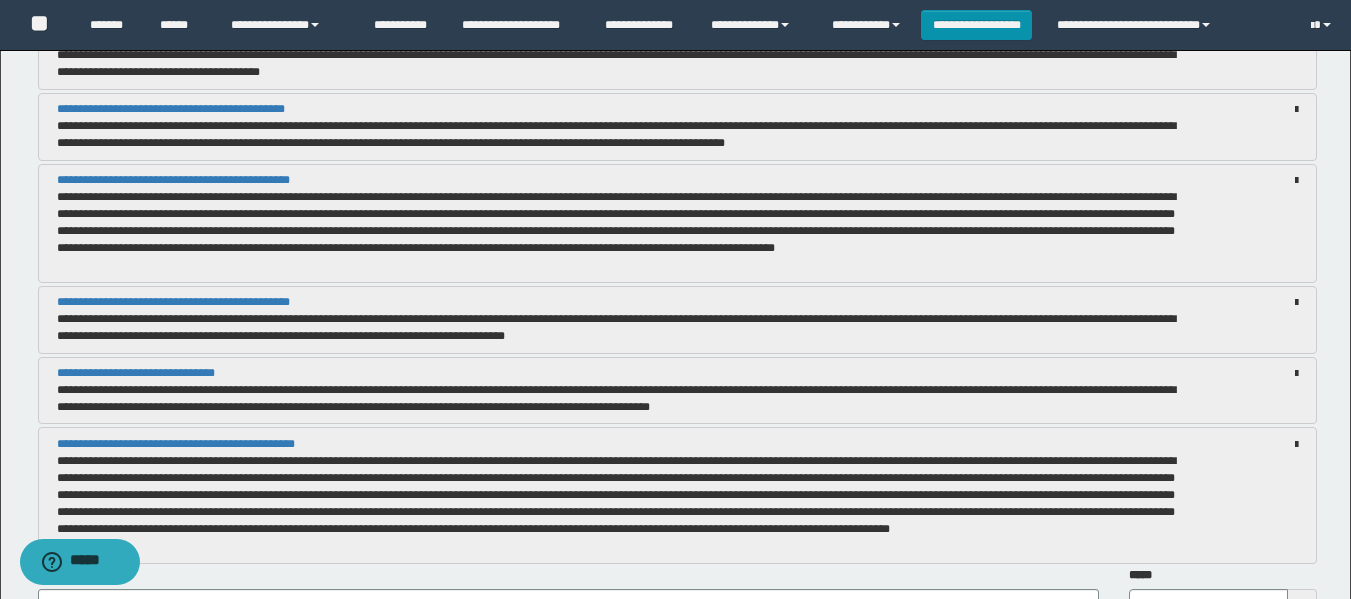 click on "**********" at bounding box center [616, 327] 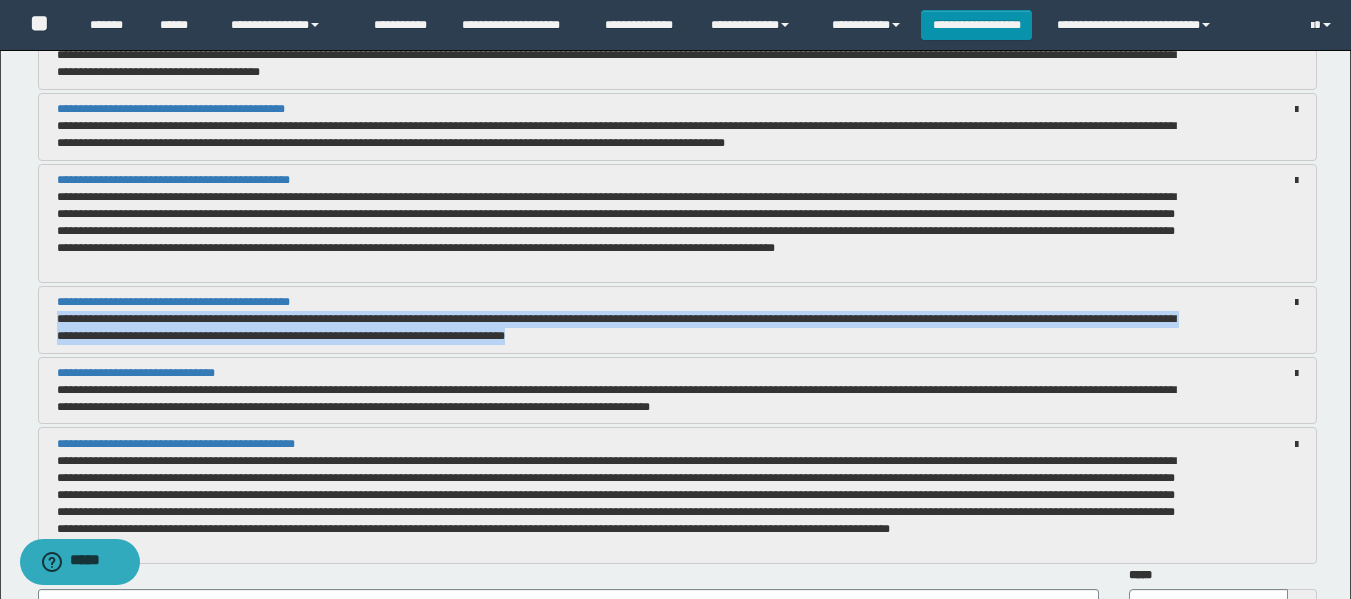 drag, startPoint x: 58, startPoint y: 319, endPoint x: 671, endPoint y: 338, distance: 613.2944 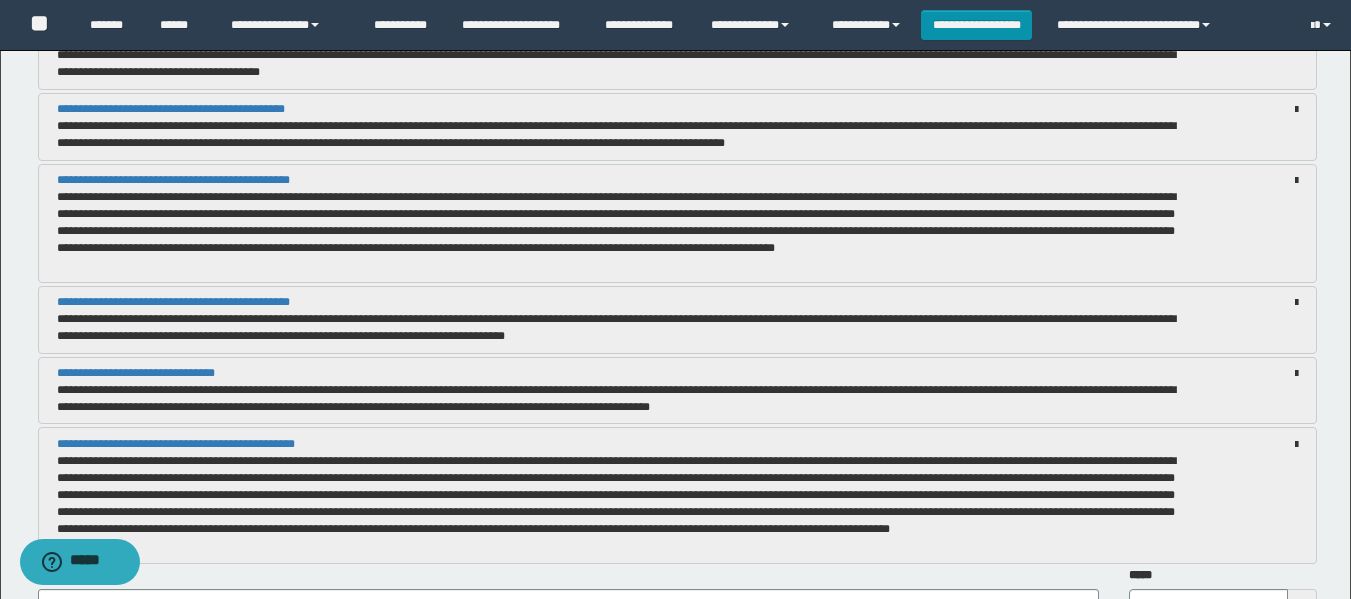 click on "**********" at bounding box center [616, 398] 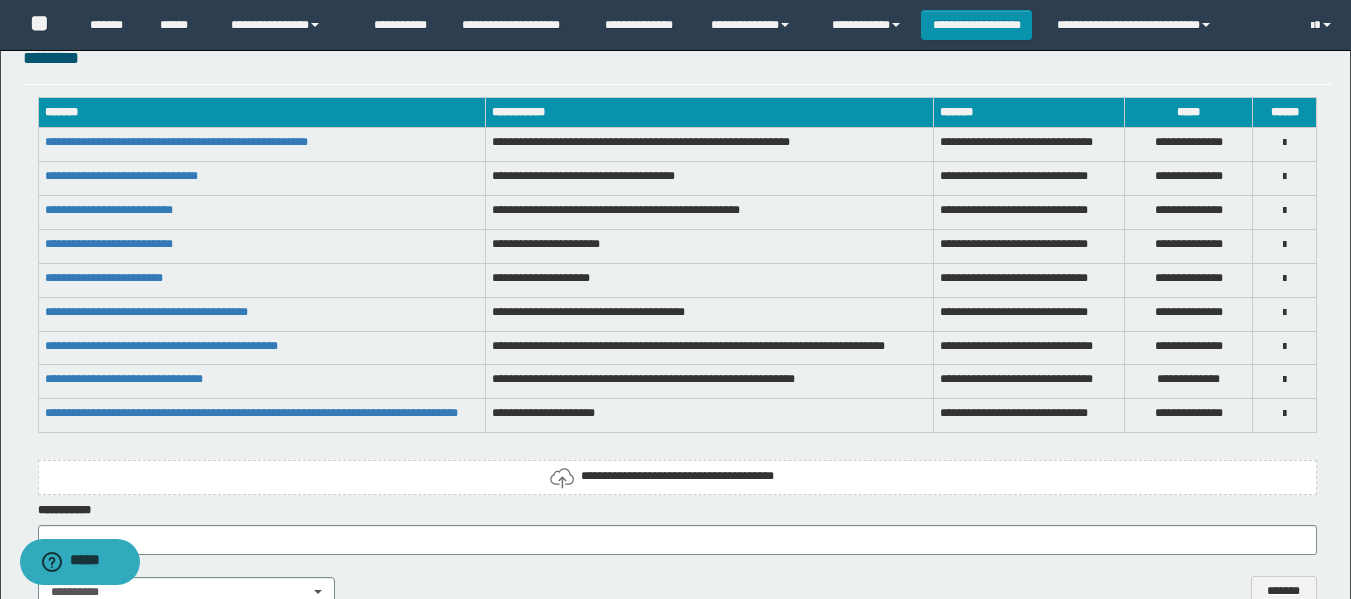 scroll, scrollTop: 3400, scrollLeft: 0, axis: vertical 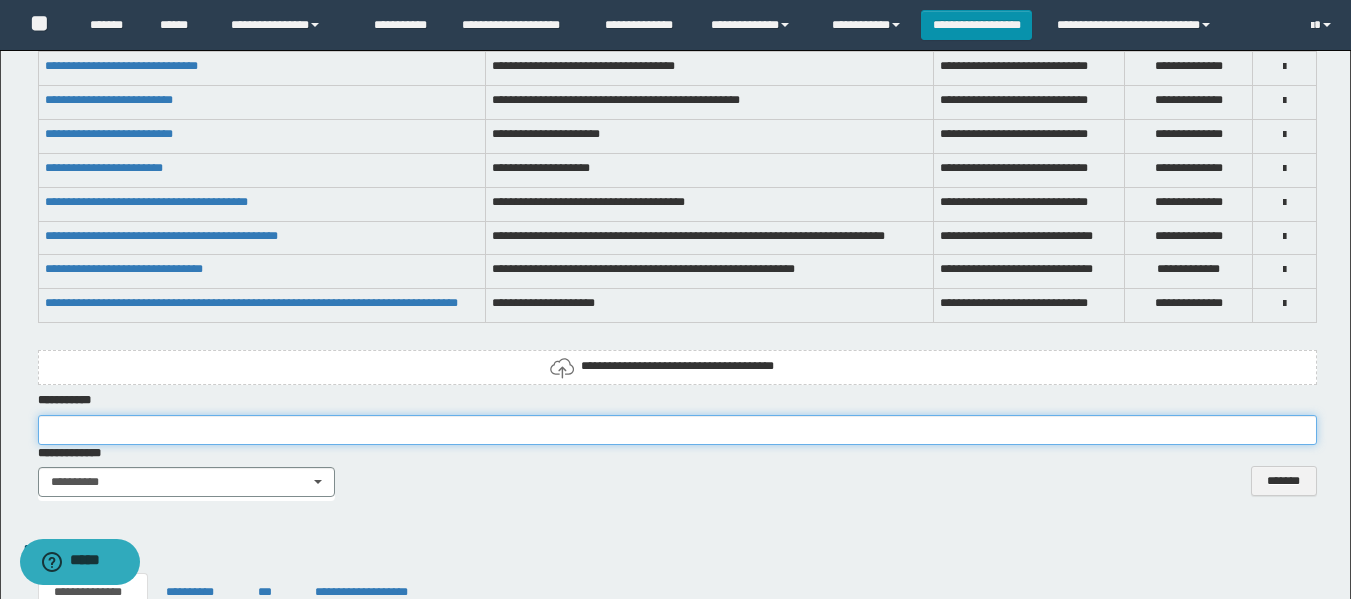 click at bounding box center (677, 430) 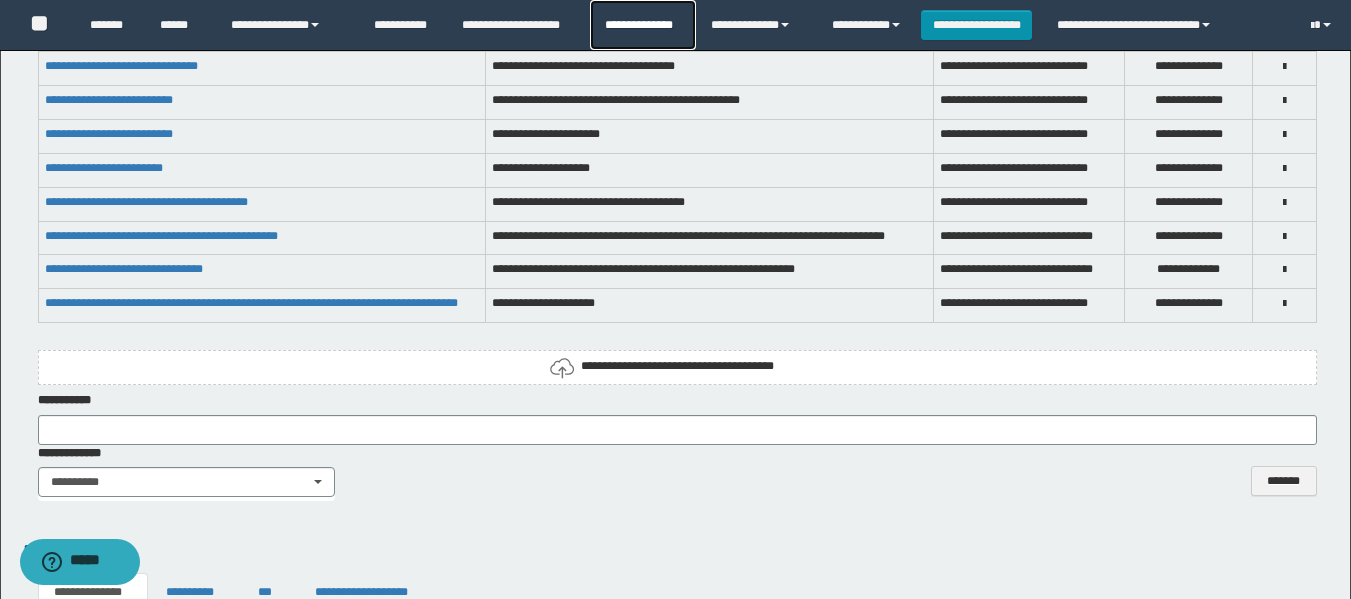 click on "**********" at bounding box center [642, 25] 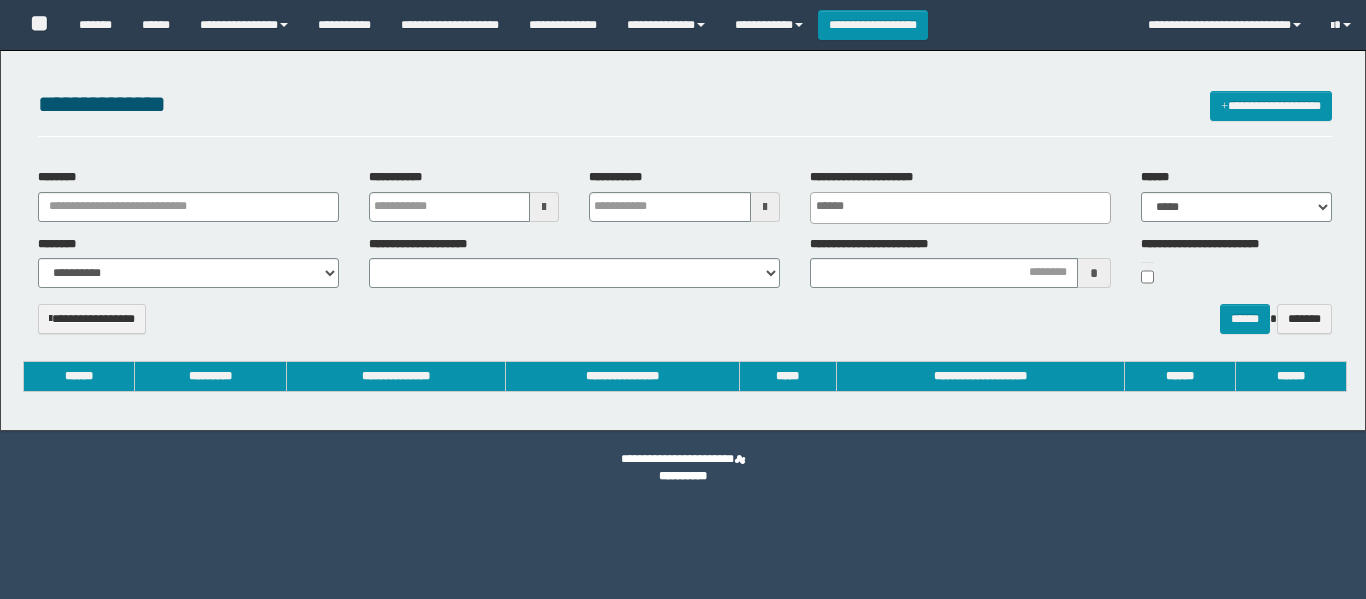 select 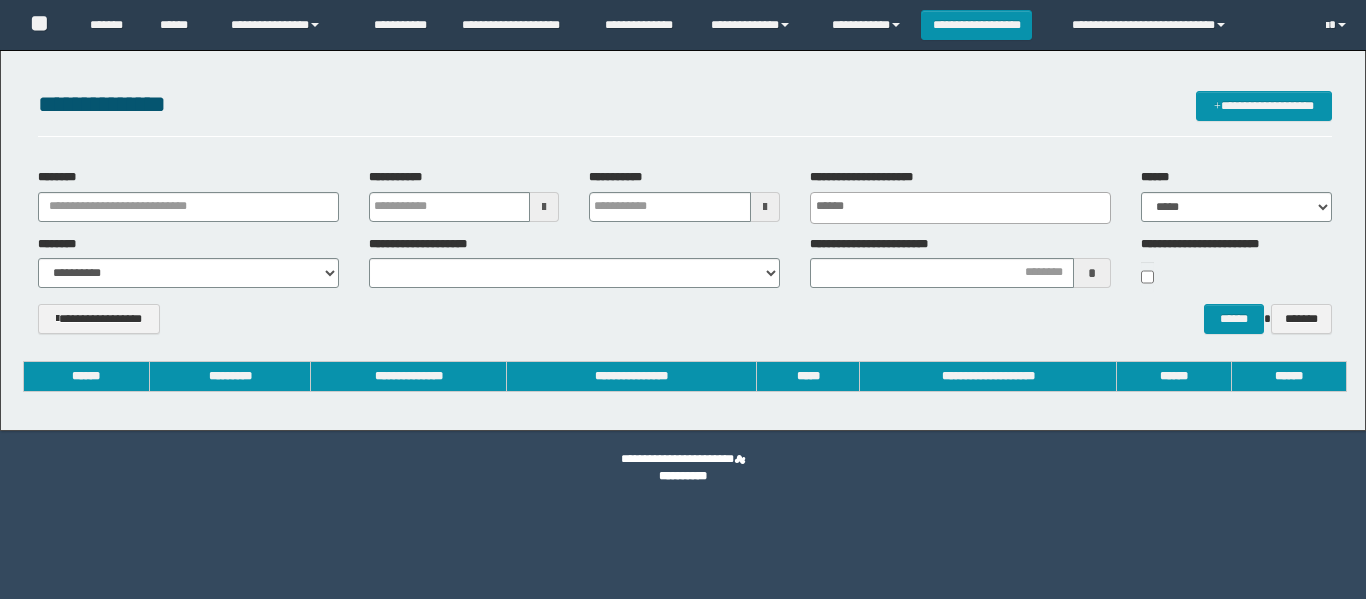 scroll, scrollTop: 0, scrollLeft: 0, axis: both 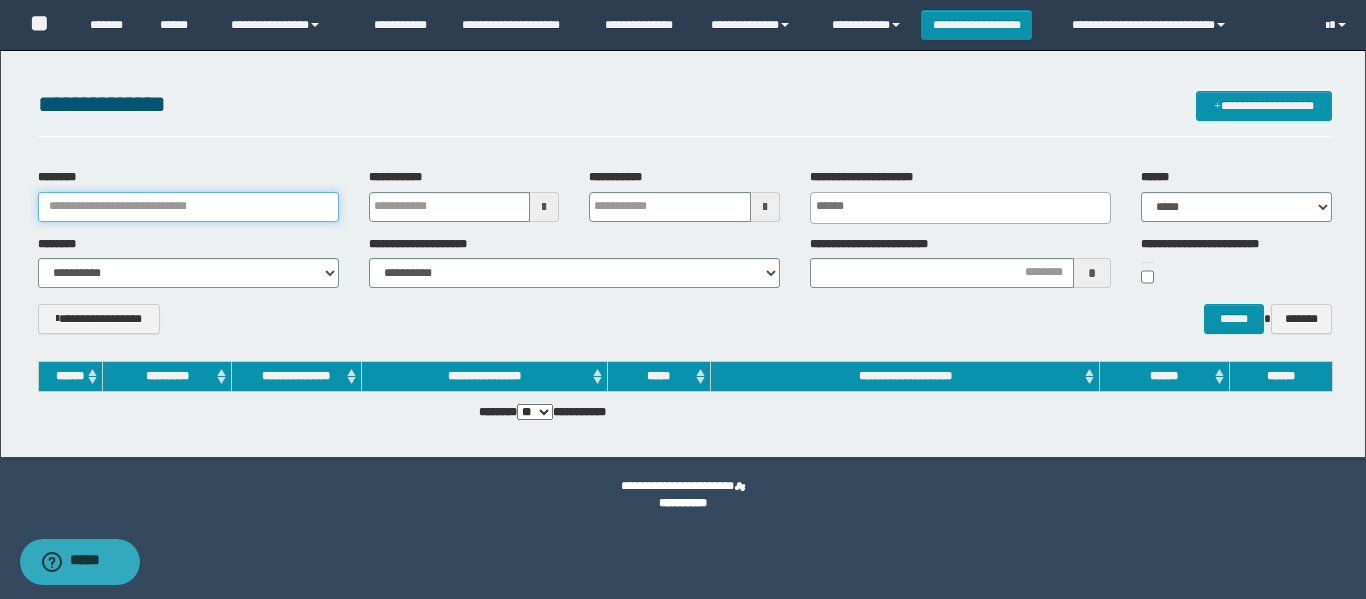 click on "********" at bounding box center (188, 207) 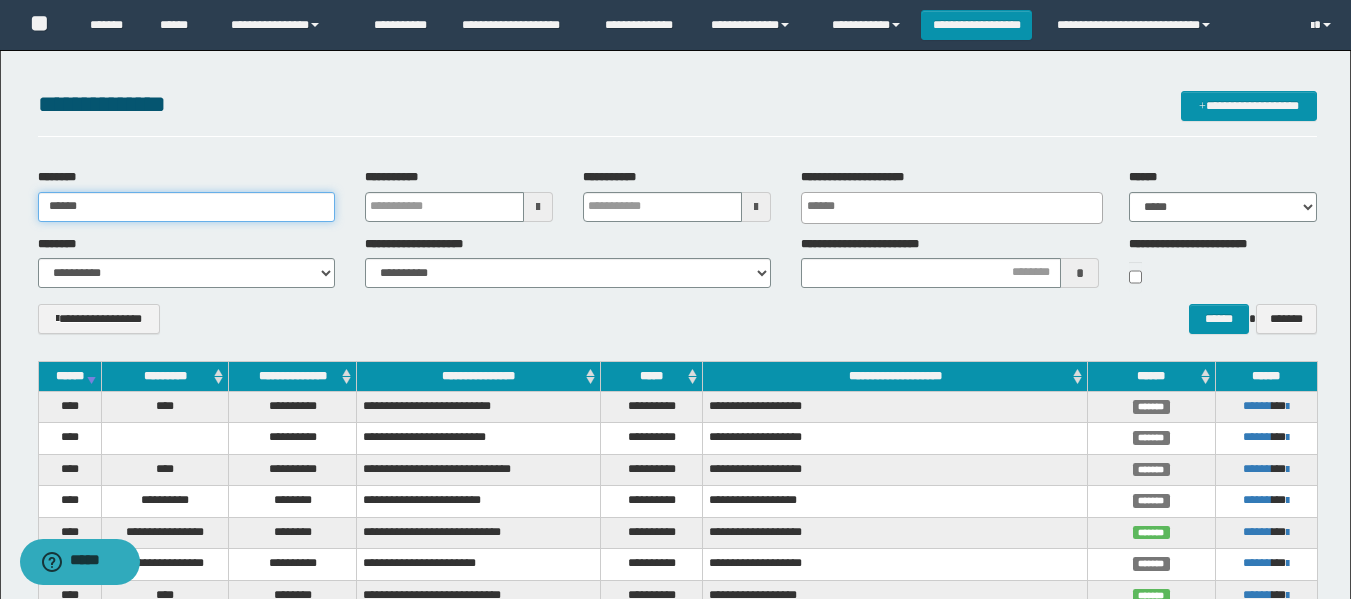 type on "******" 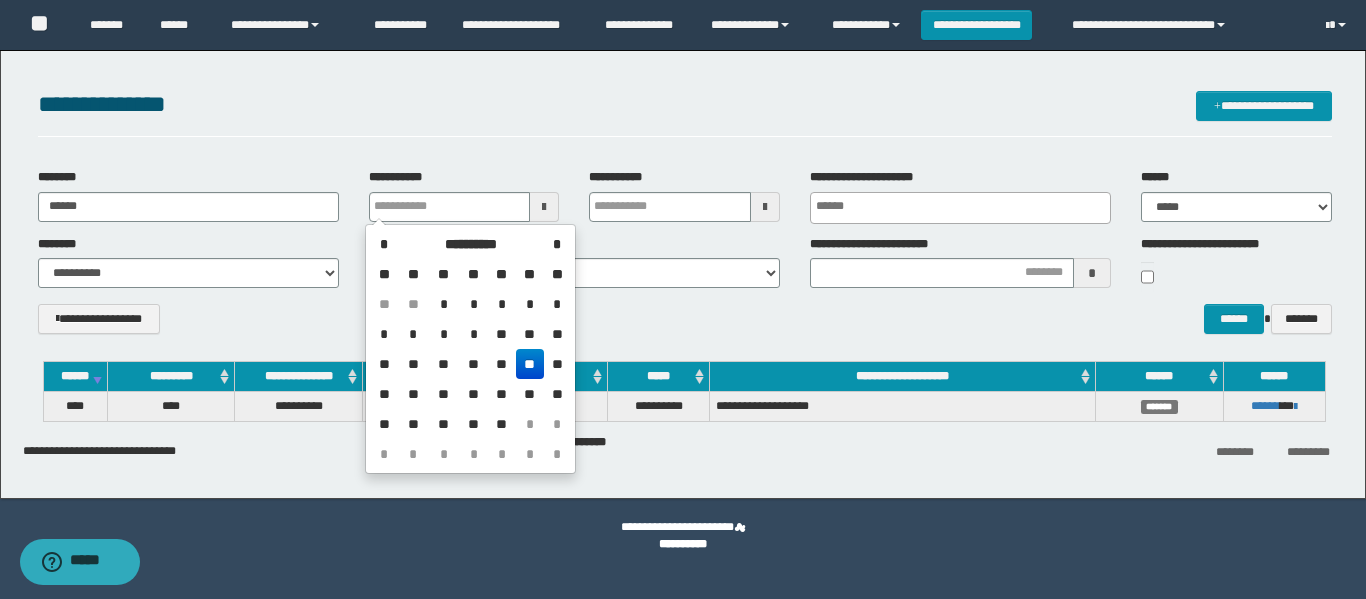 click on "******** *********" at bounding box center [1126, 451] 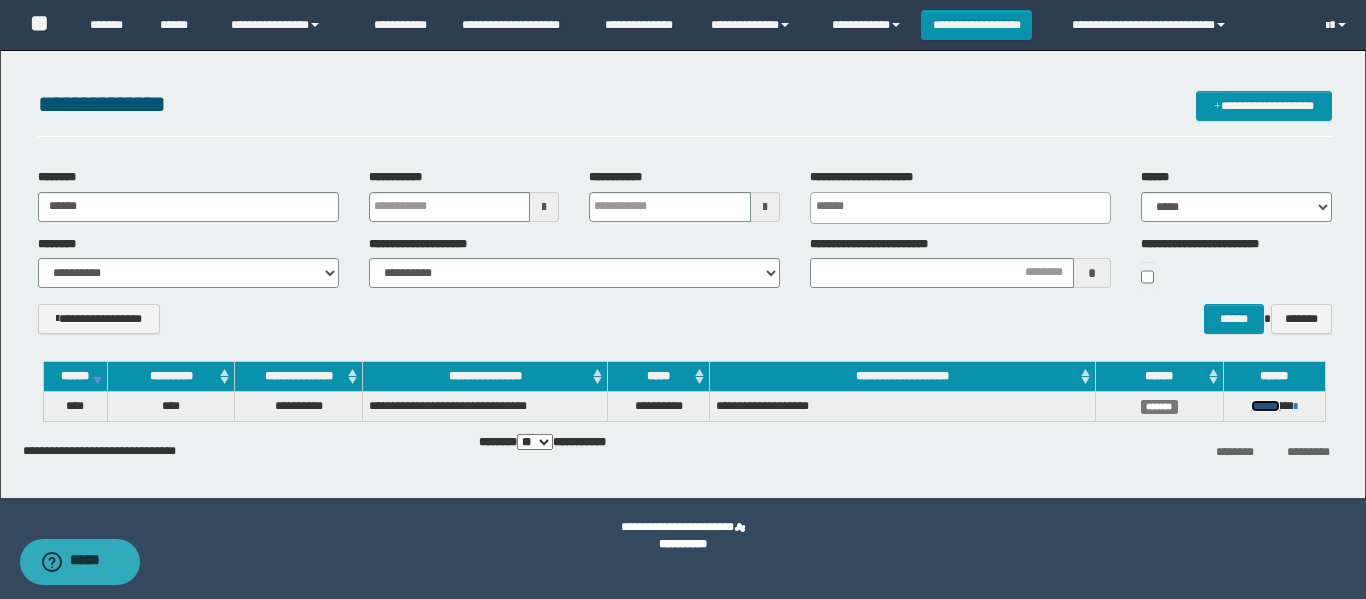 click on "******" at bounding box center [1265, 406] 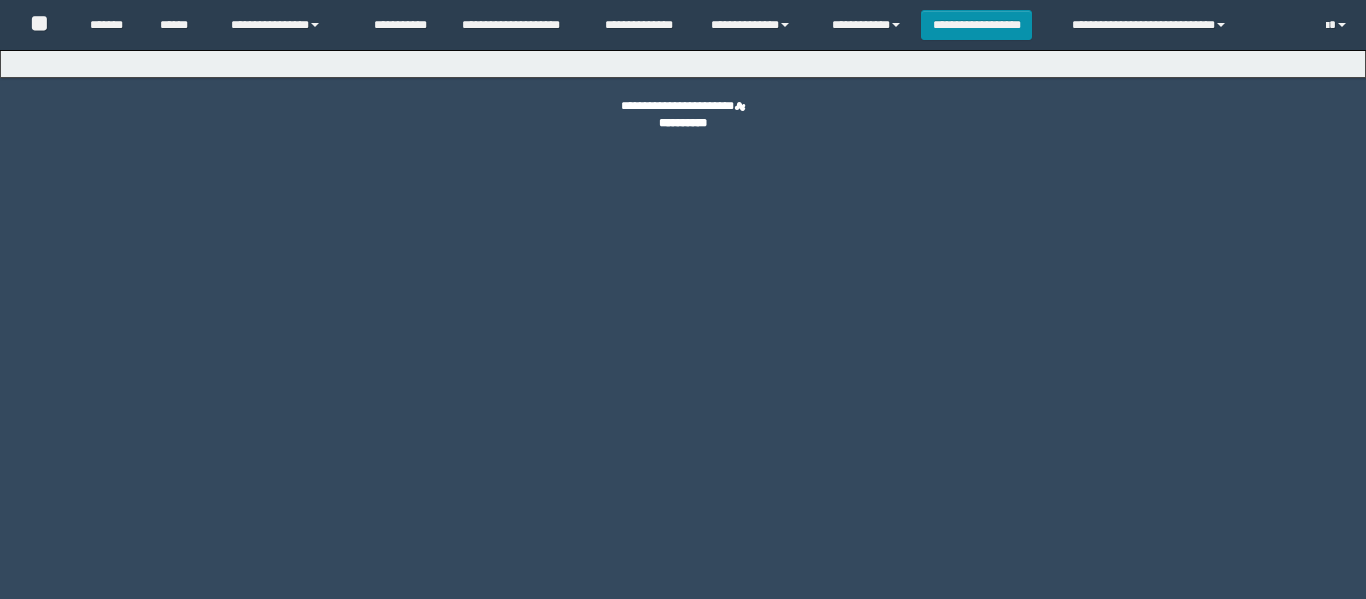 scroll, scrollTop: 0, scrollLeft: 0, axis: both 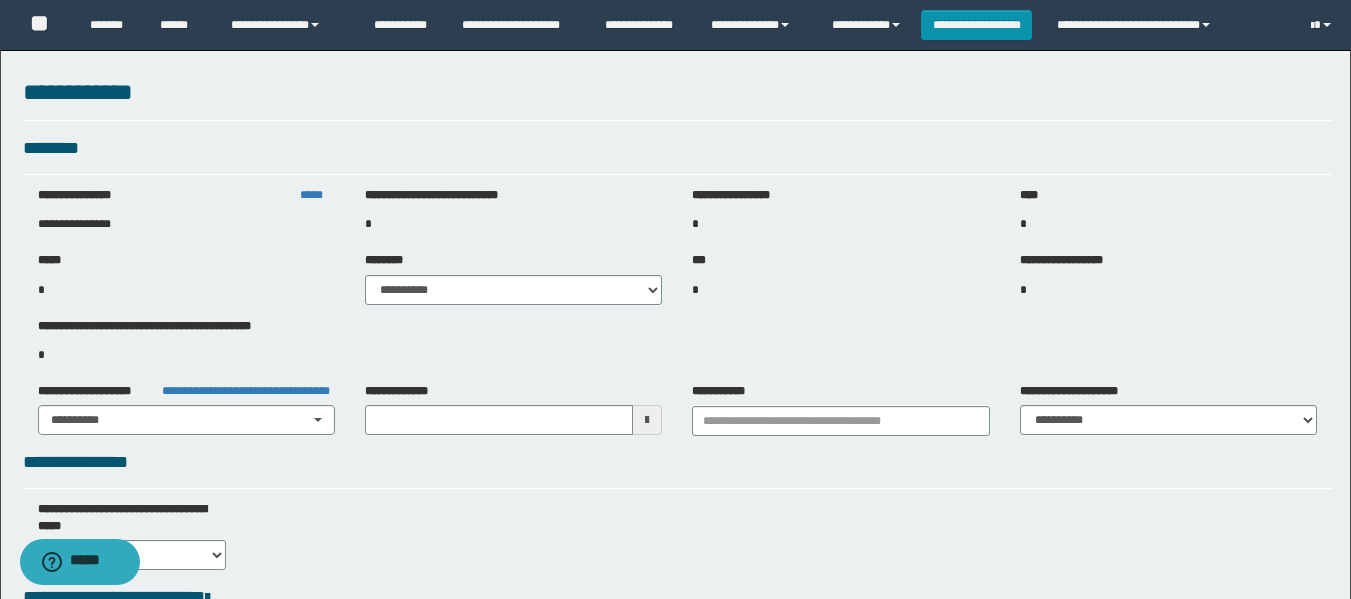 type on "**********" 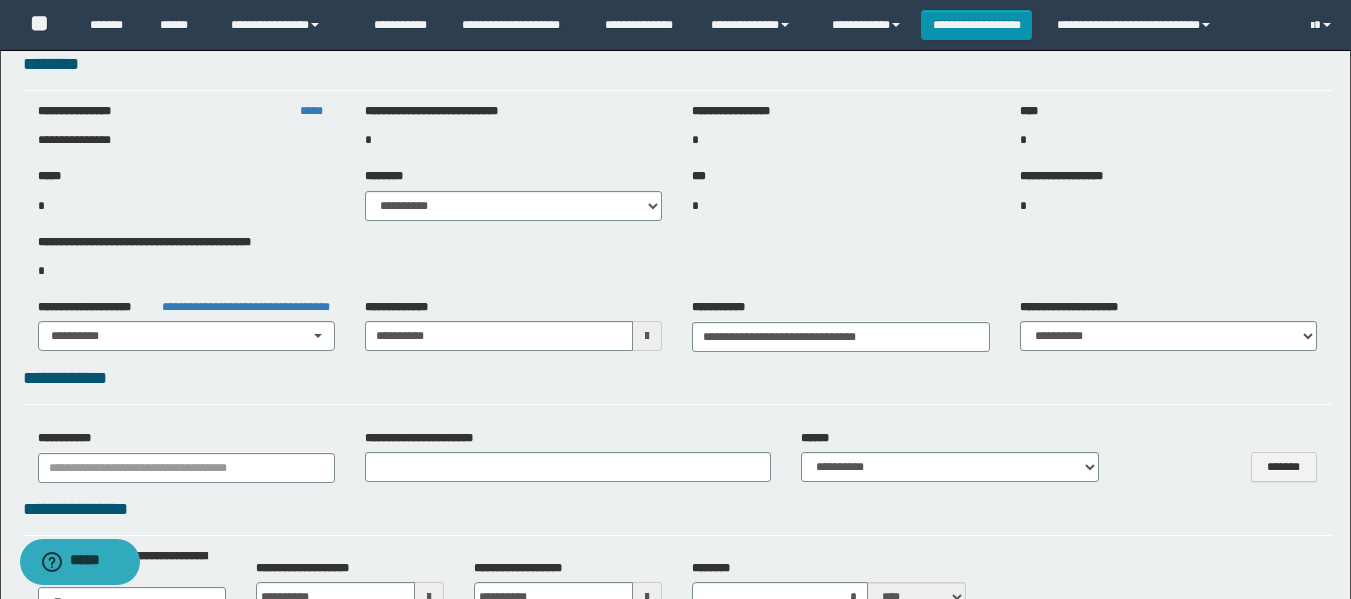 select on "***" 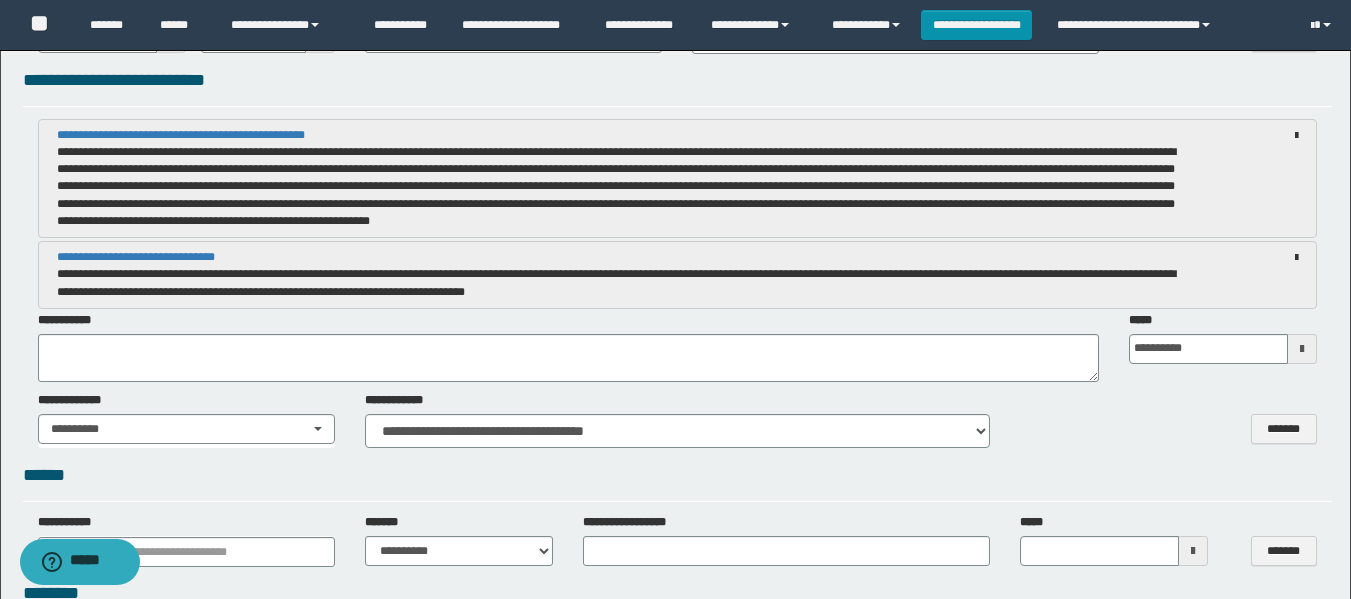 scroll, scrollTop: 1300, scrollLeft: 0, axis: vertical 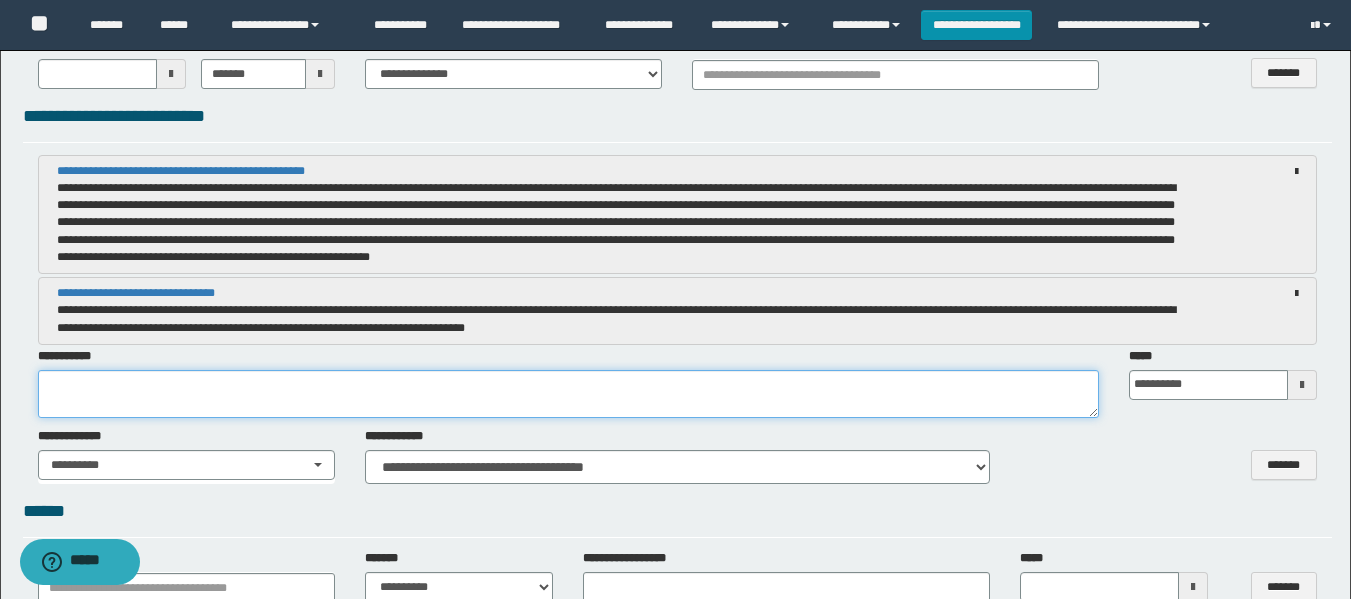 click at bounding box center (568, 394) 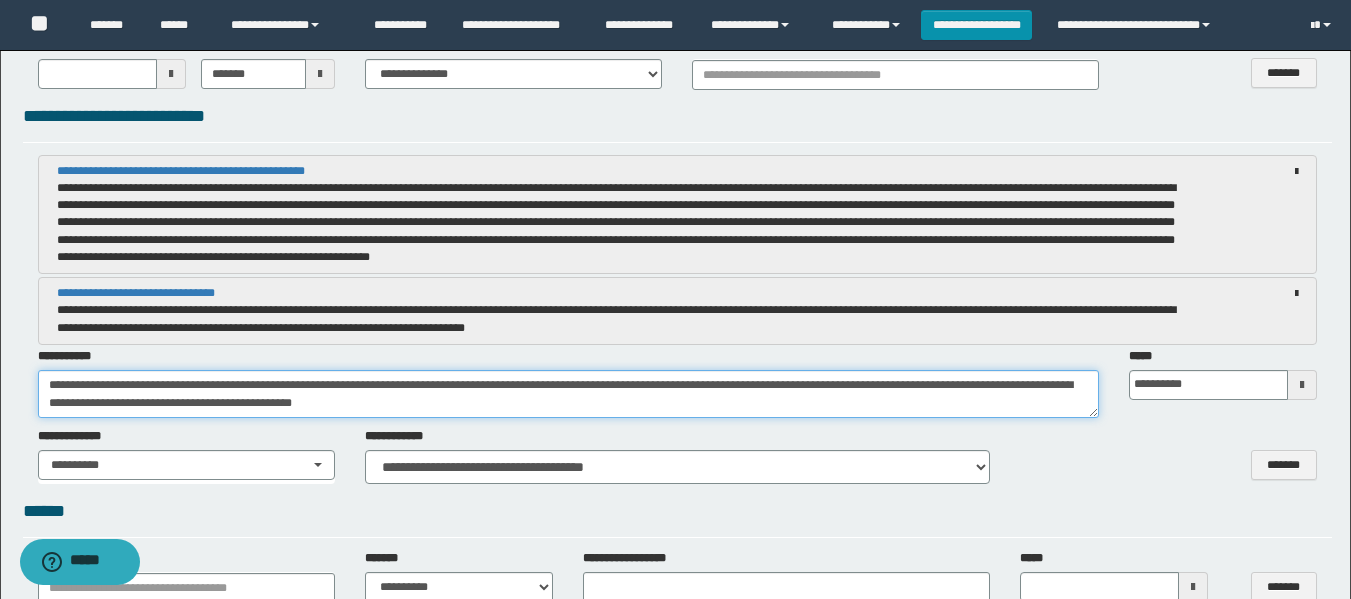 click on "**********" at bounding box center (568, 394) 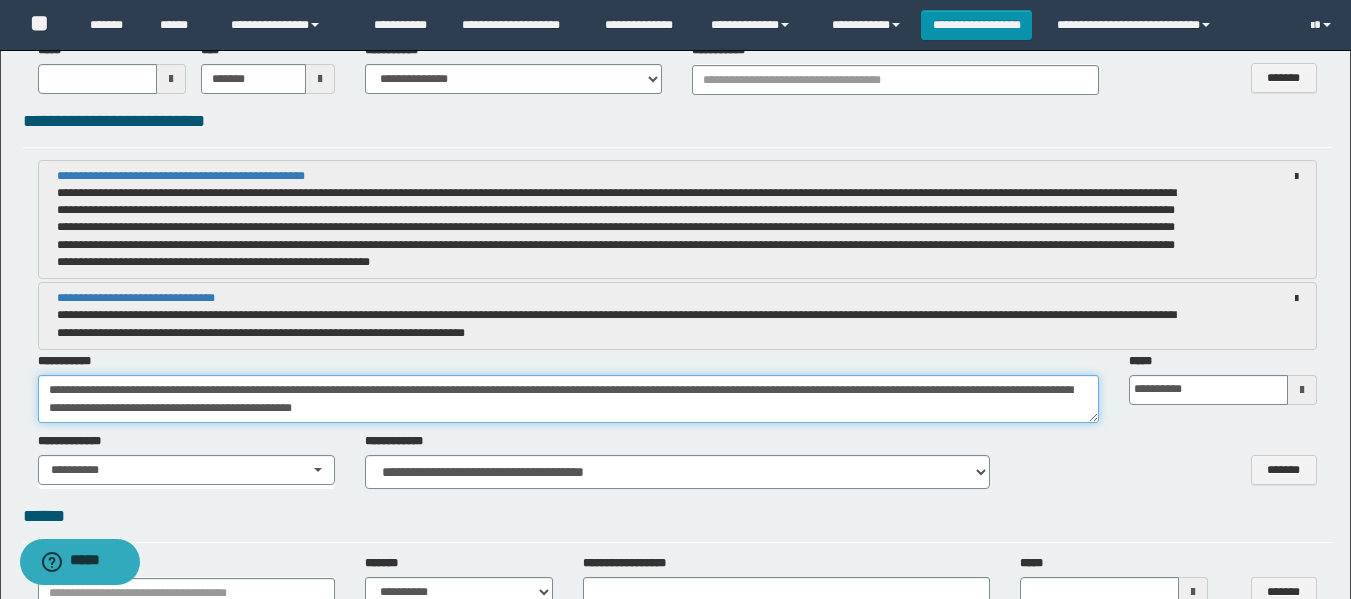 scroll, scrollTop: 1300, scrollLeft: 0, axis: vertical 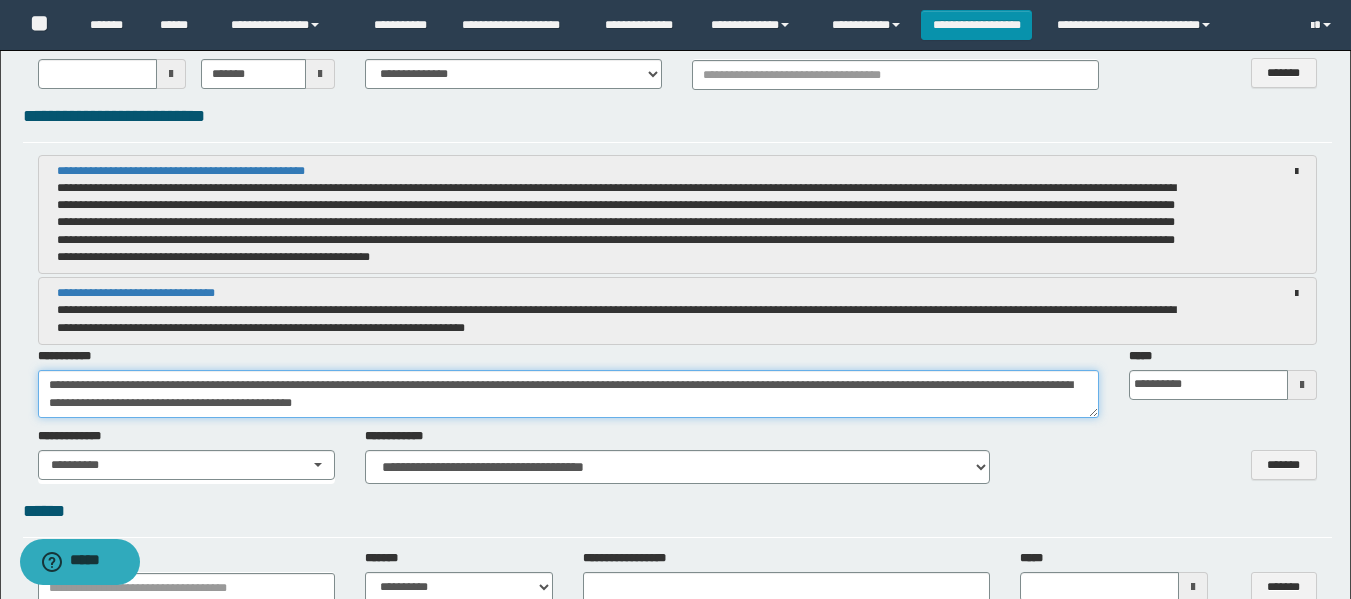 type on "**********" 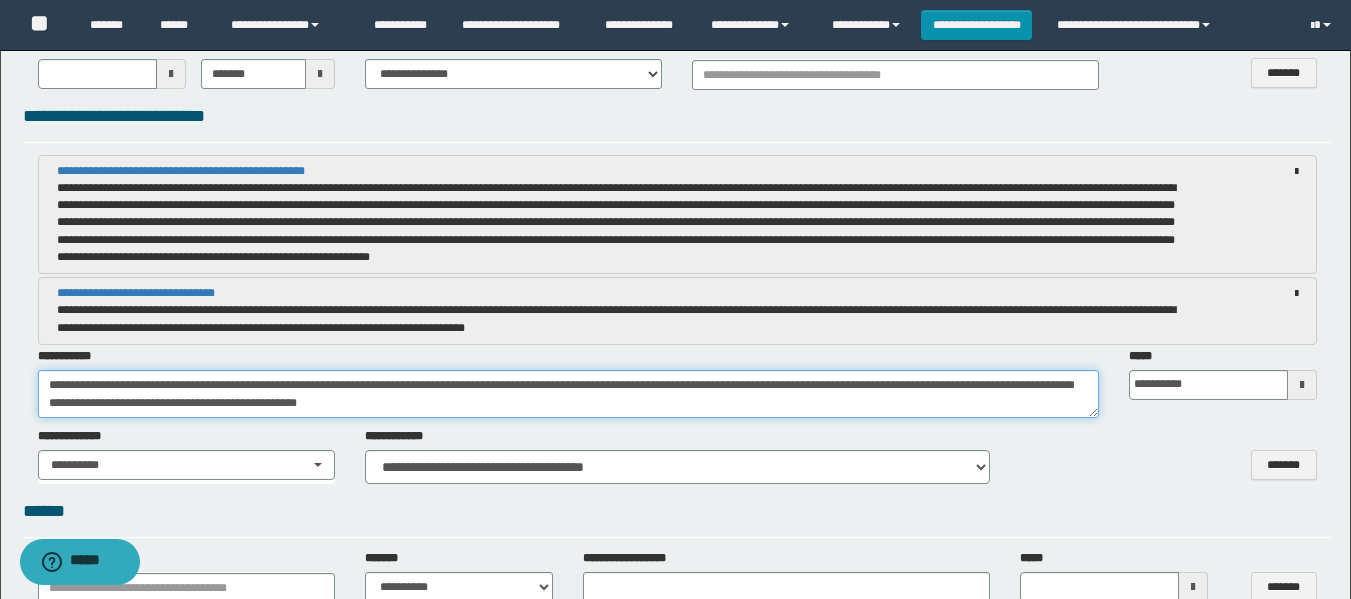 drag, startPoint x: 47, startPoint y: 387, endPoint x: 460, endPoint y: 411, distance: 413.69675 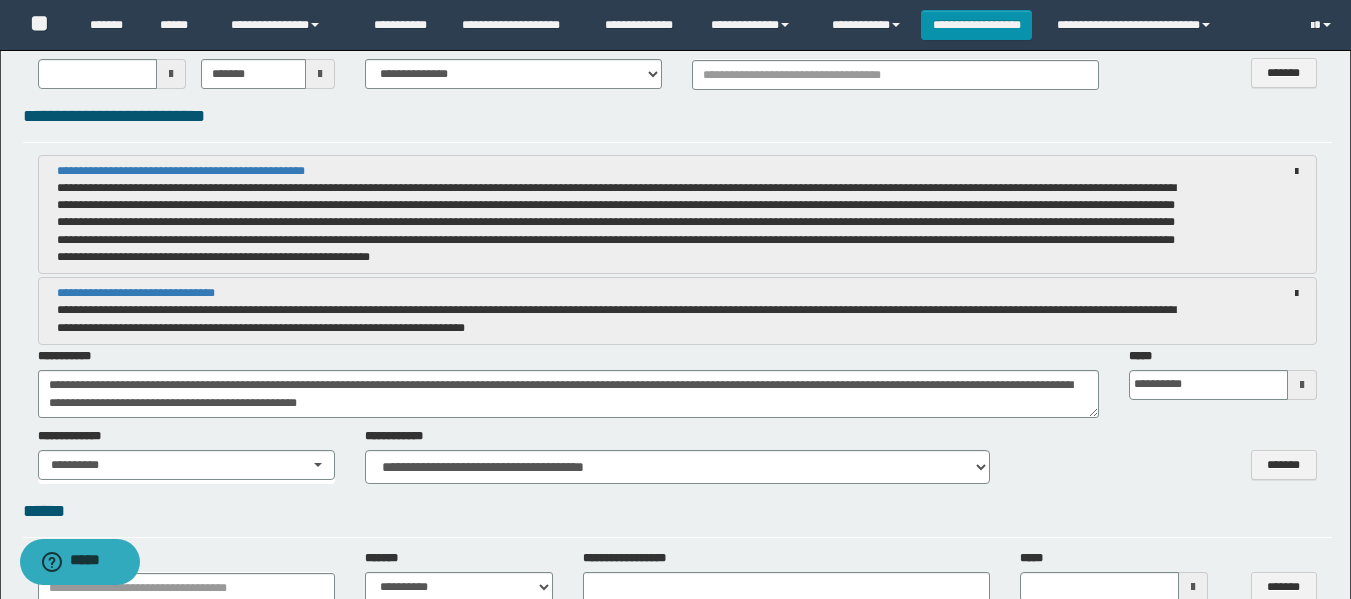 click at bounding box center [1302, 385] 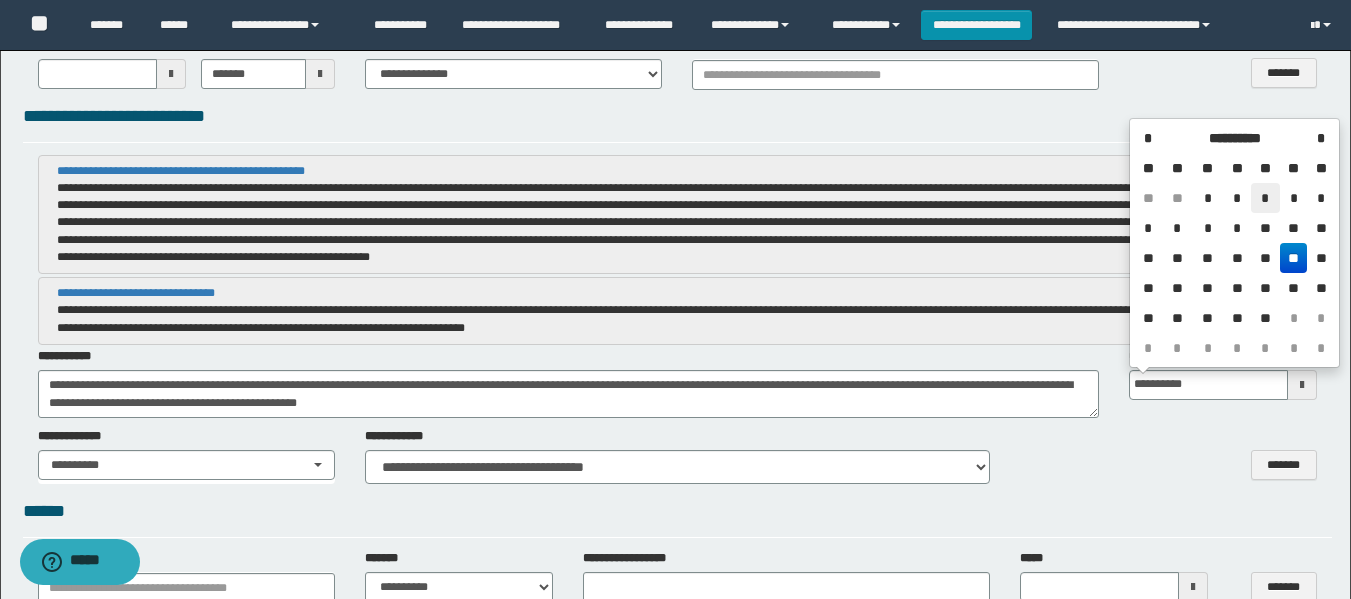 click on "*" at bounding box center [1265, 198] 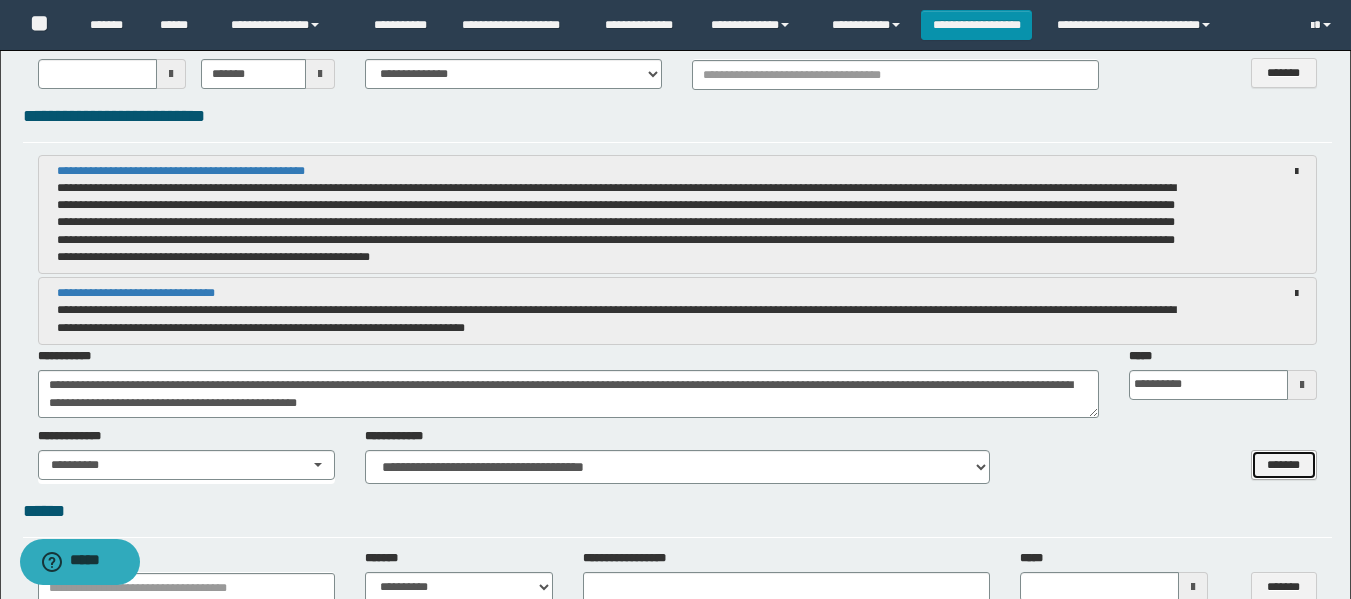 click on "*******" at bounding box center [1284, 465] 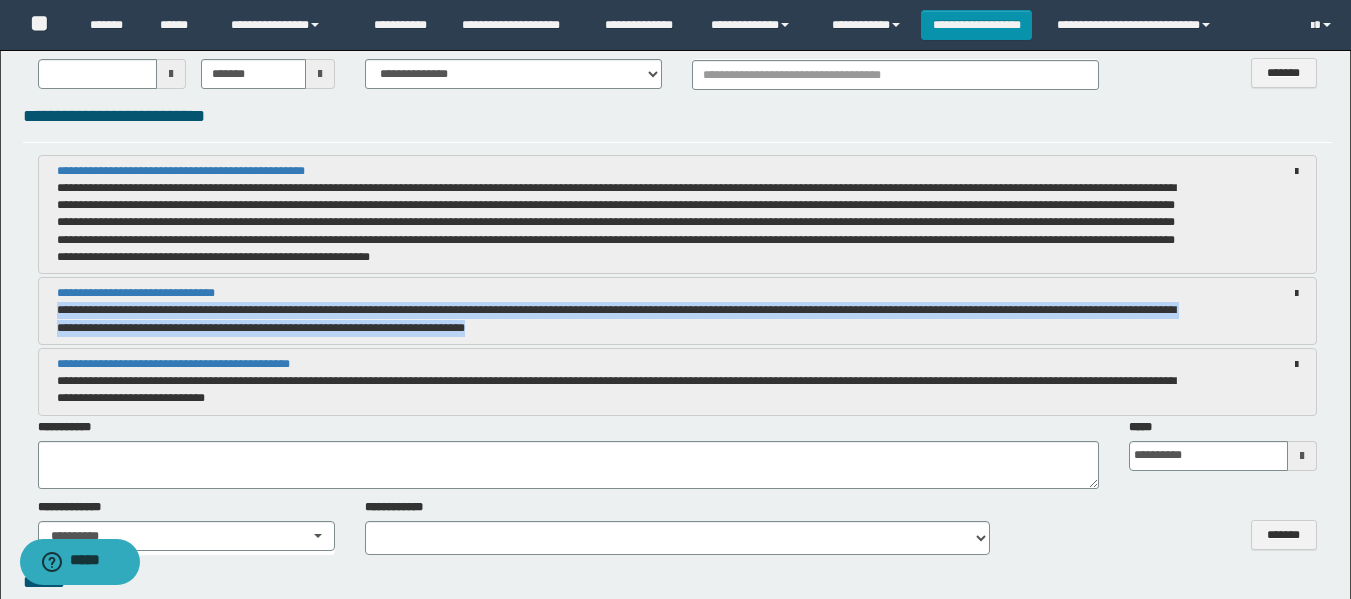 drag, startPoint x: 58, startPoint y: 313, endPoint x: 793, endPoint y: 329, distance: 735.17413 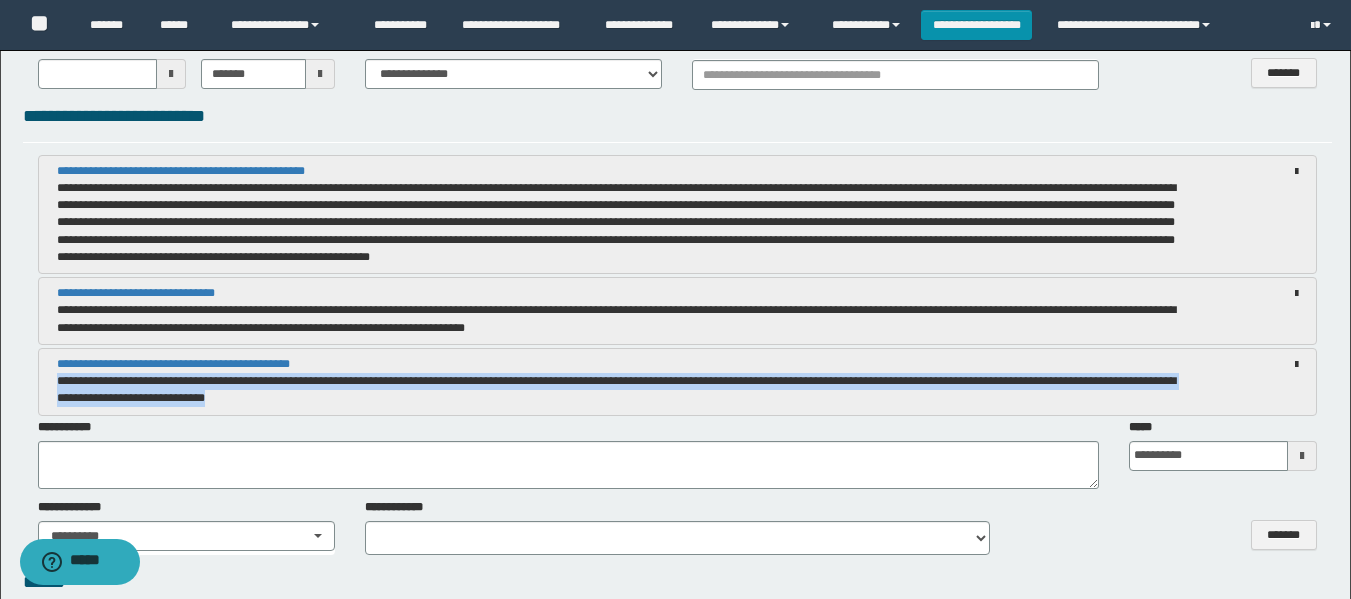 drag, startPoint x: 56, startPoint y: 378, endPoint x: 339, endPoint y: 412, distance: 285.0351 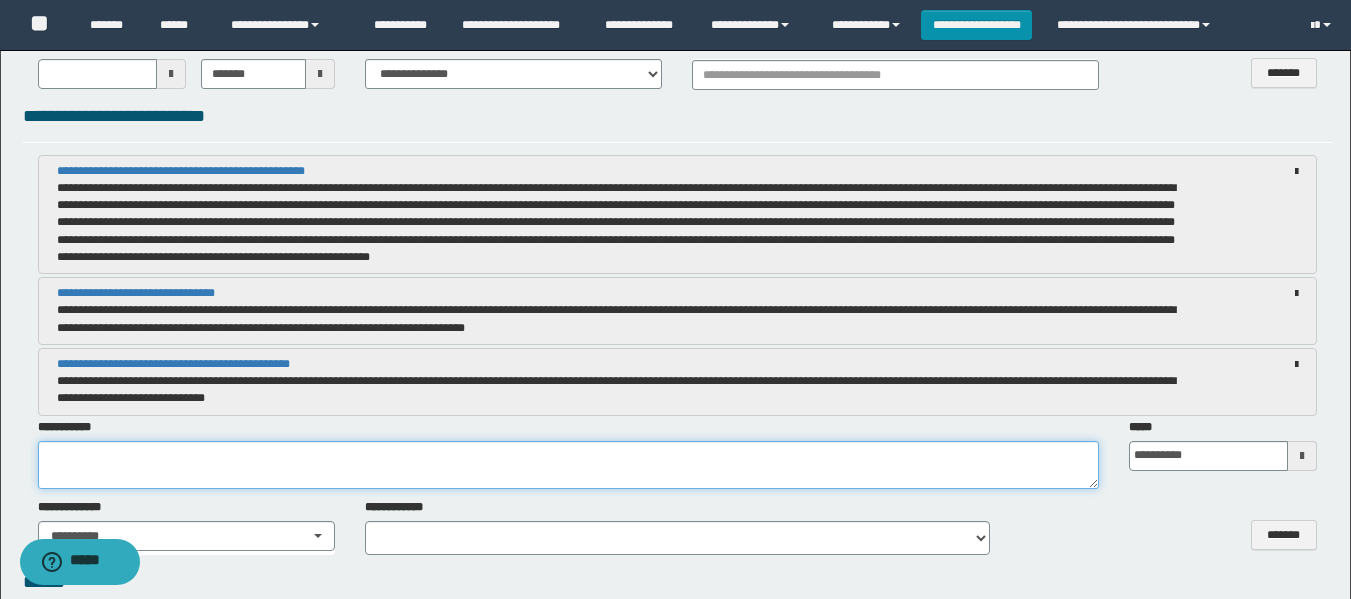 click at bounding box center (568, 465) 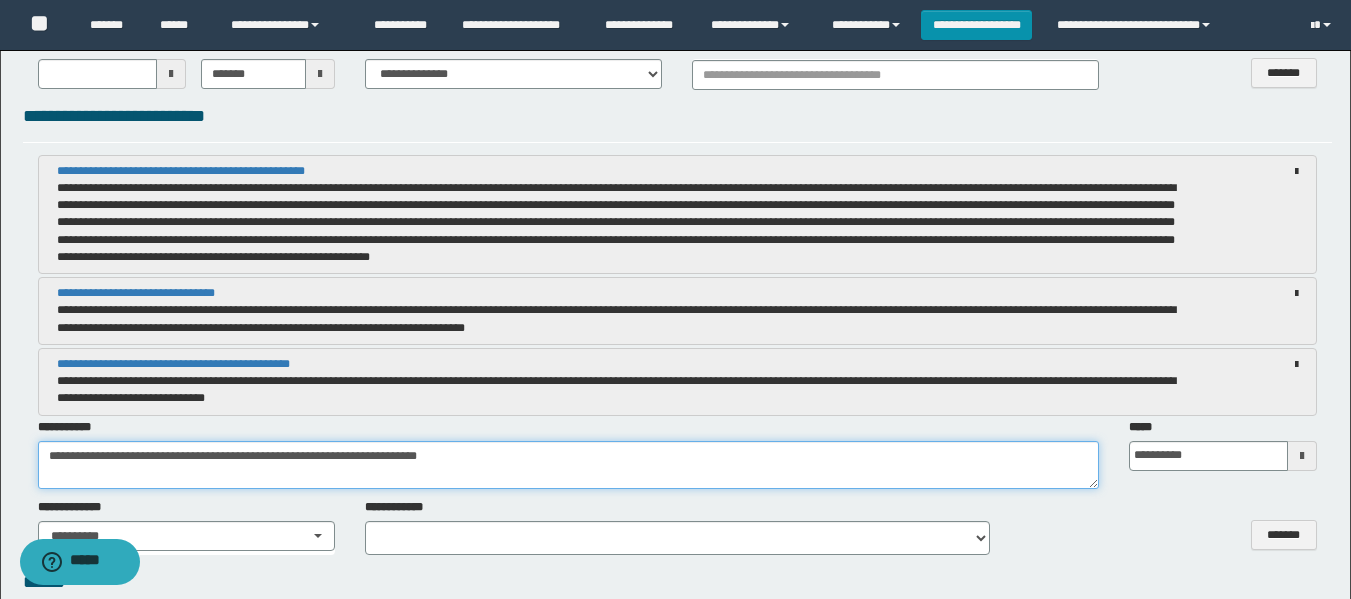 scroll, scrollTop: 1400, scrollLeft: 0, axis: vertical 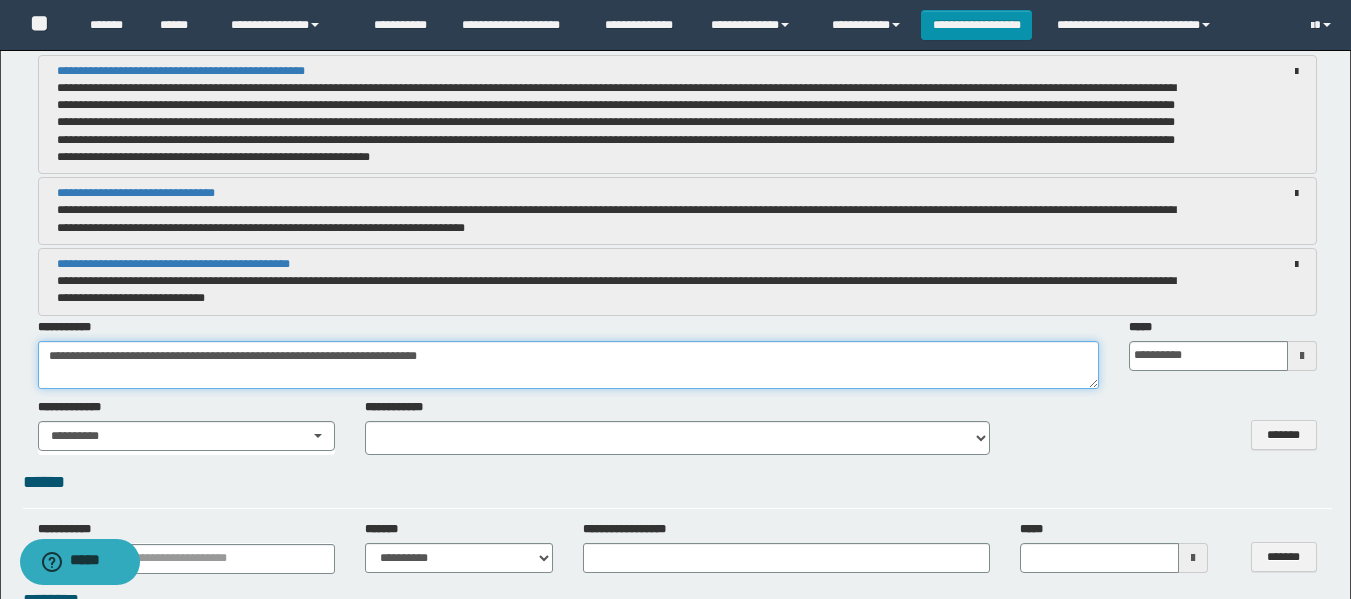 drag, startPoint x: 46, startPoint y: 359, endPoint x: 544, endPoint y: 375, distance: 498.25696 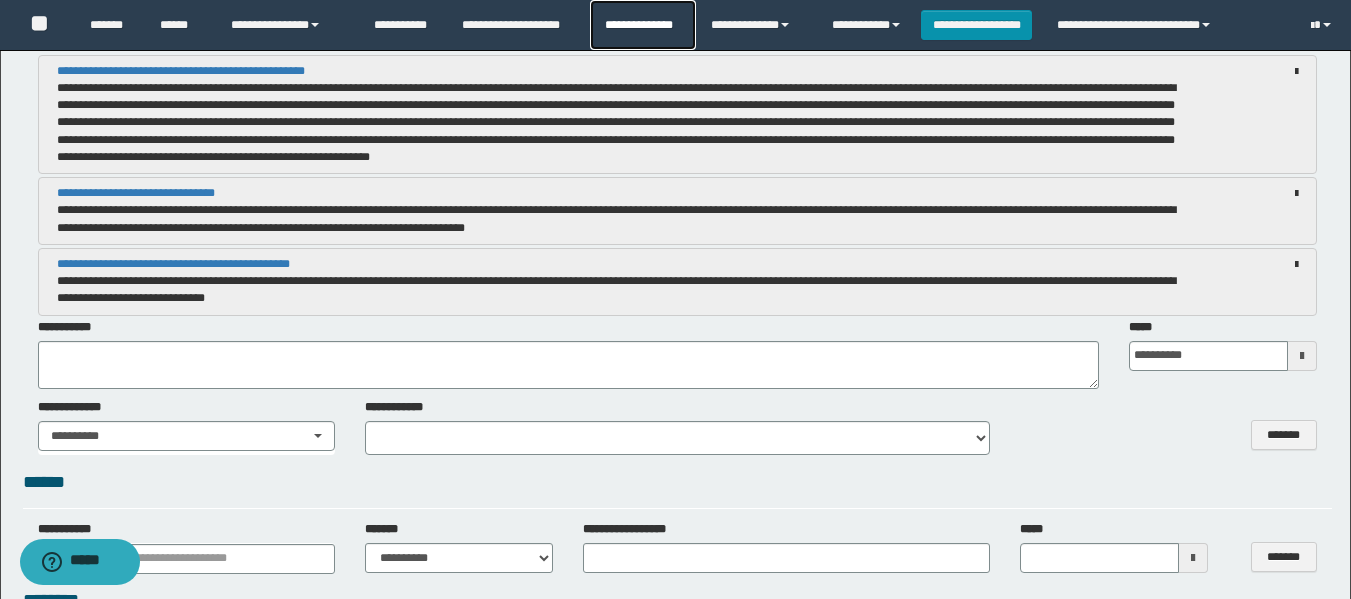 click on "**********" at bounding box center [642, 25] 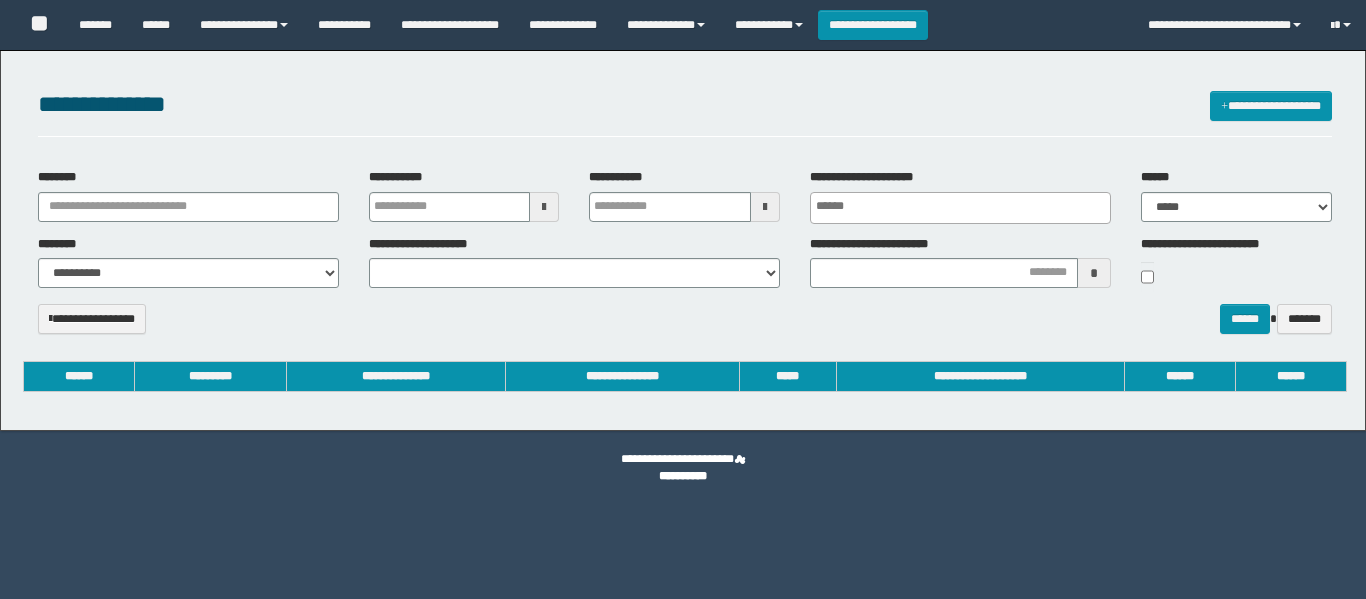 select 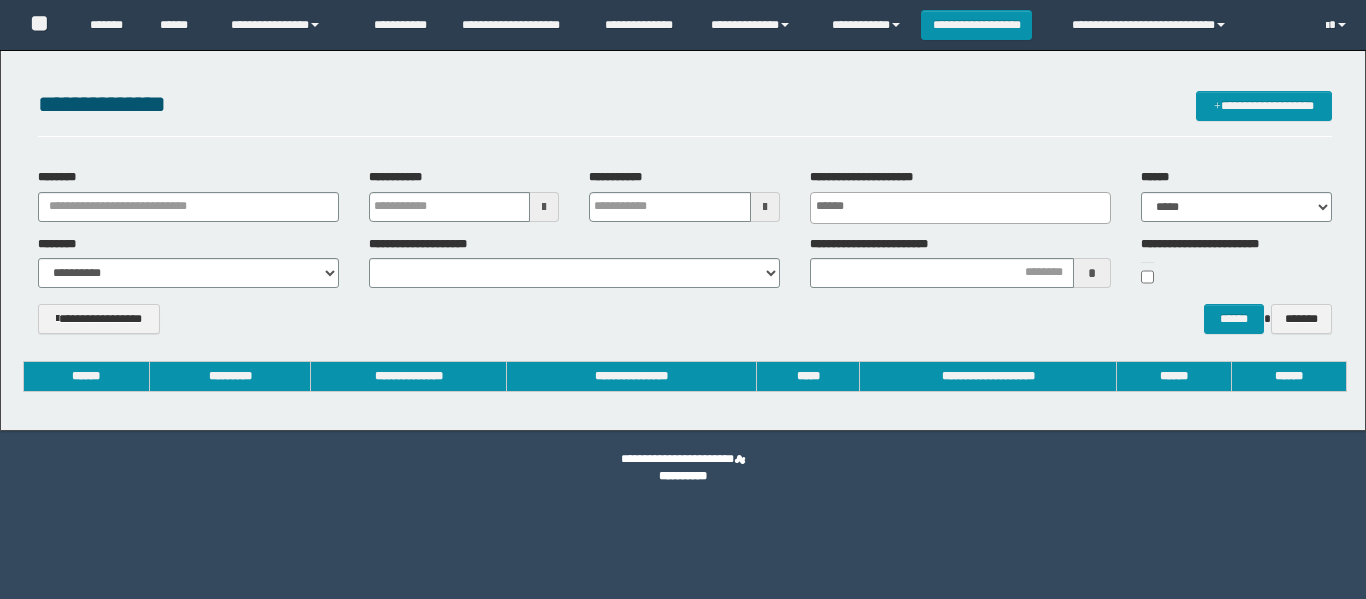 scroll, scrollTop: 0, scrollLeft: 0, axis: both 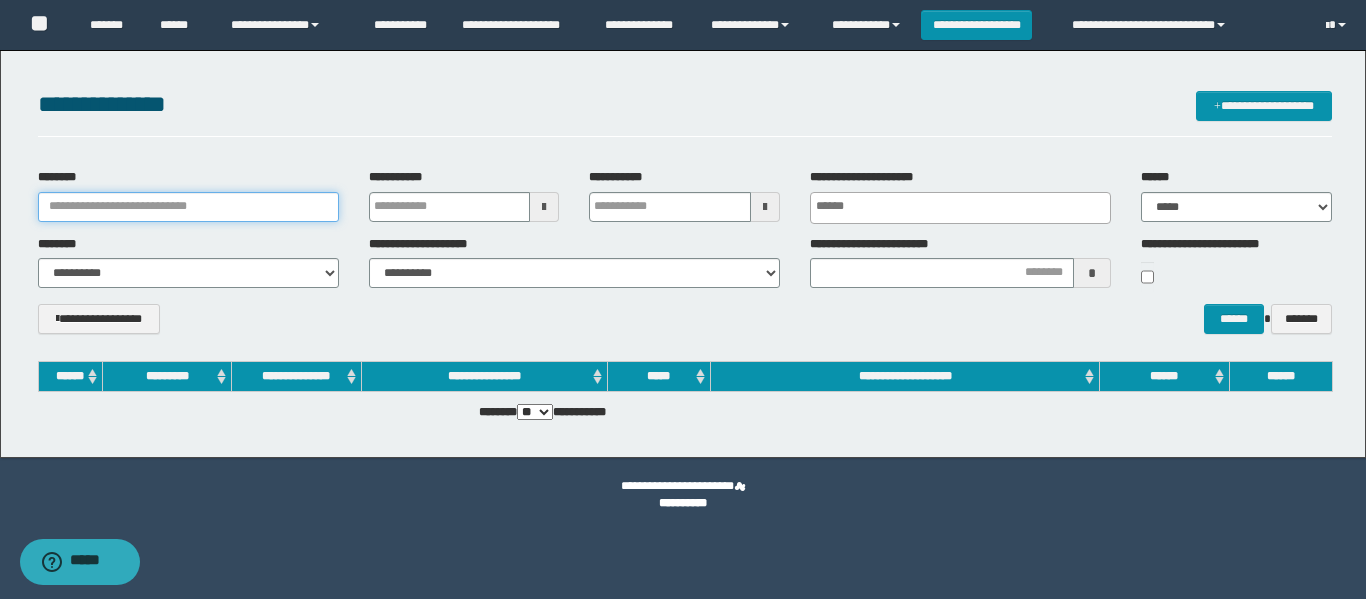 click on "********" at bounding box center (188, 207) 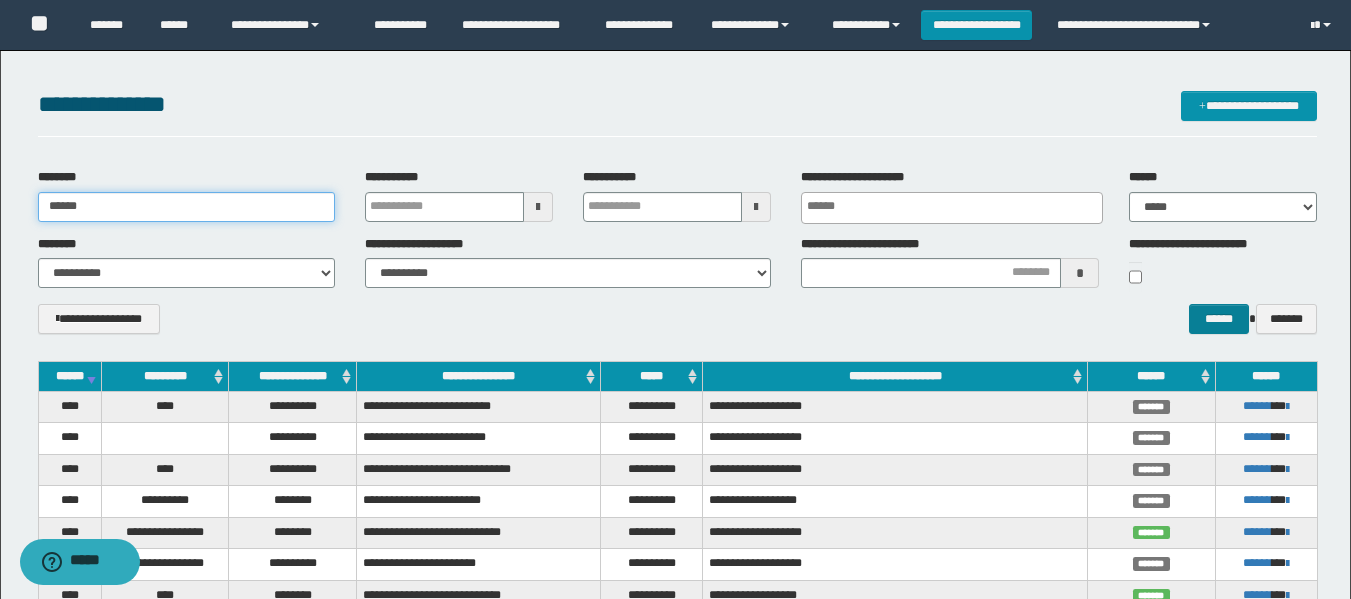 type on "******" 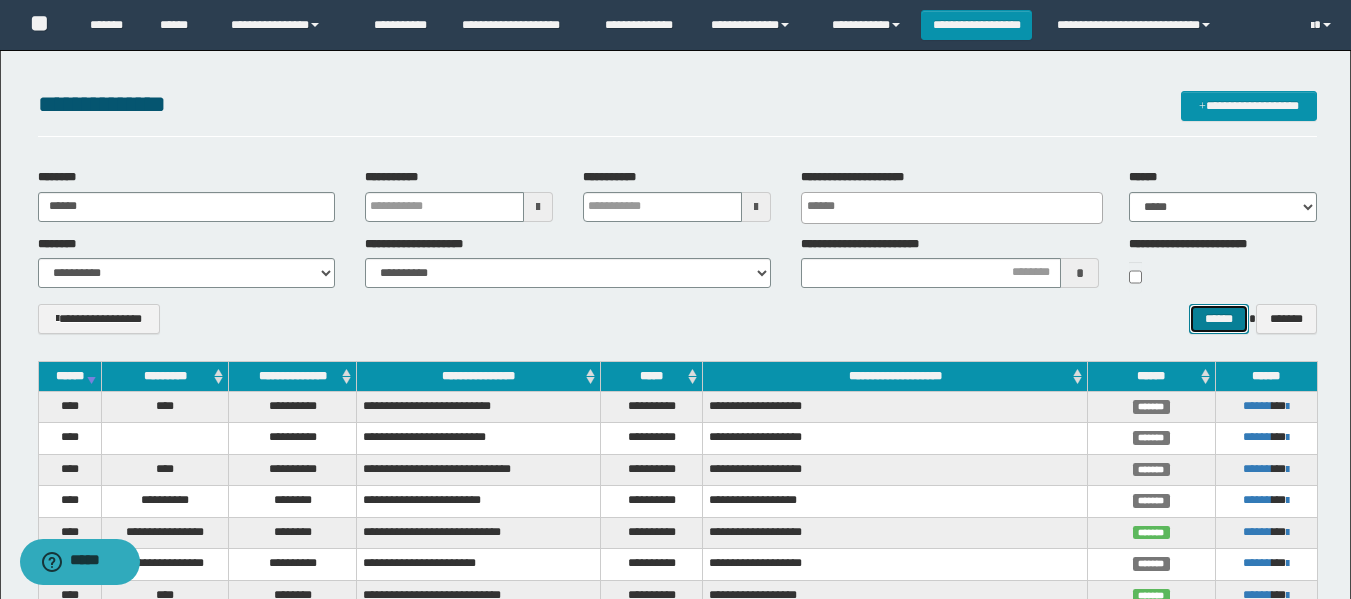 click on "******" at bounding box center (1218, 319) 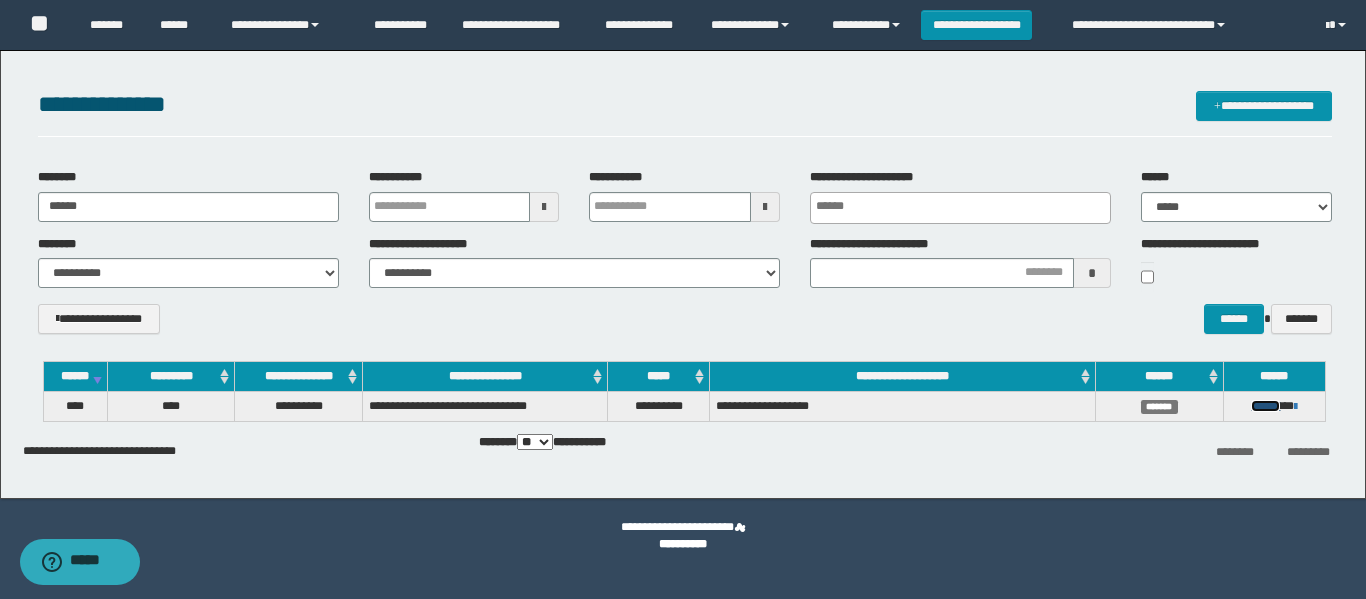 click on "******" at bounding box center [1265, 406] 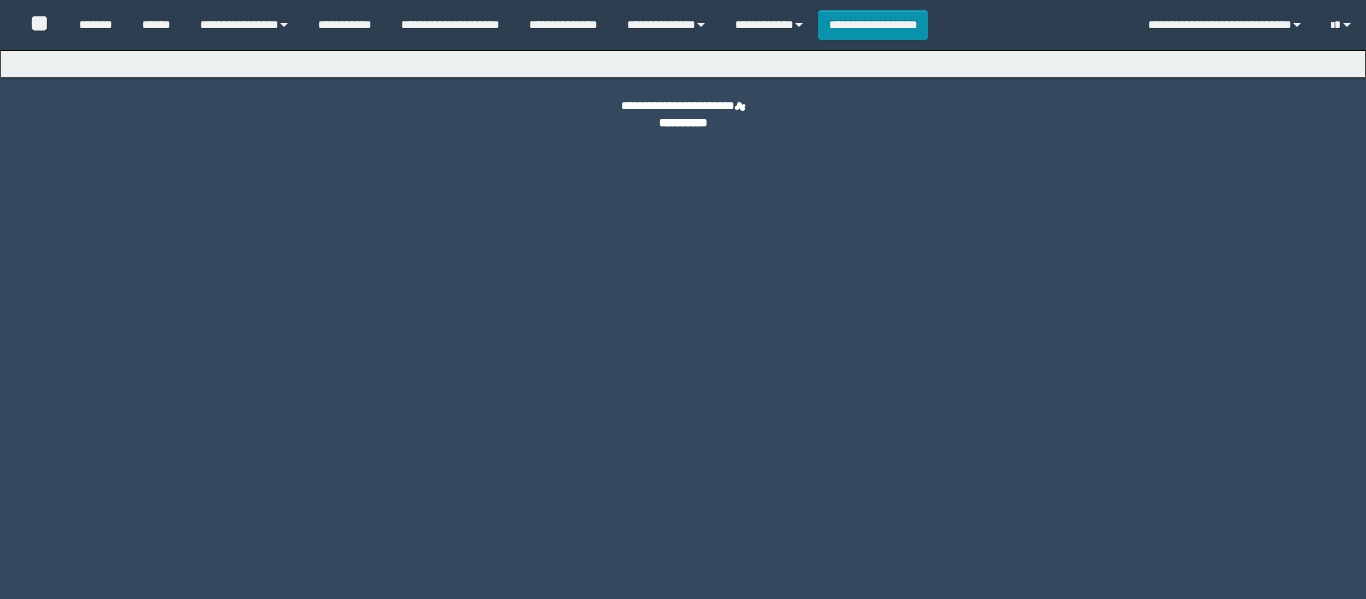 scroll, scrollTop: 0, scrollLeft: 0, axis: both 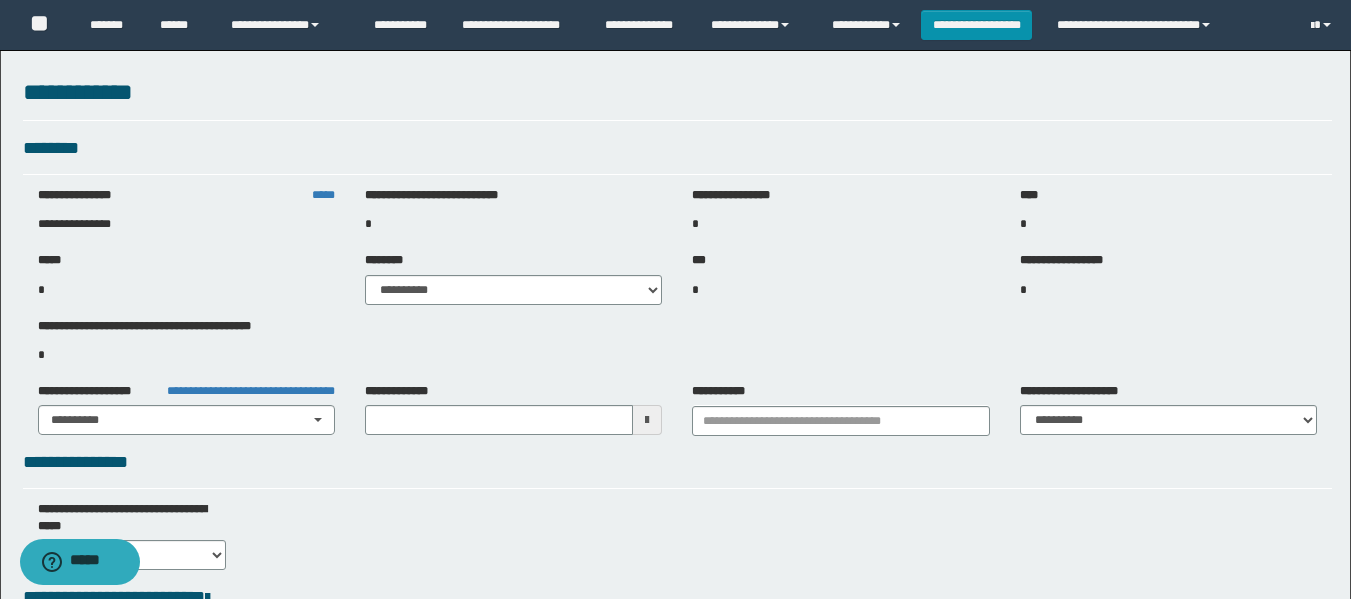 type on "**********" 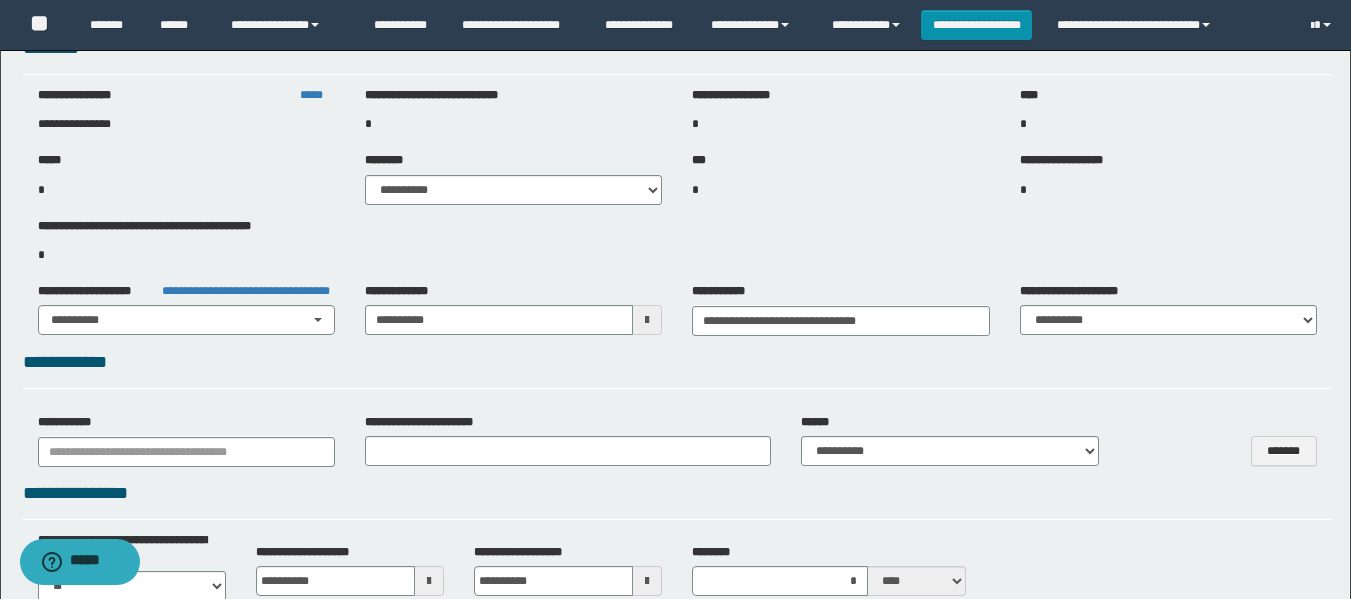 select on "***" 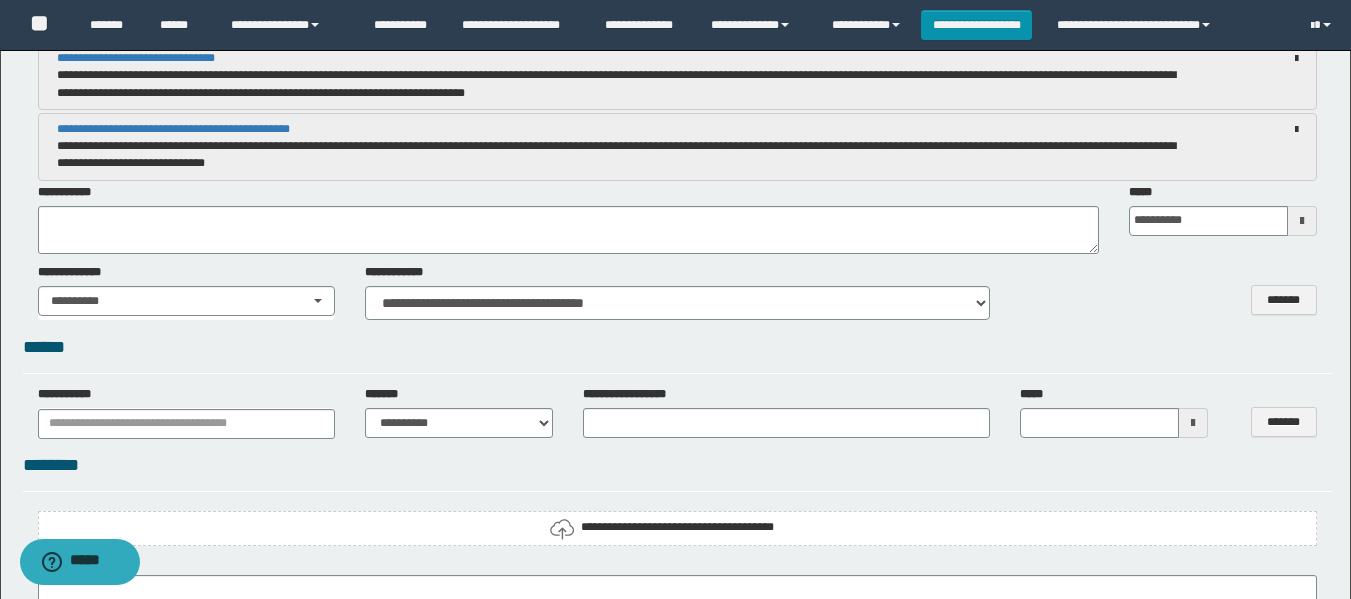 scroll, scrollTop: 1500, scrollLeft: 0, axis: vertical 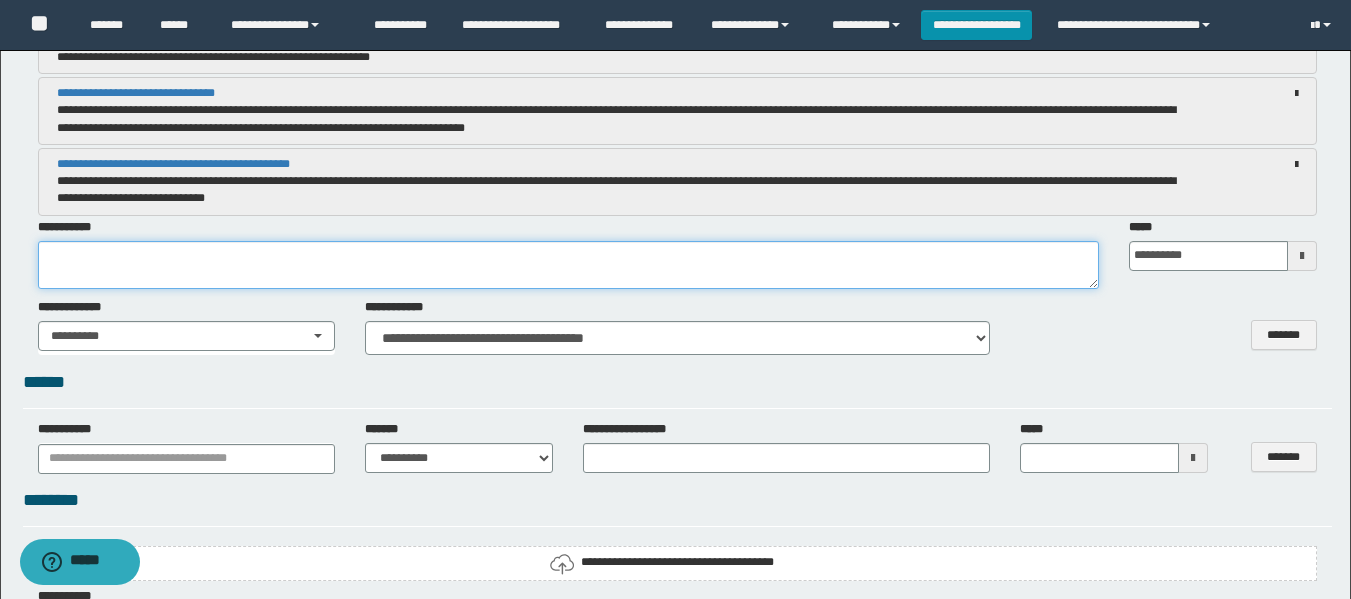 click at bounding box center [568, 265] 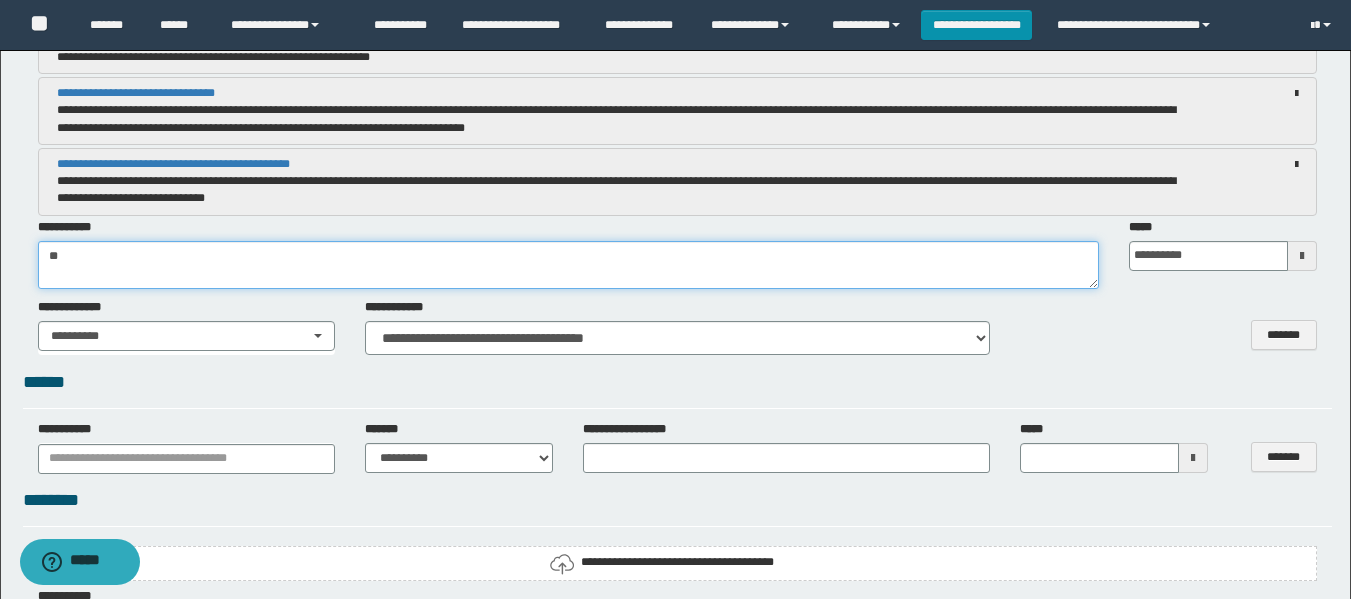 type on "*" 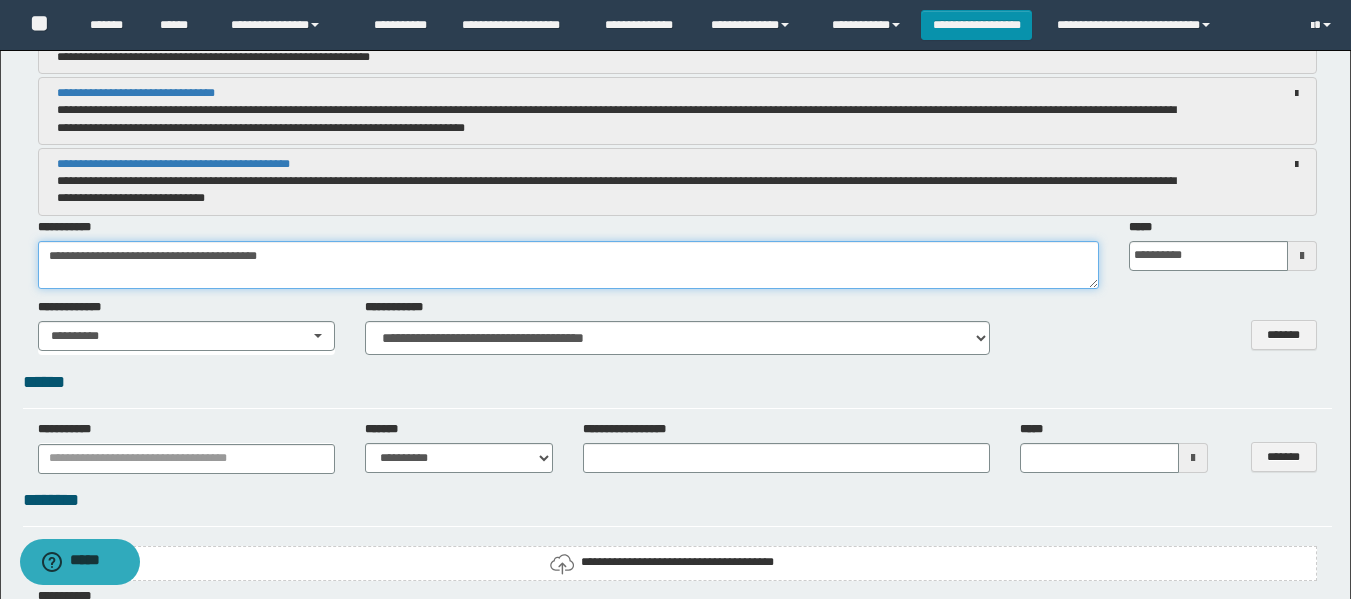 paste on "**********" 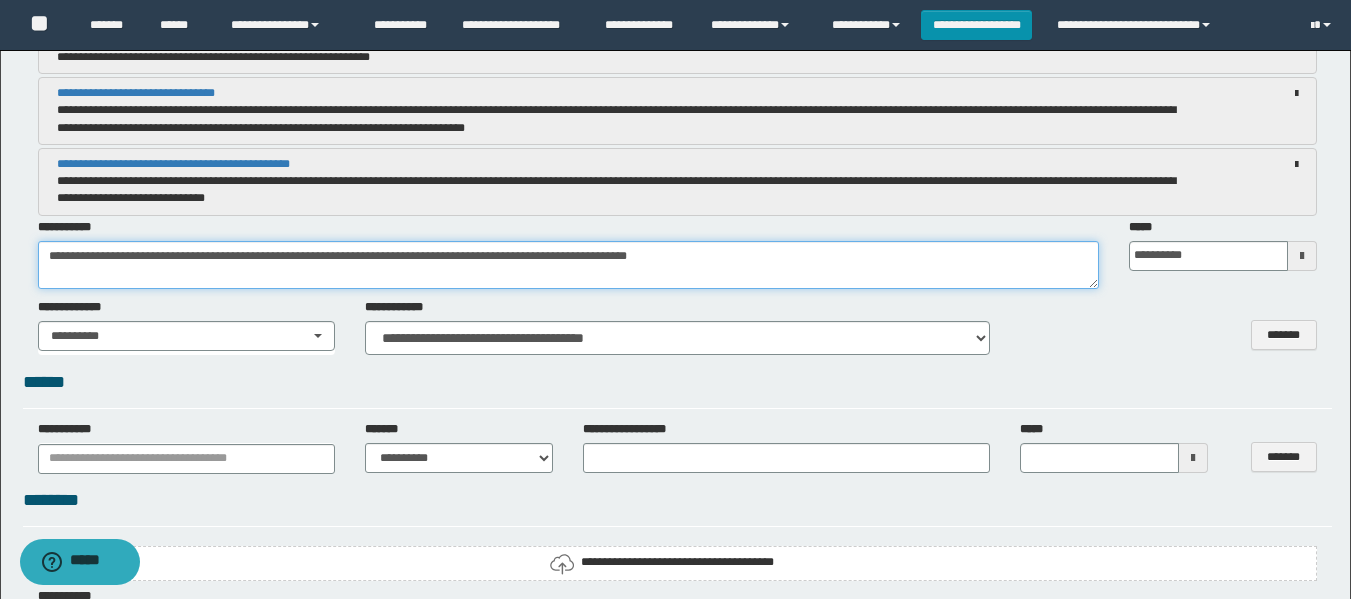 click on "**********" at bounding box center (568, 265) 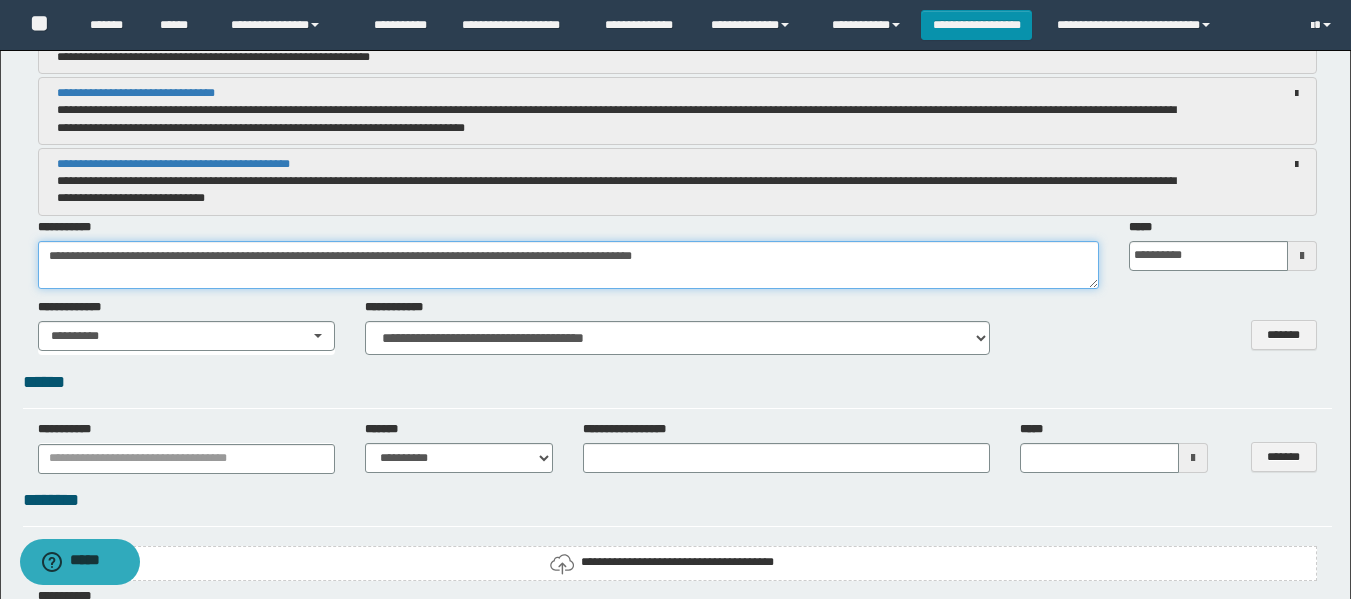 paste on "**********" 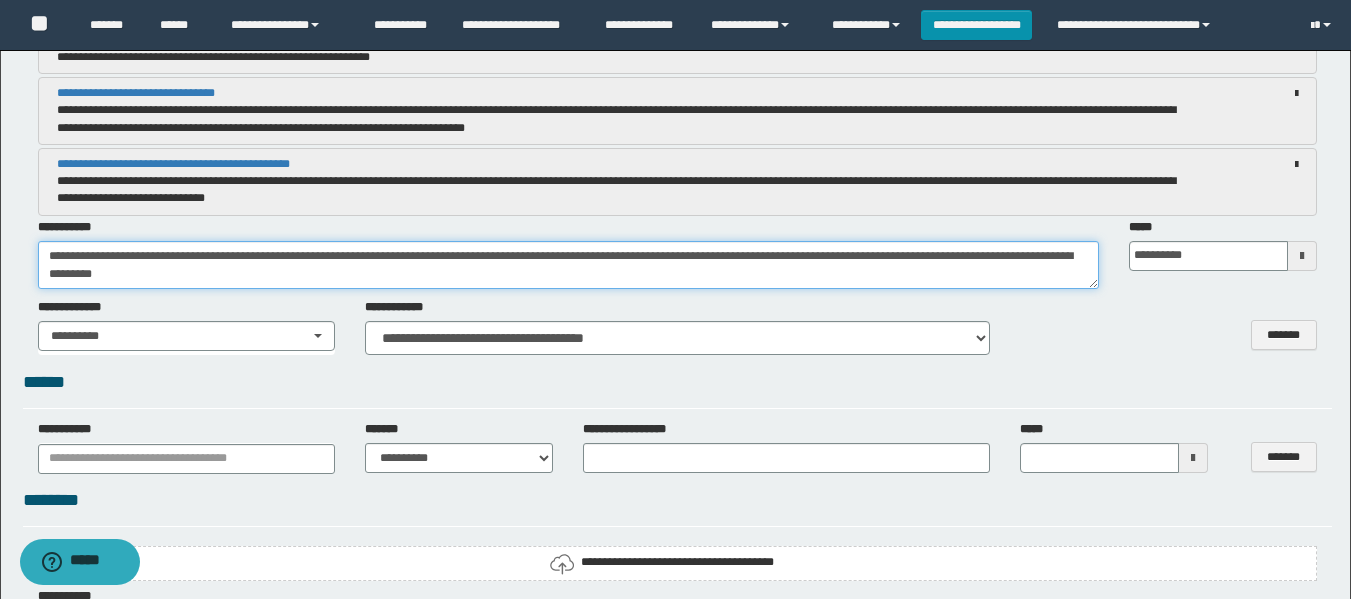 click on "**********" at bounding box center [568, 265] 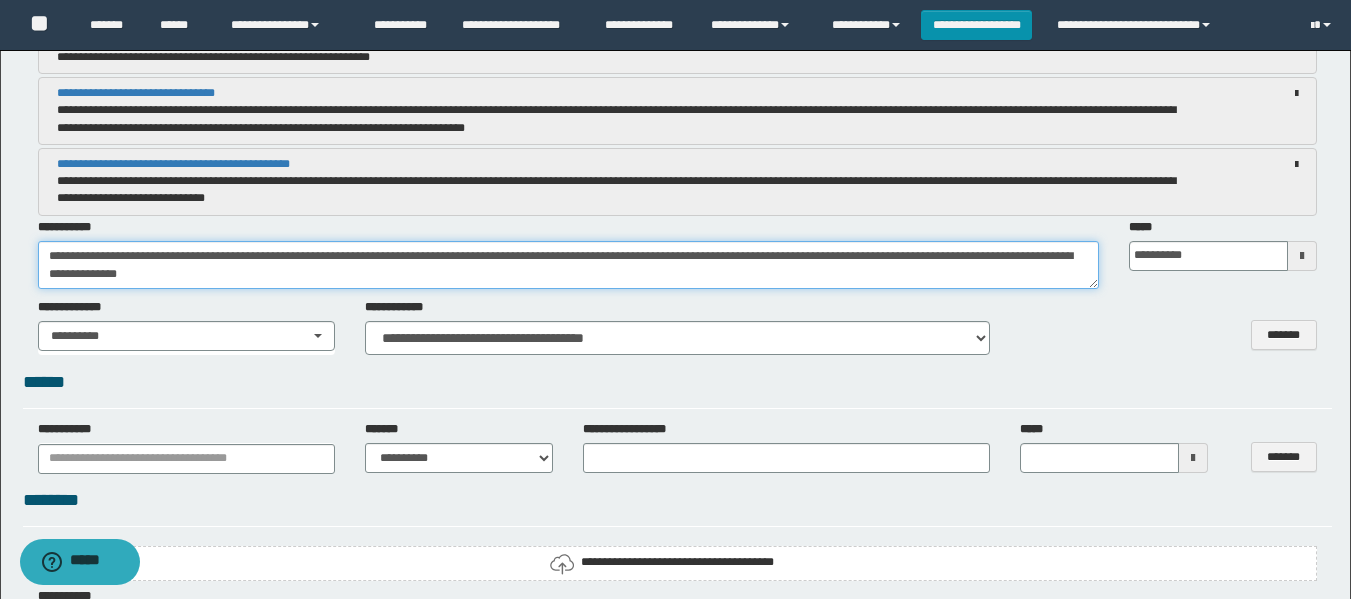 click on "**********" at bounding box center [568, 265] 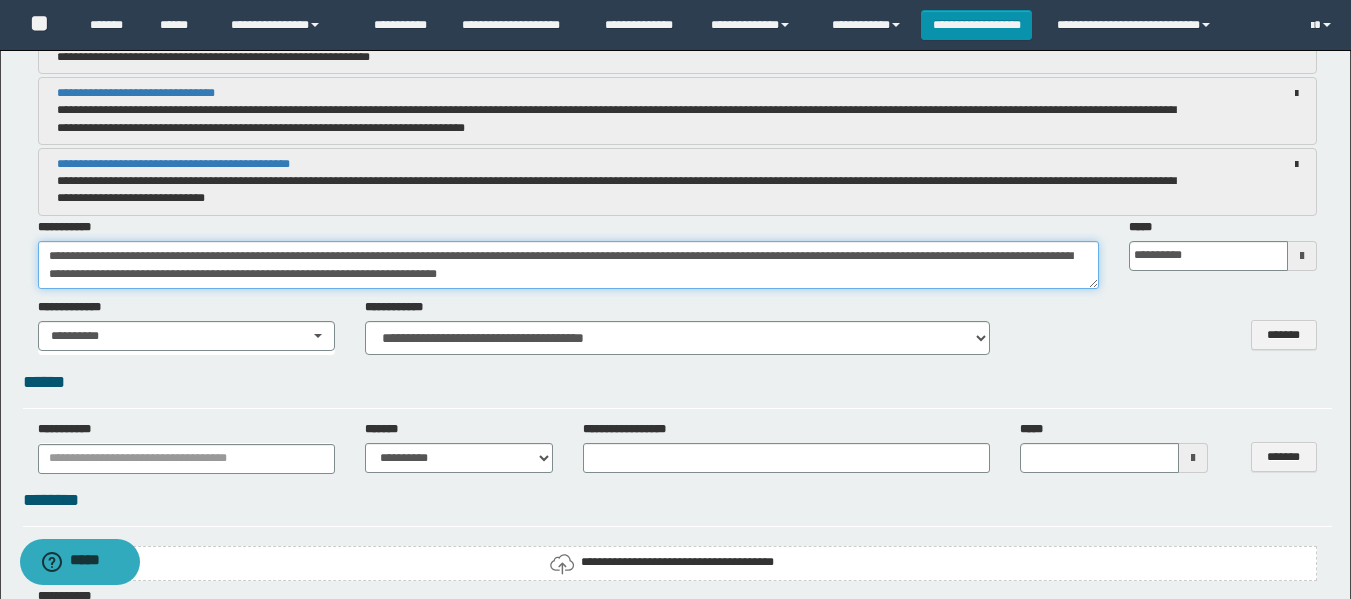 click on "**********" at bounding box center (568, 265) 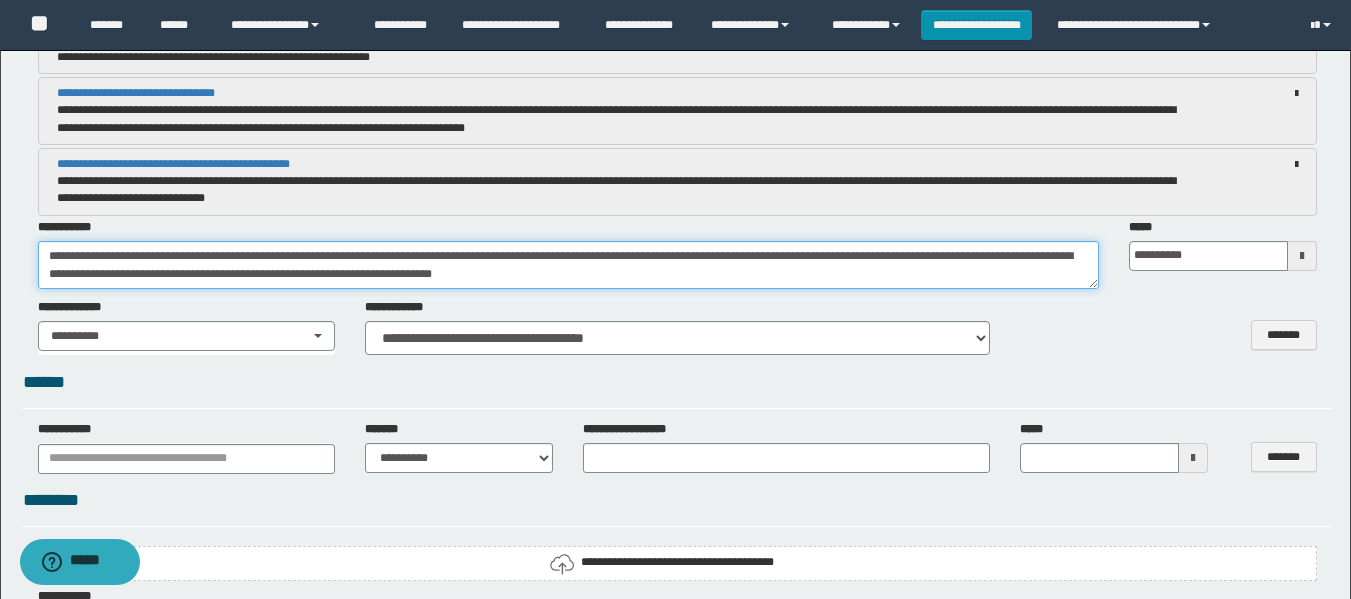click on "**********" at bounding box center (568, 265) 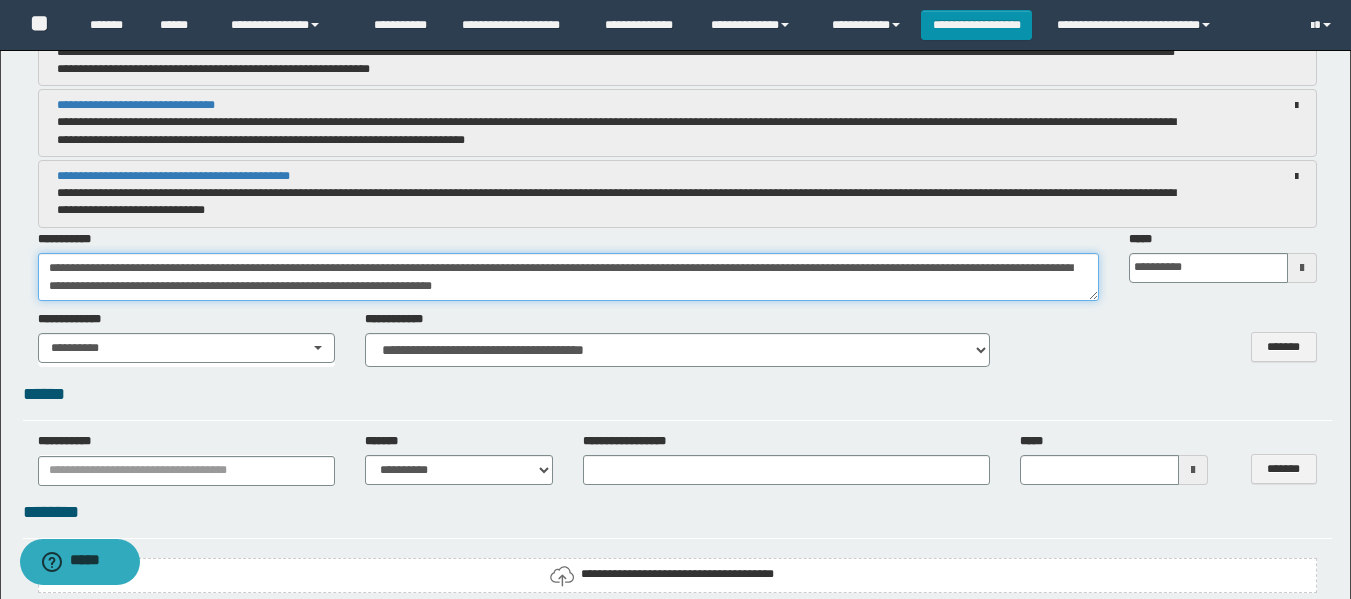 scroll, scrollTop: 1500, scrollLeft: 0, axis: vertical 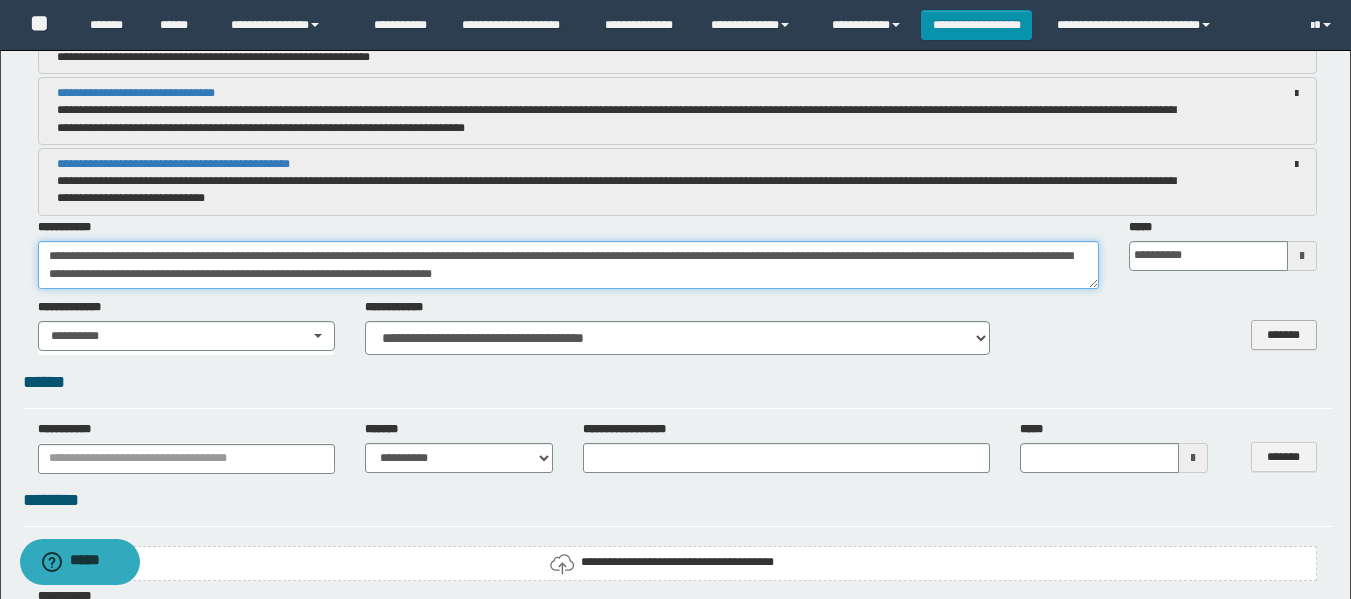 type on "**********" 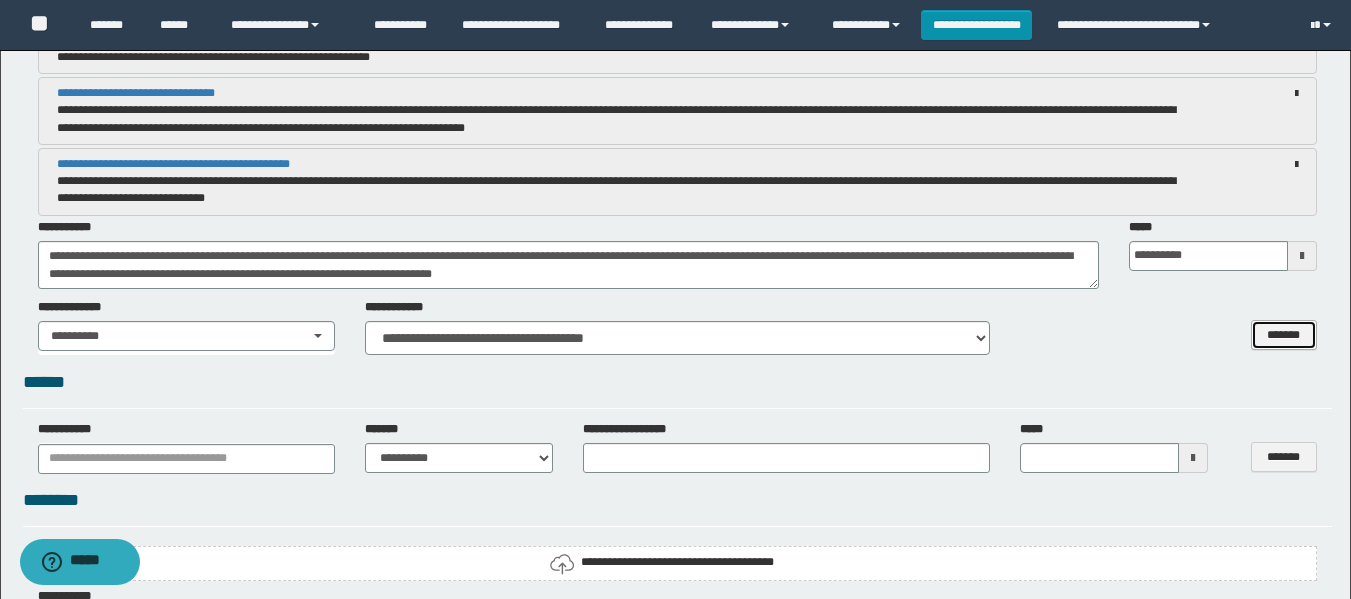 click on "*******" at bounding box center [1284, 335] 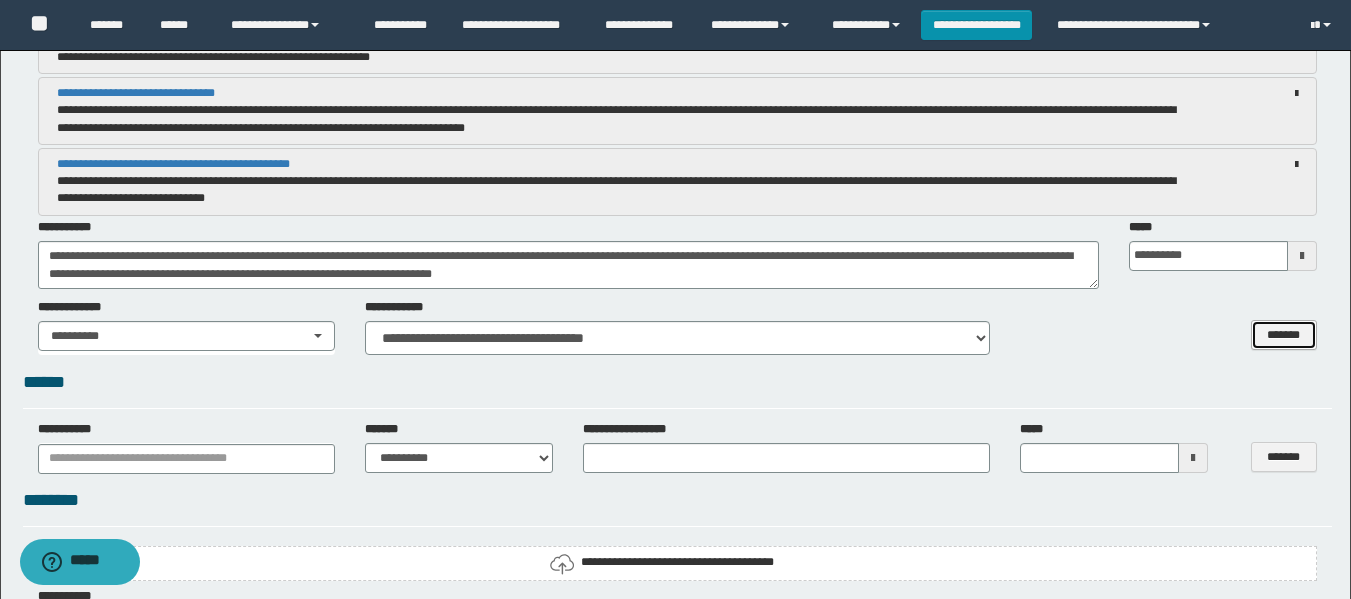 type 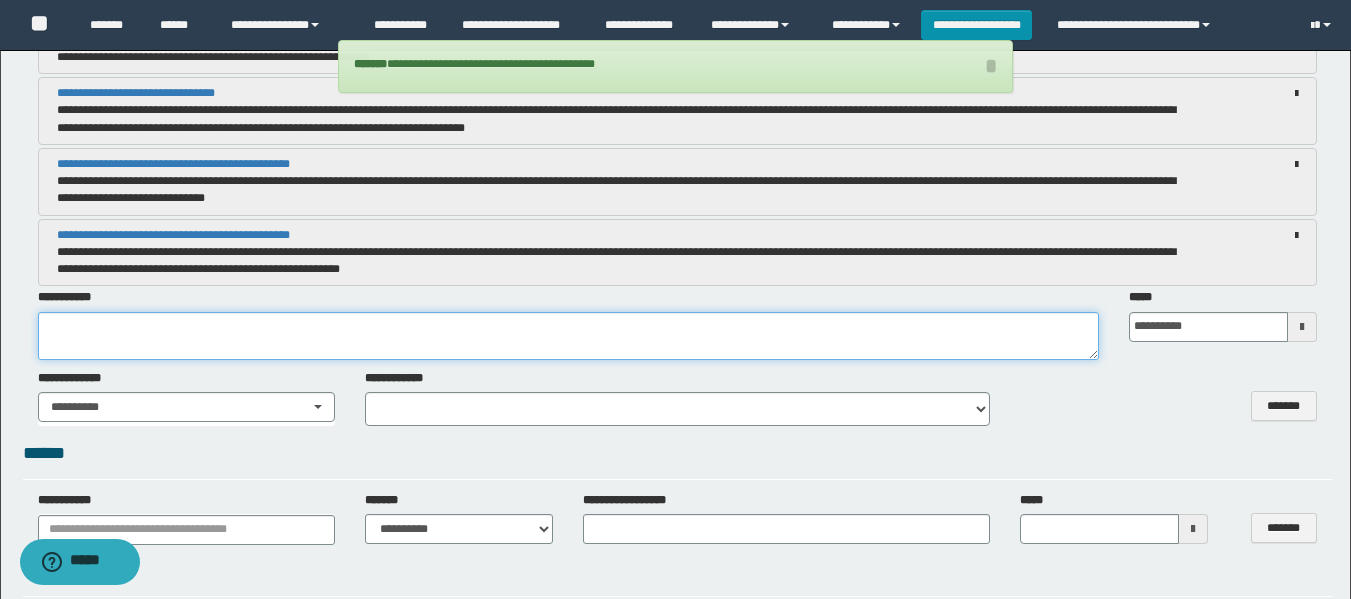 click at bounding box center [568, 336] 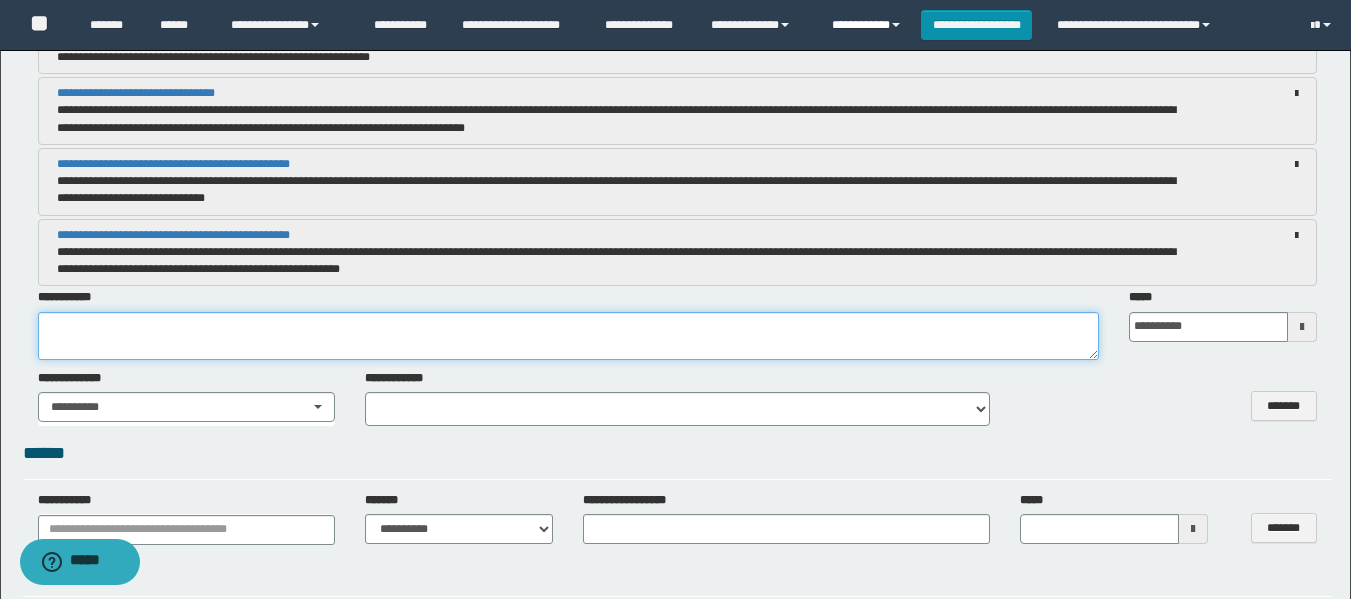 type 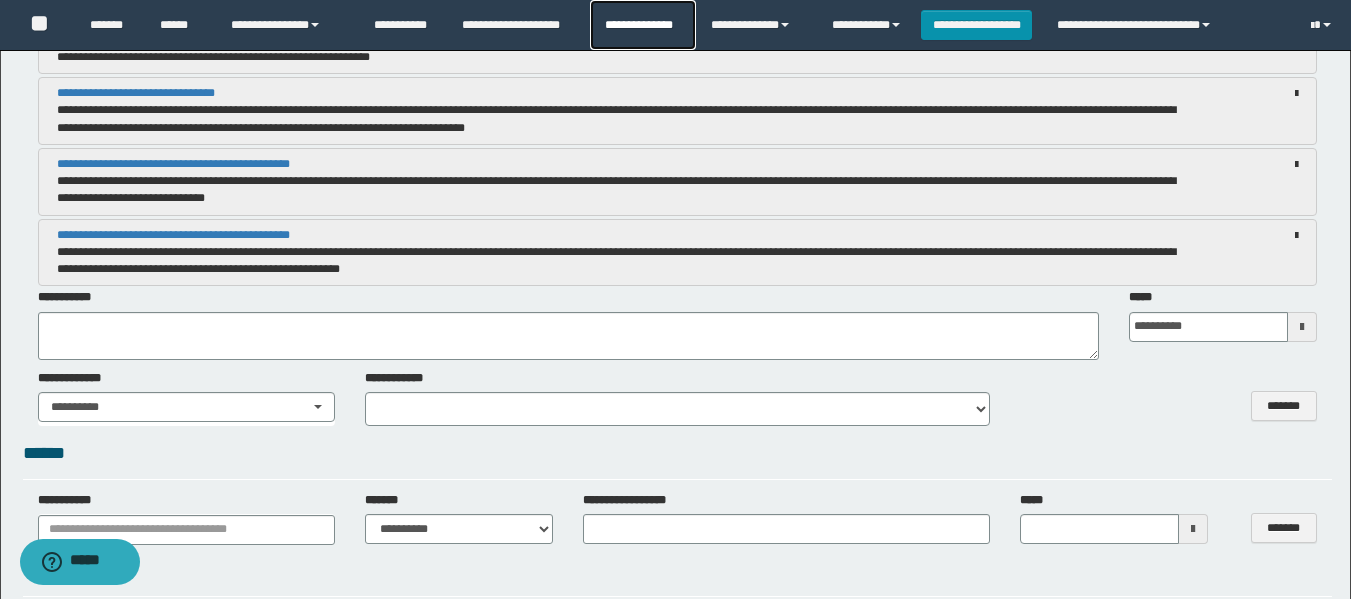 click on "**********" at bounding box center [642, 25] 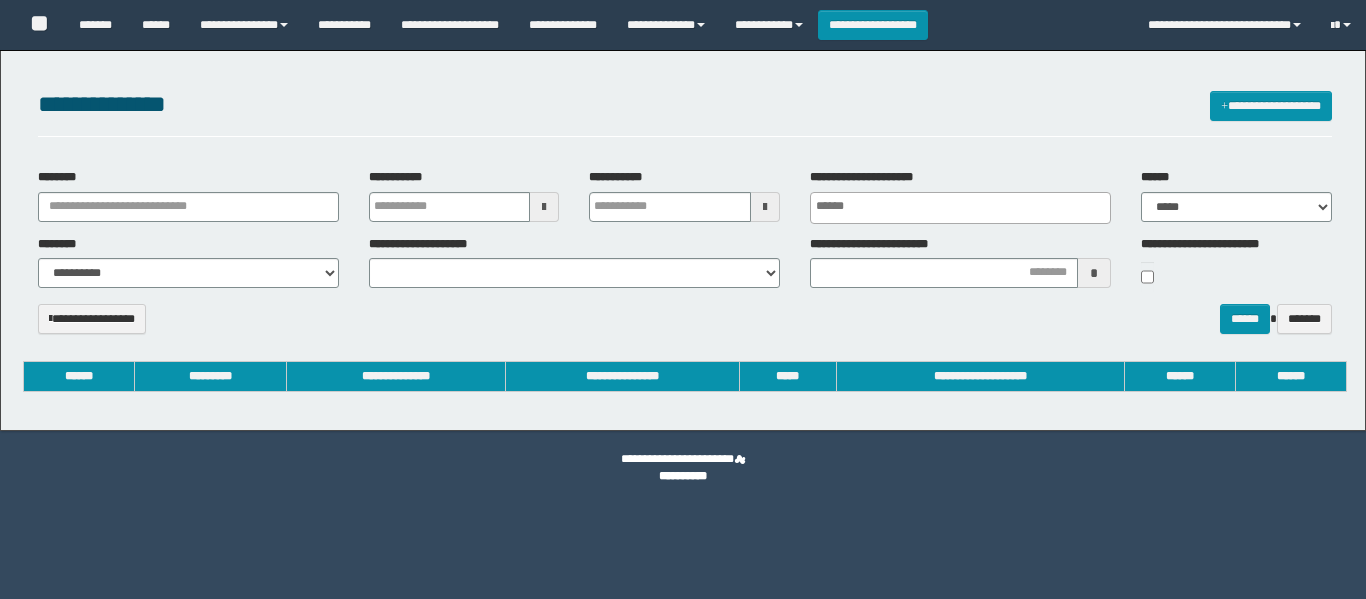 select 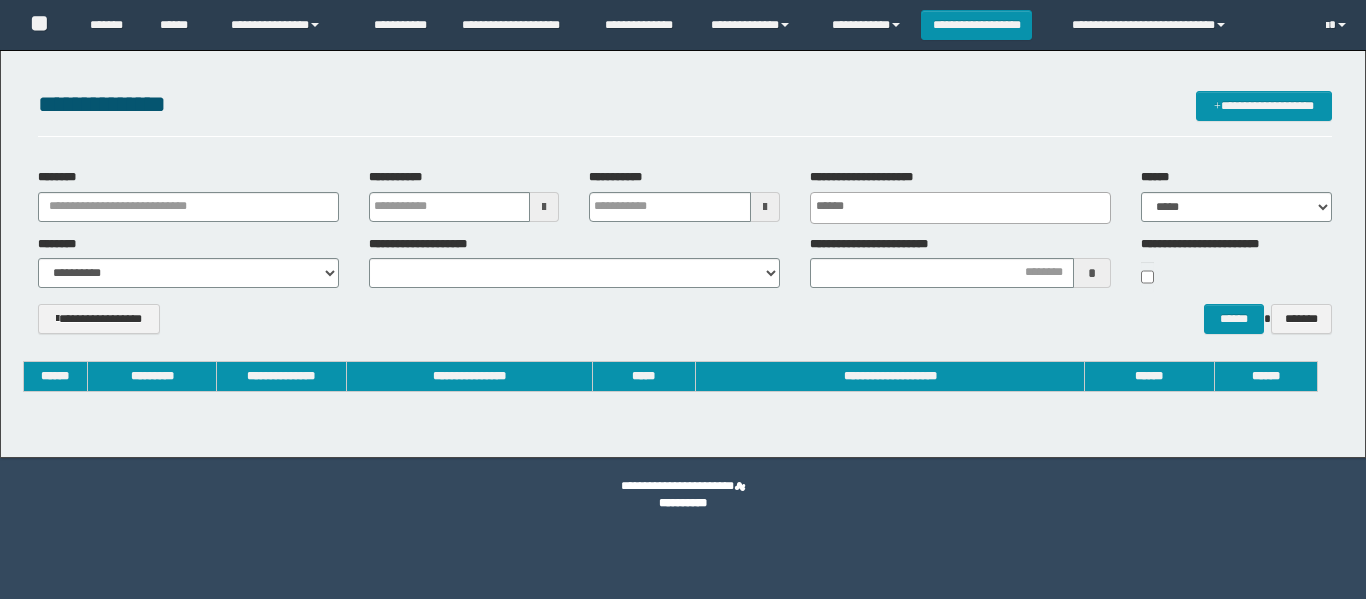scroll, scrollTop: 0, scrollLeft: 0, axis: both 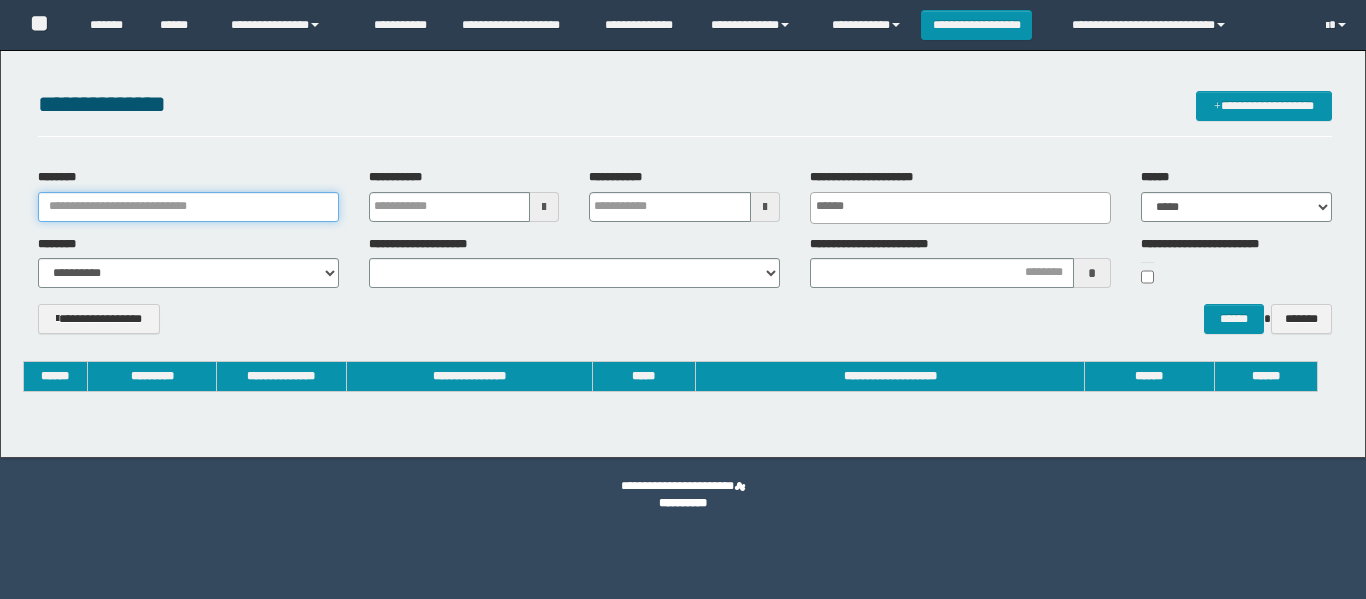 click on "********" at bounding box center [188, 207] 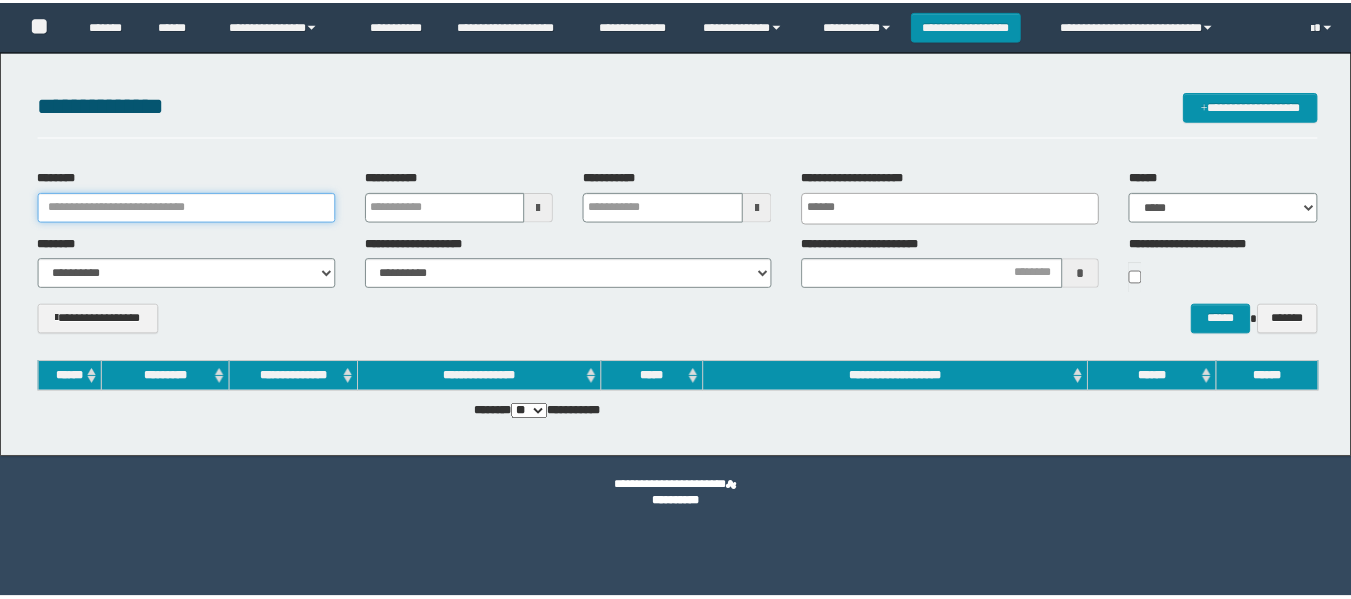 scroll, scrollTop: 0, scrollLeft: 0, axis: both 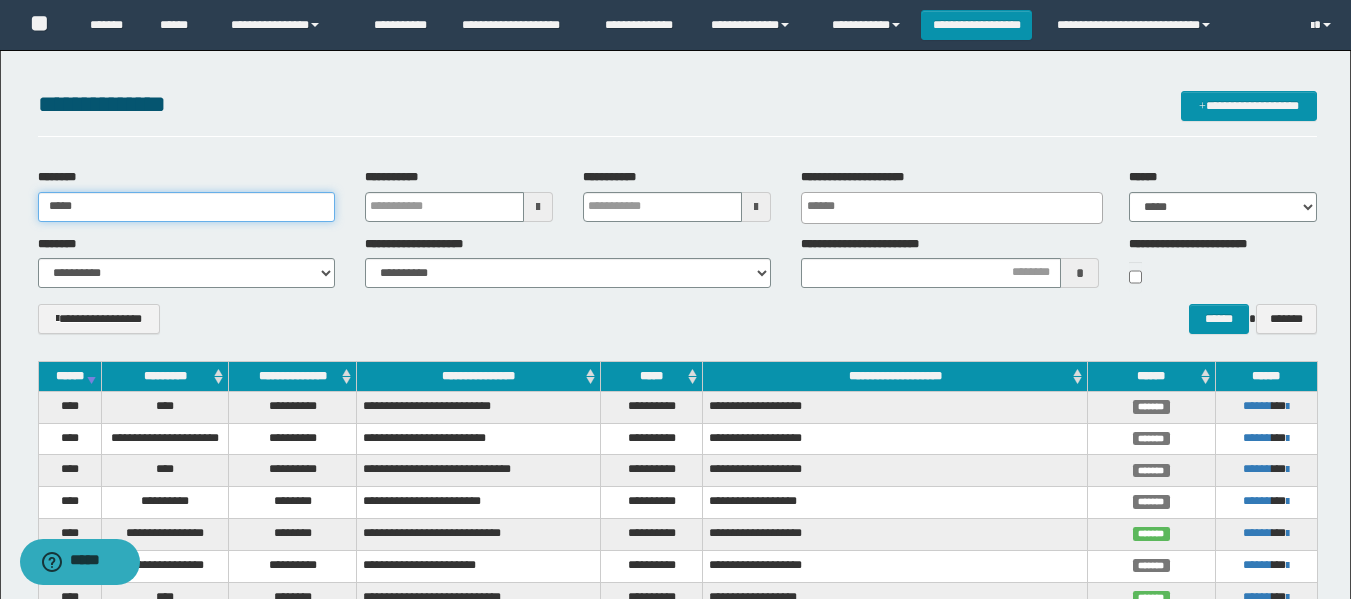 type on "*****" 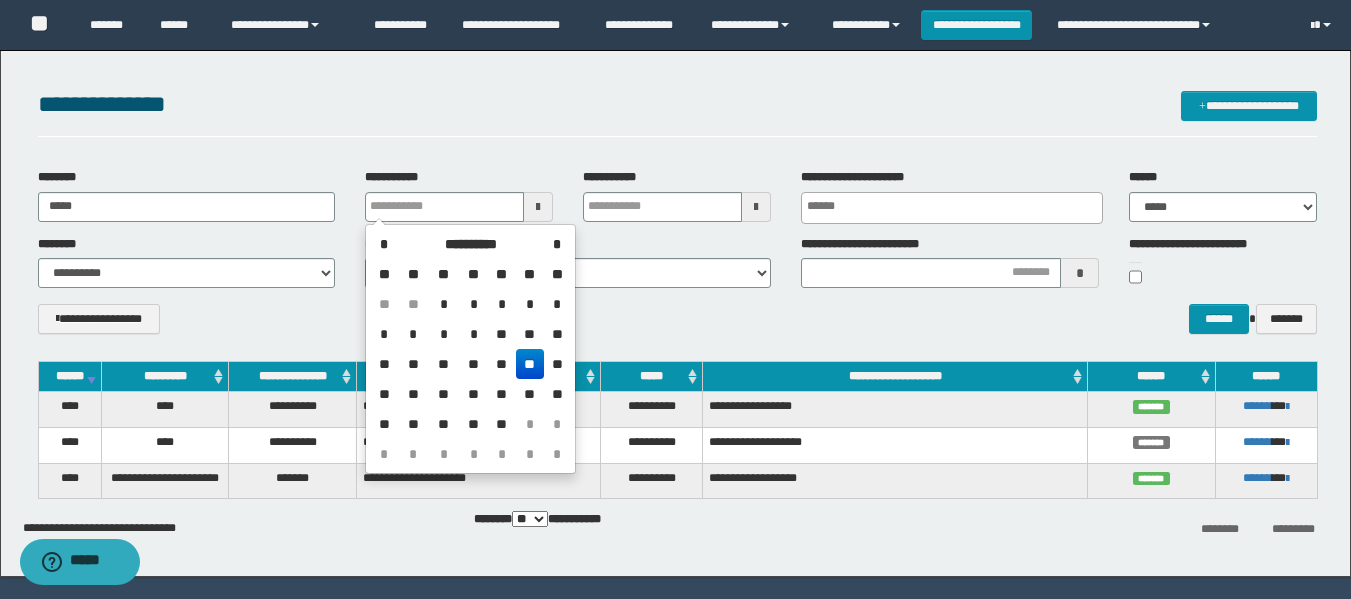 click on "**********" at bounding box center [677, 326] 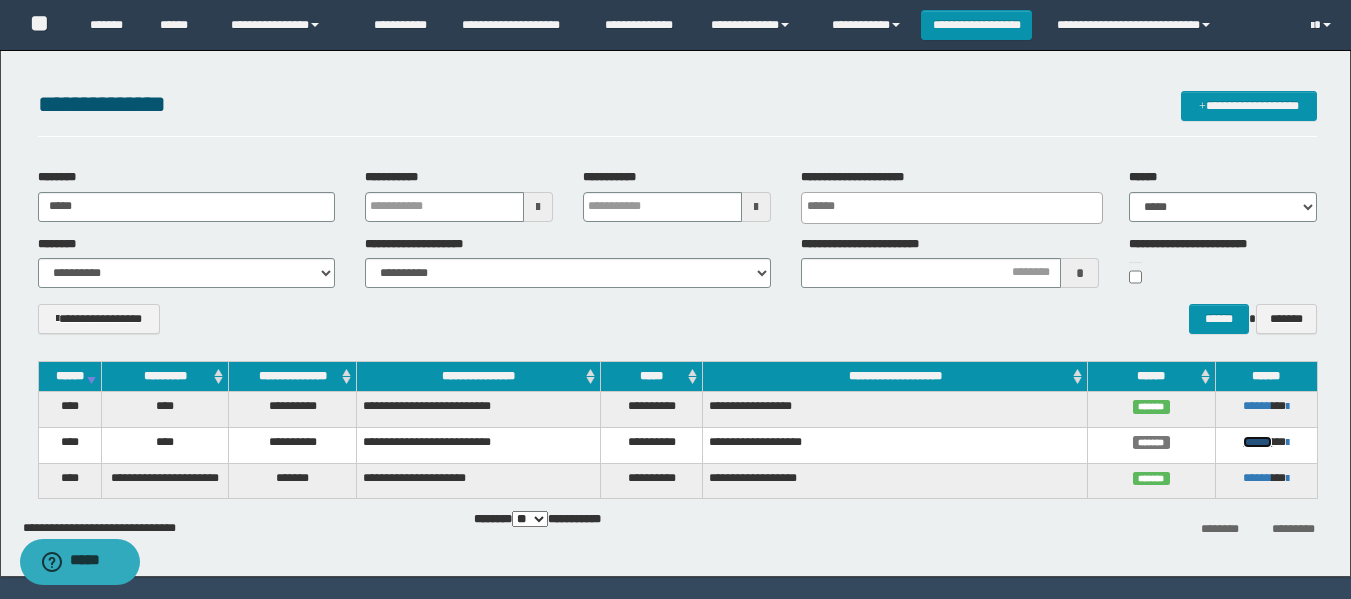 click on "******" at bounding box center [1257, 442] 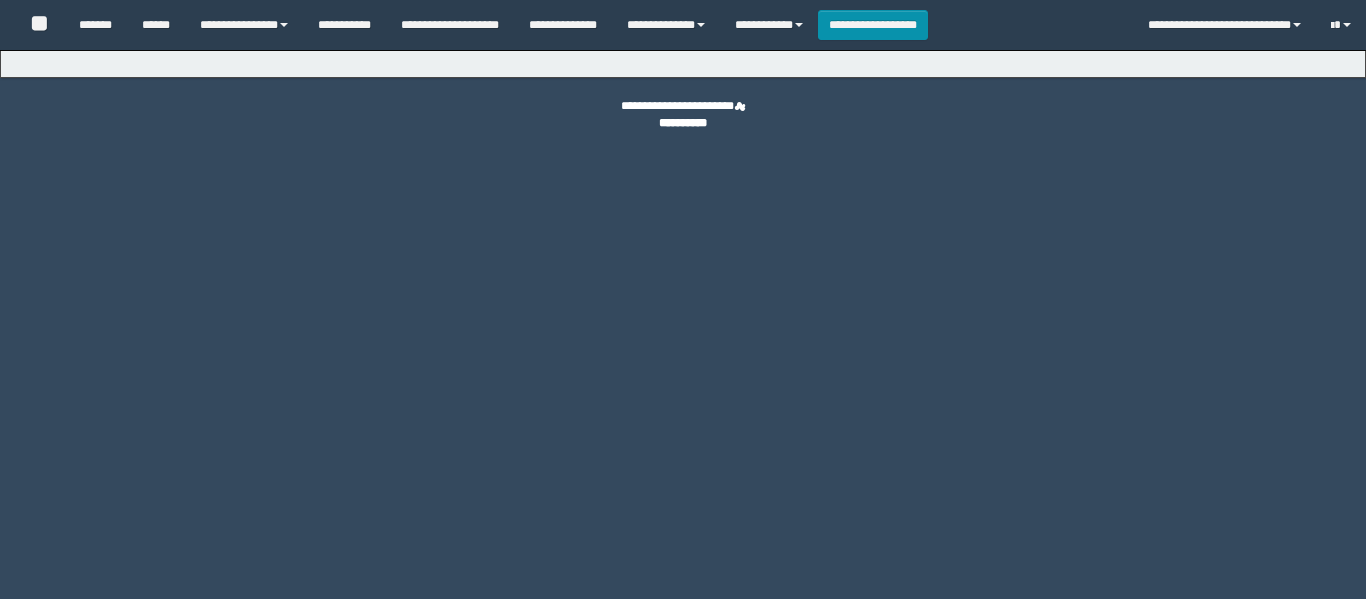 scroll, scrollTop: 0, scrollLeft: 0, axis: both 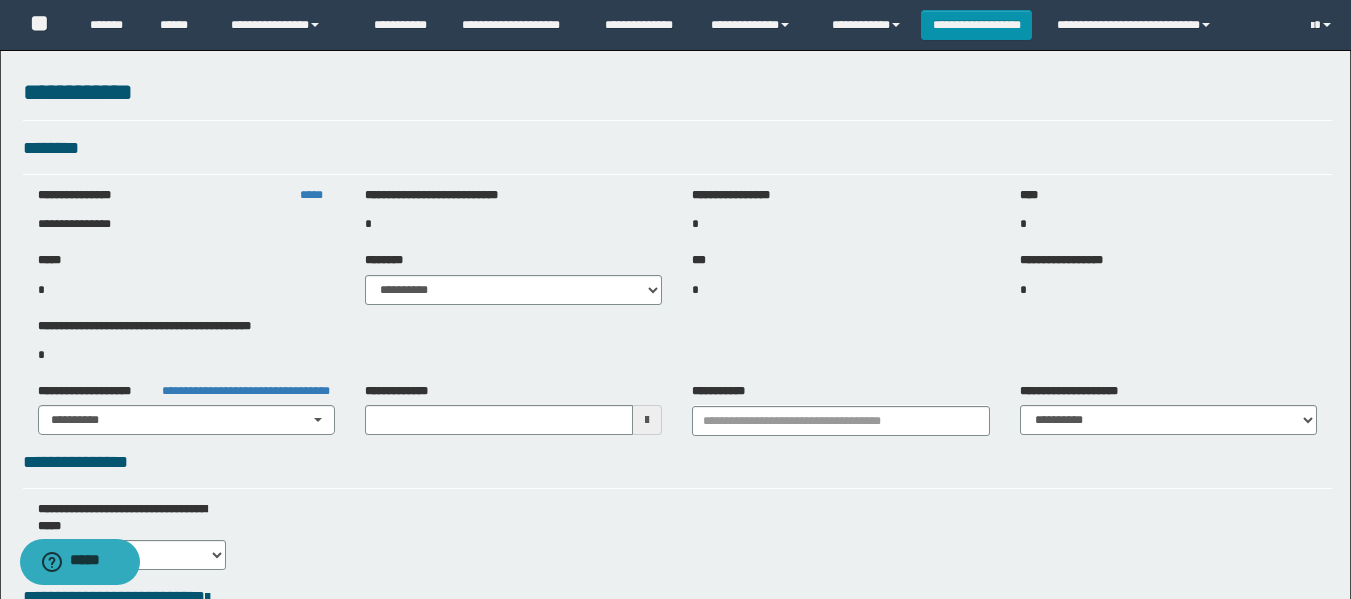 type on "**********" 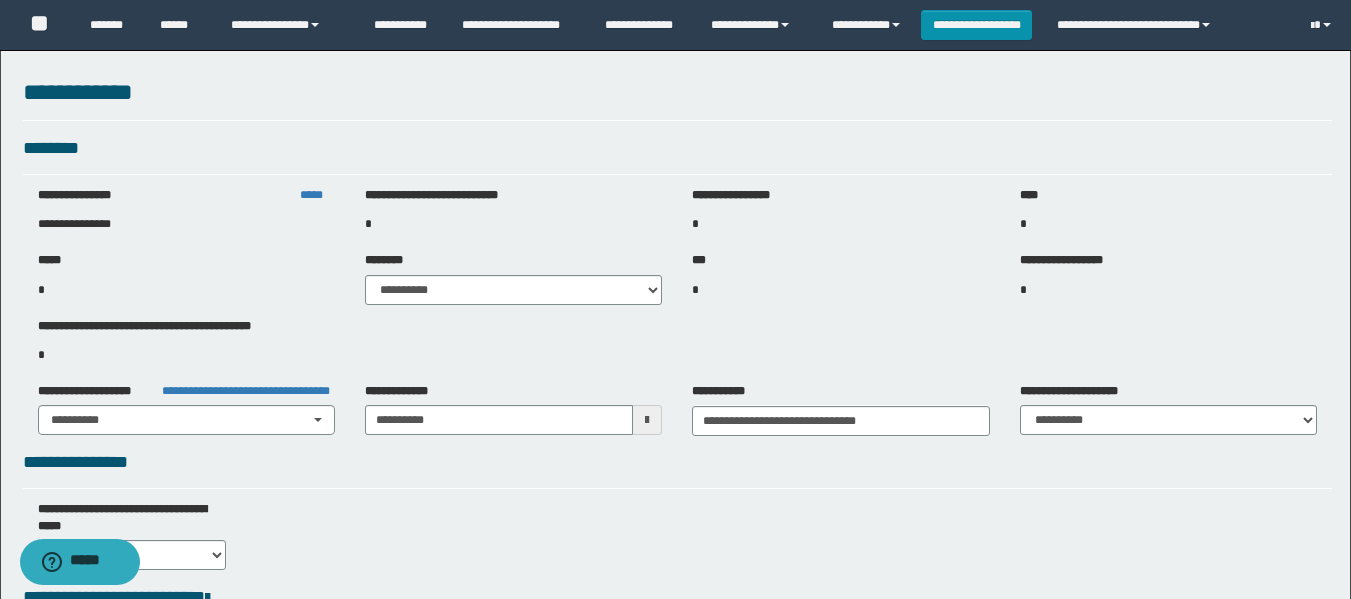 type on "**********" 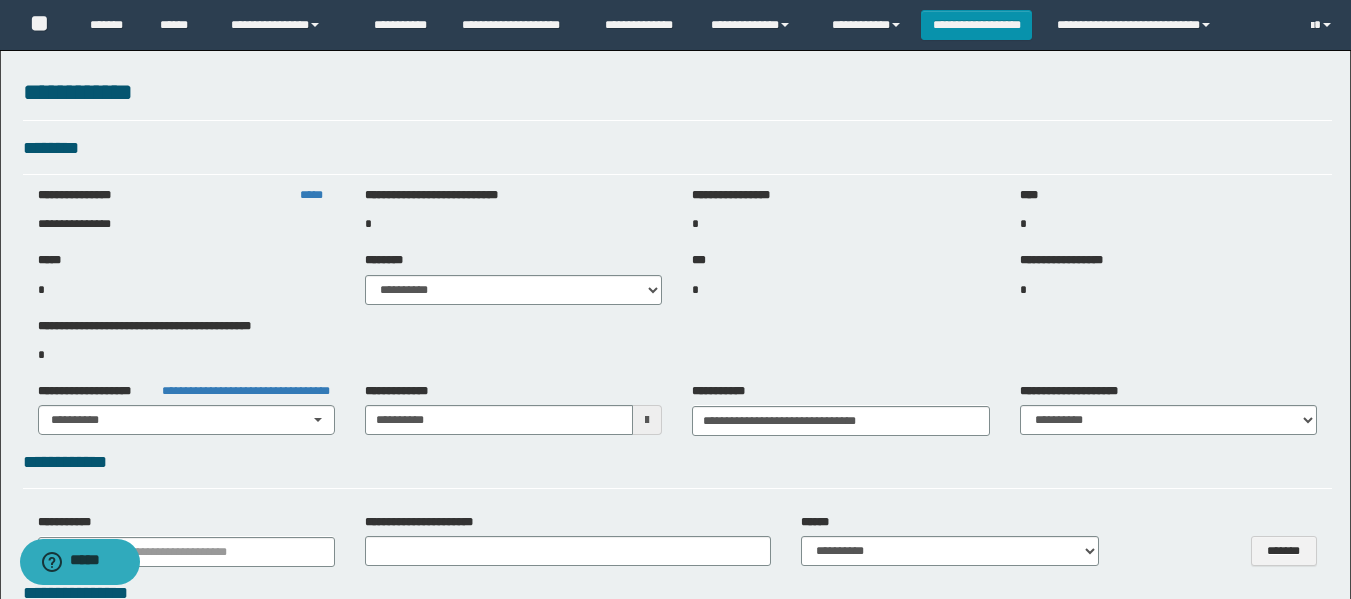 select on "***" 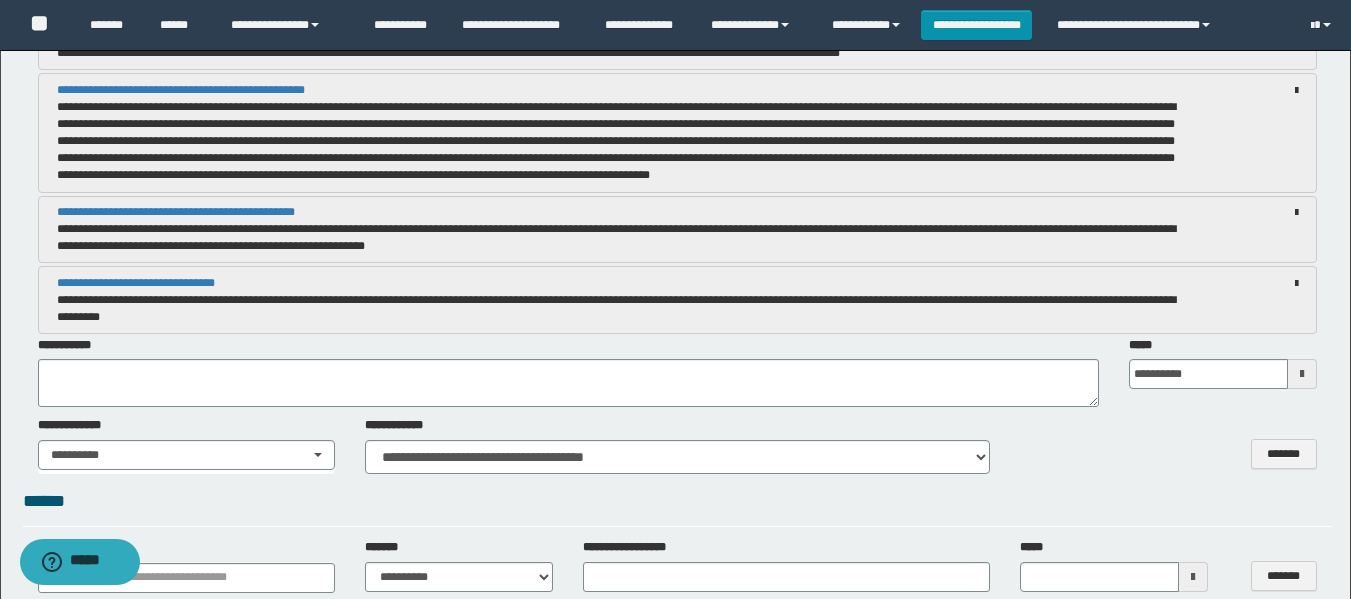 scroll, scrollTop: 1400, scrollLeft: 0, axis: vertical 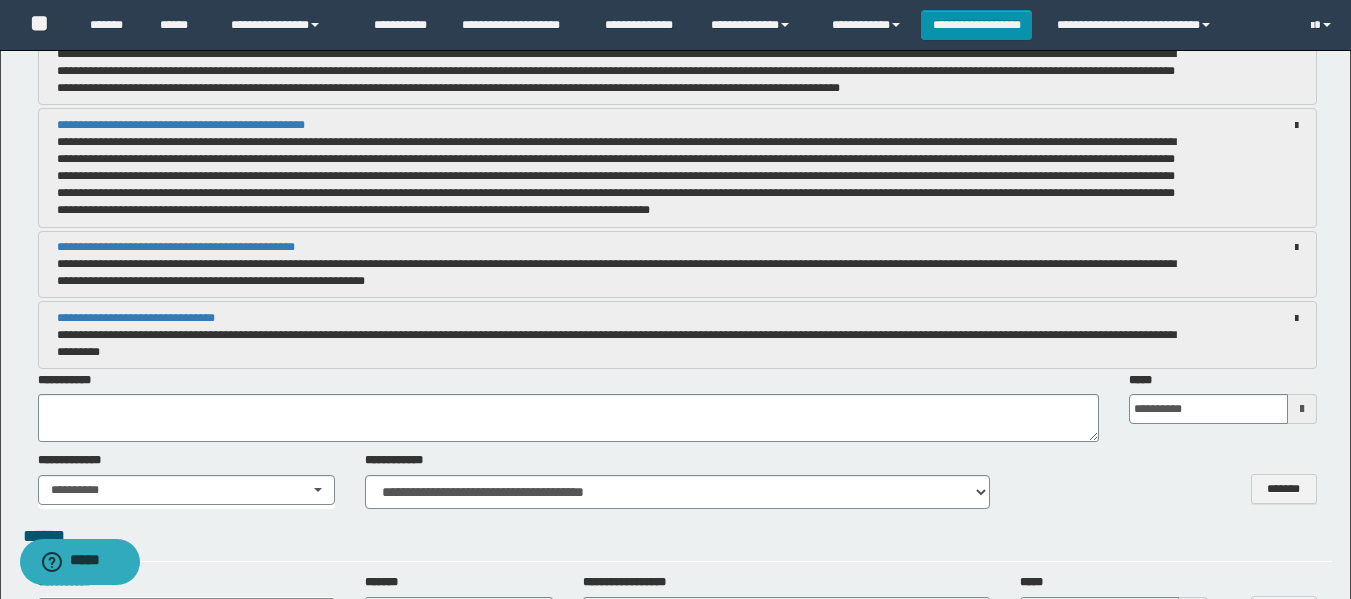 click on "**********" at bounding box center [624, 344] 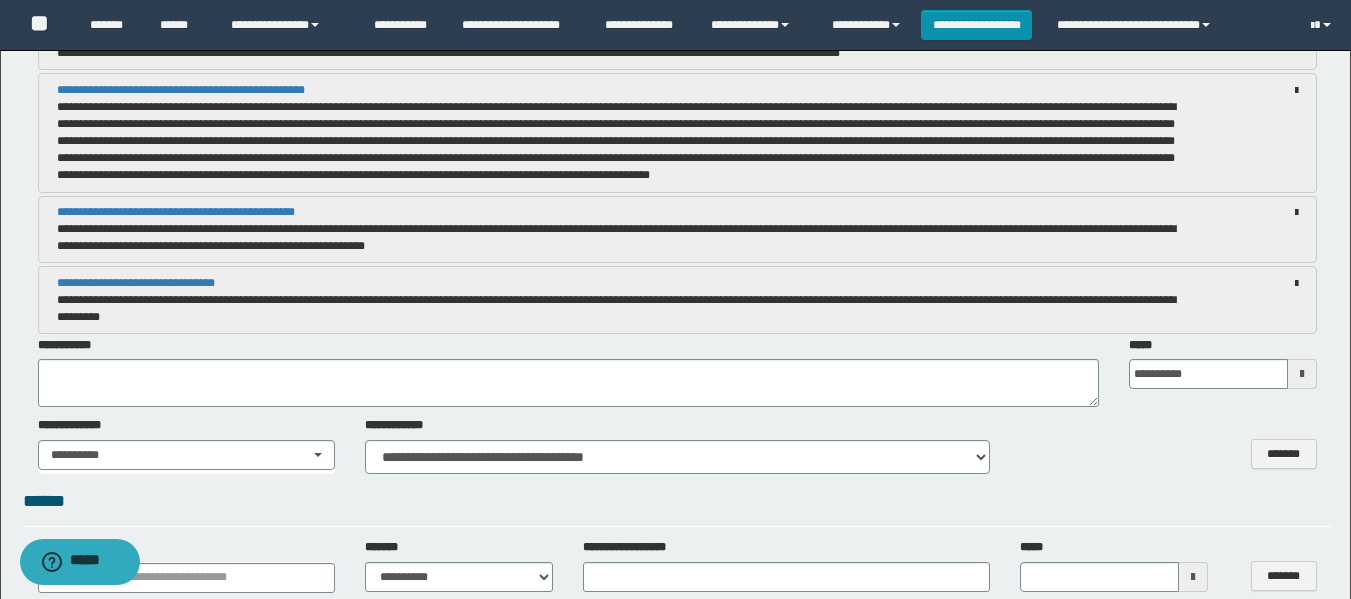scroll, scrollTop: 1400, scrollLeft: 0, axis: vertical 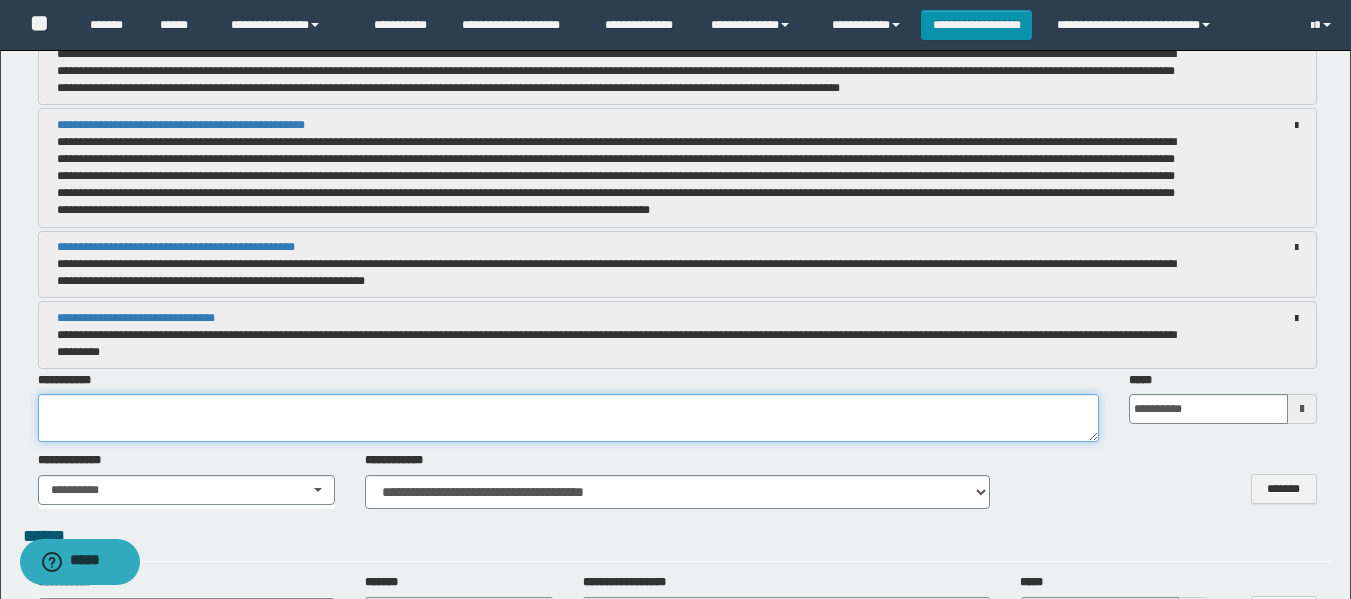 click at bounding box center [568, 418] 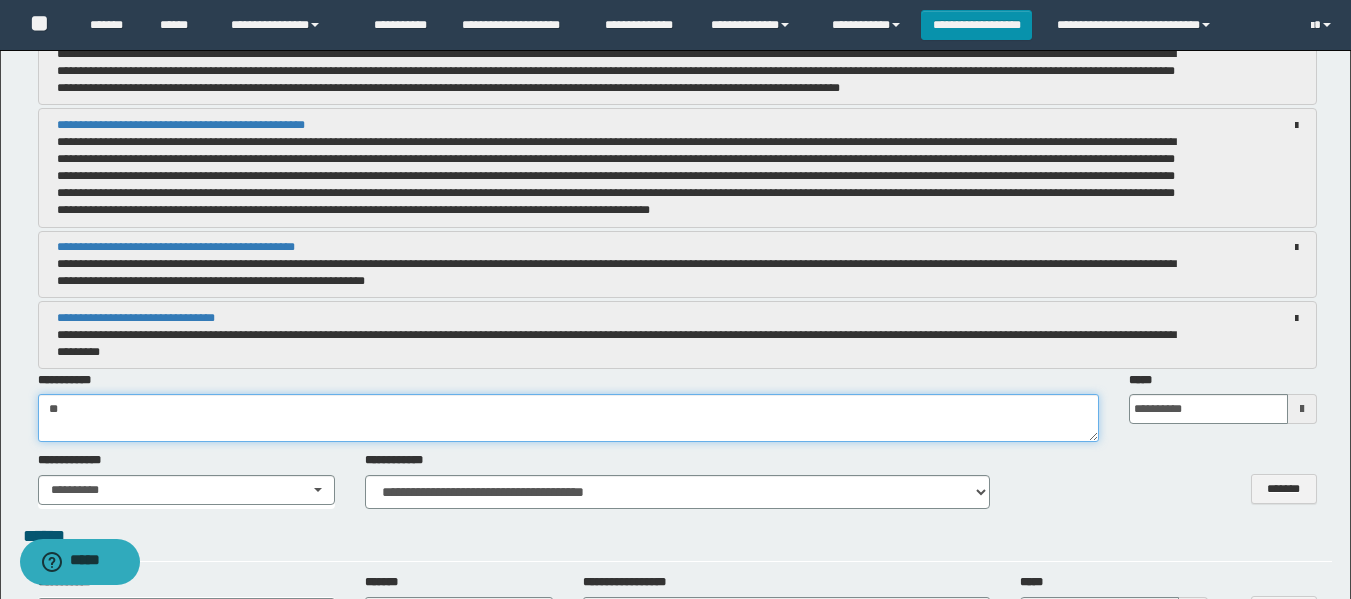 type on "*" 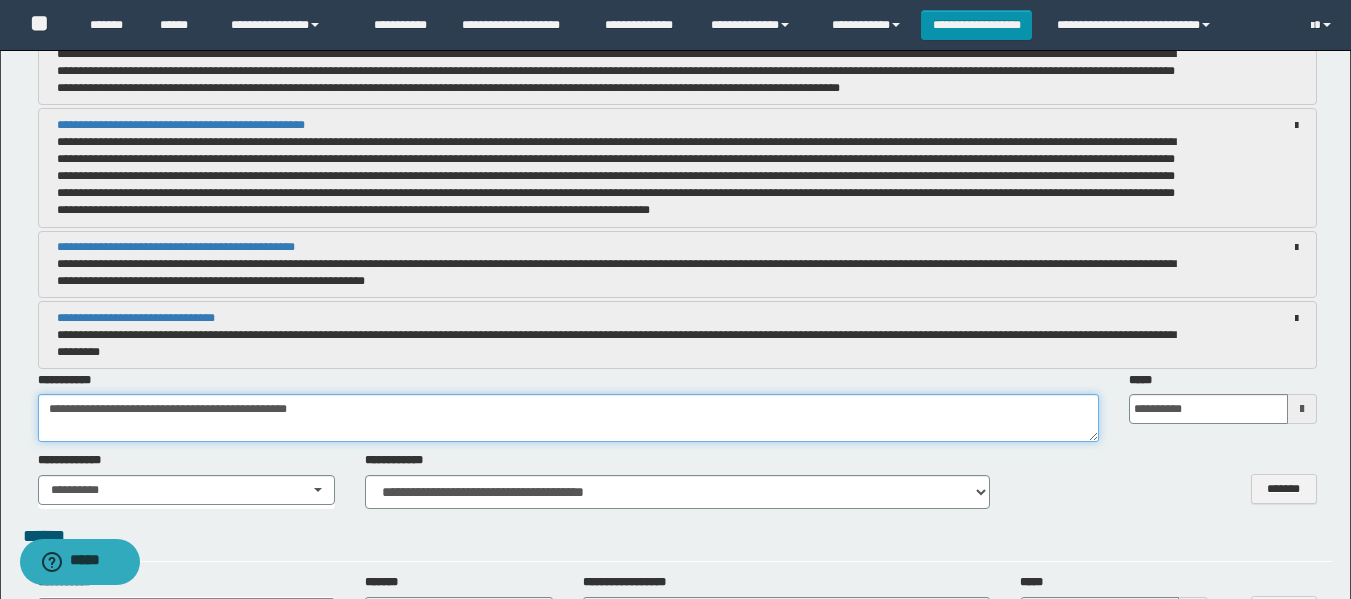 paste on "**********" 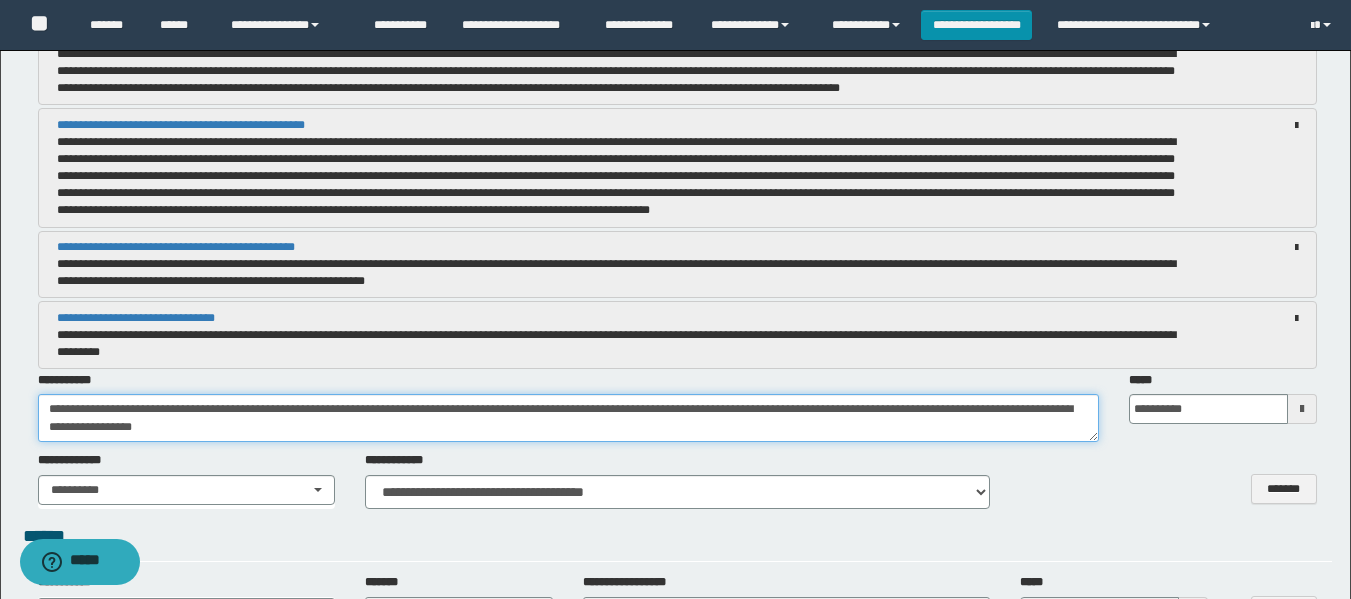 click on "**********" at bounding box center [568, 418] 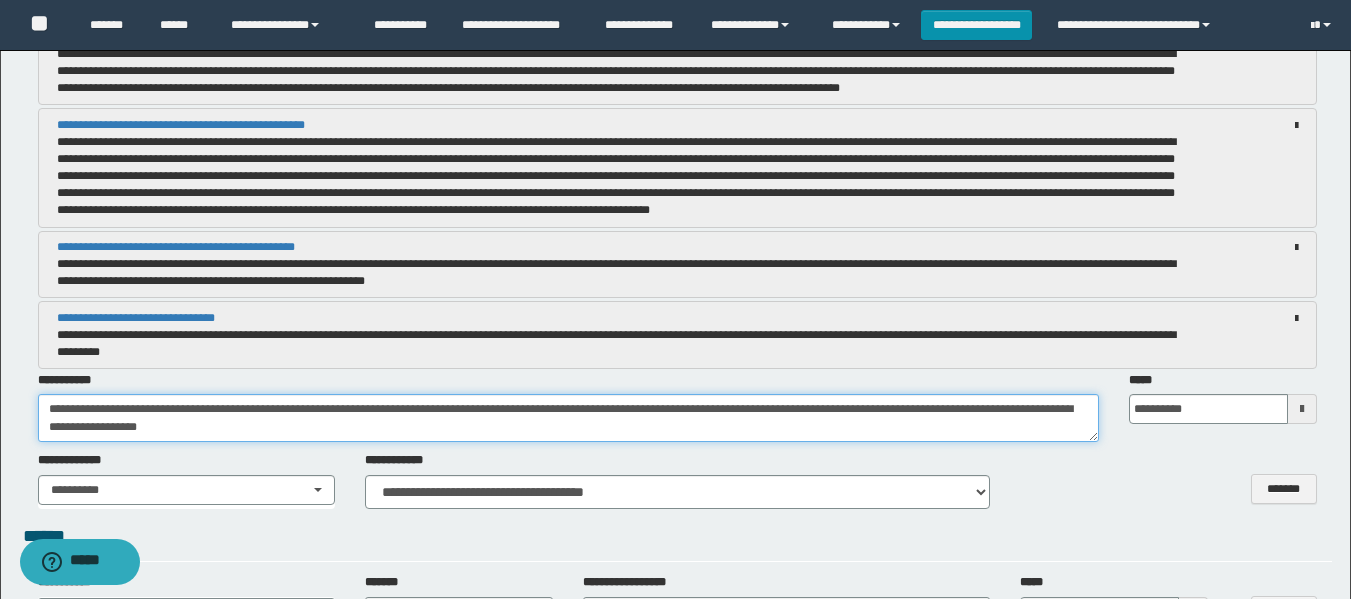 click on "**********" at bounding box center [568, 418] 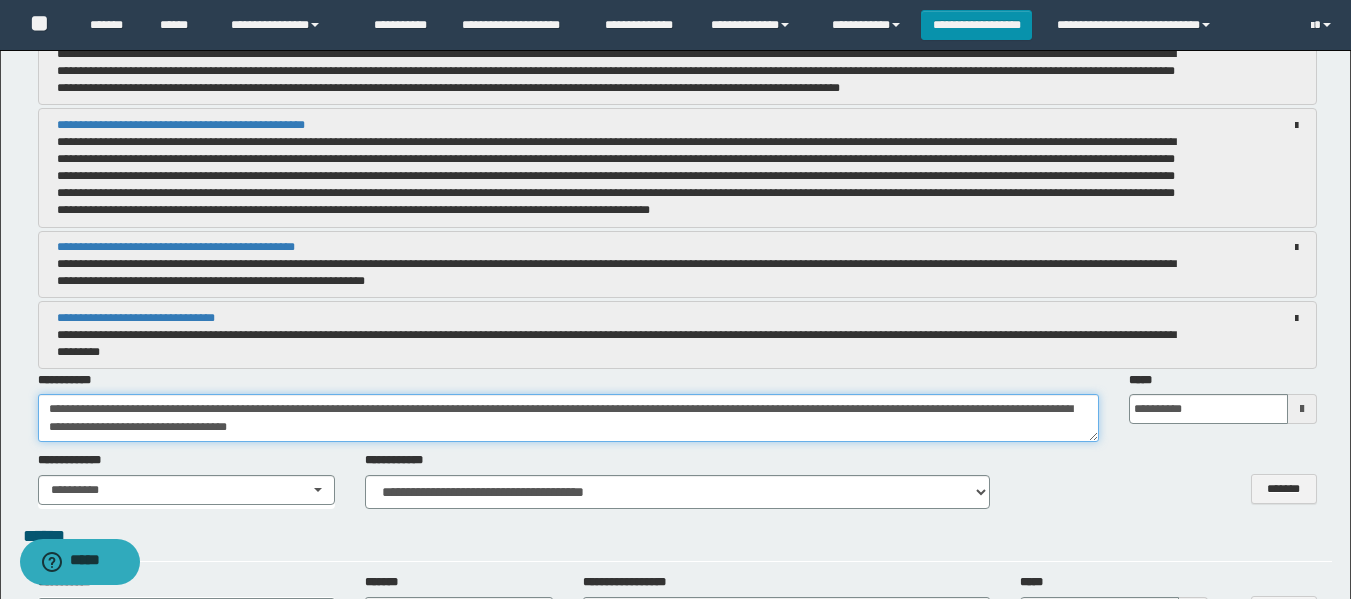 click on "**********" at bounding box center (568, 418) 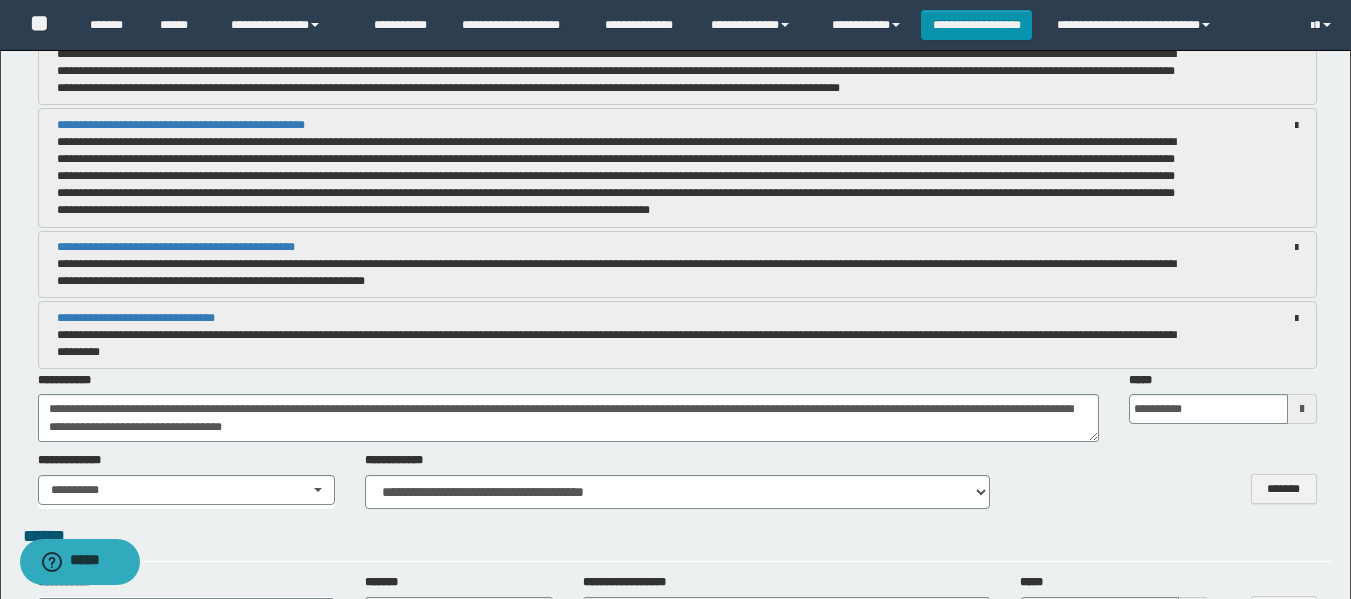 click on "**********" at bounding box center (677, -108) 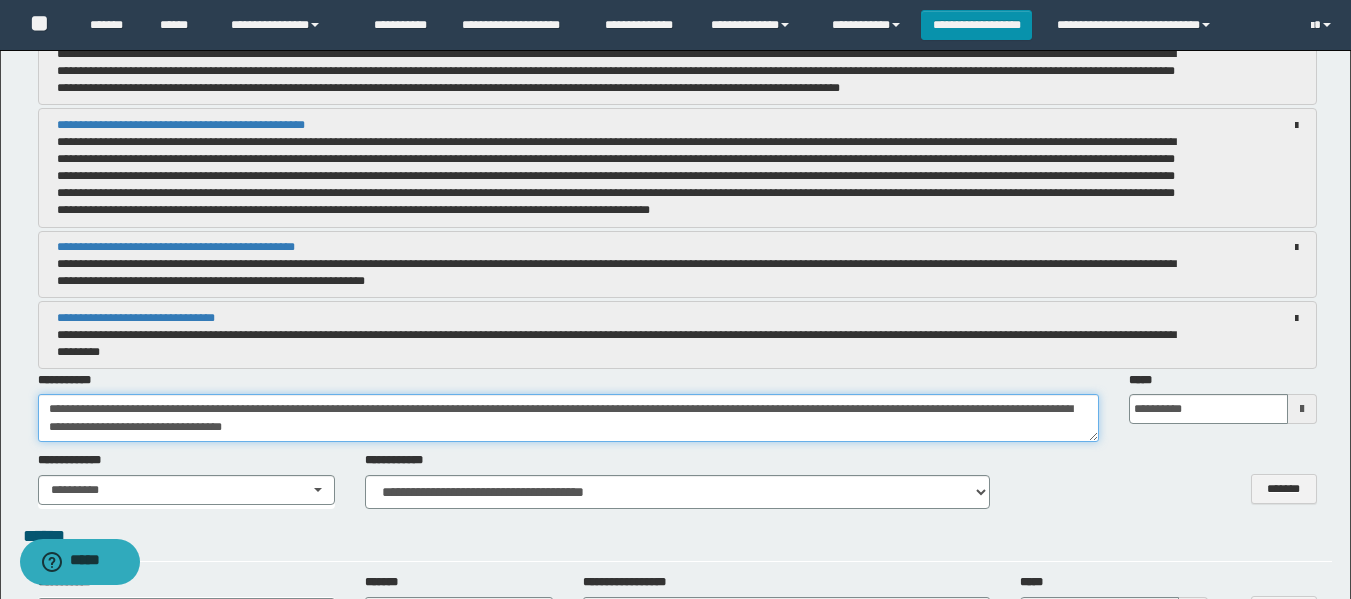 drag, startPoint x: 49, startPoint y: 408, endPoint x: 425, endPoint y: 436, distance: 377.0411 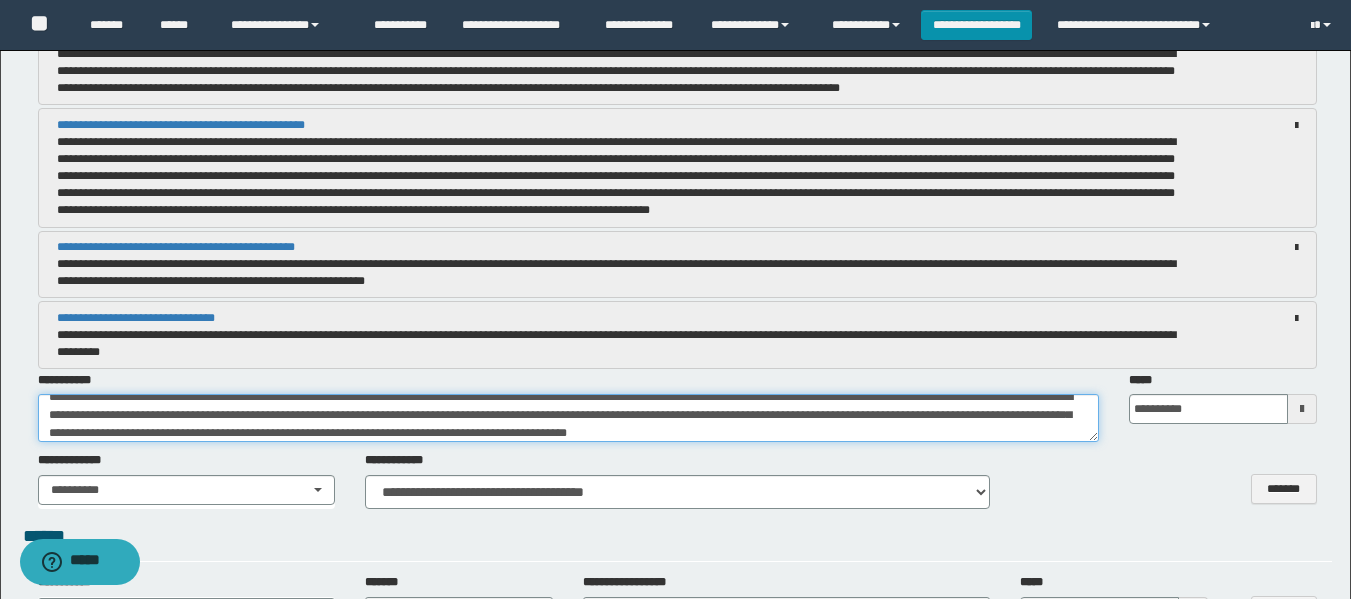 scroll, scrollTop: 0, scrollLeft: 0, axis: both 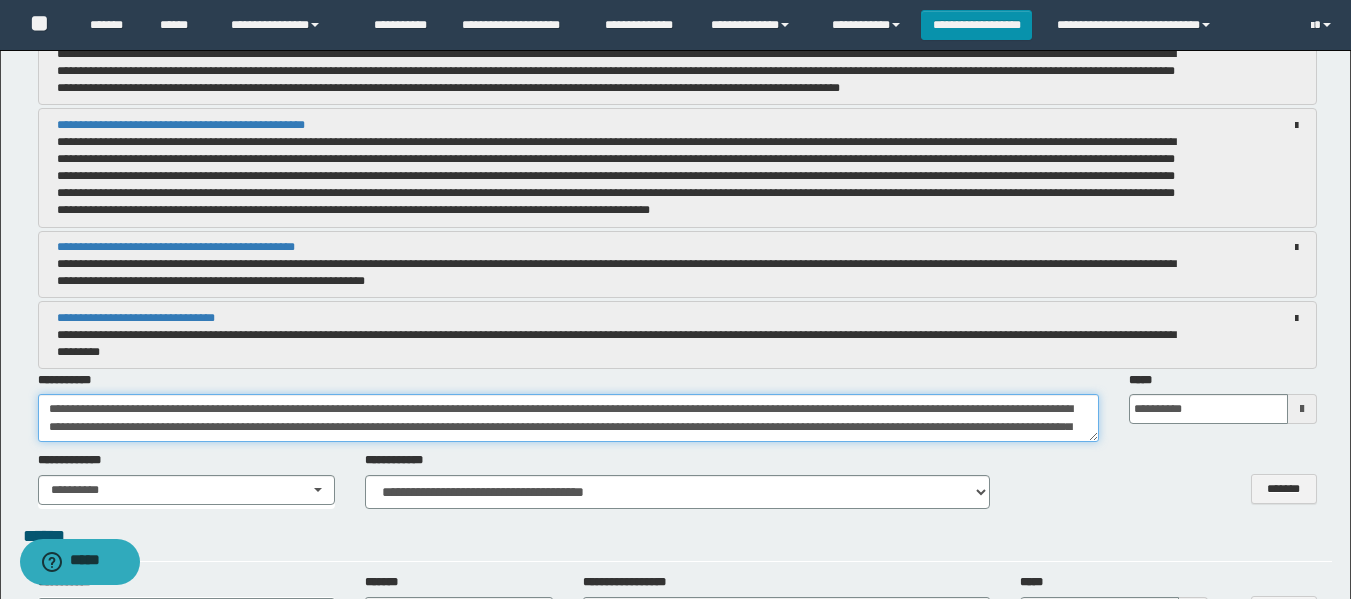 click on "**********" at bounding box center (568, 418) 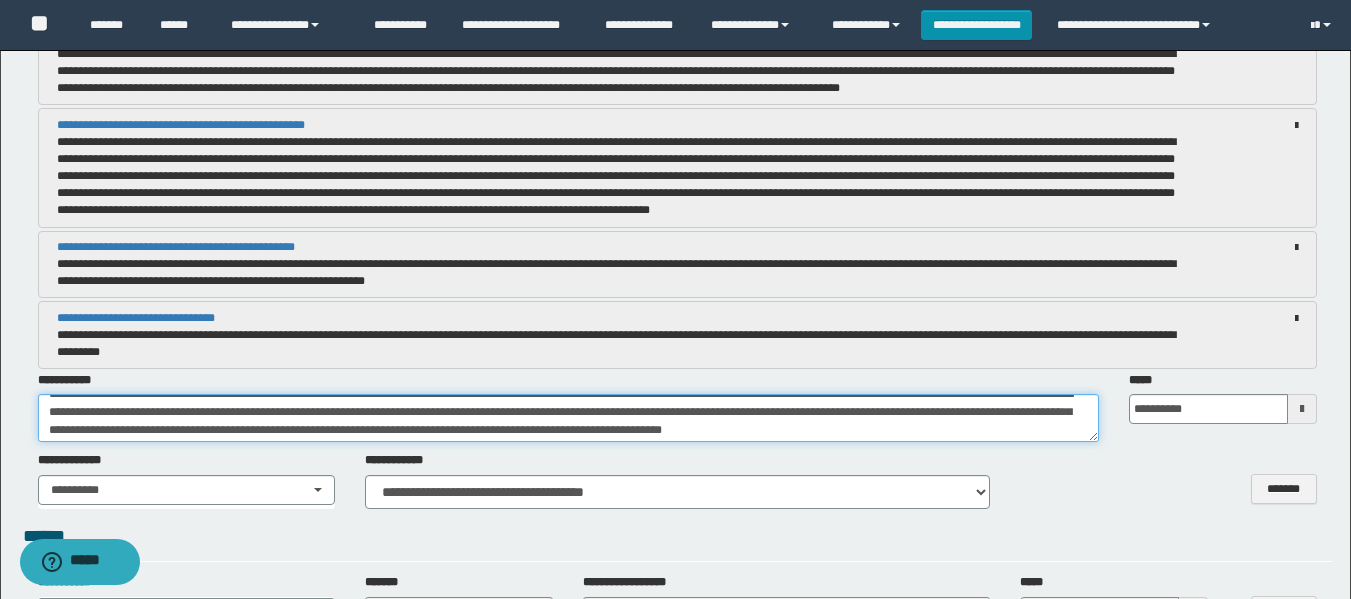 scroll, scrollTop: 18, scrollLeft: 0, axis: vertical 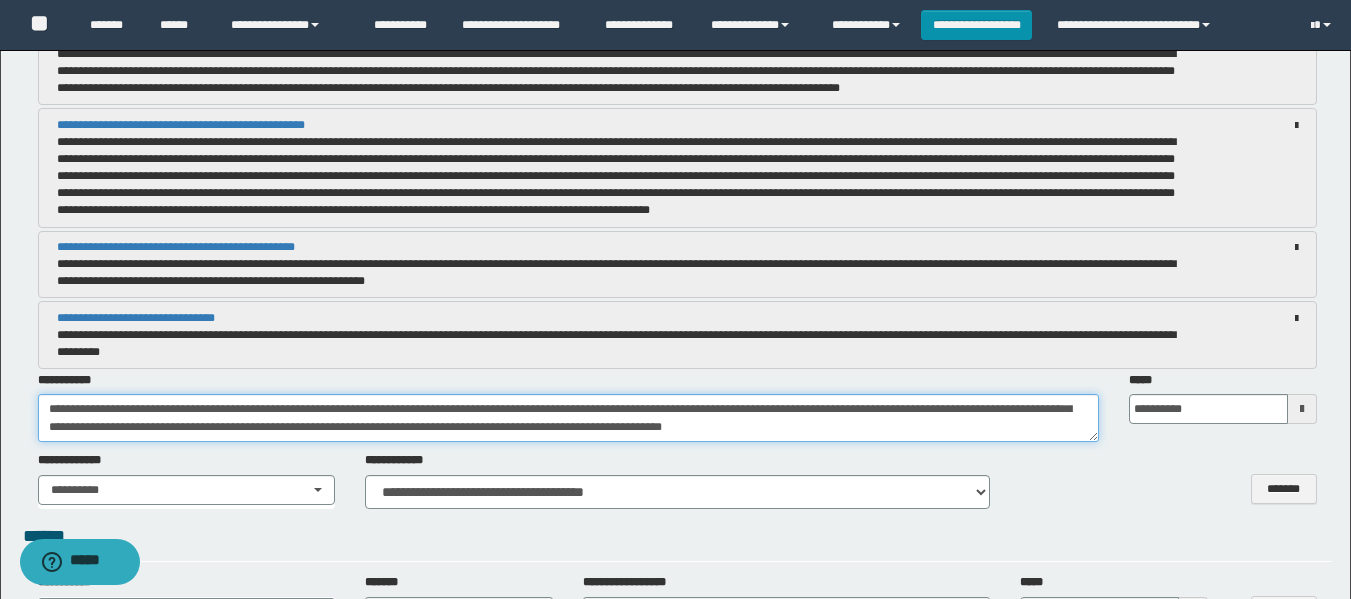 click on "**********" at bounding box center (568, 418) 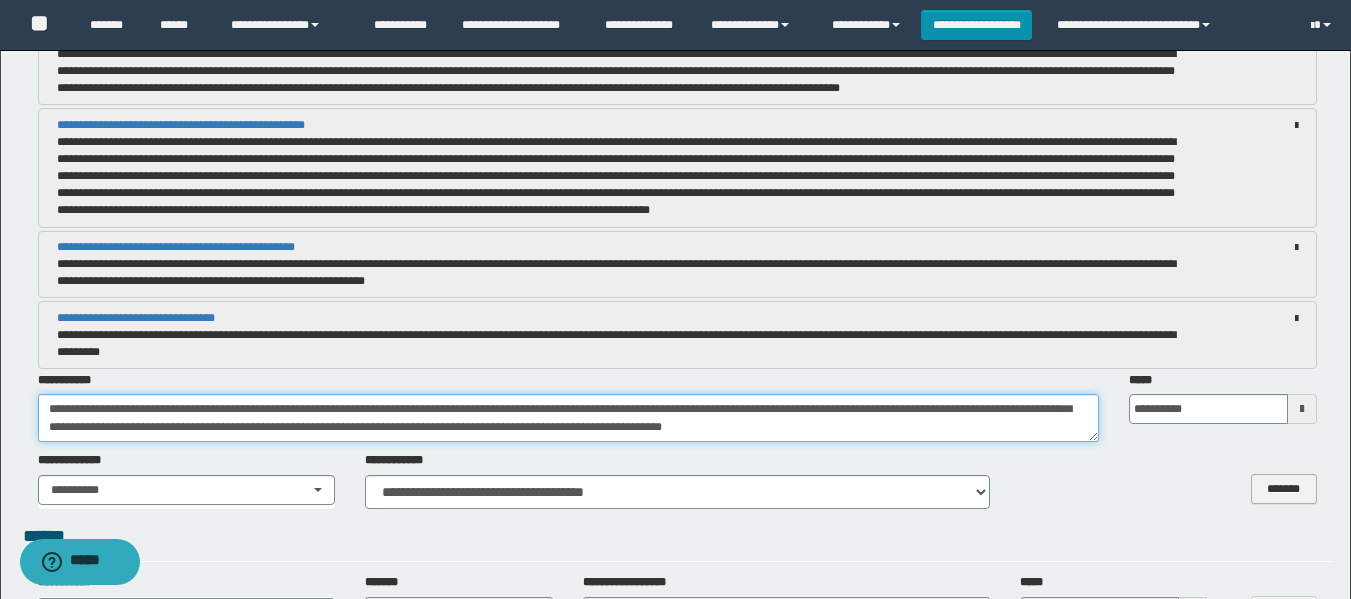type on "**********" 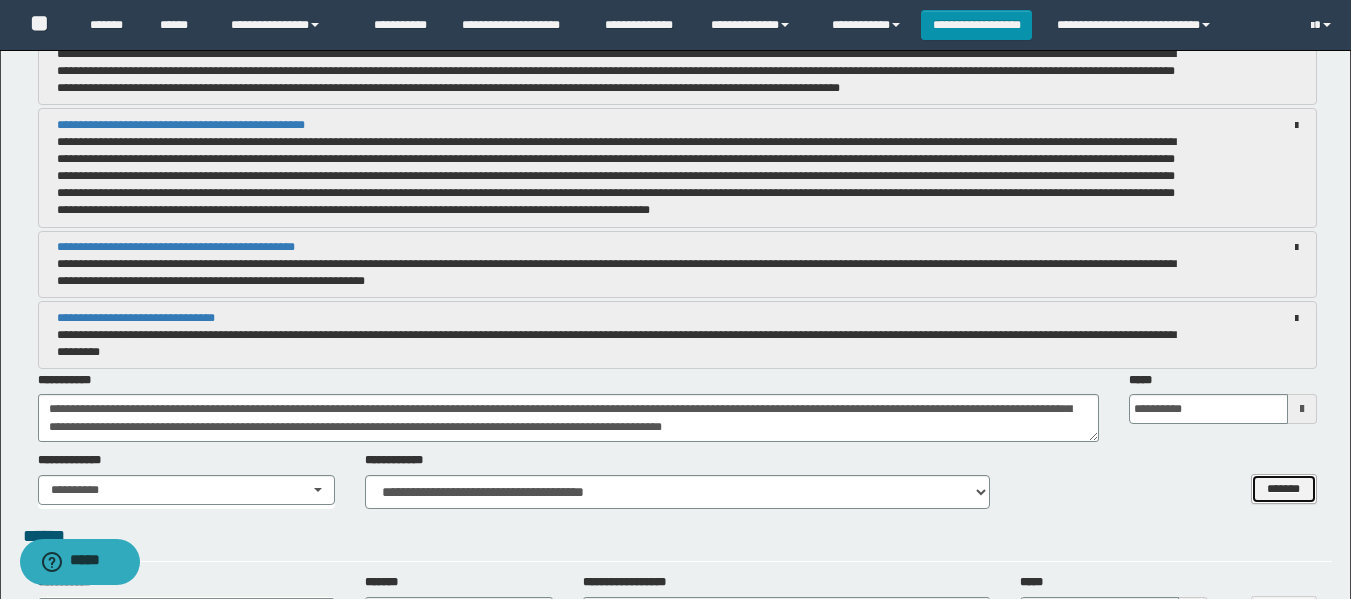 click on "*******" at bounding box center [1284, 489] 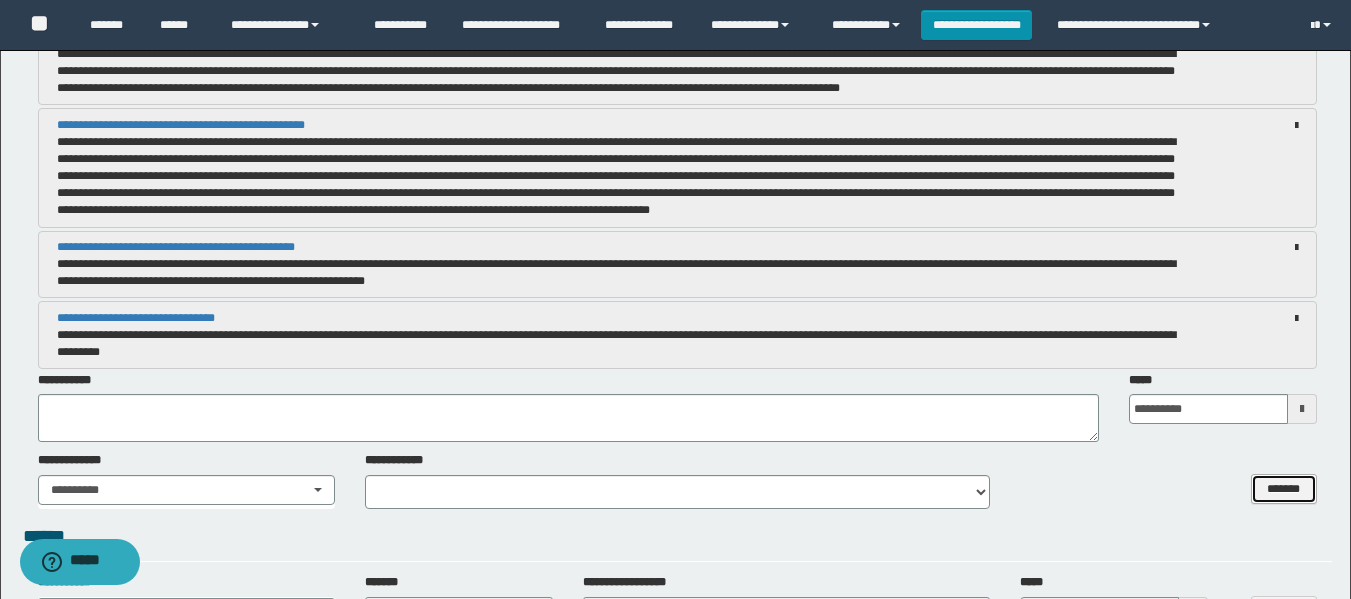scroll, scrollTop: 0, scrollLeft: 0, axis: both 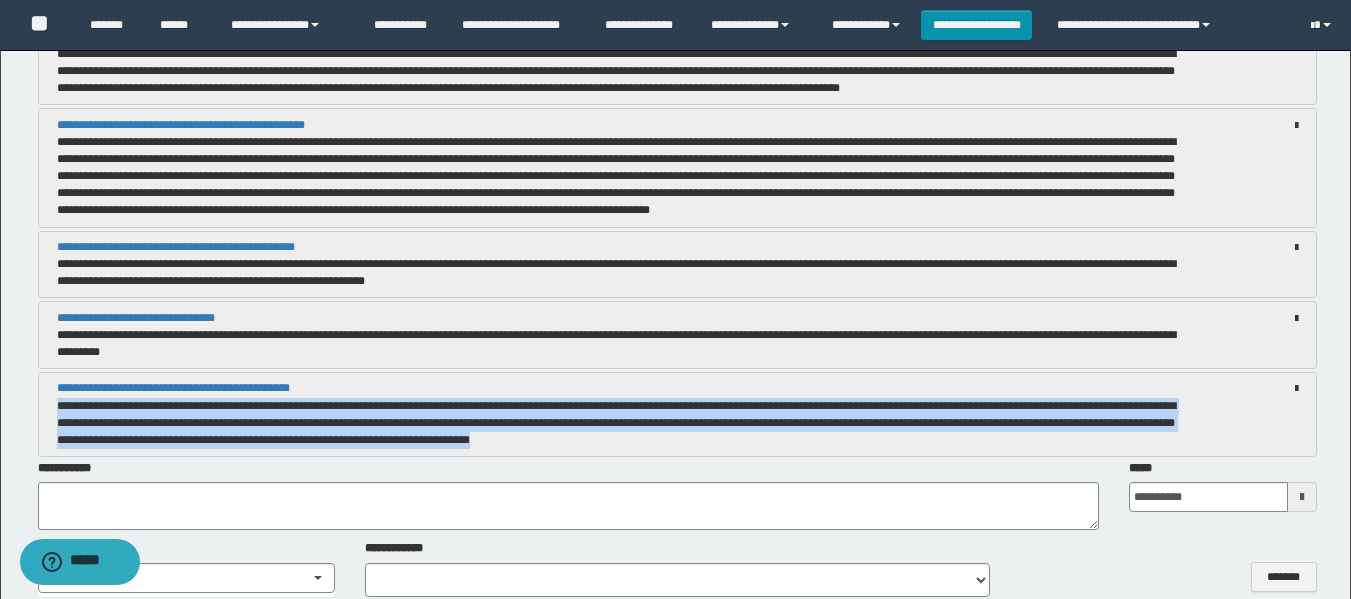 drag, startPoint x: 57, startPoint y: 407, endPoint x: 804, endPoint y: 435, distance: 747.5246 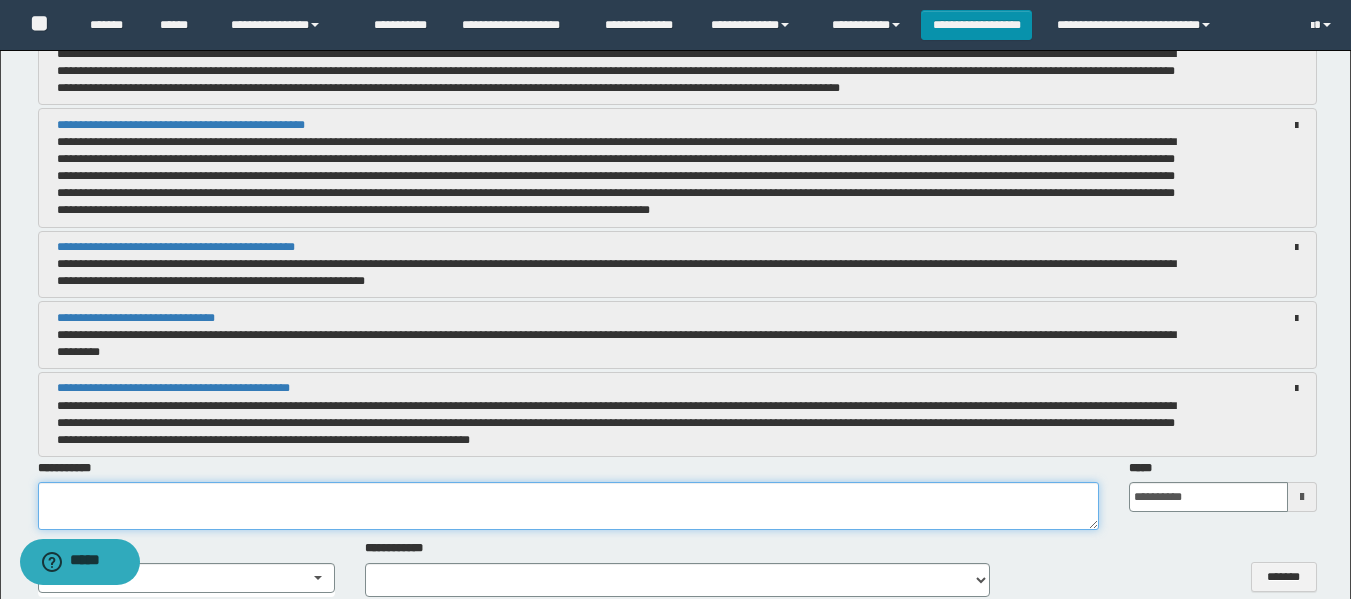 click at bounding box center [568, 506] 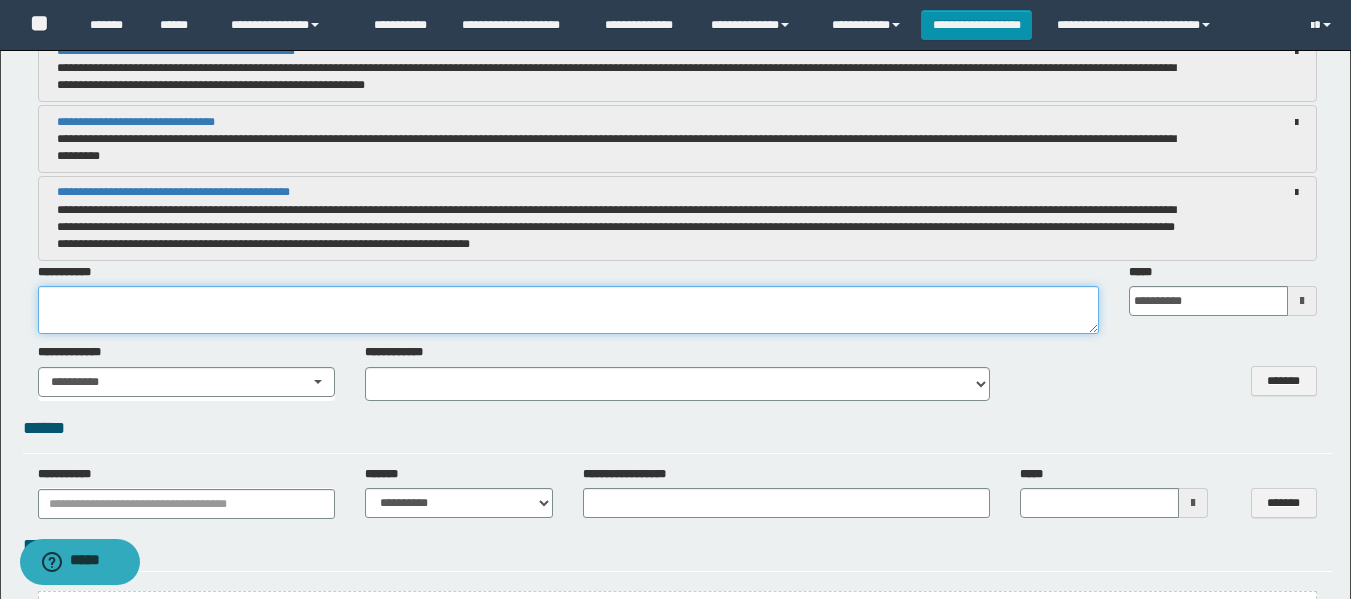 scroll, scrollTop: 1600, scrollLeft: 0, axis: vertical 